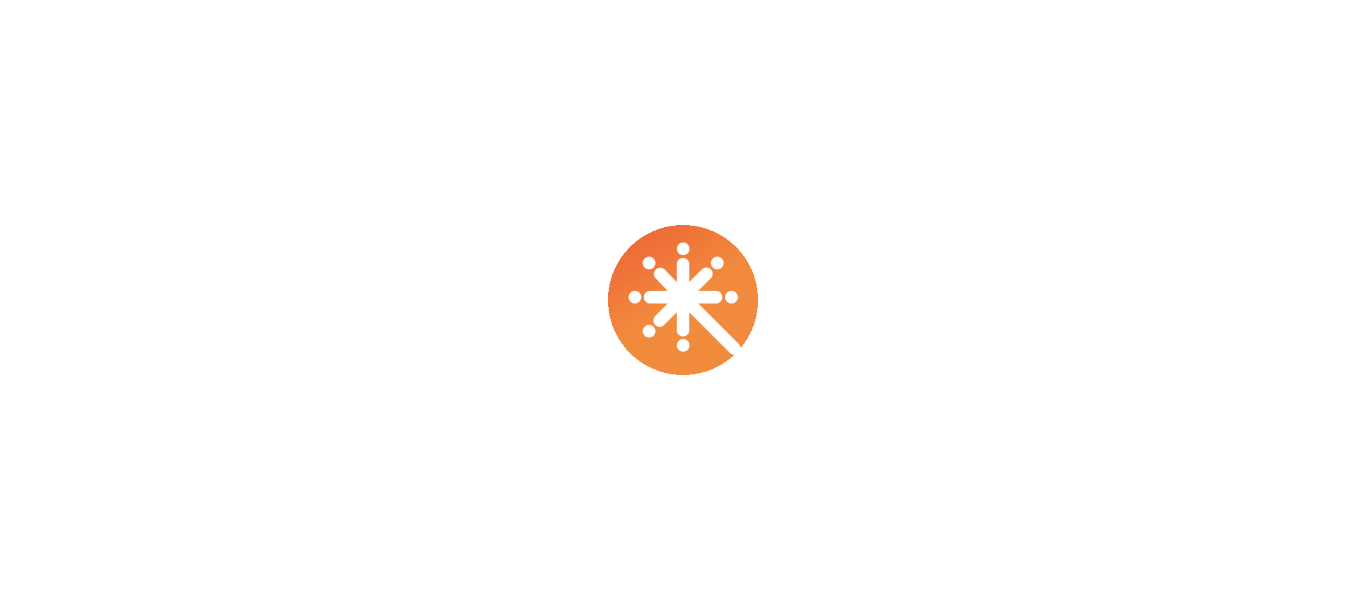 scroll, scrollTop: 0, scrollLeft: 0, axis: both 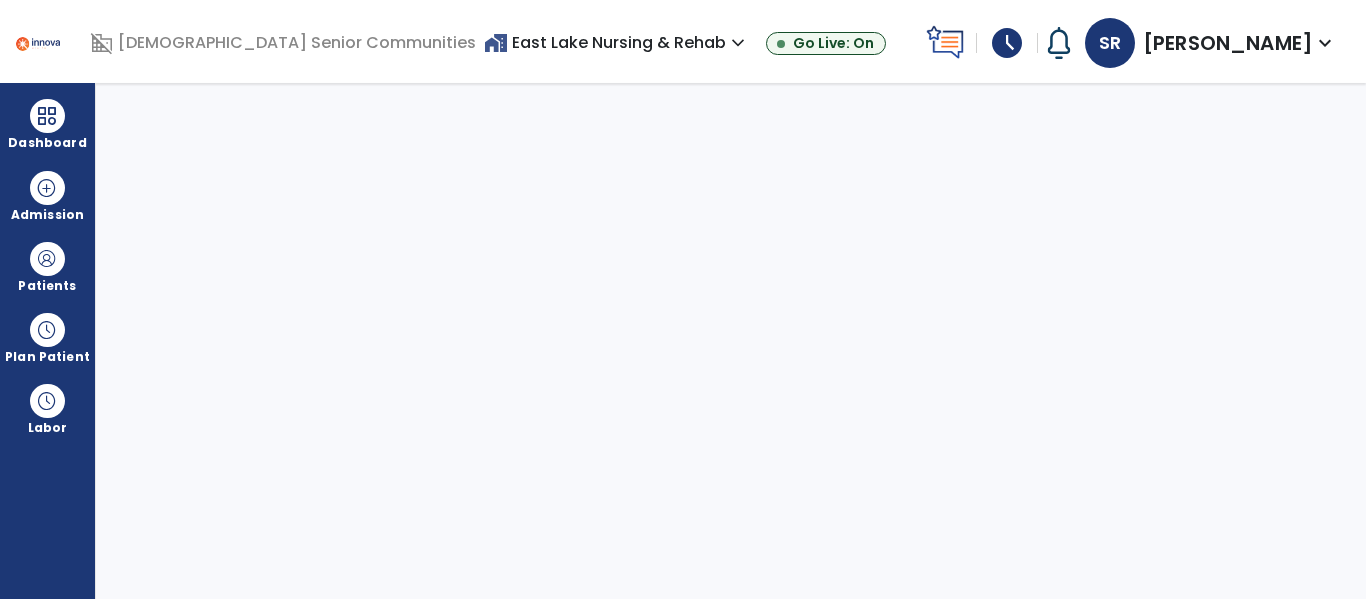 select on "****" 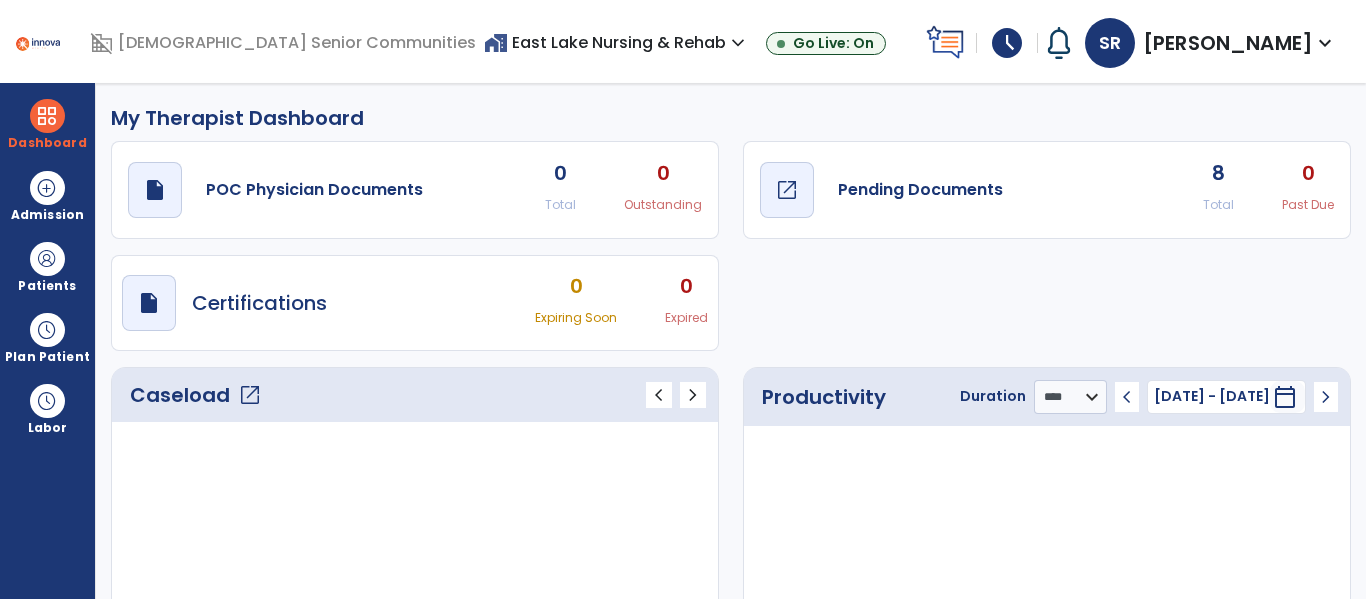 click on "Pending Documents" 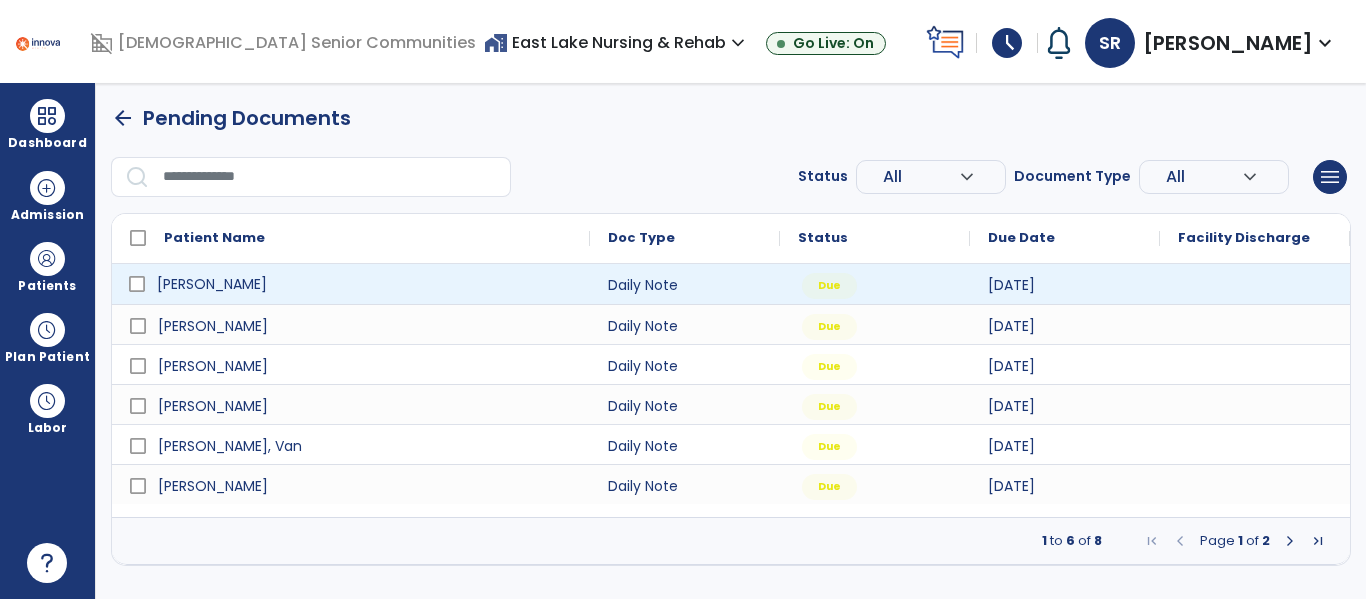 click on "[PERSON_NAME]" at bounding box center [365, 284] 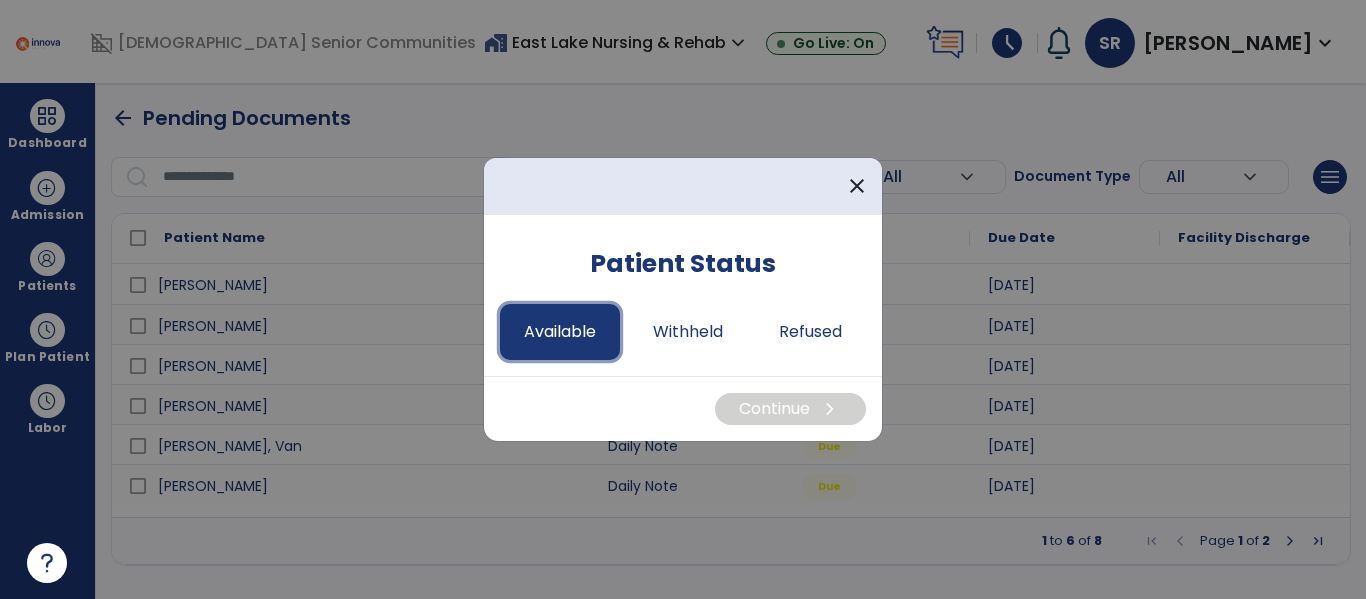 click on "Available" at bounding box center (560, 332) 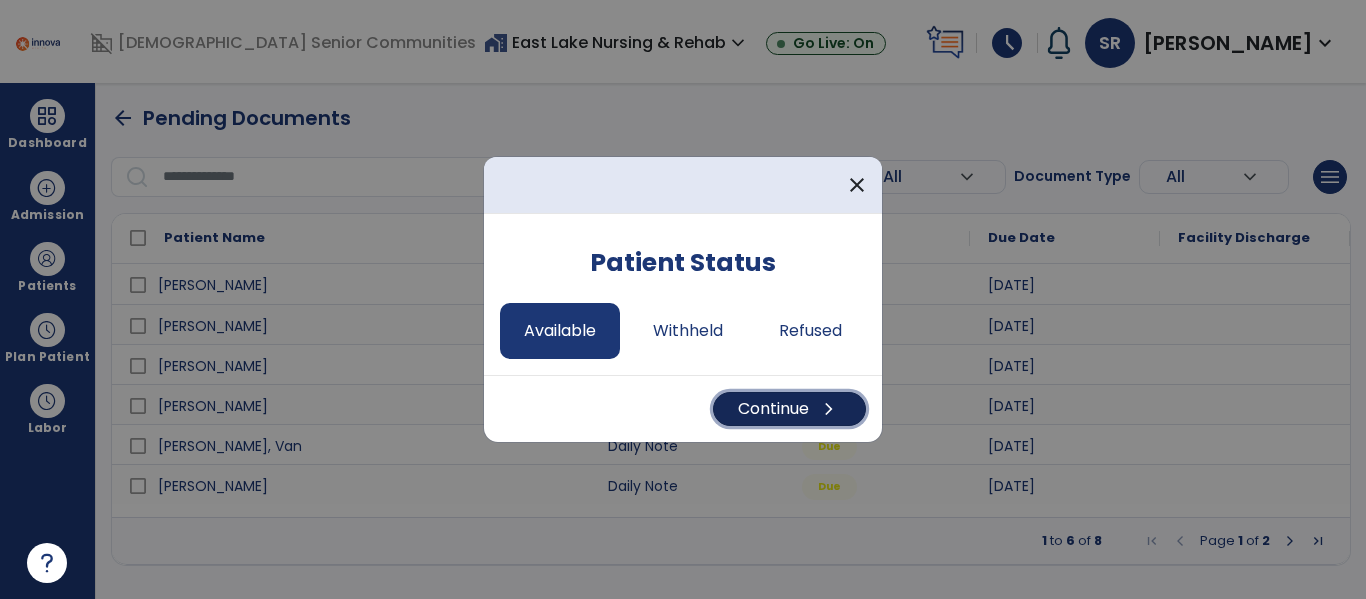 click on "Continue   chevron_right" at bounding box center [789, 409] 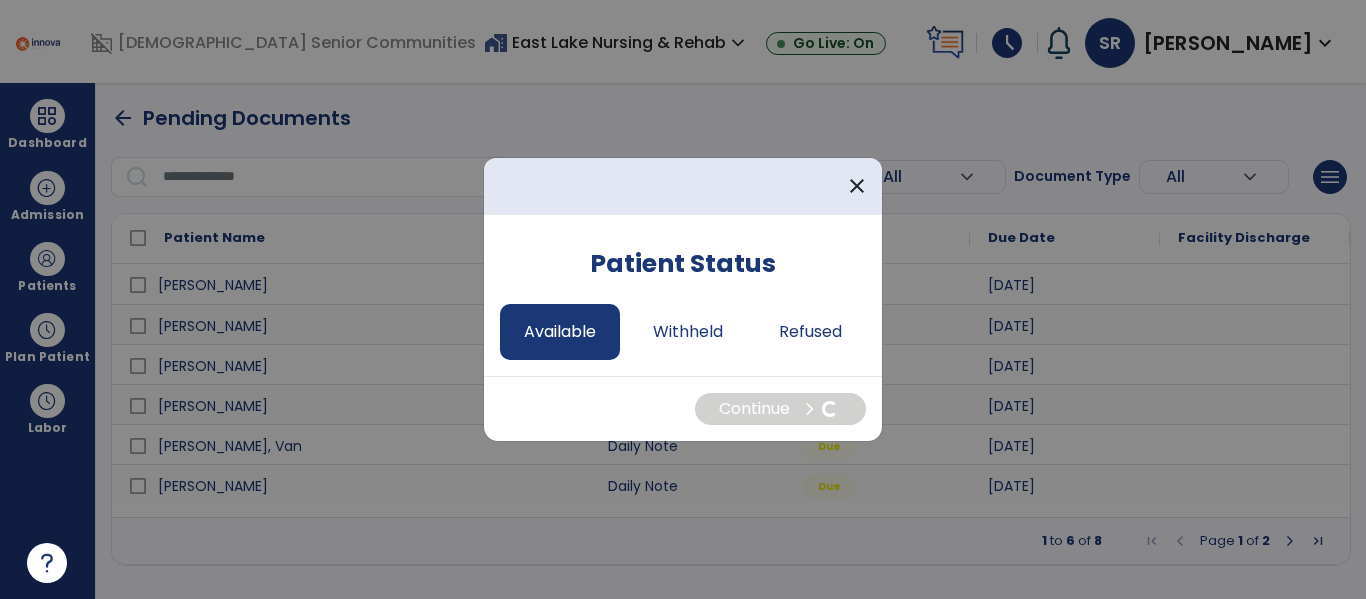 select on "*" 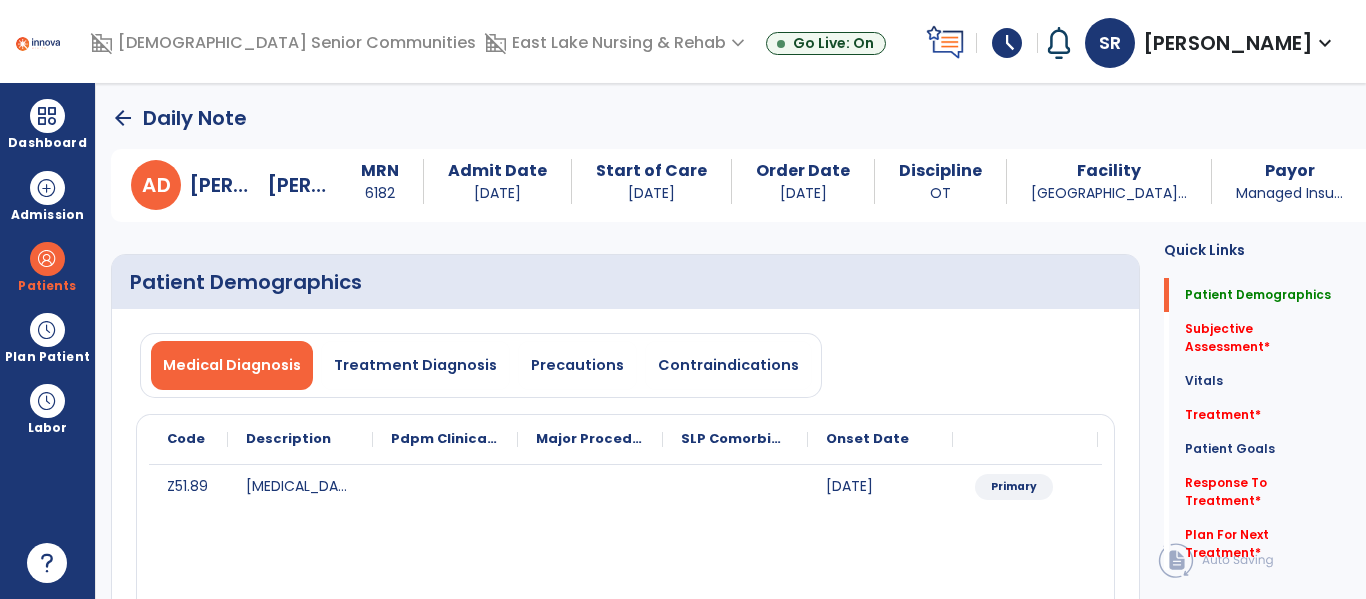 click on "Patient Demographics  Medical Diagnosis   Treatment Diagnosis   Precautions   Contraindications
Code
Description
Pdpm Clinical Category
Z51.89" 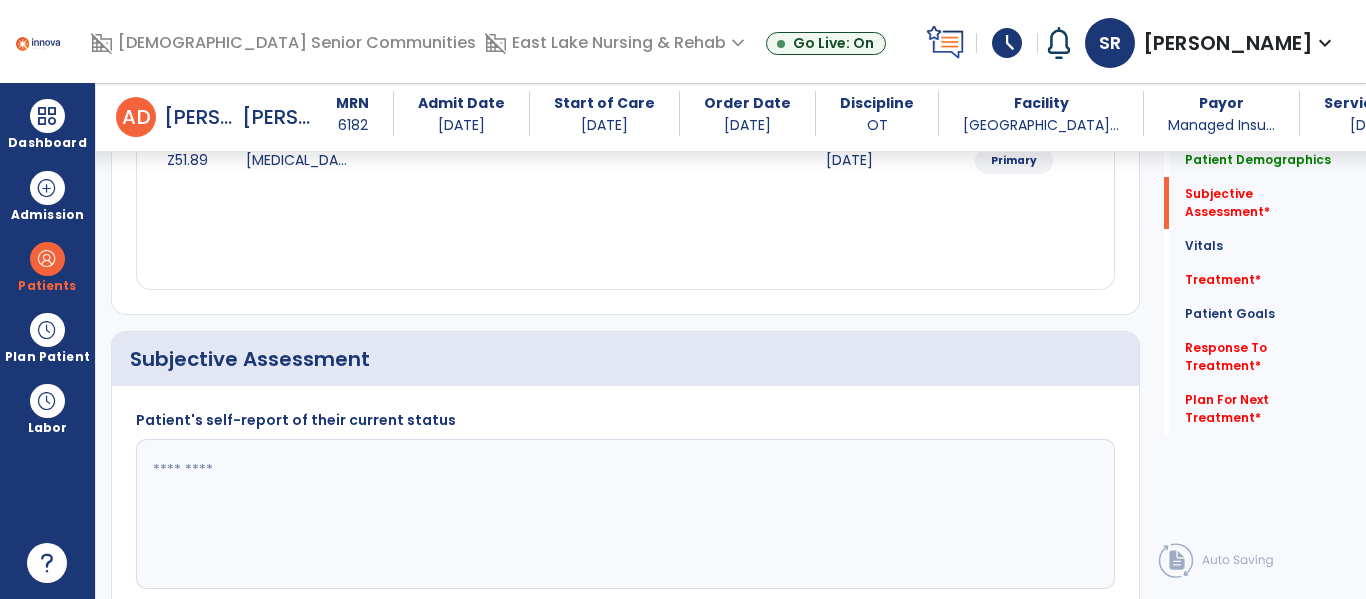 scroll, scrollTop: 520, scrollLeft: 0, axis: vertical 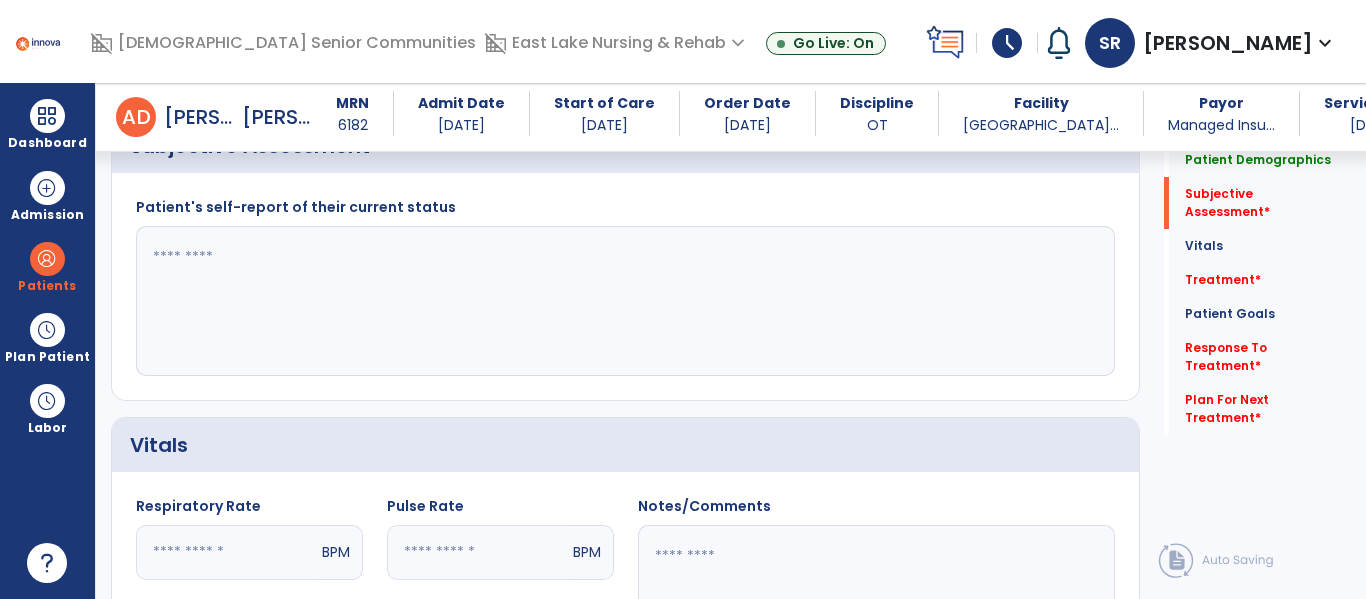 click 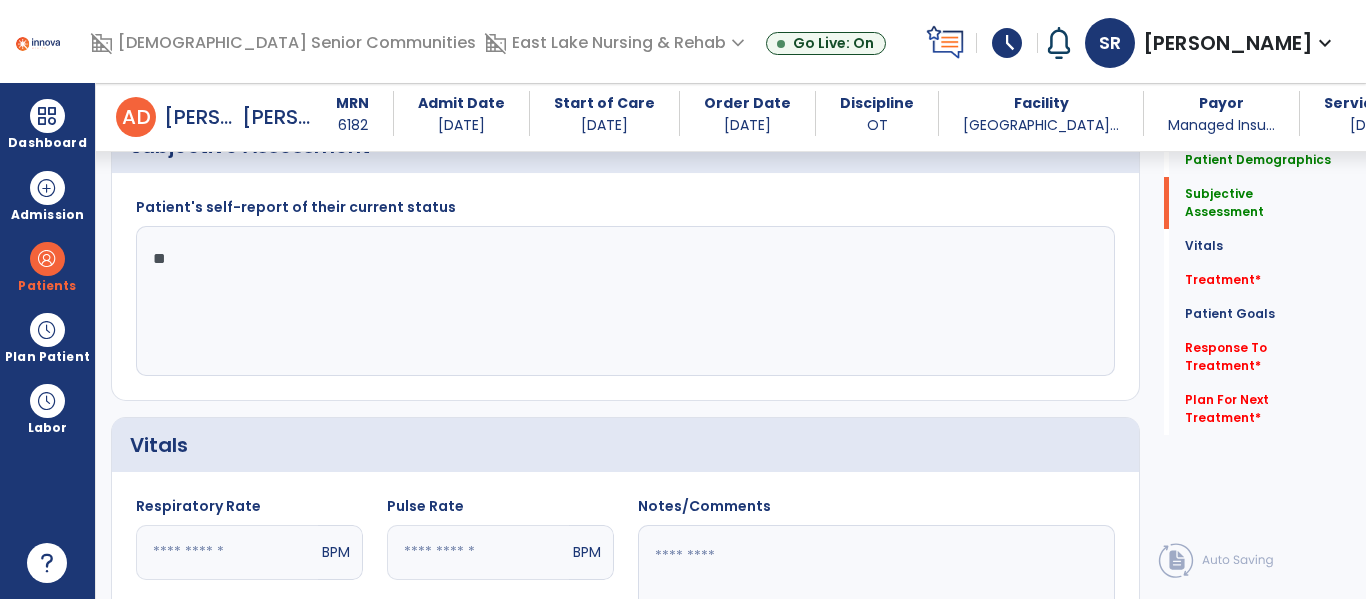 type on "*" 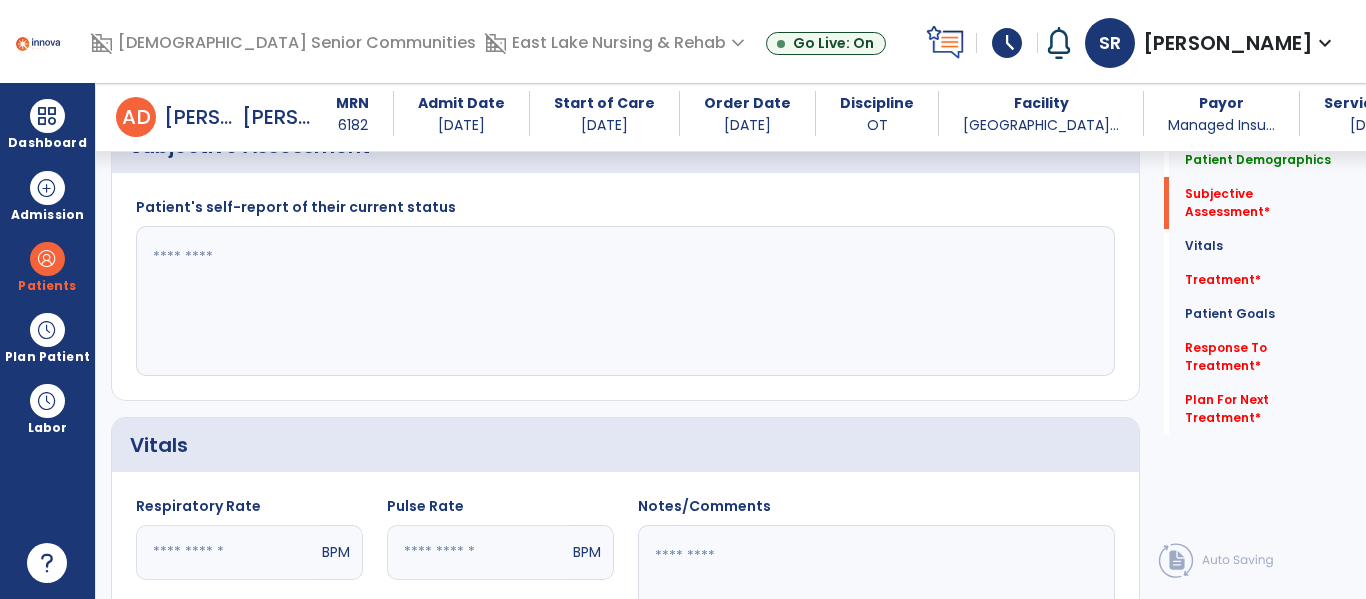 click 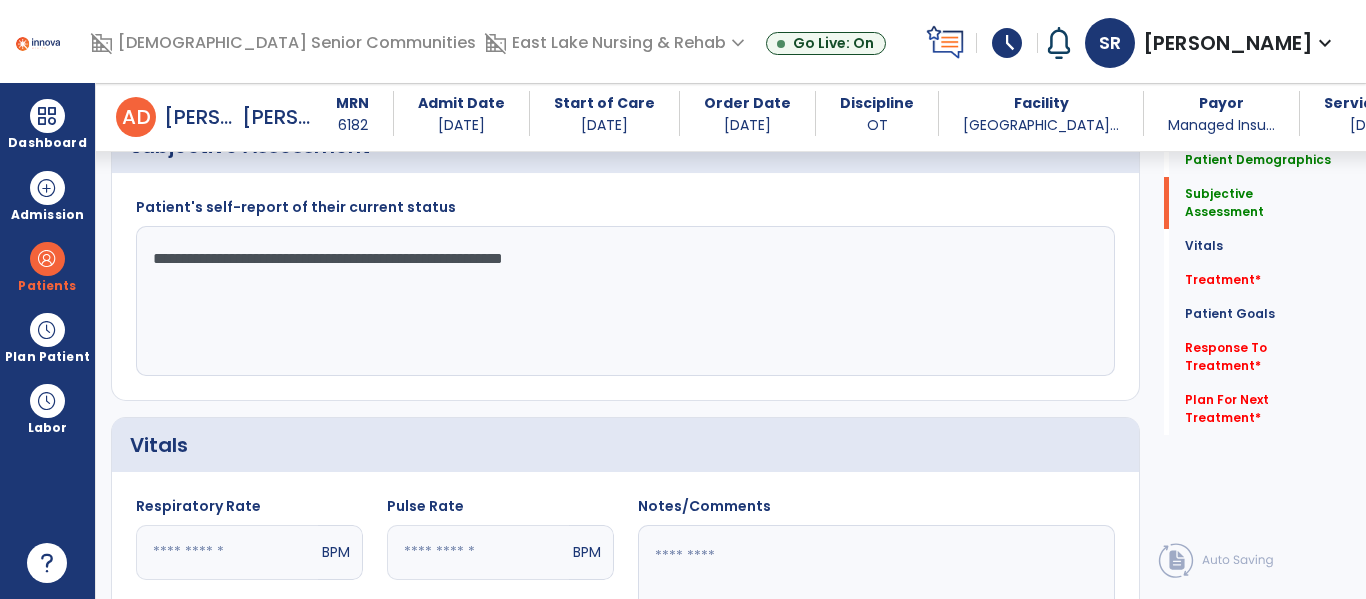 click on "**********" 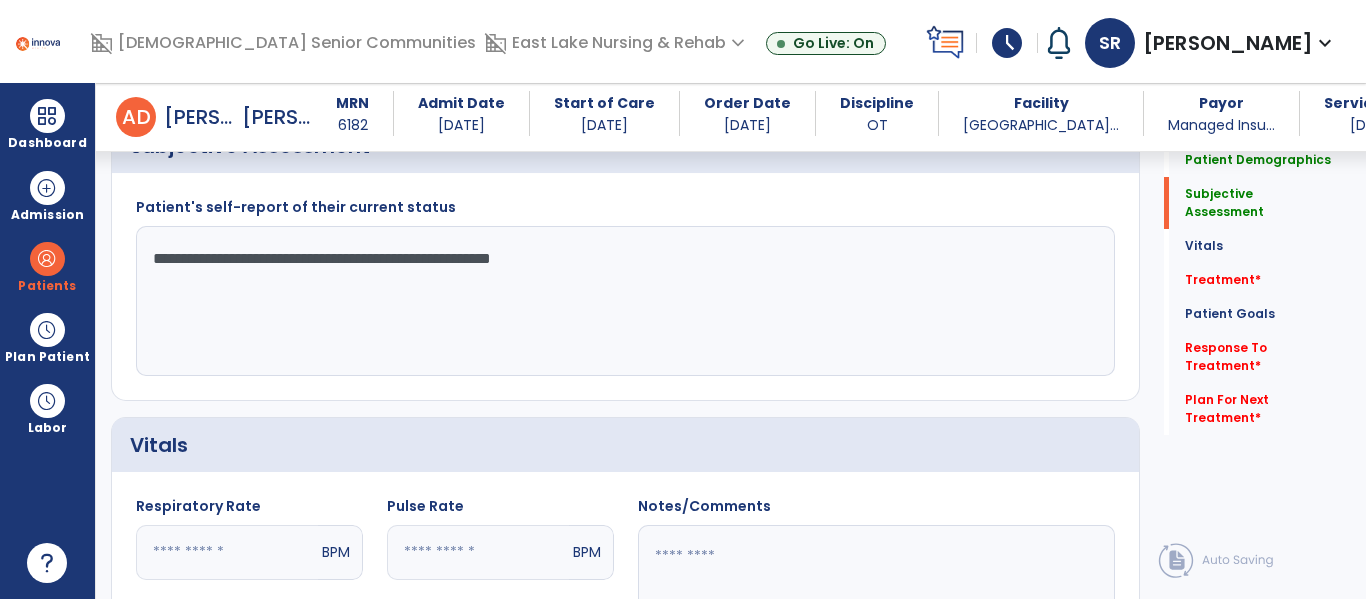 click on "**********" 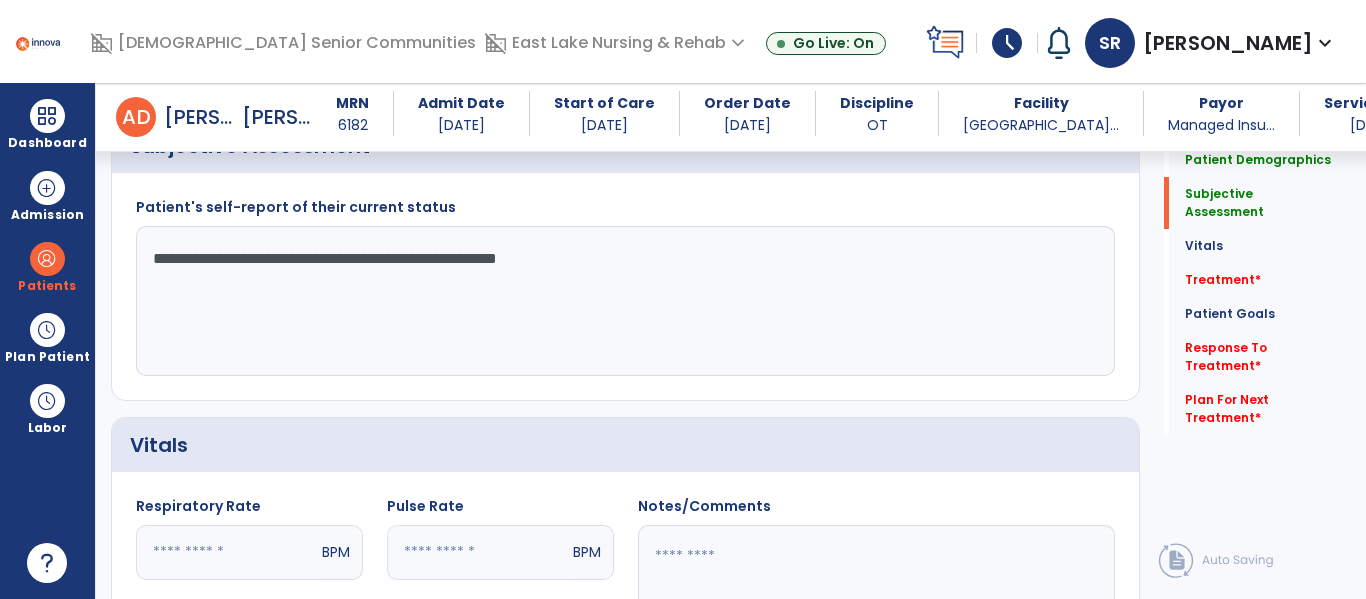 type on "**********" 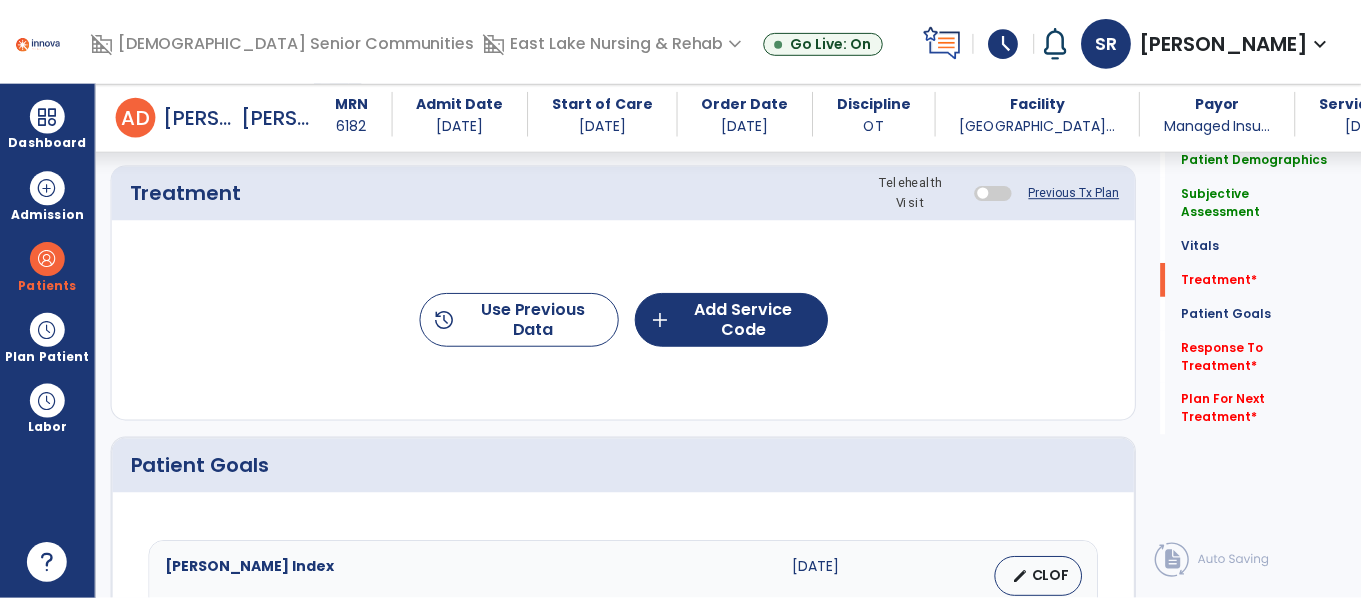 scroll, scrollTop: 1240, scrollLeft: 0, axis: vertical 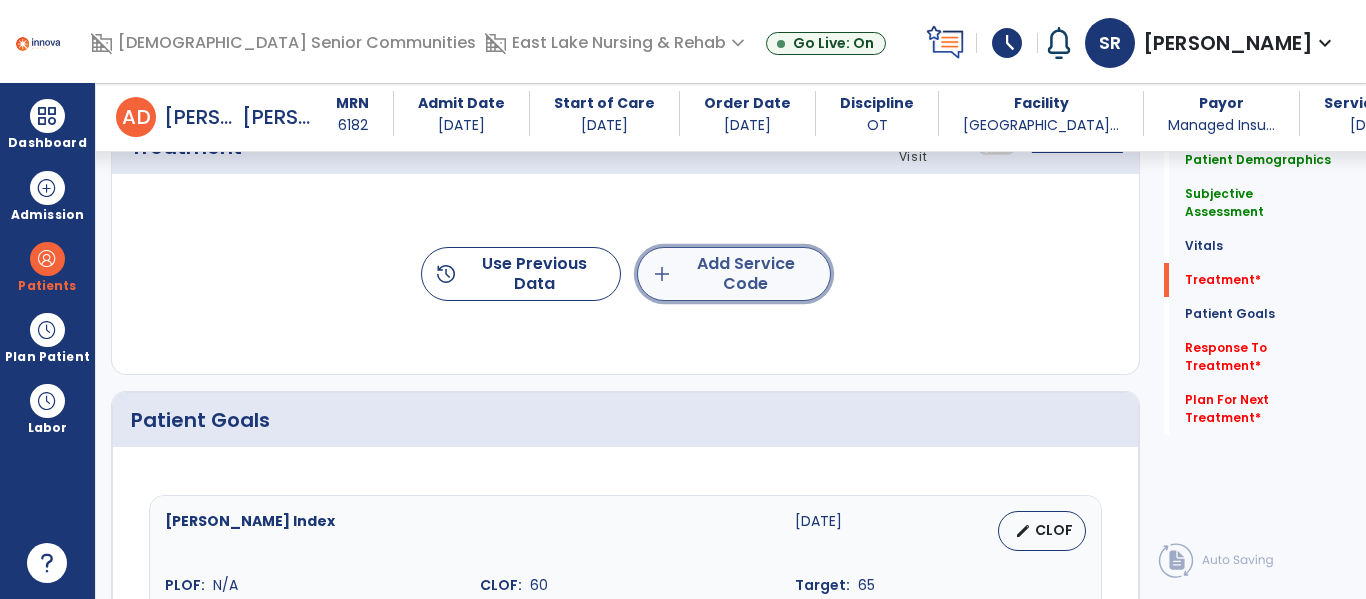click on "add  Add Service Code" 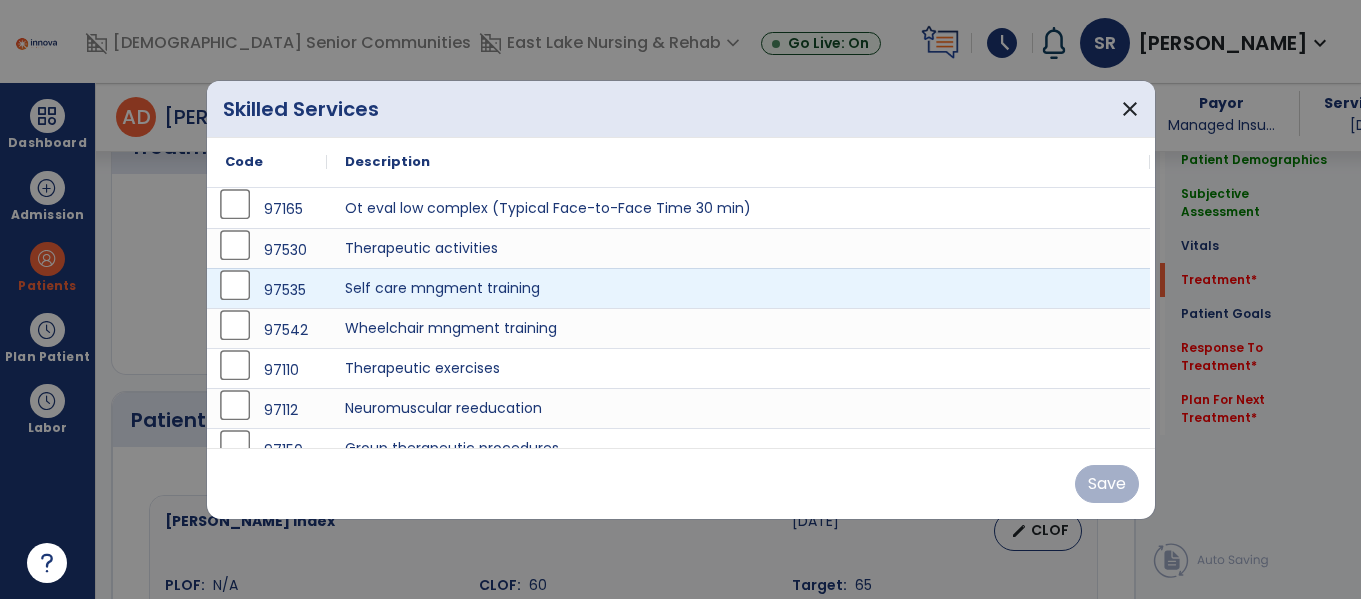 scroll, scrollTop: 1240, scrollLeft: 0, axis: vertical 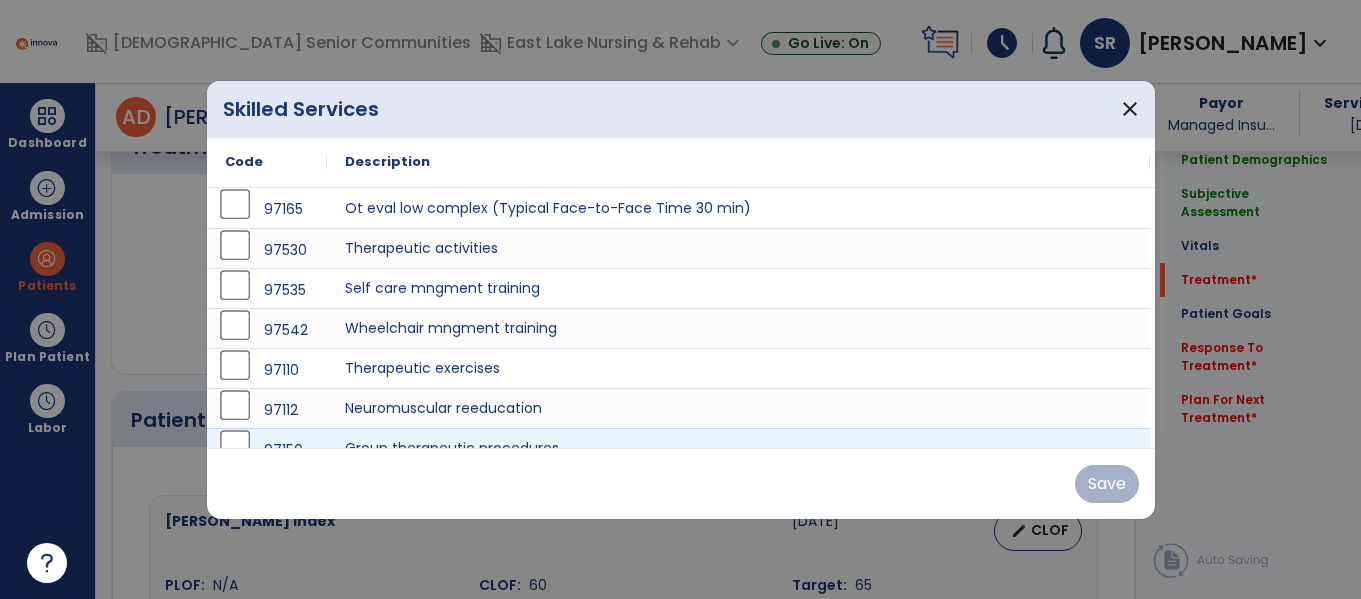 type 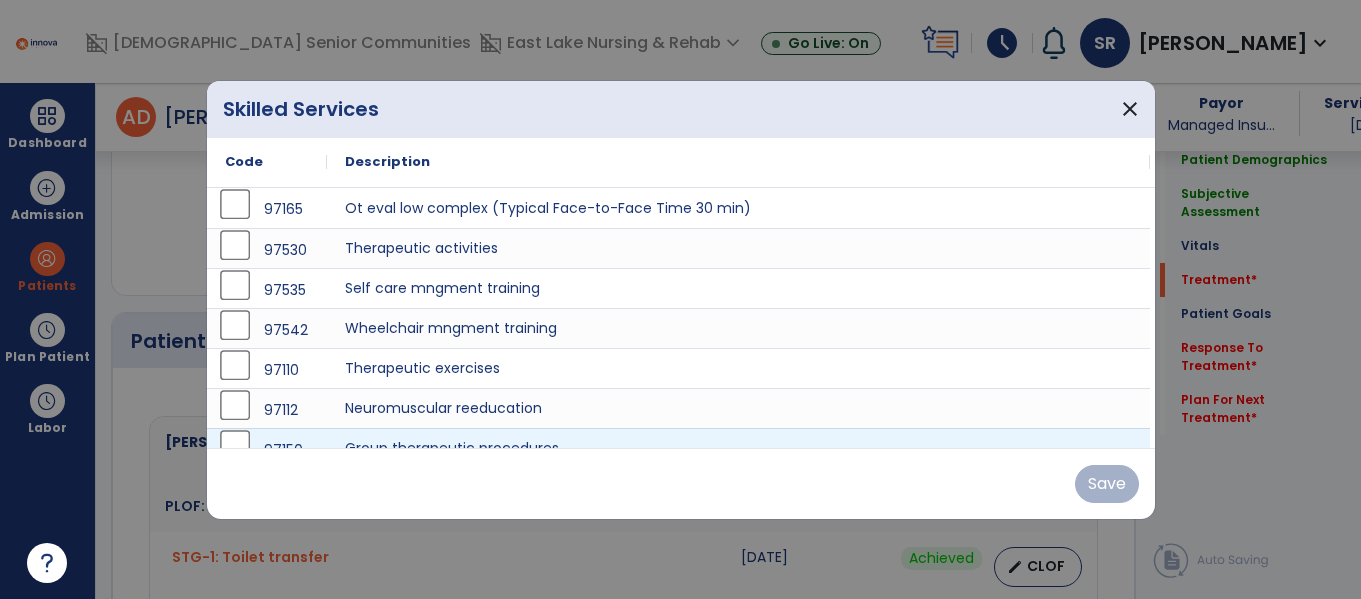 scroll, scrollTop: 1320, scrollLeft: 0, axis: vertical 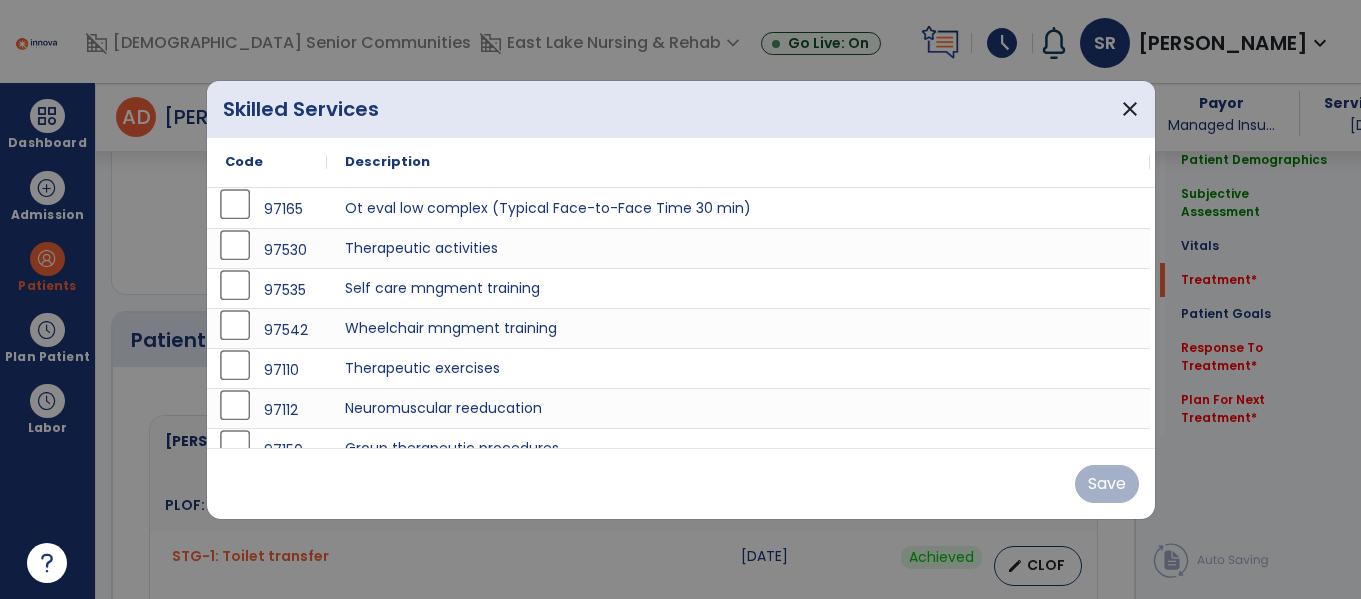 click on "97165 Ot eval low complex (Typical Face-to-Face Time 30 min)   97530 Therapeutic activities   97535 Self care mngment training   97542 Wheelchair mngment training   97110 Therapeutic exercises   97112 Neuromuscular reeducation   97150 Group therapeutic procedures   97140 [MEDICAL_DATA] 1/> regions" at bounding box center [681, 318] 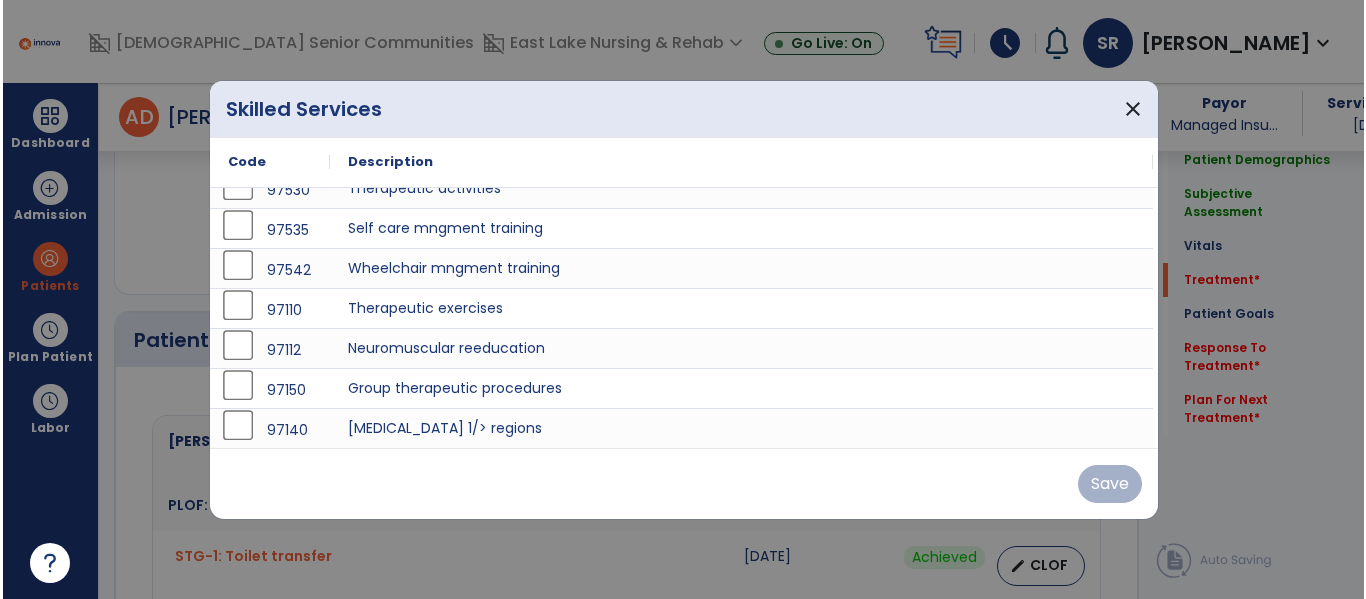 scroll, scrollTop: 0, scrollLeft: 0, axis: both 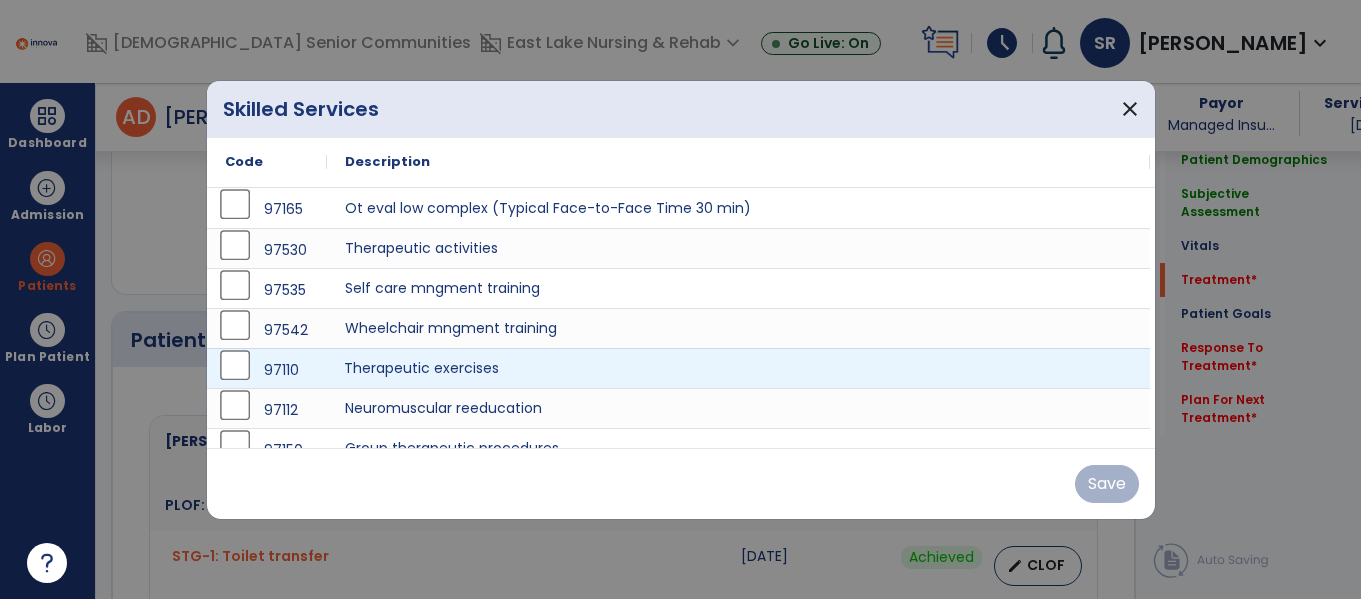 click on "Therapeutic exercises" at bounding box center [738, 368] 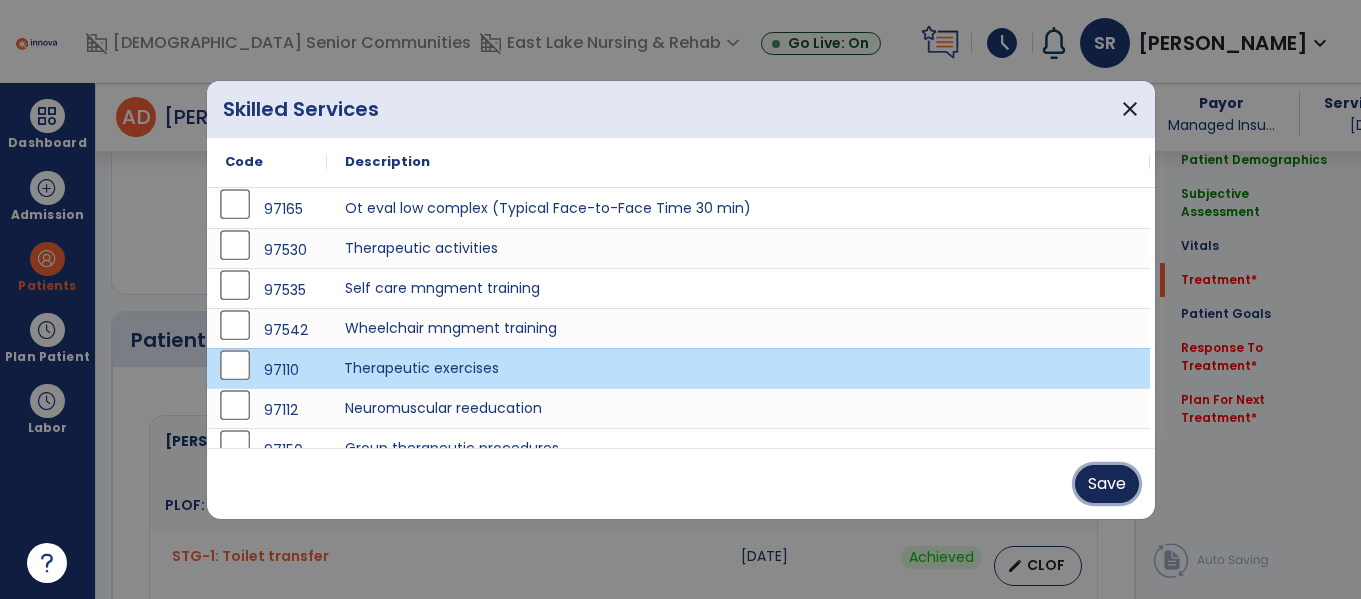 click on "Save" at bounding box center (1107, 484) 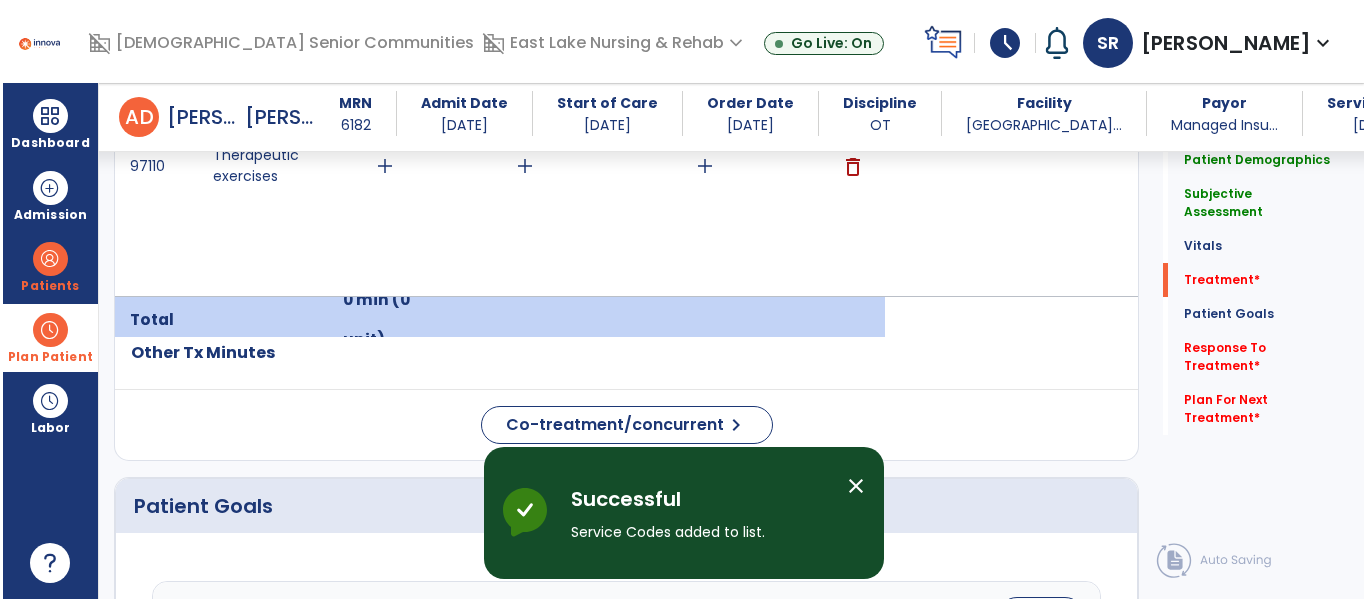 scroll, scrollTop: 1321, scrollLeft: 0, axis: vertical 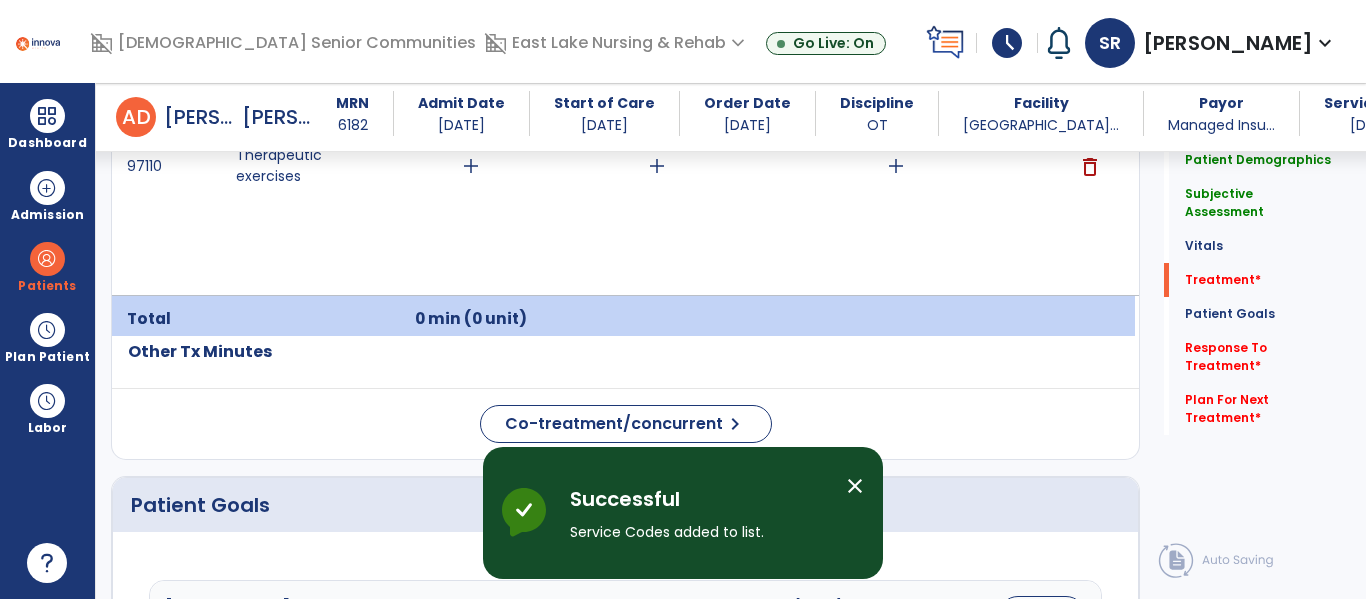 click on "Quick Links  Patient Demographics   Patient Demographics   Subjective Assessment   Subjective Assessment   Vitals   Vitals   Treatment   *  Treatment   *  Patient Goals   Patient Goals   Response To Treatment   *  Response To Treatment   *  Plan For Next Treatment   *  Plan For Next Treatment   *" 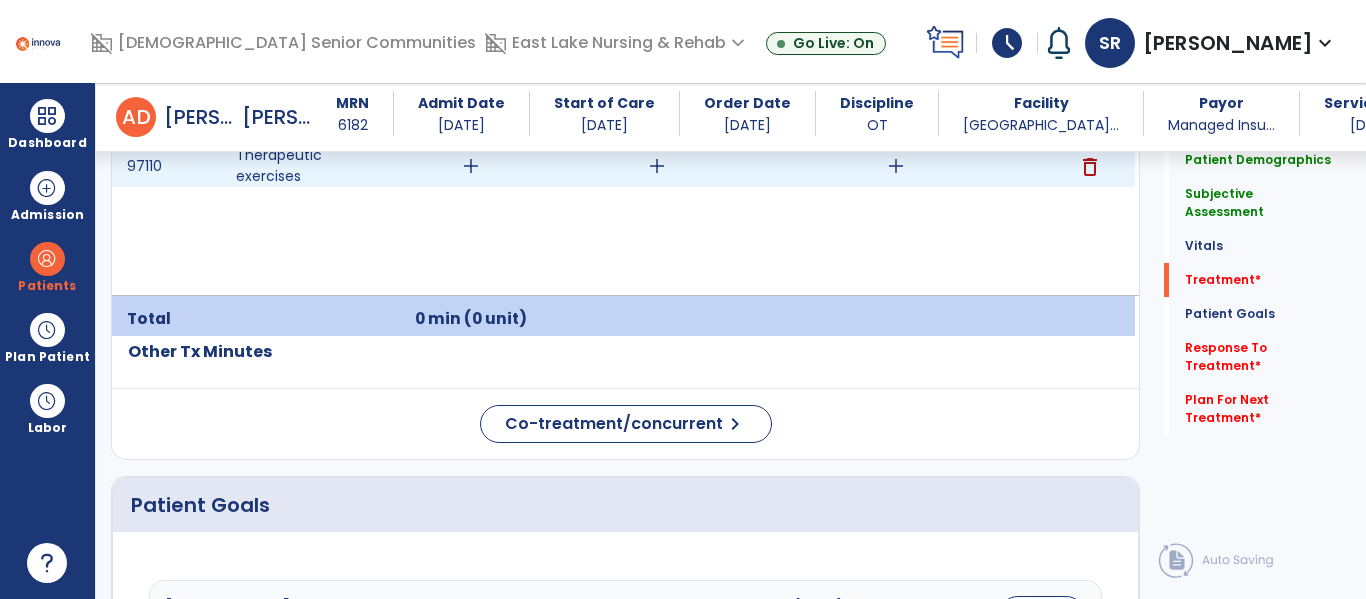 click on "add" at bounding box center [471, 166] 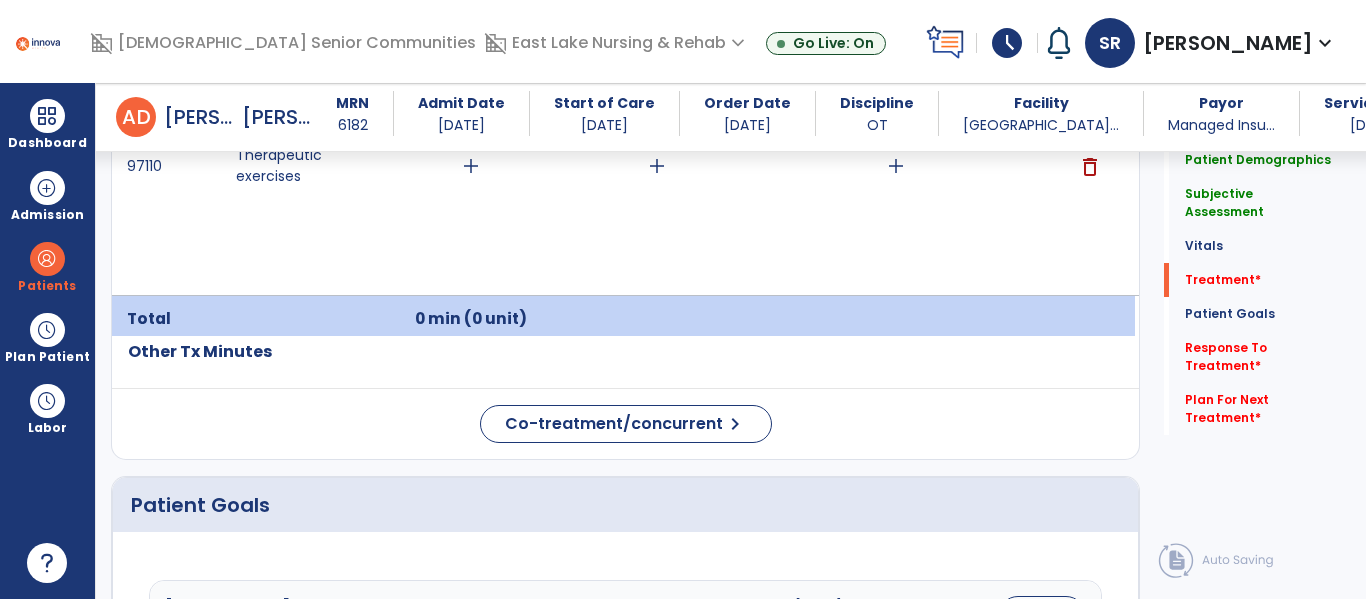 click on "Patient Demographics  Medical Diagnosis   Treatment Diagnosis   Precautions   Contraindications
Code
Description
Pdpm Clinical Category
Z51.89" 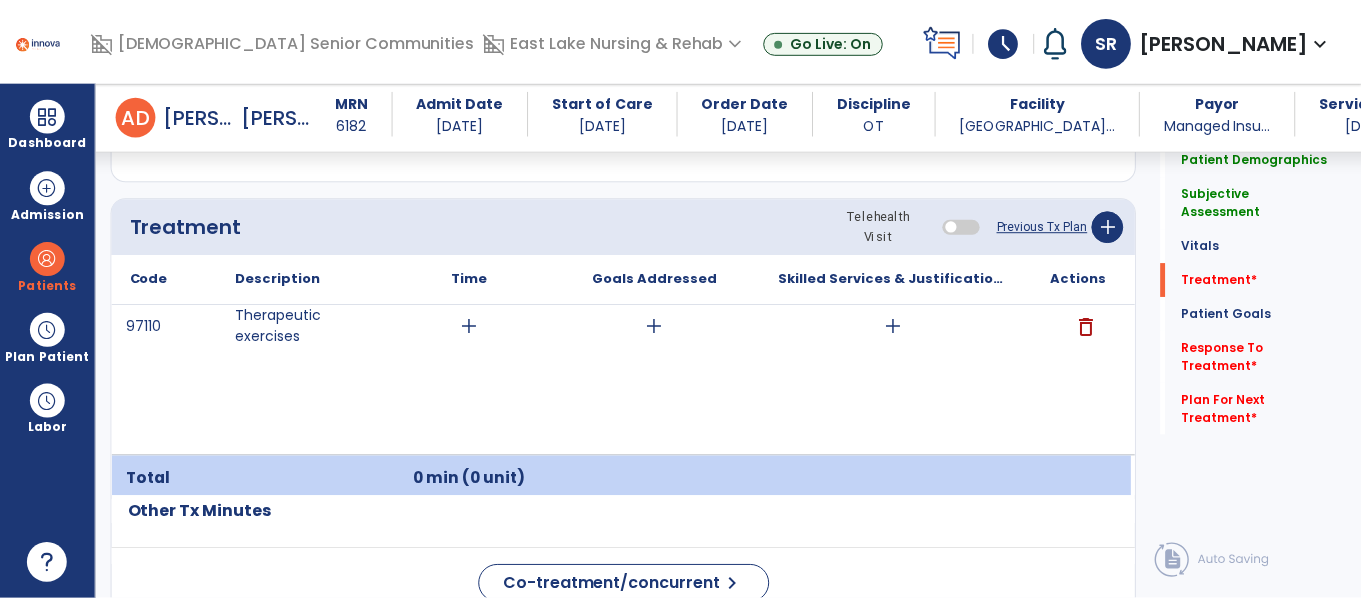 scroll, scrollTop: 1121, scrollLeft: 0, axis: vertical 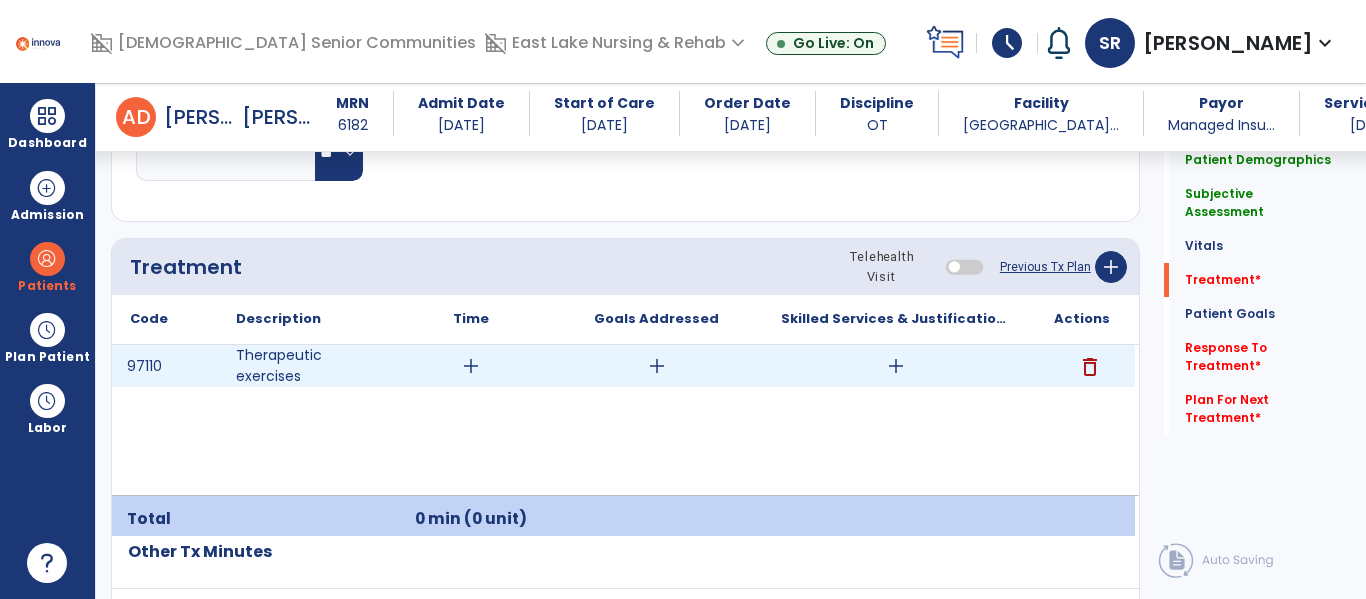 click on "add" at bounding box center [471, 366] 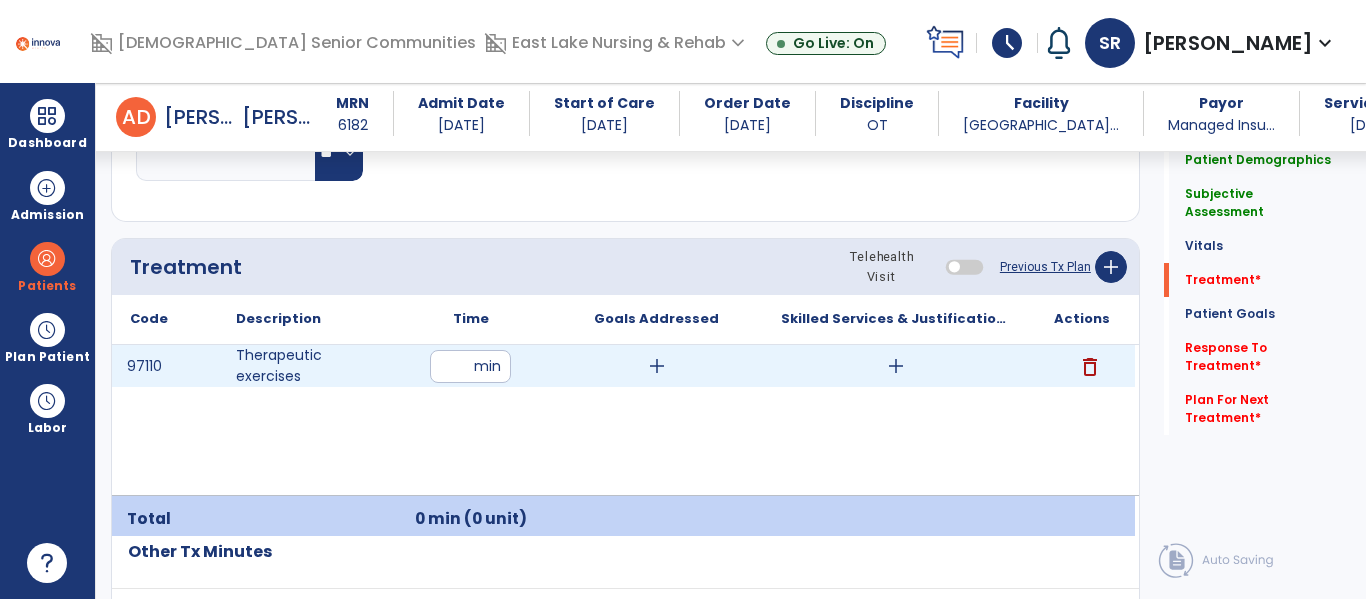 type on "**" 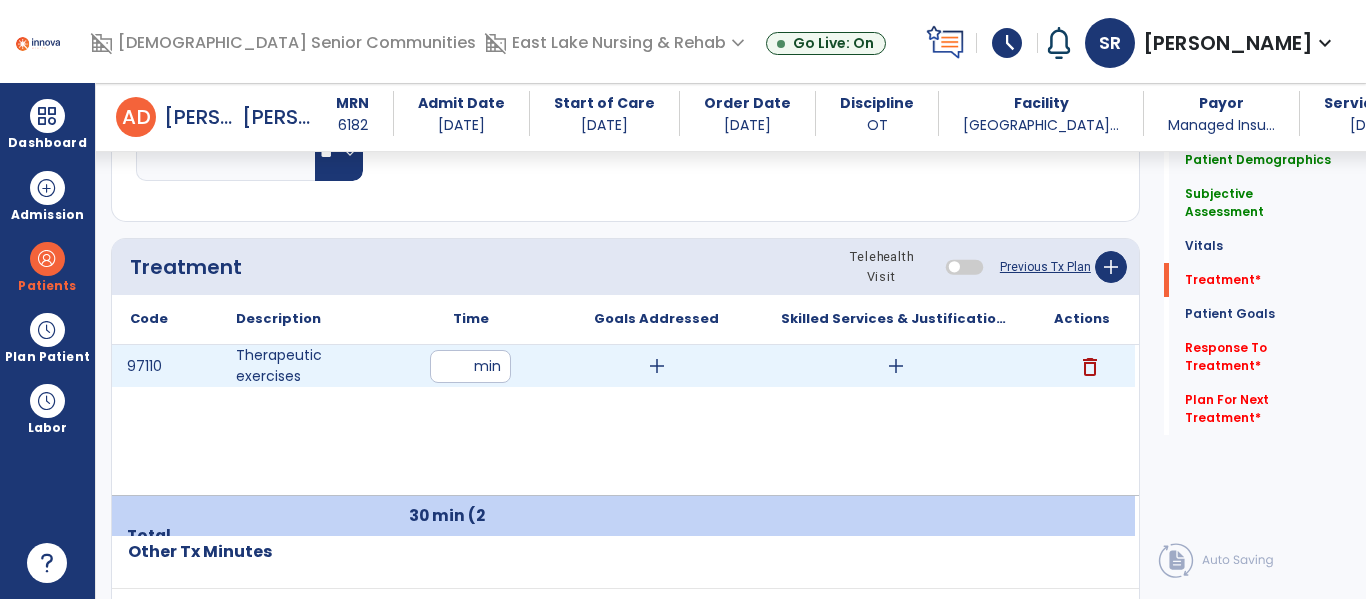 click on "add" at bounding box center [656, 366] 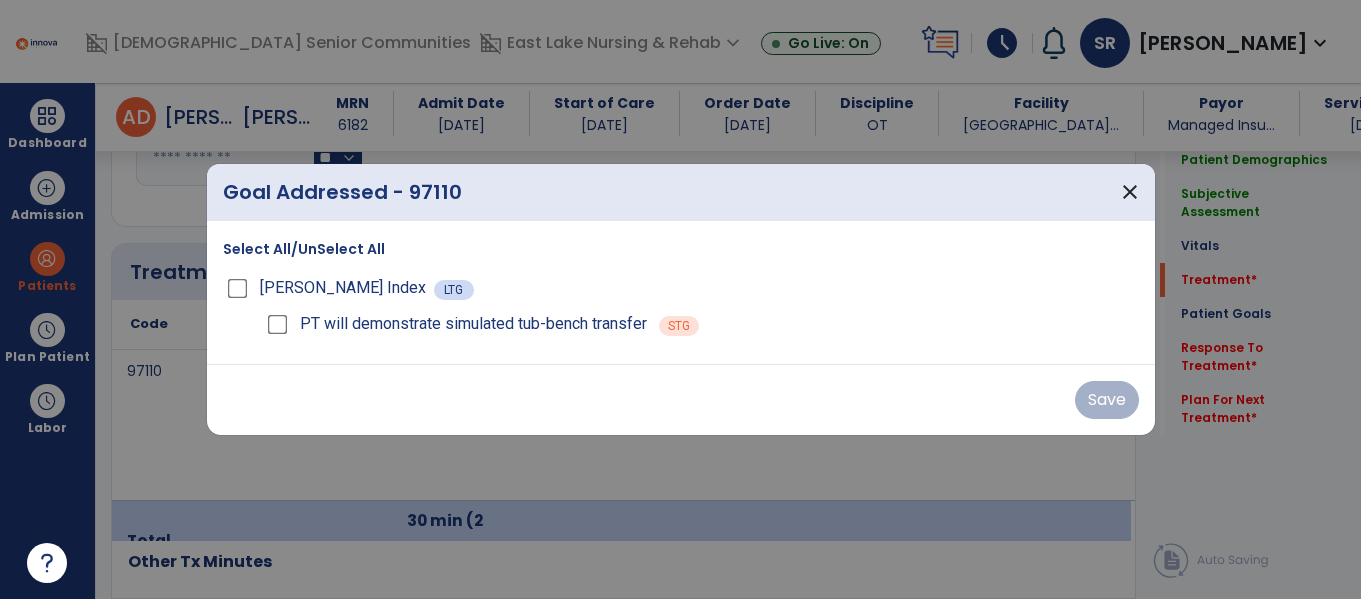 scroll, scrollTop: 1121, scrollLeft: 0, axis: vertical 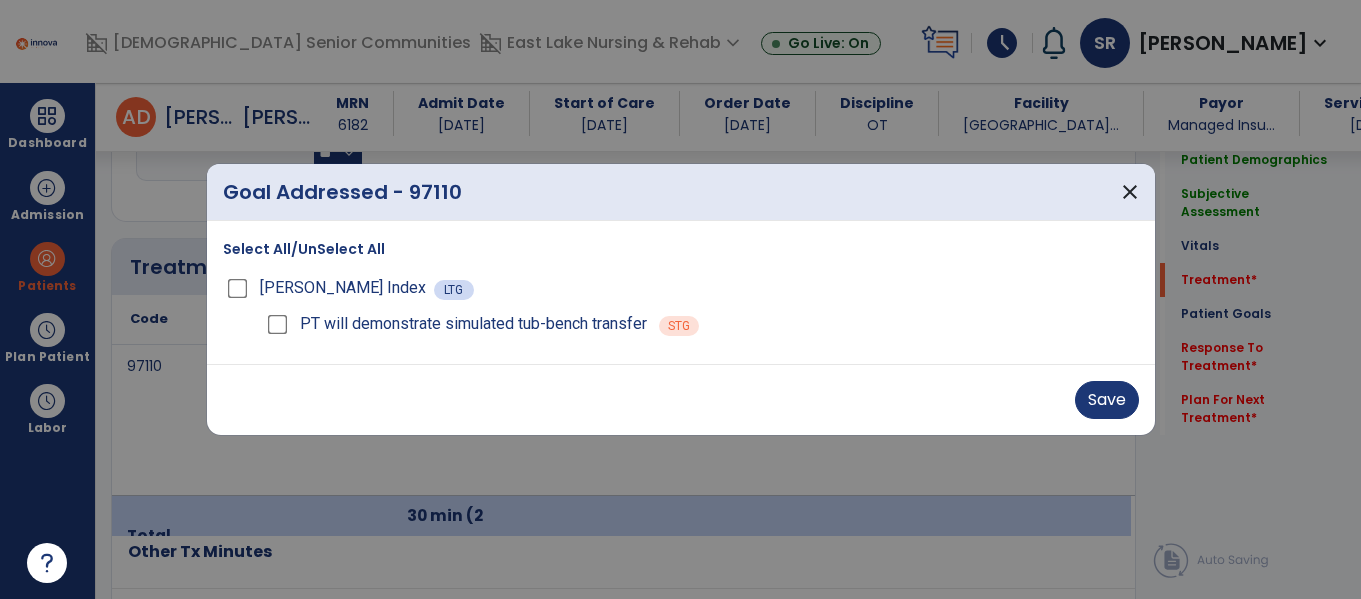 click on "[PERSON_NAME] Index  LTG" at bounding box center (681, 288) 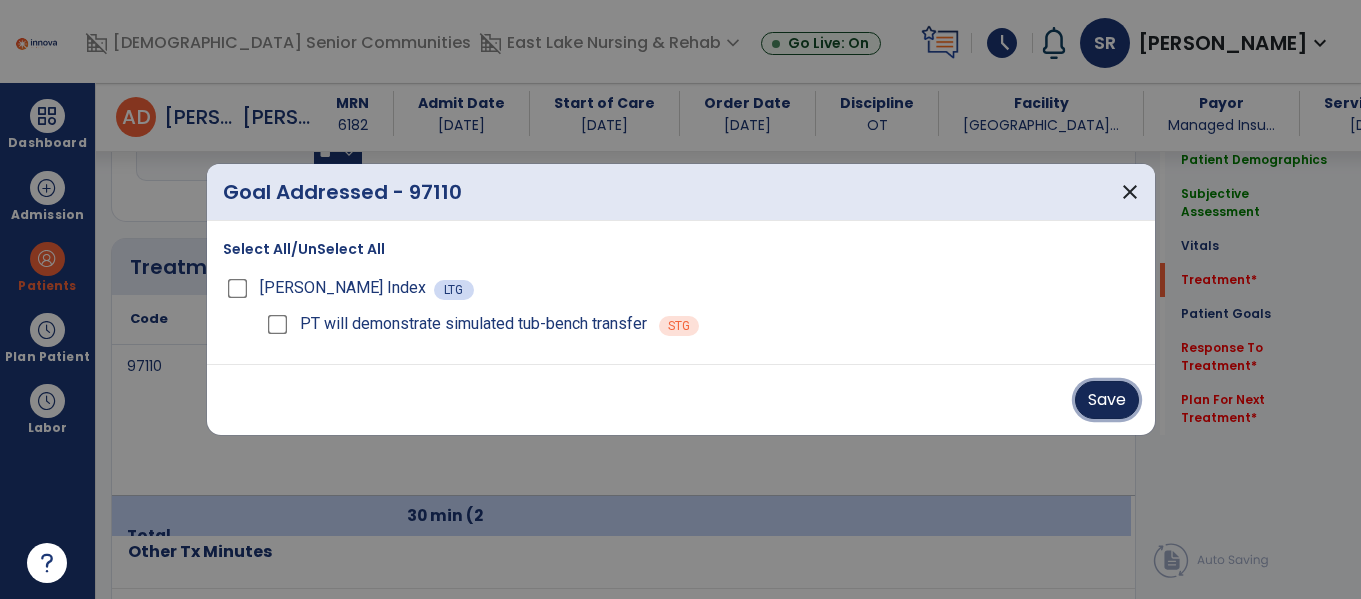 click on "Save" at bounding box center [1107, 400] 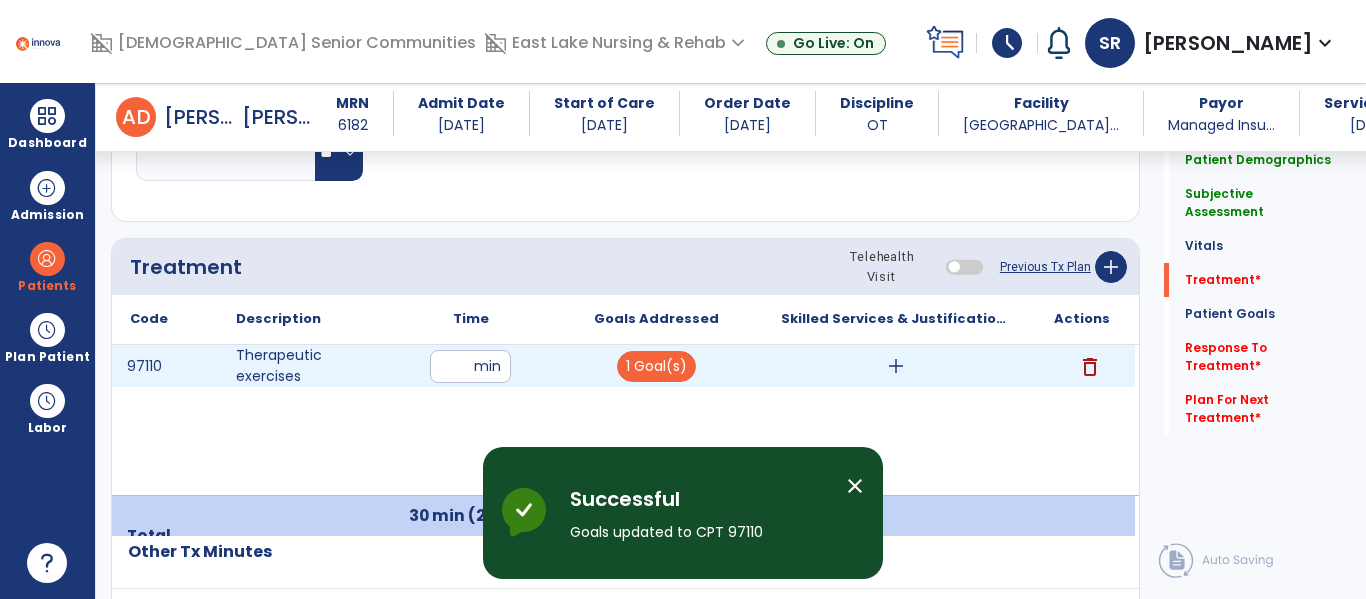 click on "add" at bounding box center (896, 366) 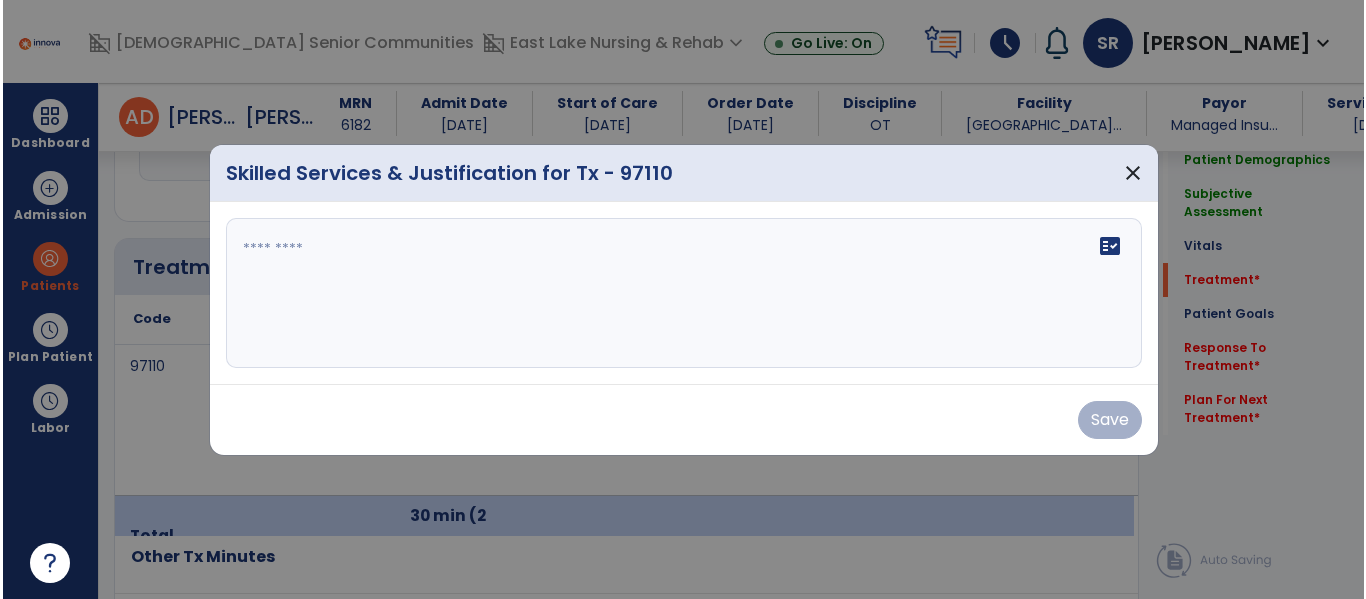 scroll, scrollTop: 1121, scrollLeft: 0, axis: vertical 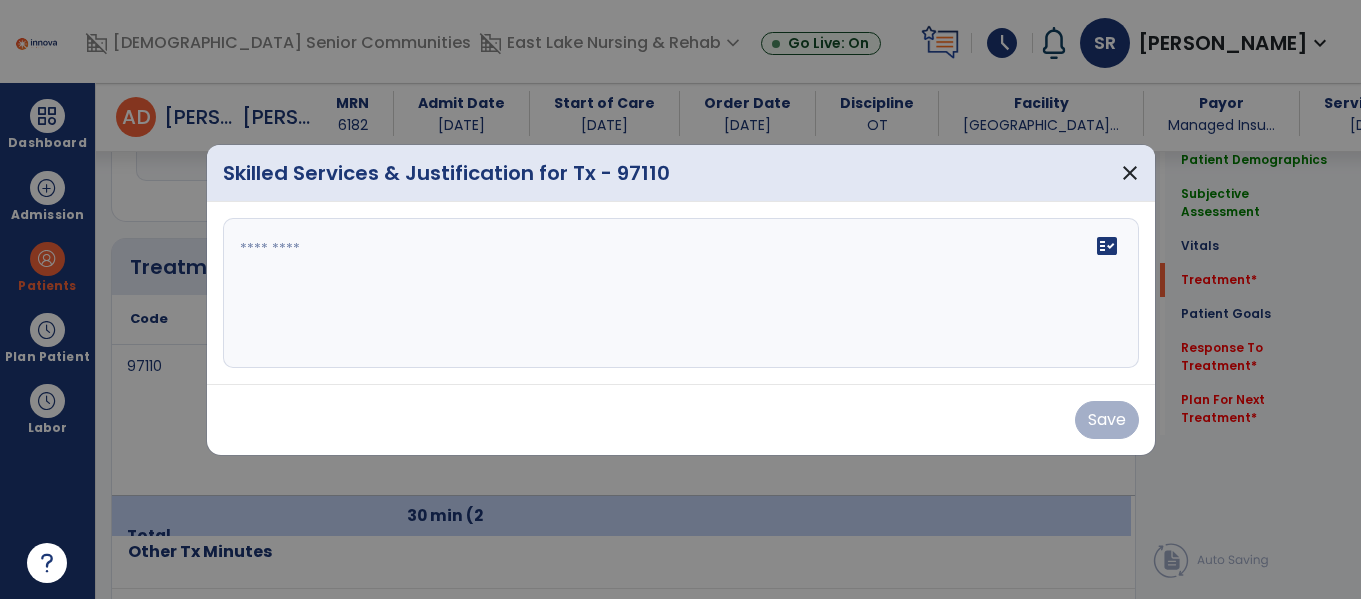 click on "fact_check" at bounding box center [681, 293] 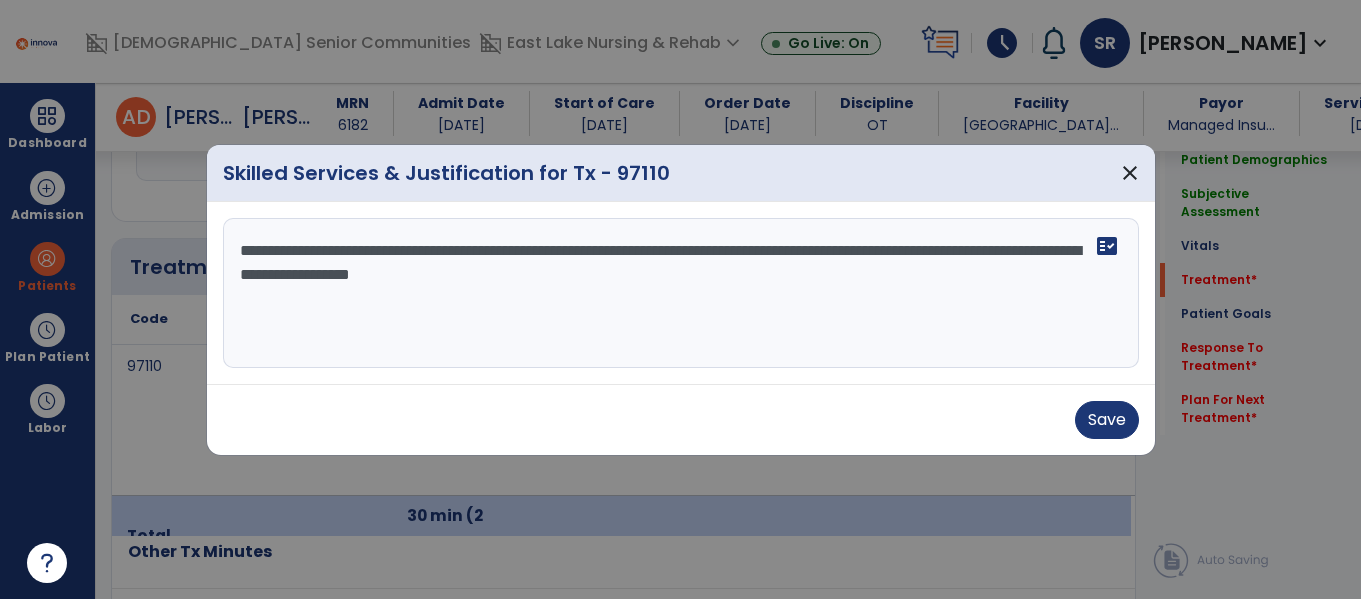 click on "**********" at bounding box center [681, 293] 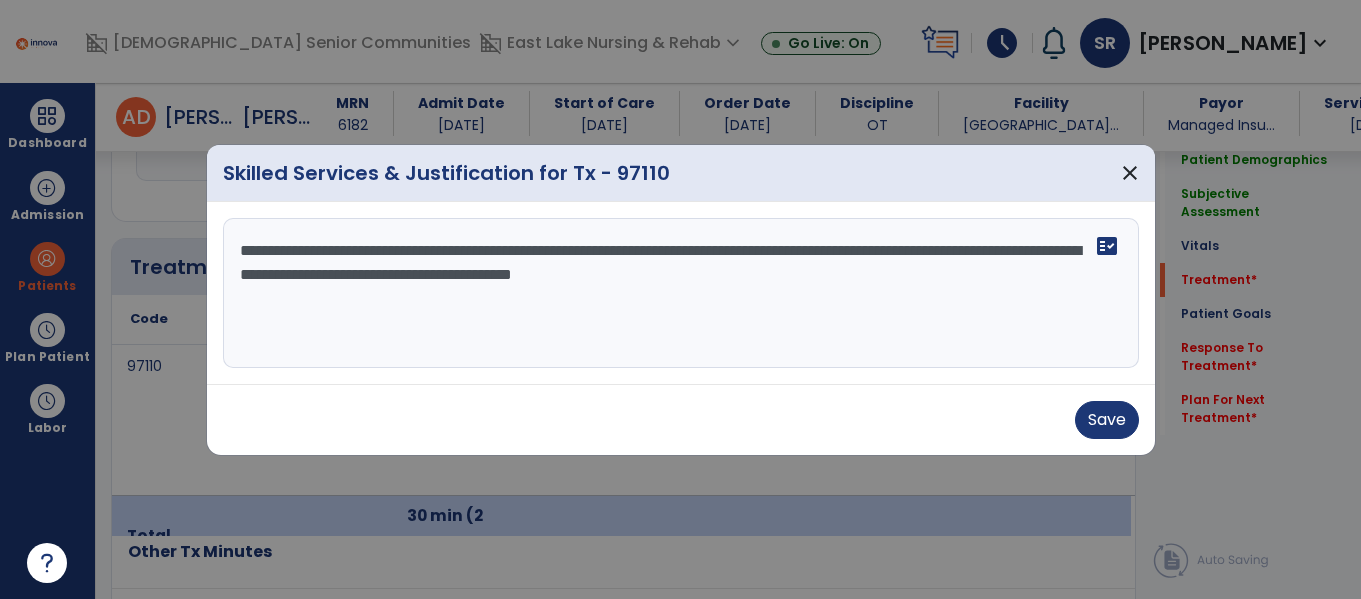 click on "**********" at bounding box center [681, 293] 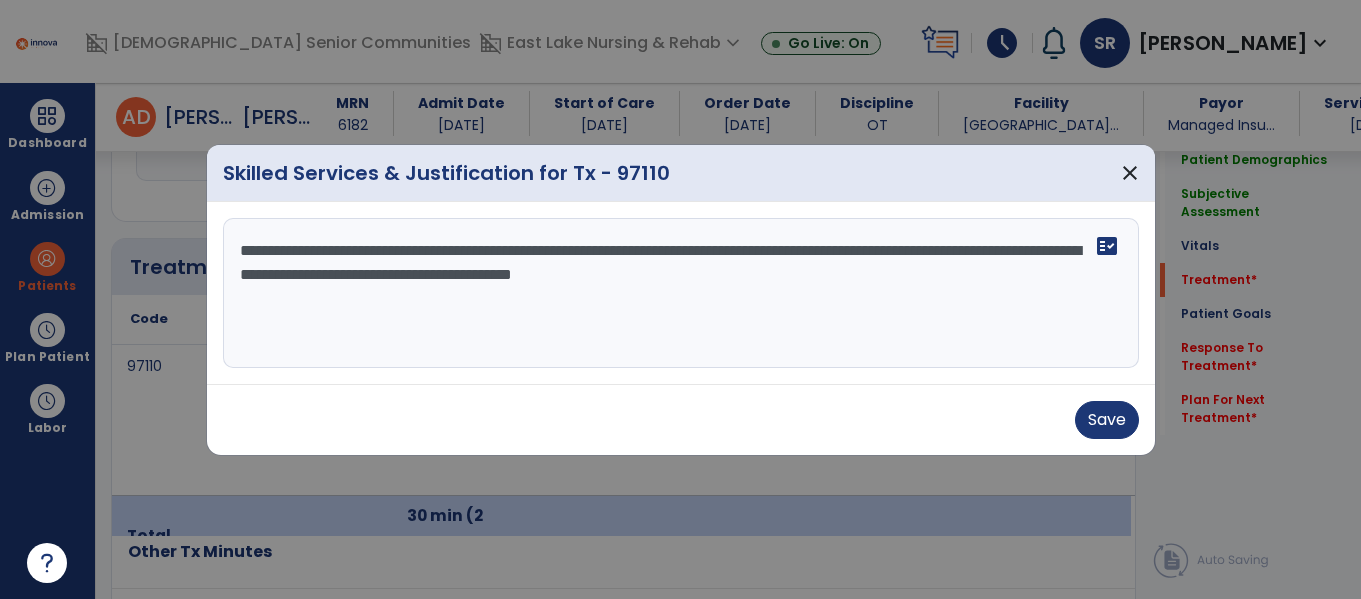click on "**********" at bounding box center [681, 293] 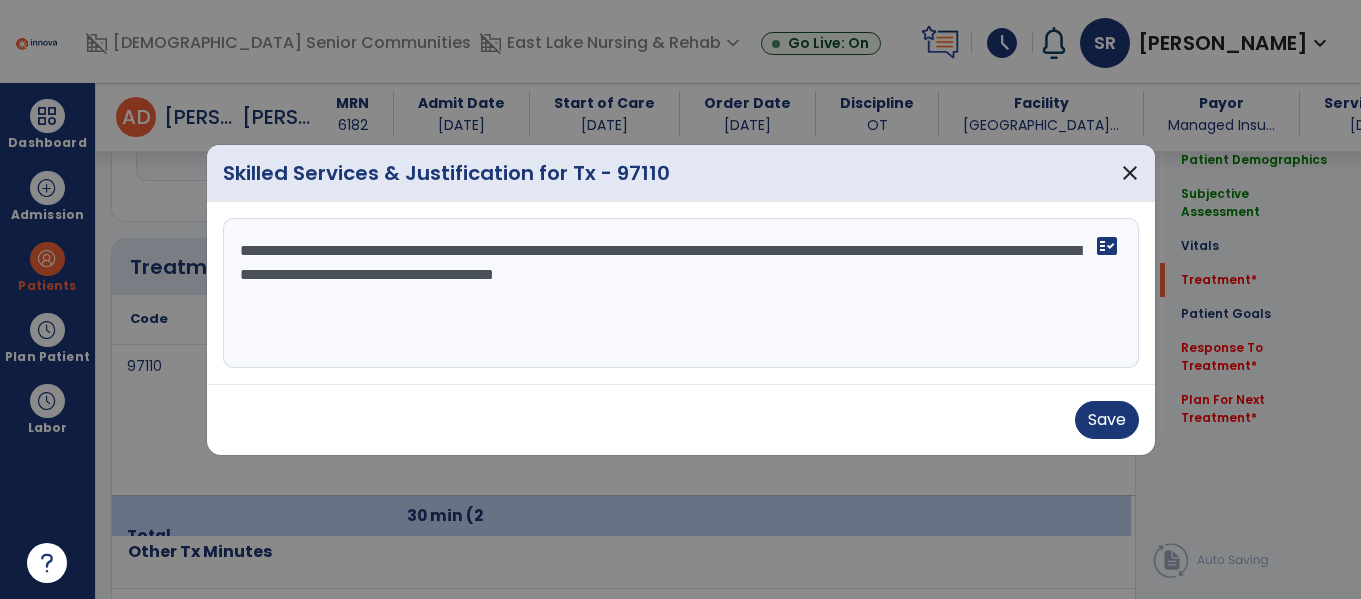 click on "**********" at bounding box center [681, 293] 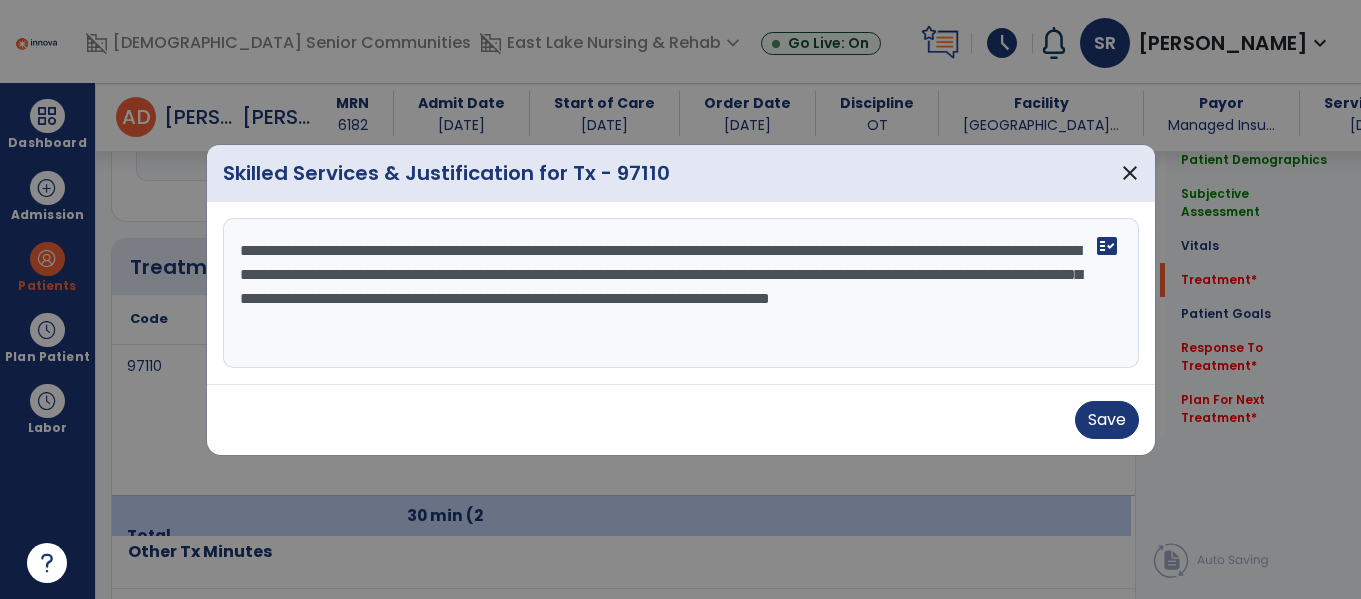 type on "**********" 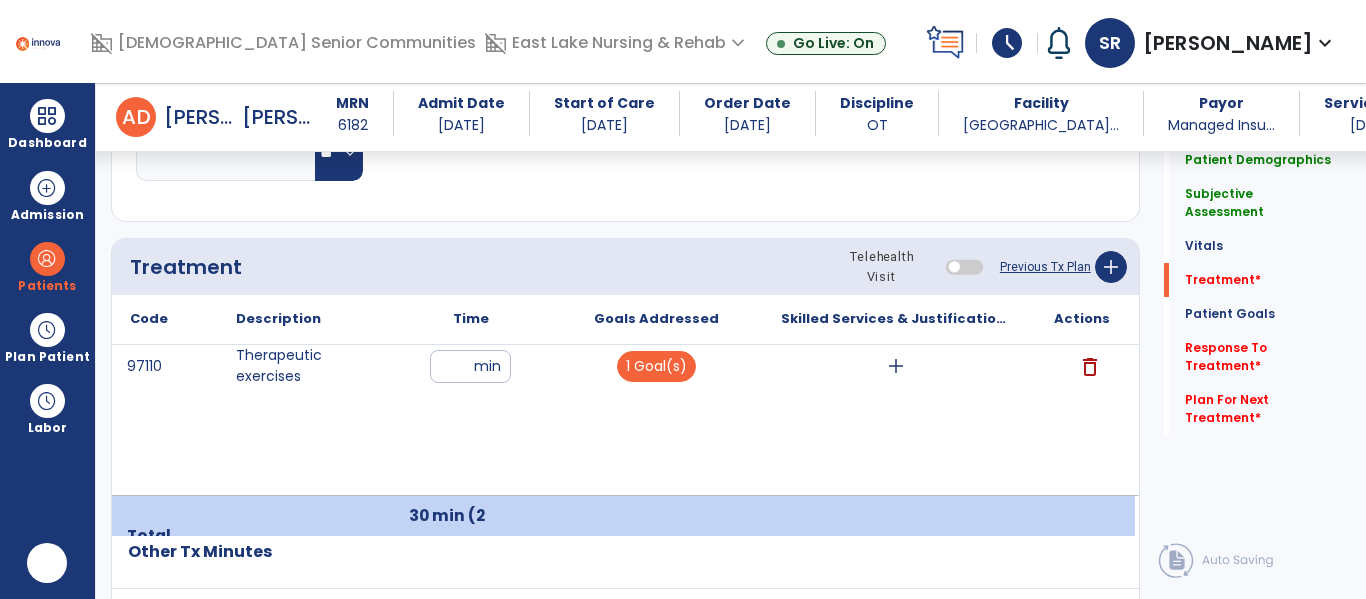 scroll, scrollTop: 0, scrollLeft: 0, axis: both 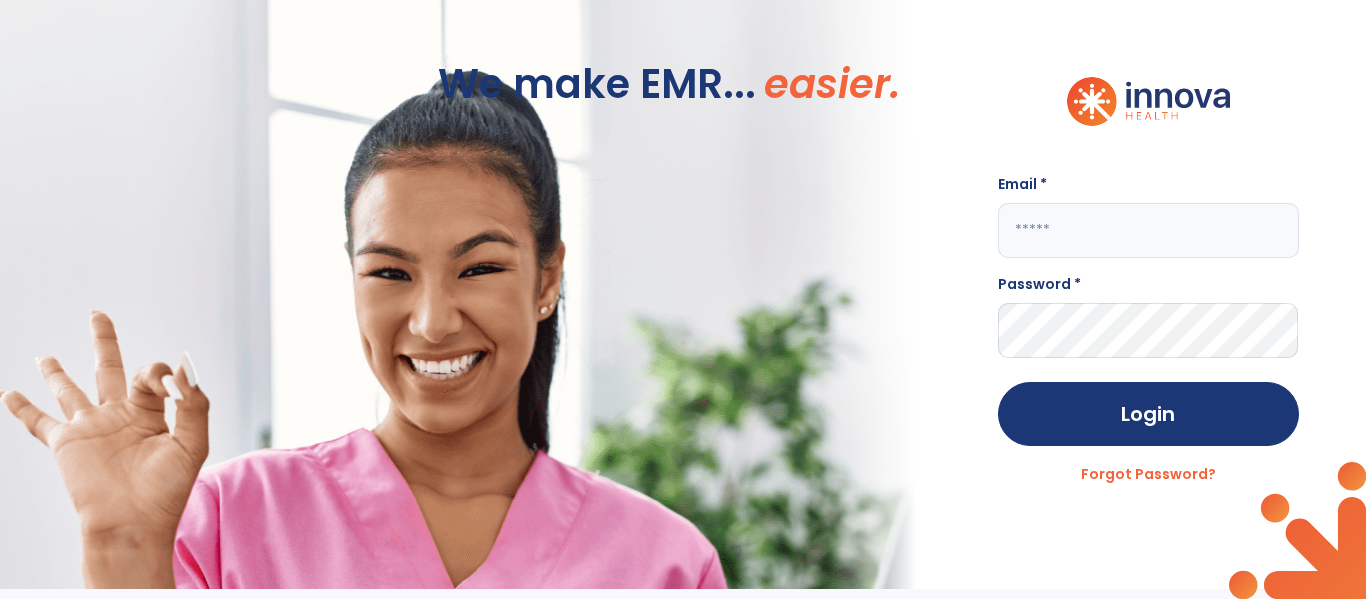 click 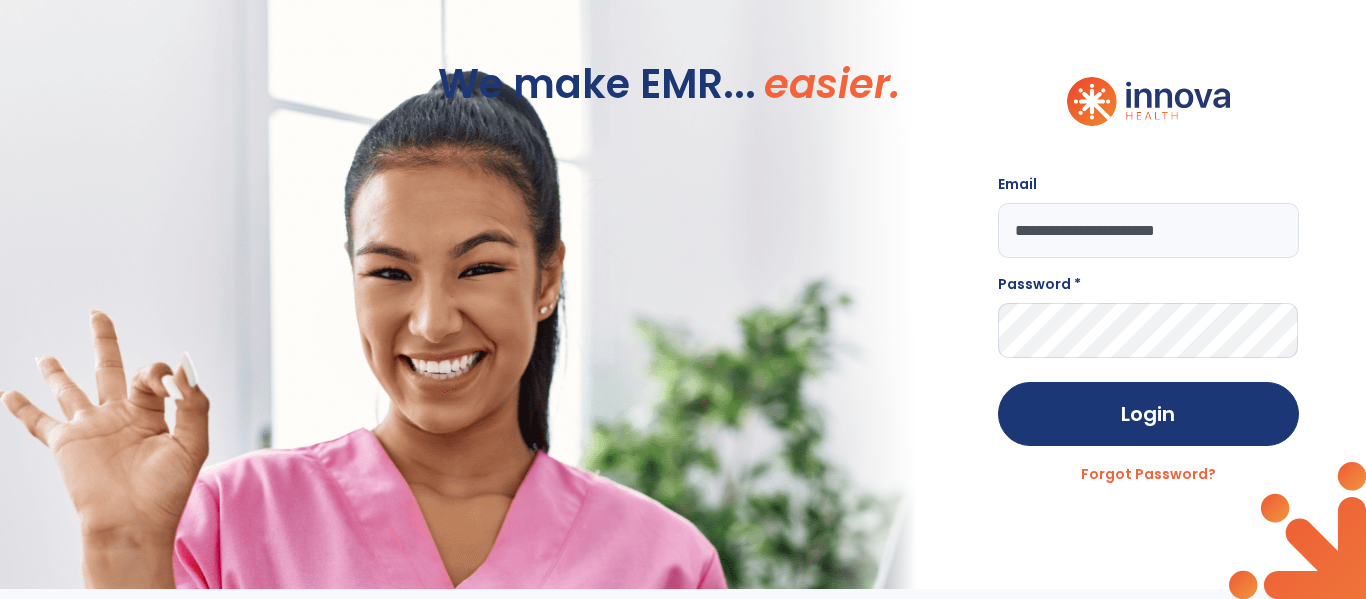 type on "**********" 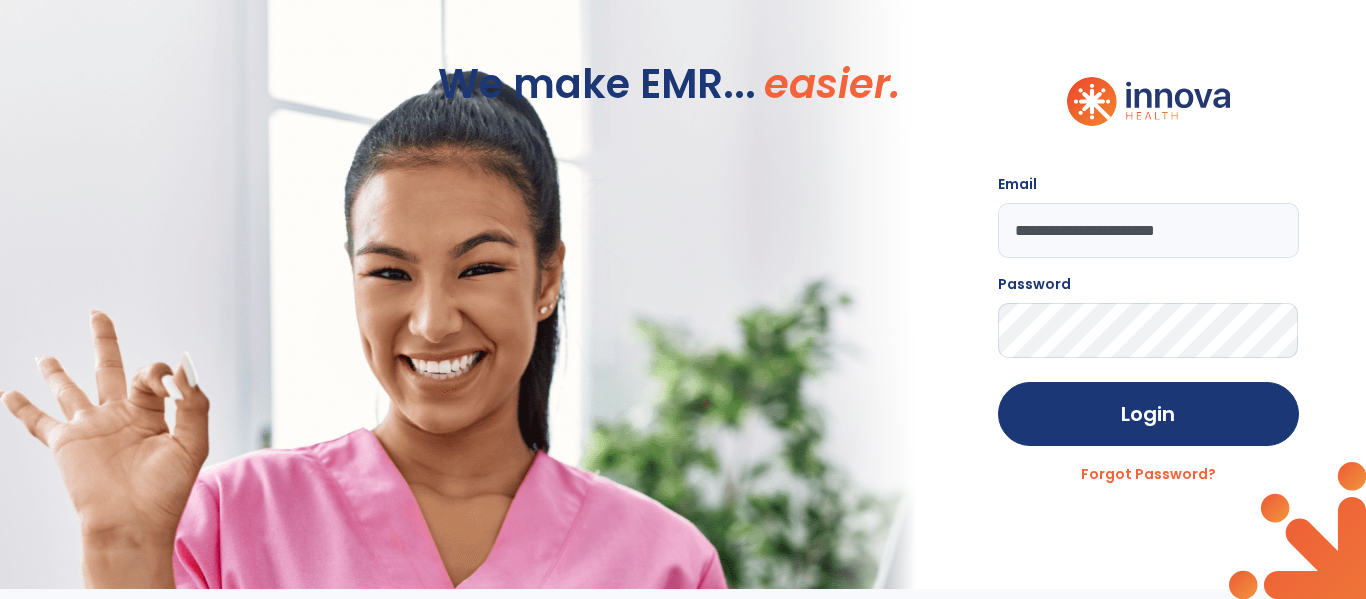 click on "Login" 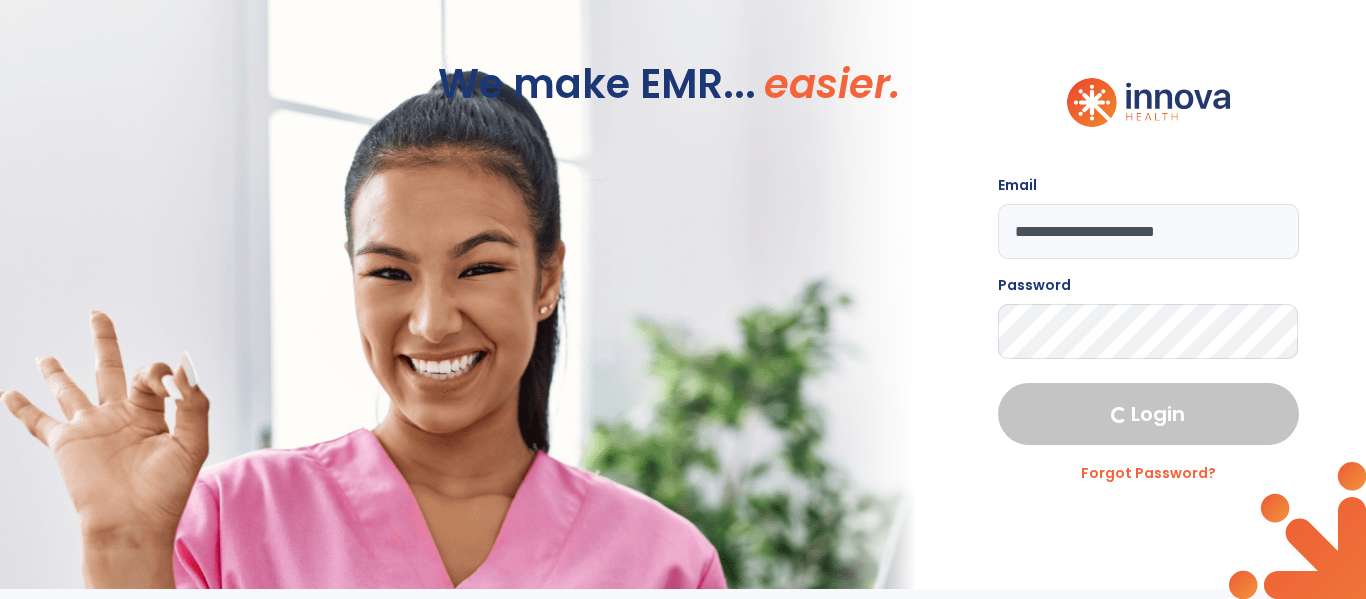 select on "****" 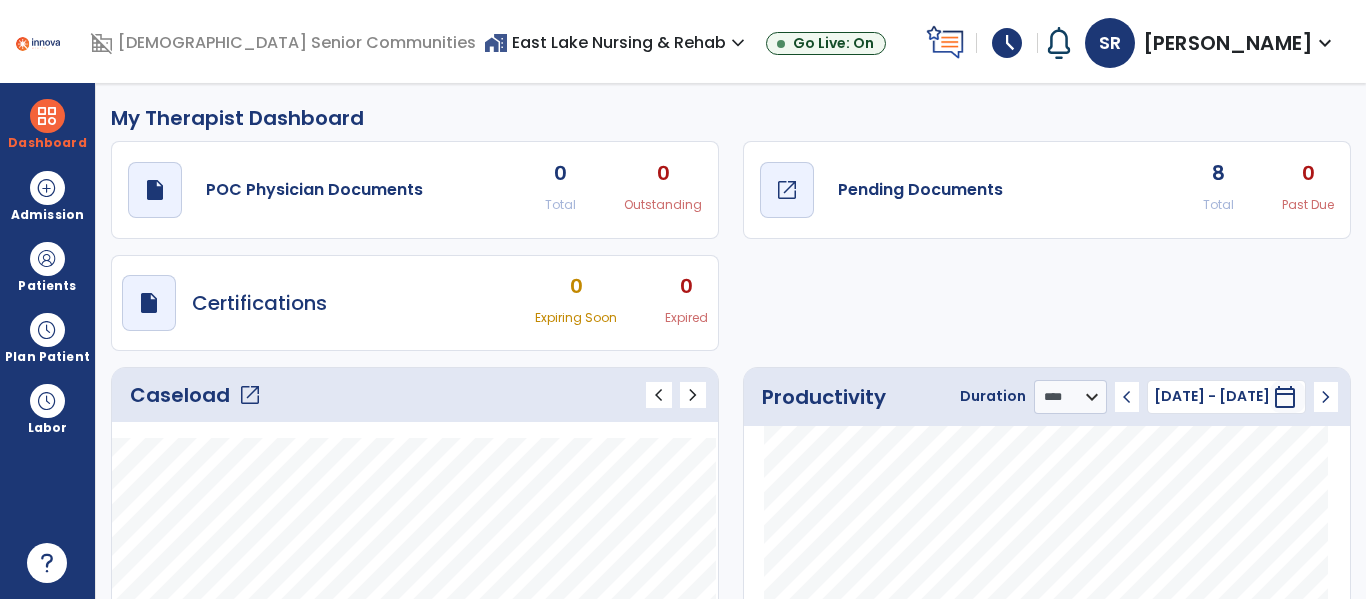 click on "Pending Documents" 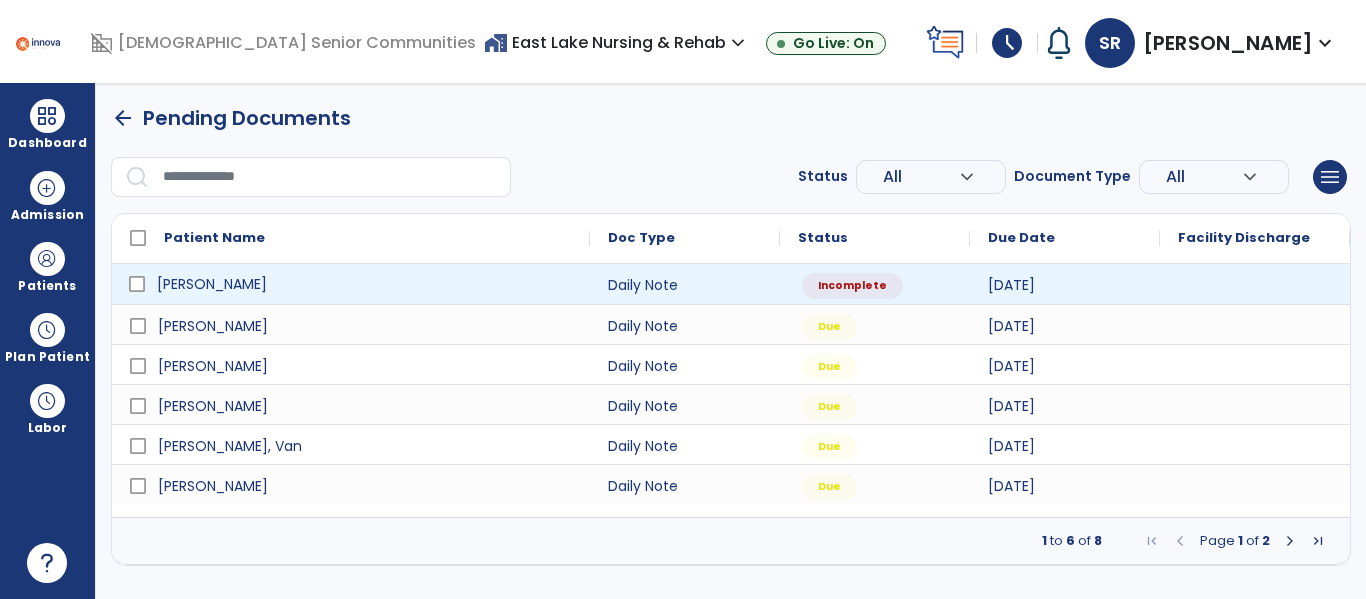 click on "[PERSON_NAME]" at bounding box center (212, 284) 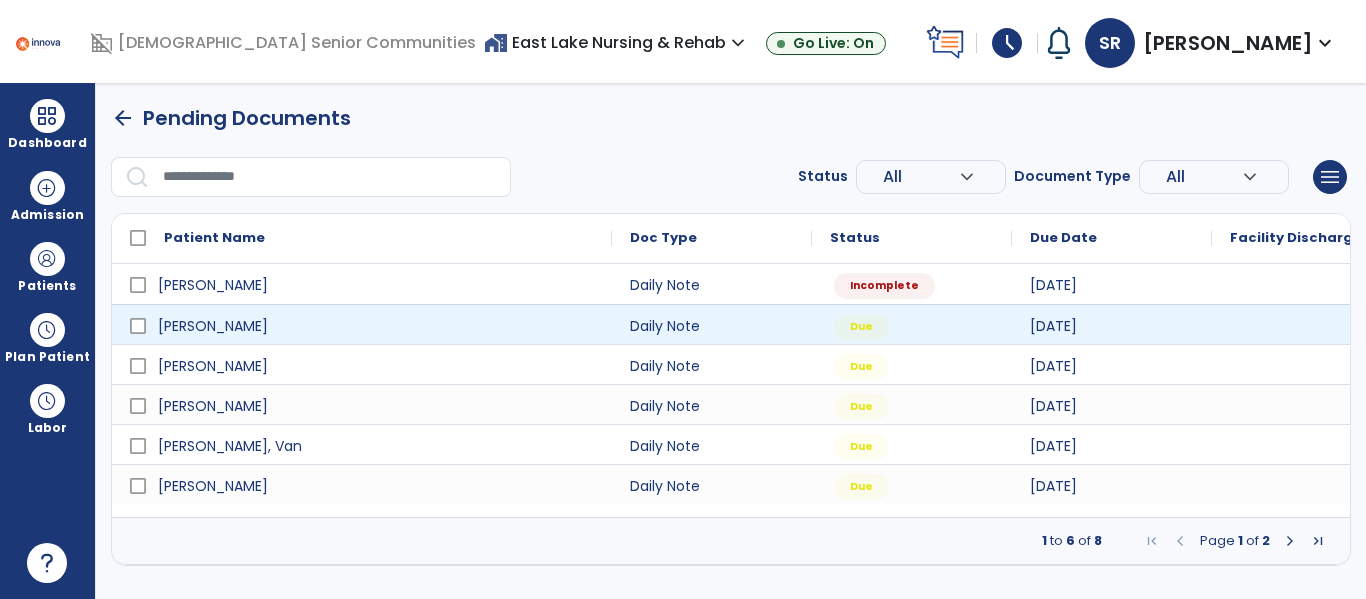 select on "*" 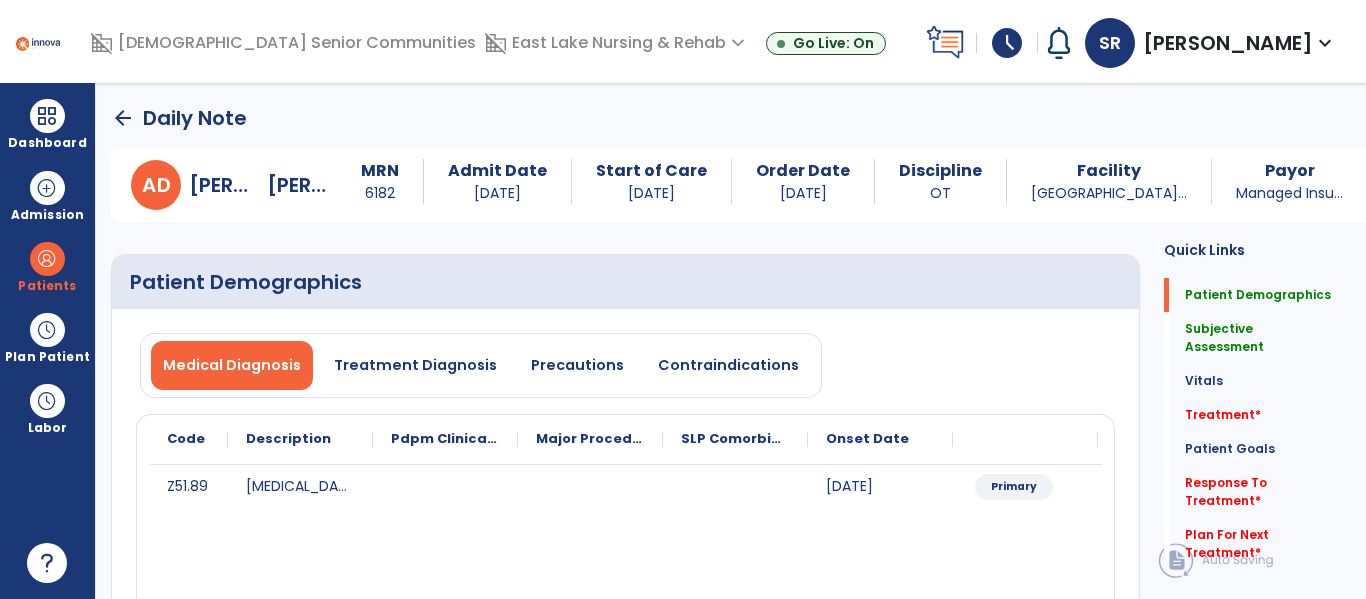 click on "Patient Demographics  Medical Diagnosis   Treatment Diagnosis   Precautions   Contraindications
Code
Description
Pdpm Clinical Category
Z51.89" 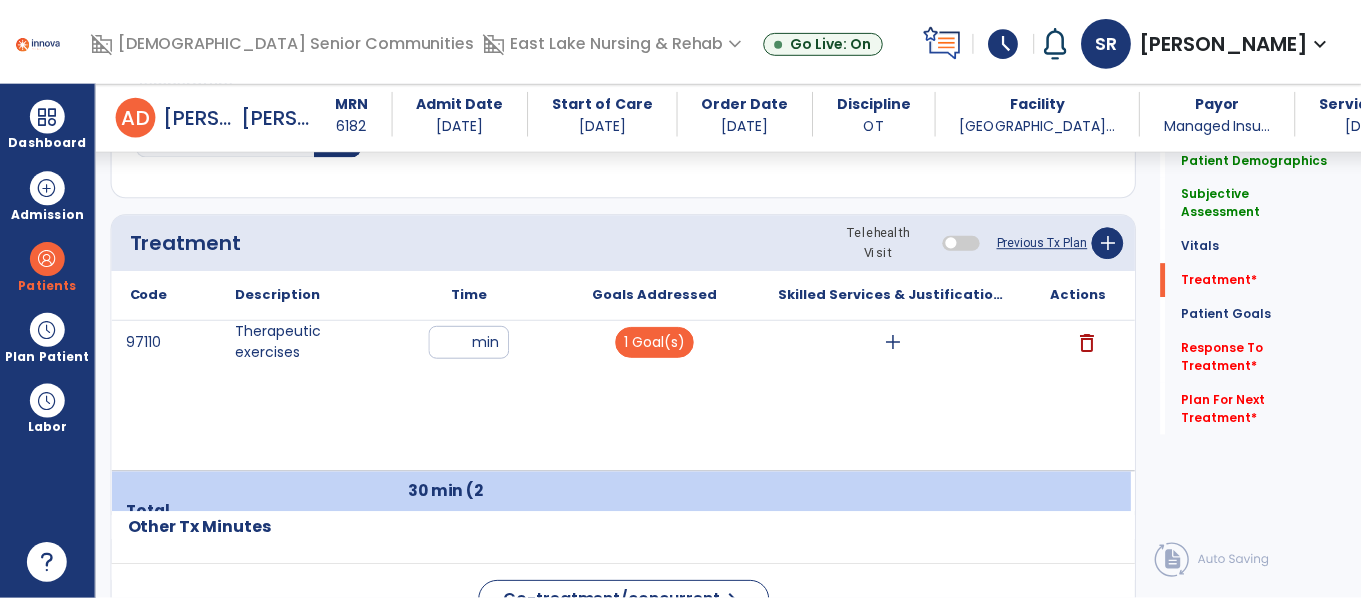 scroll, scrollTop: 1160, scrollLeft: 0, axis: vertical 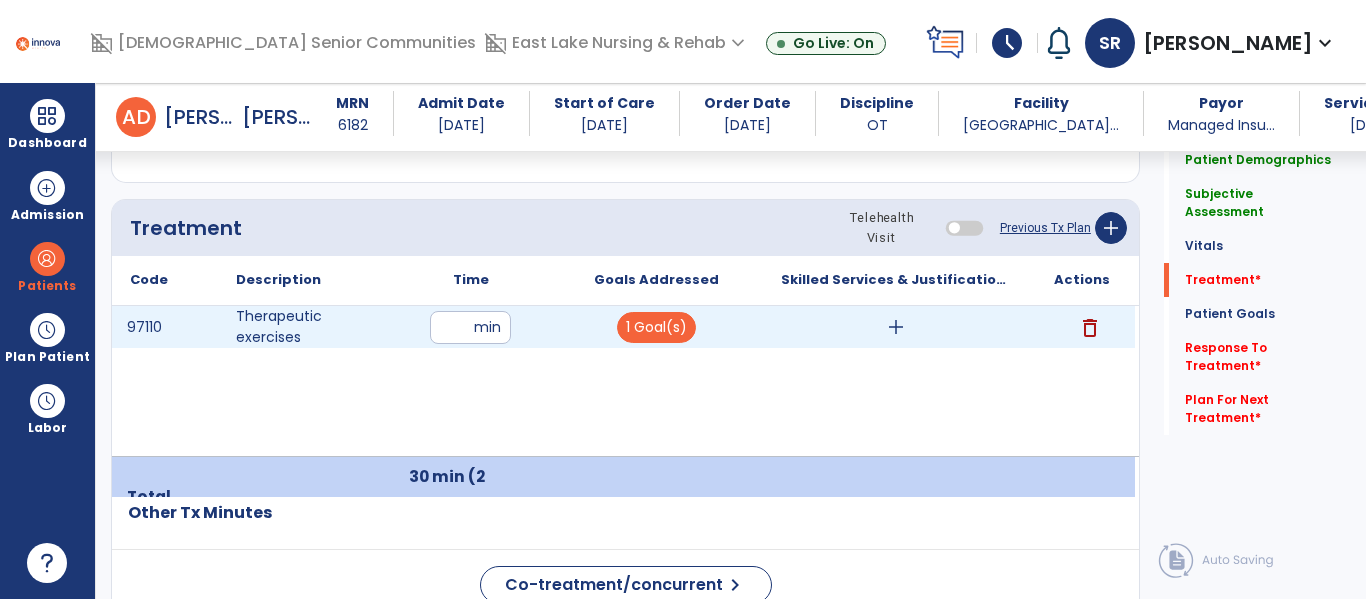 click on "add" at bounding box center (896, 327) 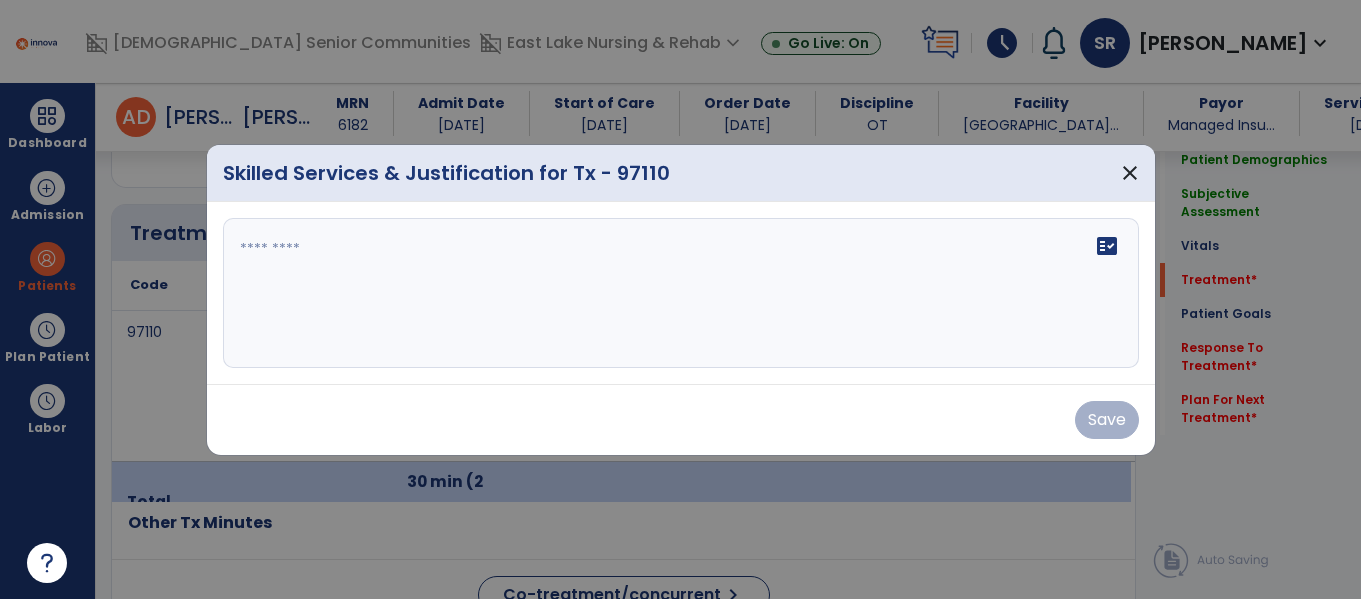 scroll, scrollTop: 1160, scrollLeft: 0, axis: vertical 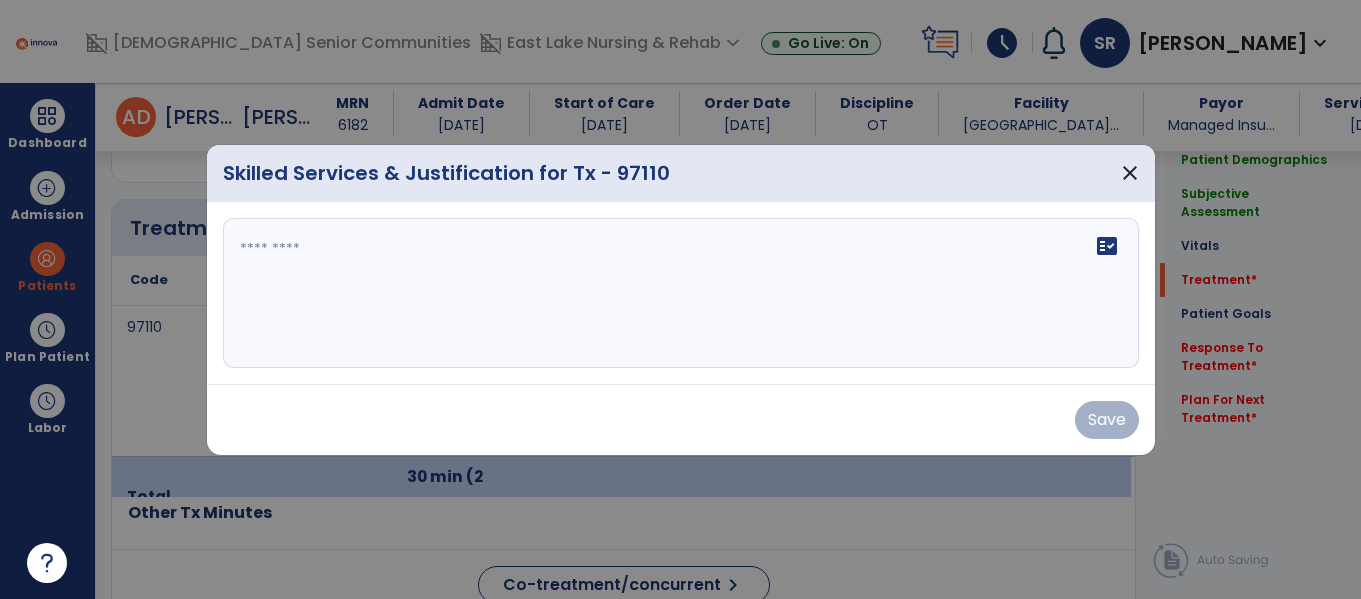 click on "fact_check" at bounding box center [681, 293] 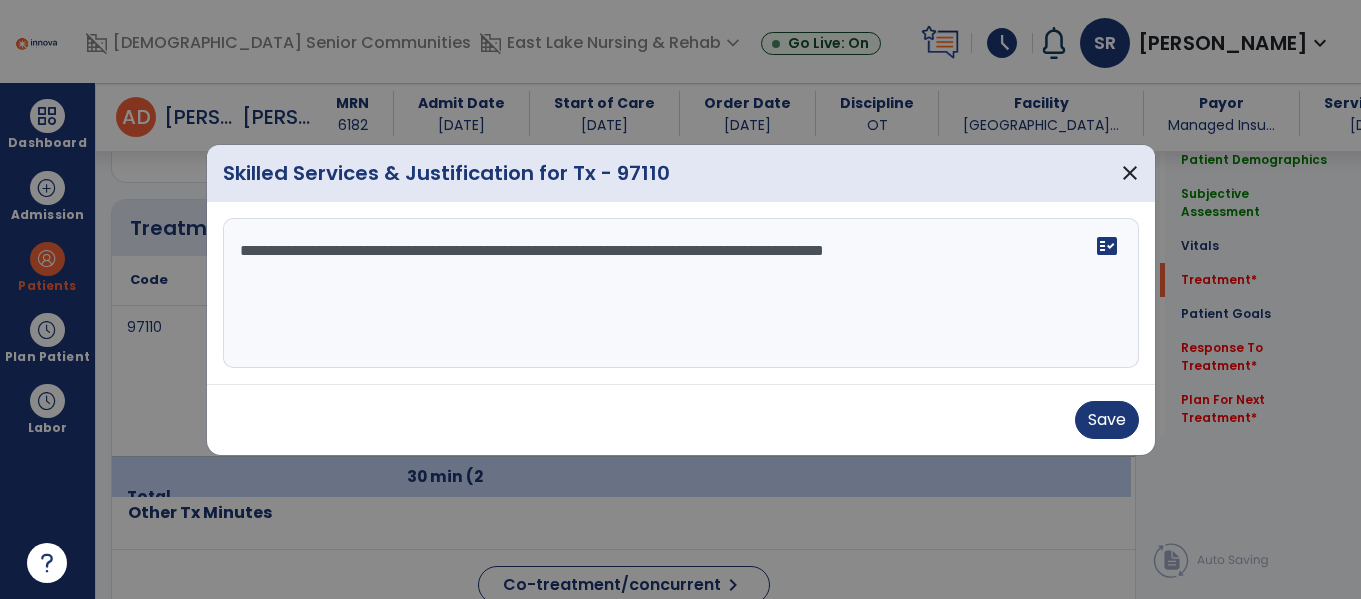click on "**********" at bounding box center [681, 293] 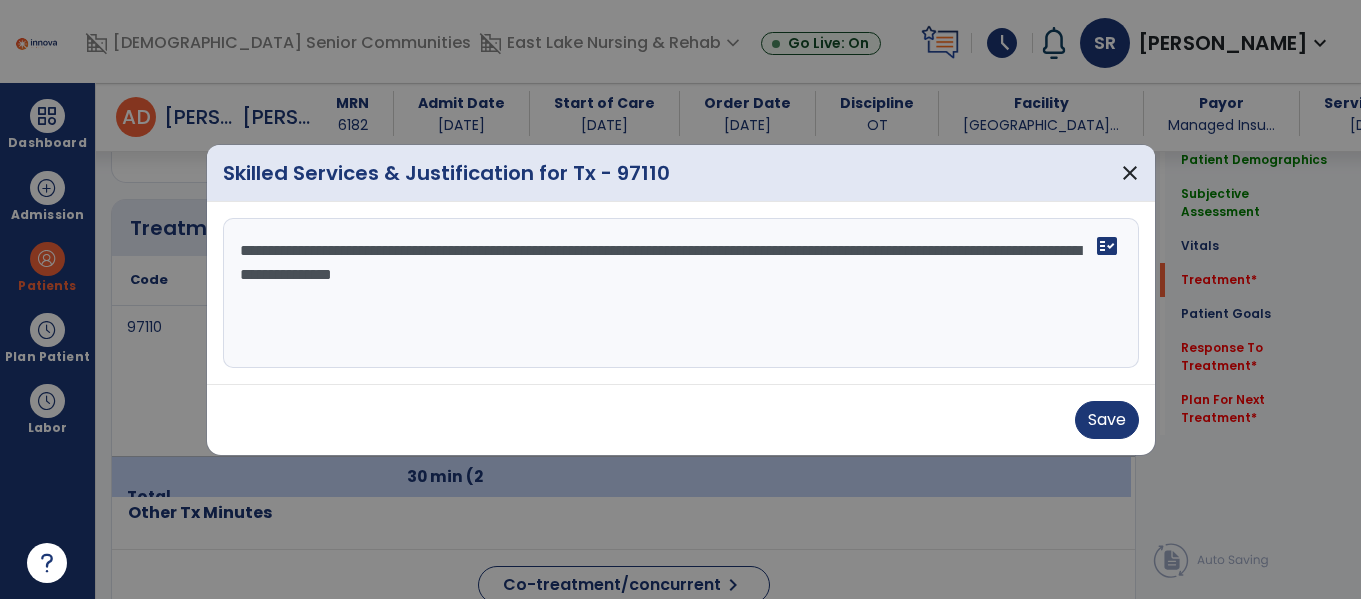 click on "**********" at bounding box center [681, 293] 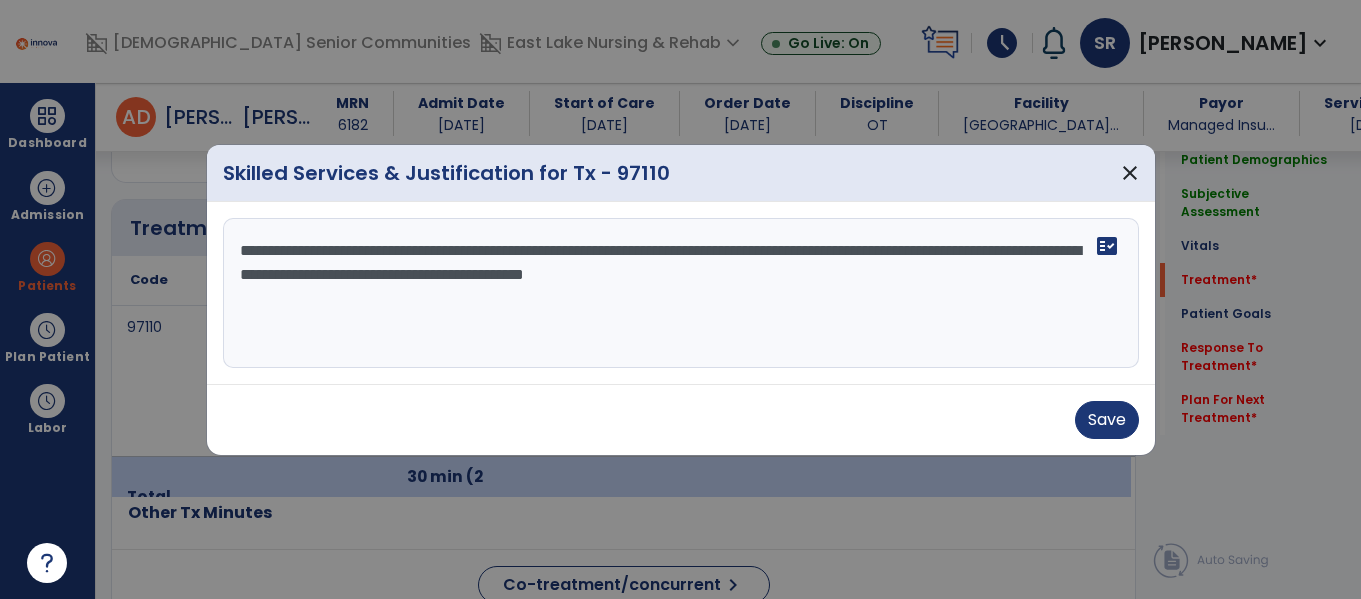 click on "**********" at bounding box center [681, 293] 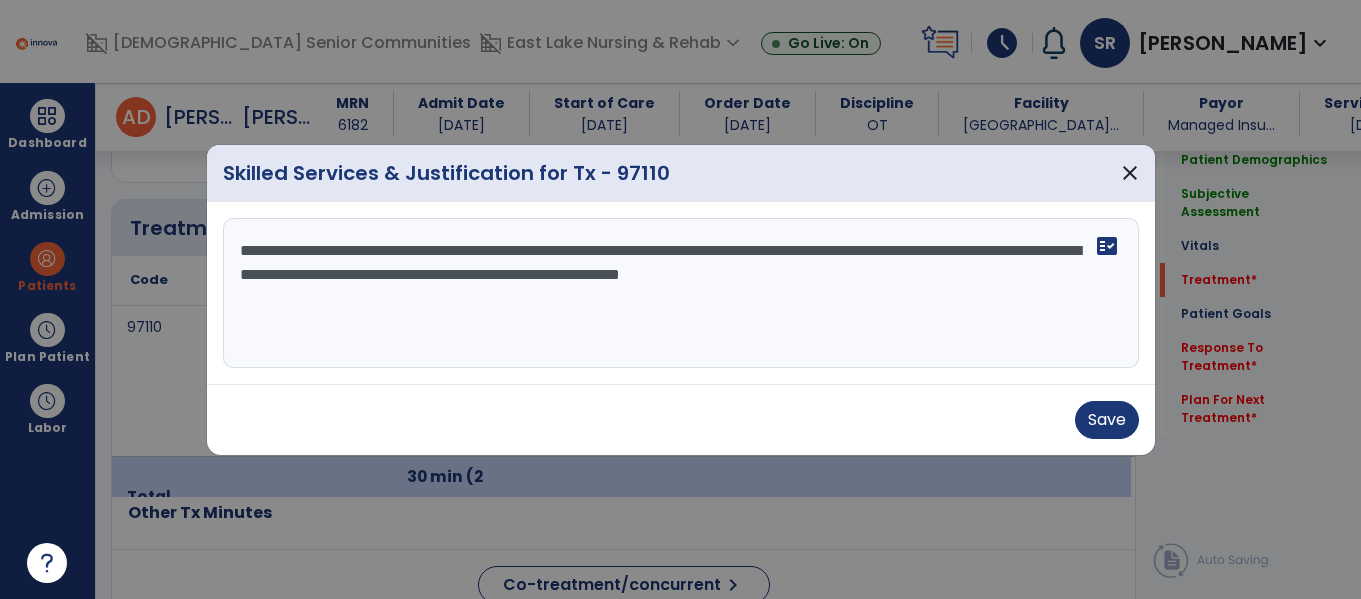 click on "**********" at bounding box center (681, 293) 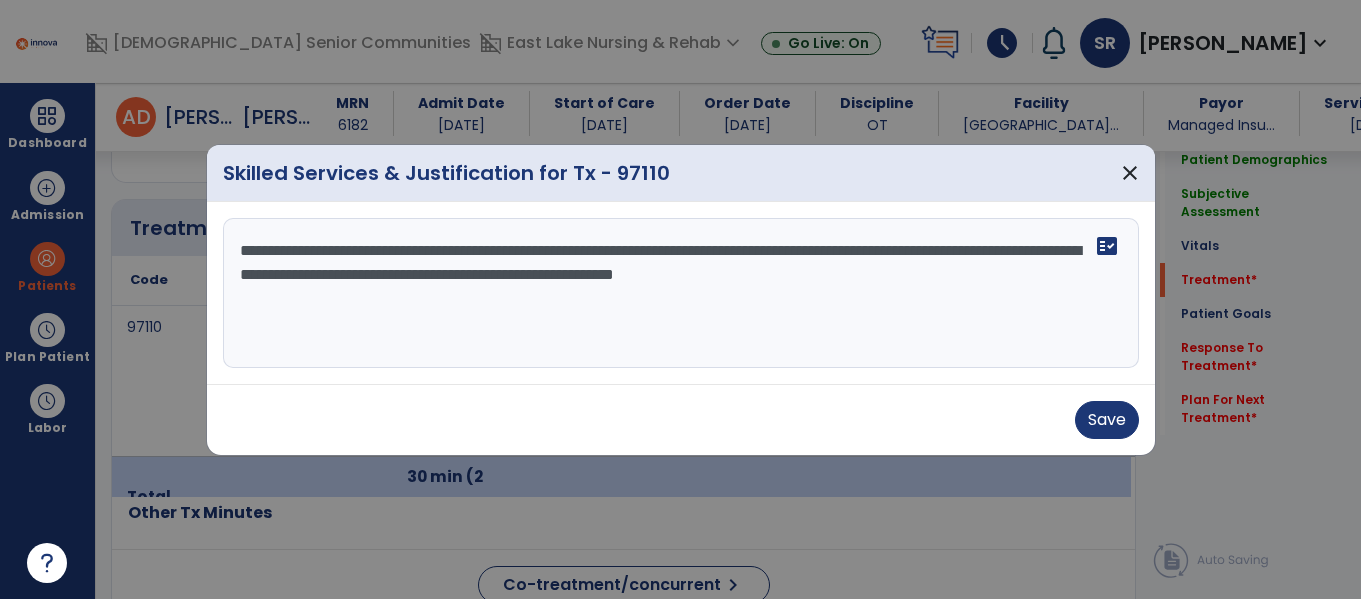 click on "**********" at bounding box center (681, 293) 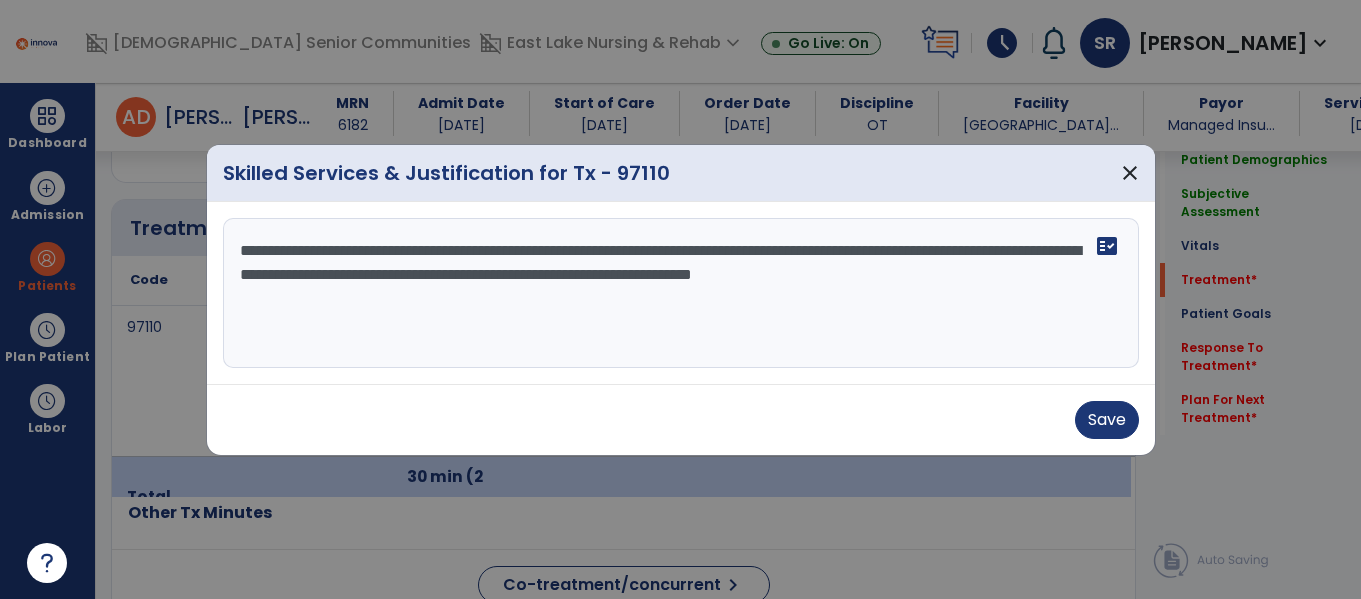 click on "**********" at bounding box center [681, 293] 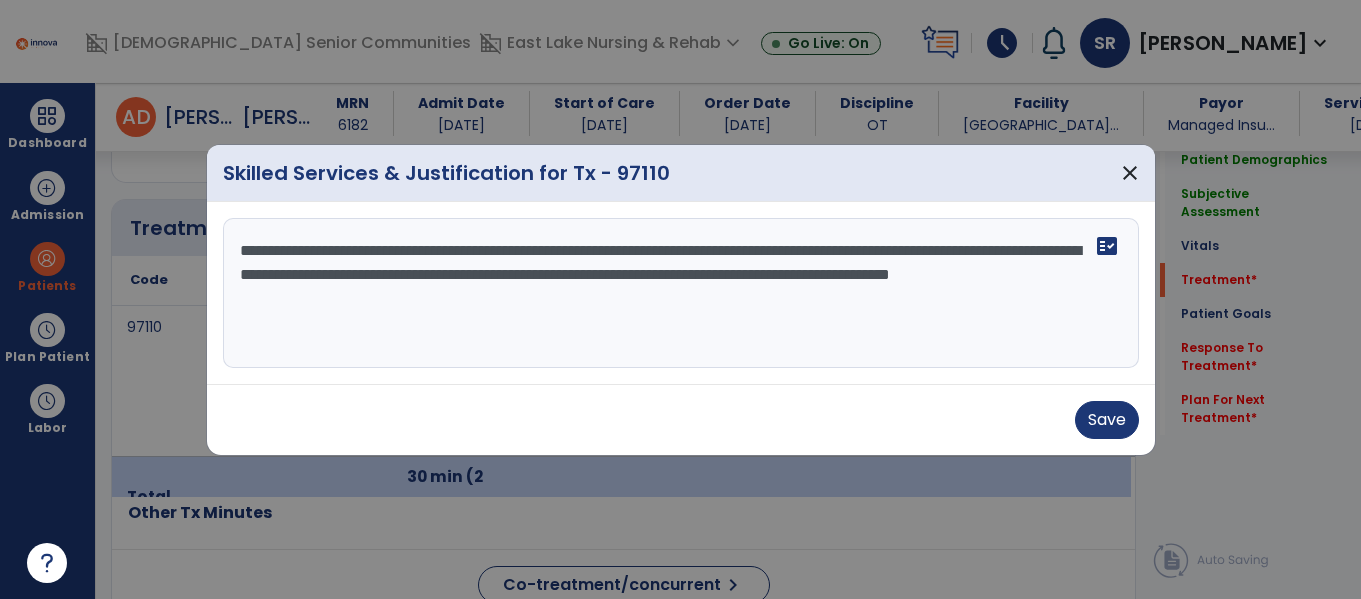 click on "**********" at bounding box center (681, 293) 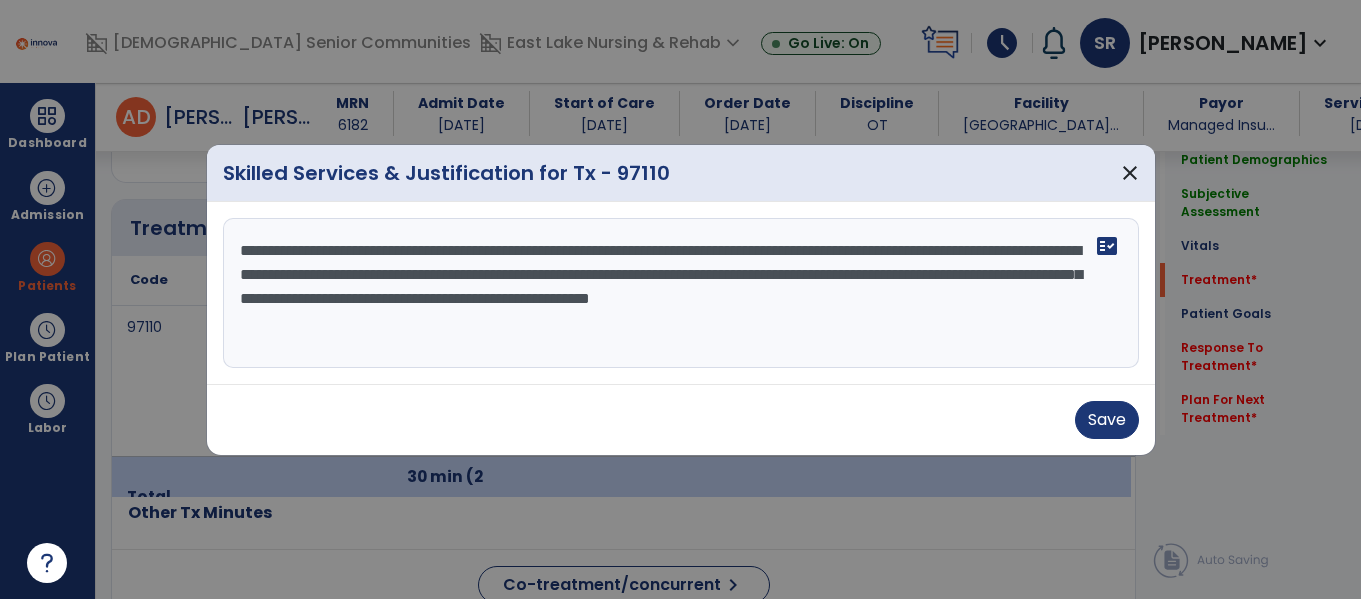 click on "**********" at bounding box center [681, 293] 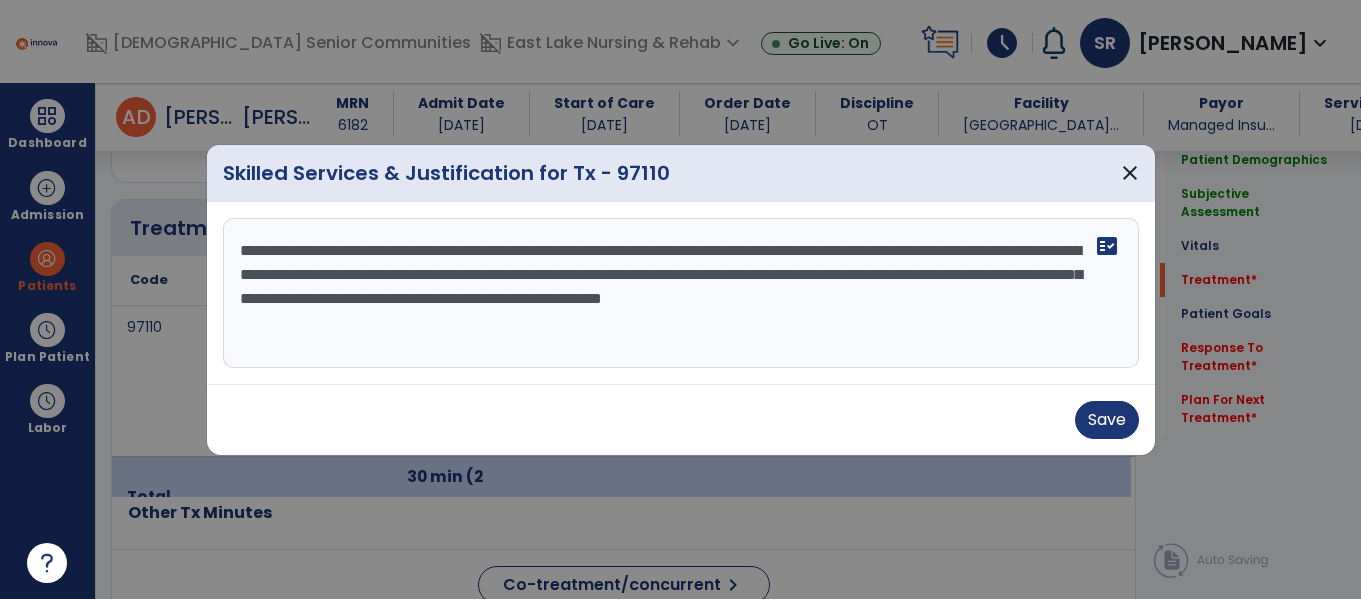 click on "**********" at bounding box center [681, 293] 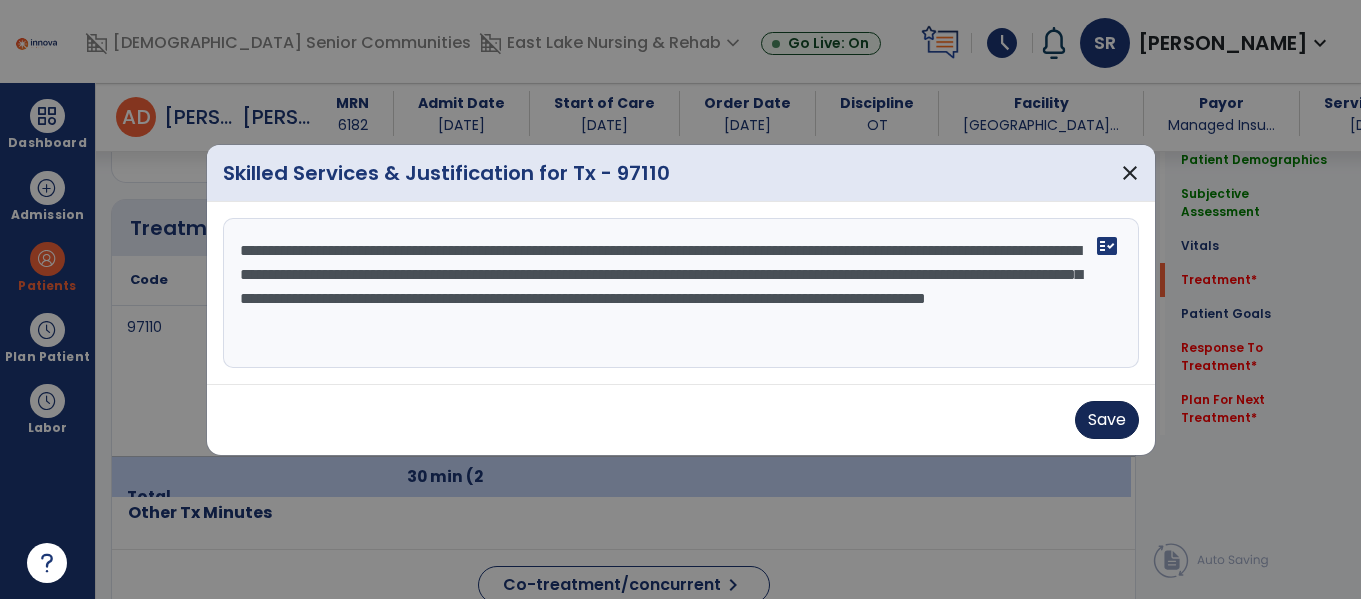 type on "**********" 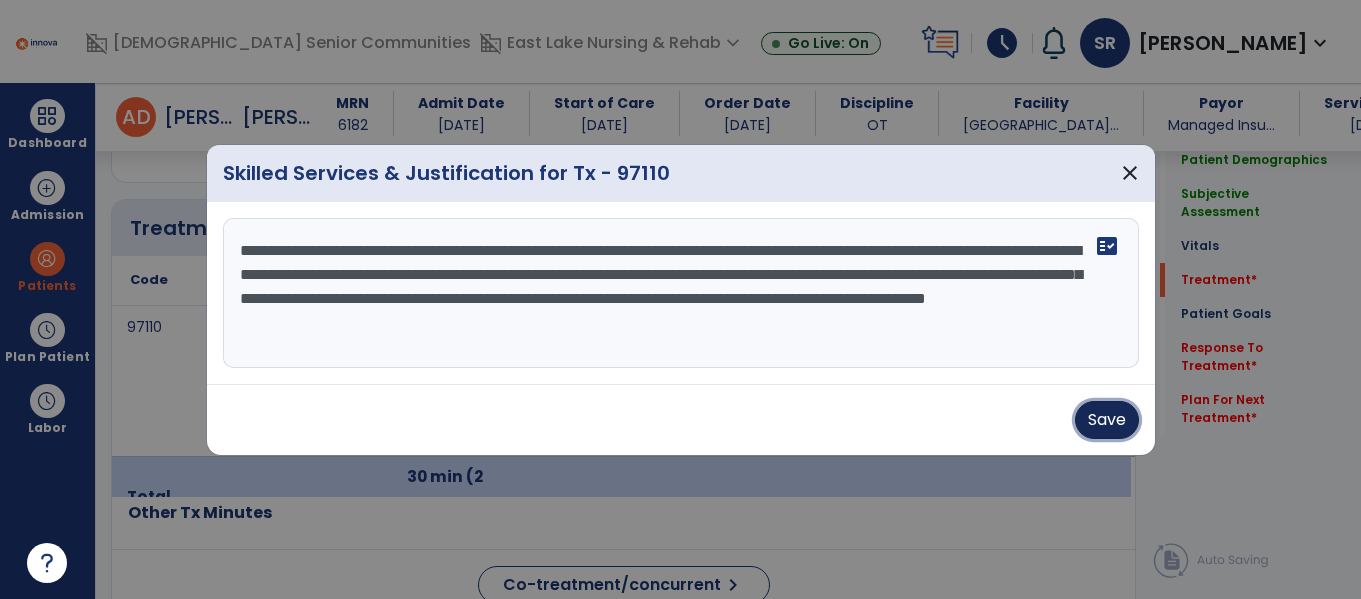 click on "Save" at bounding box center (1107, 420) 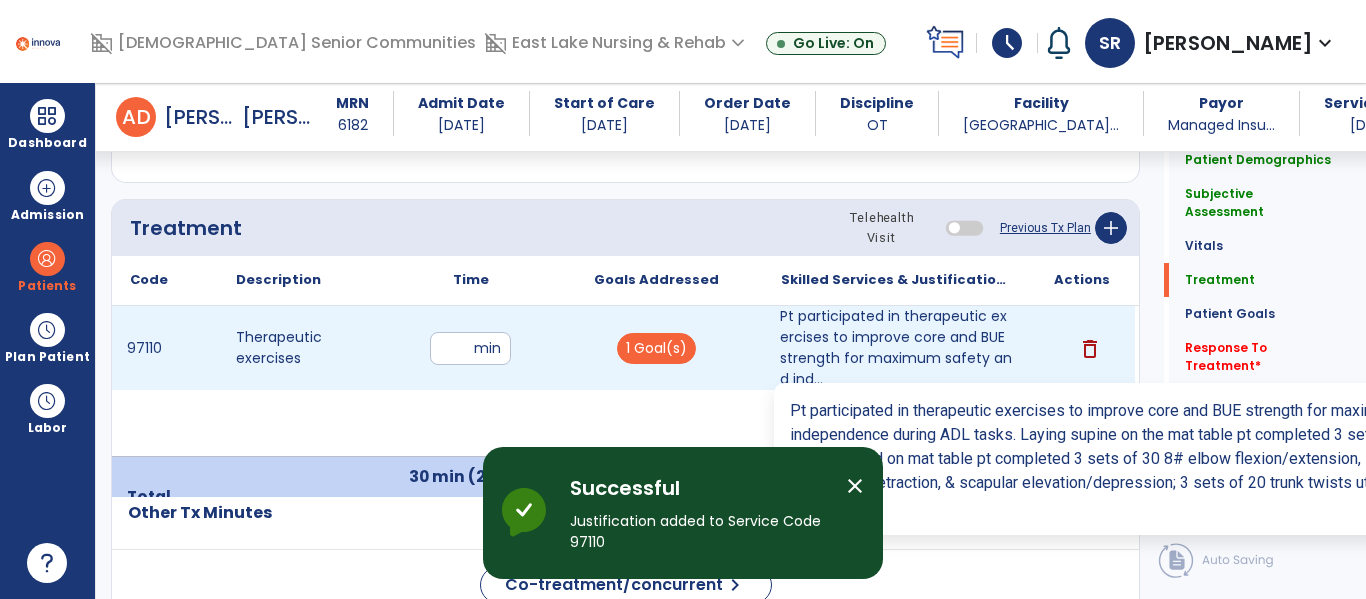 click on "Pt participated in therapeutic exercises to improve core and BUE strength for maximum safety and ind..." at bounding box center (896, 348) 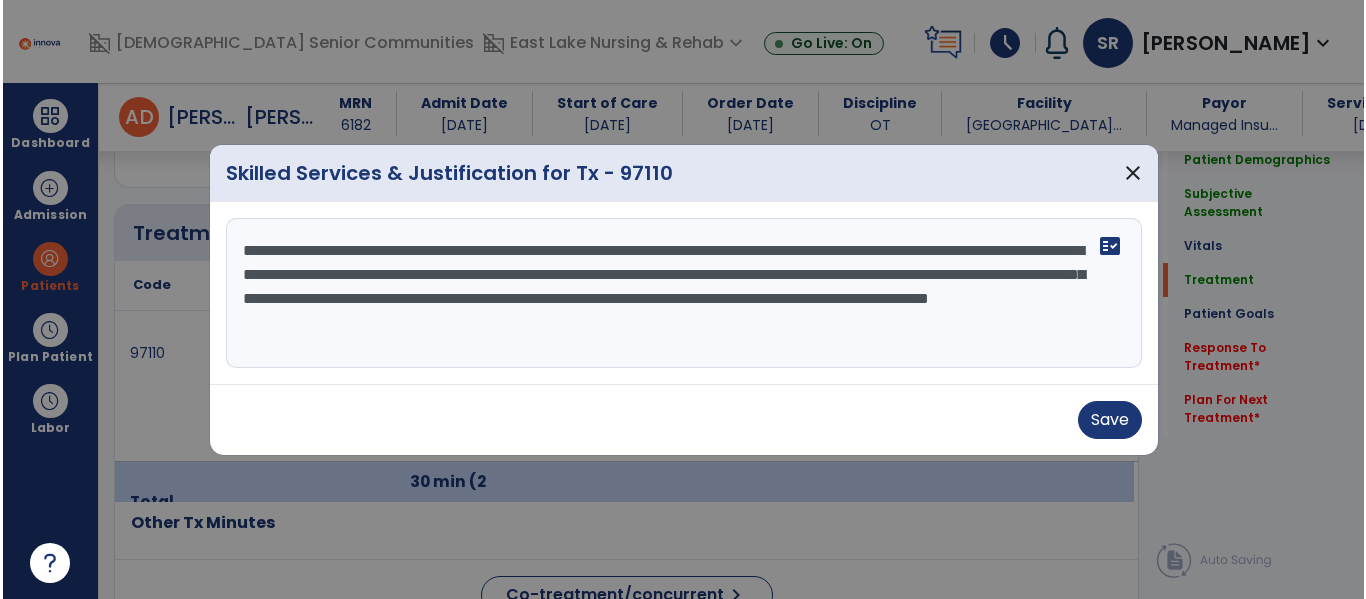 scroll, scrollTop: 1160, scrollLeft: 0, axis: vertical 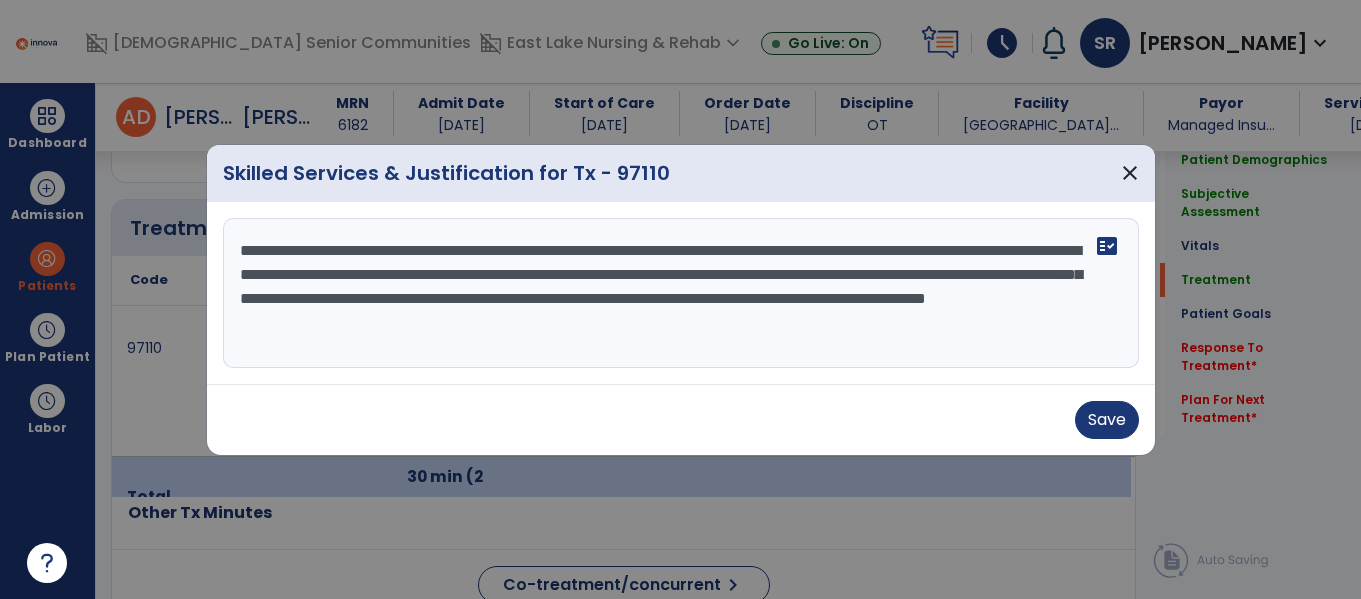click on "**********" at bounding box center (681, 293) 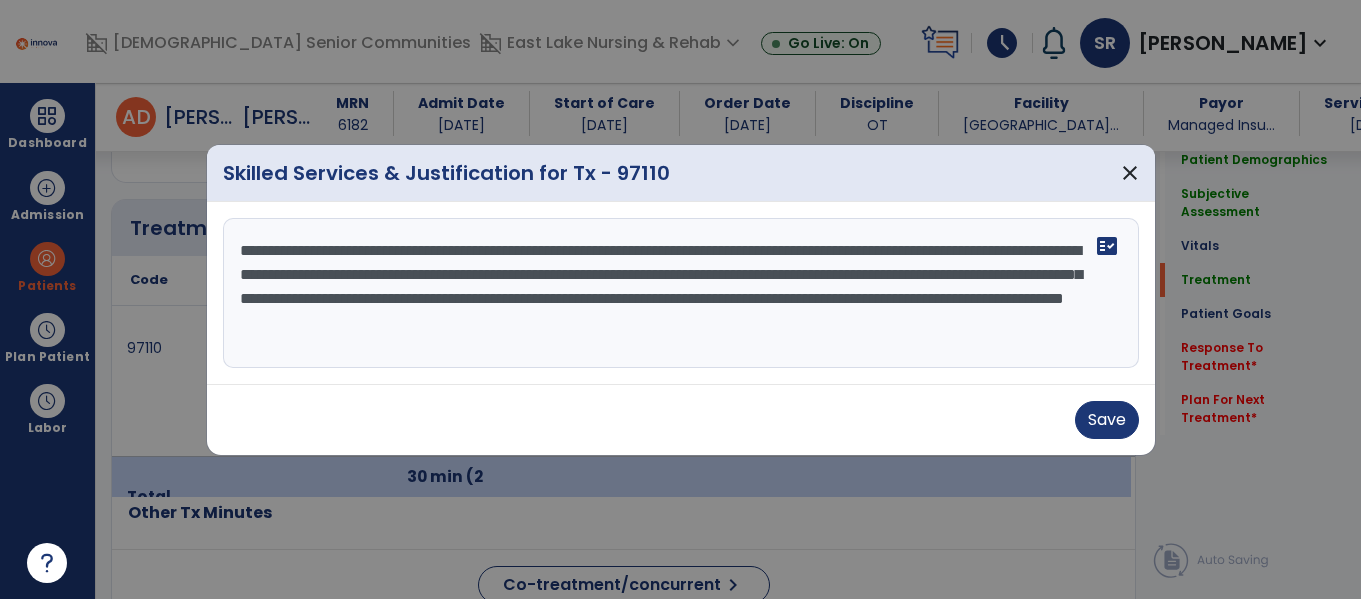 click on "**********" at bounding box center (681, 293) 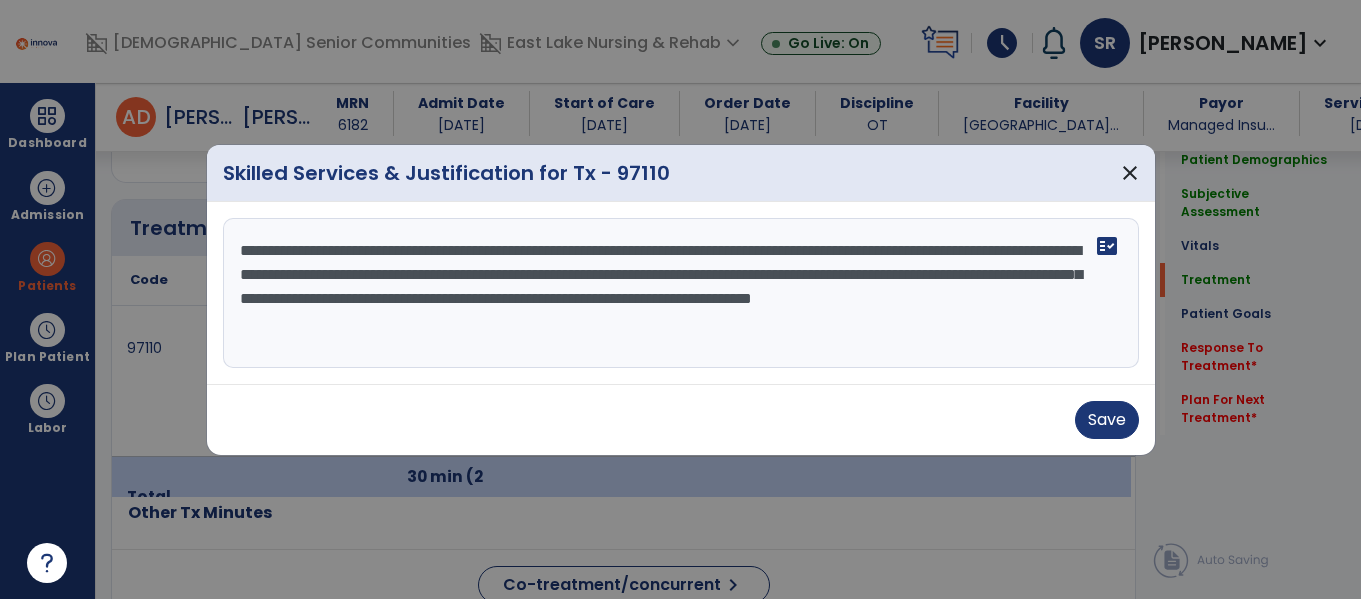 click on "**********" at bounding box center [681, 293] 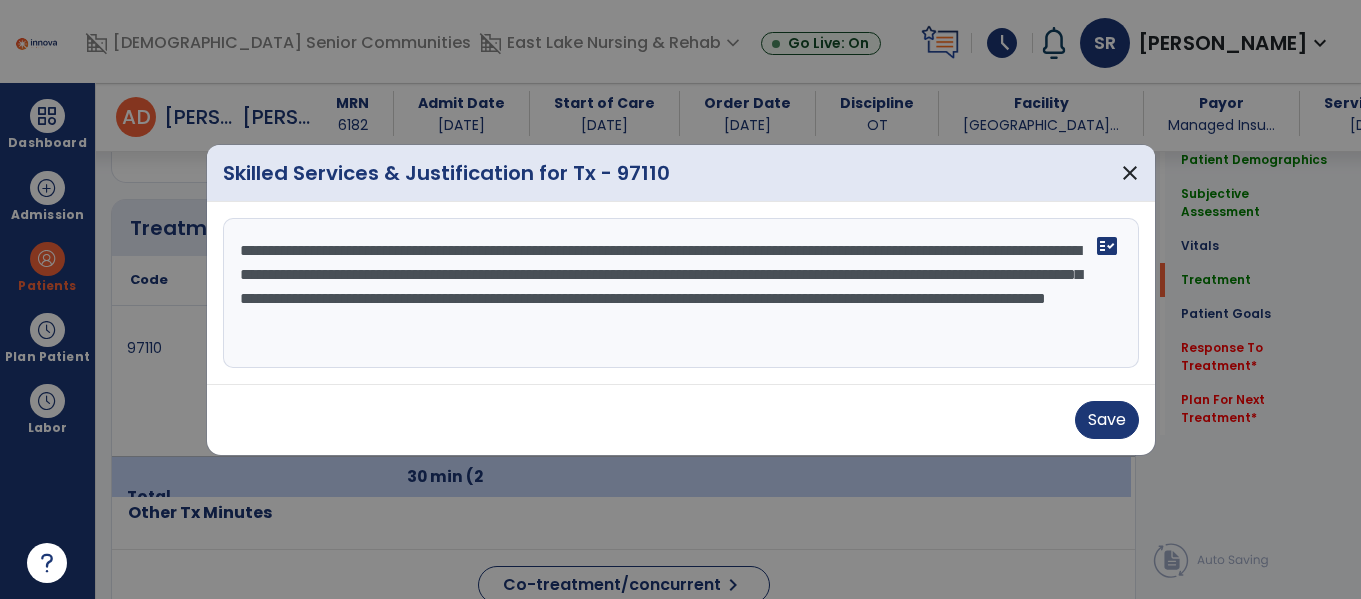 click on "**********" at bounding box center [681, 293] 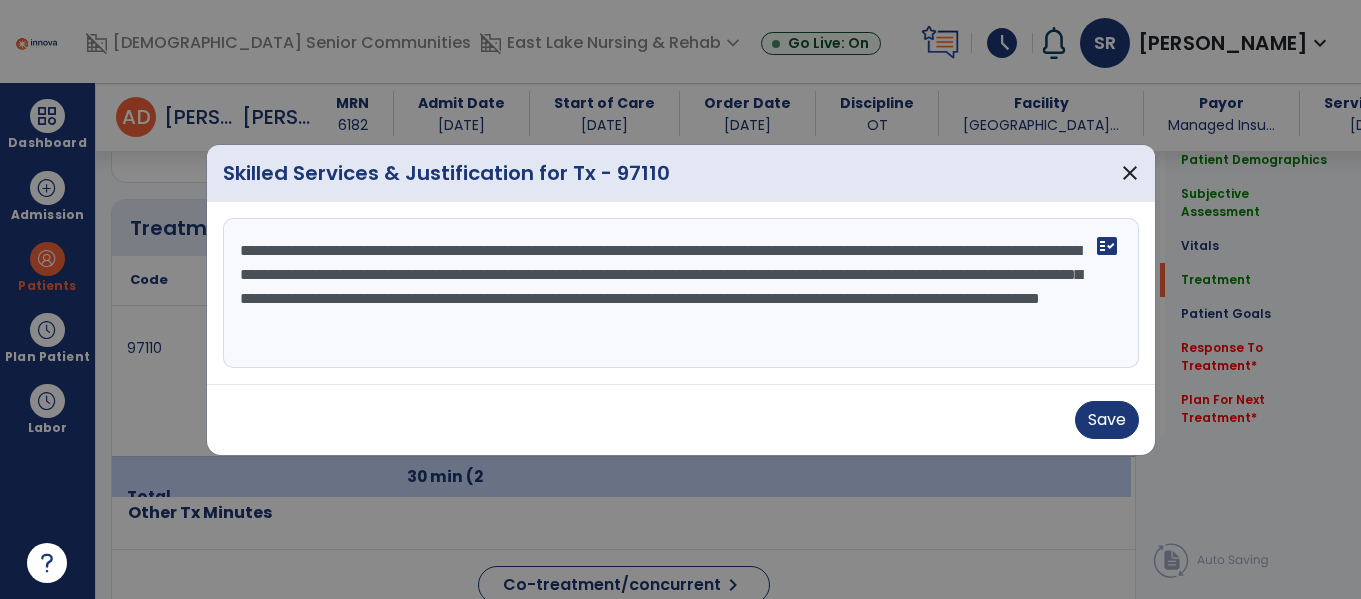click on "**********" at bounding box center (681, 293) 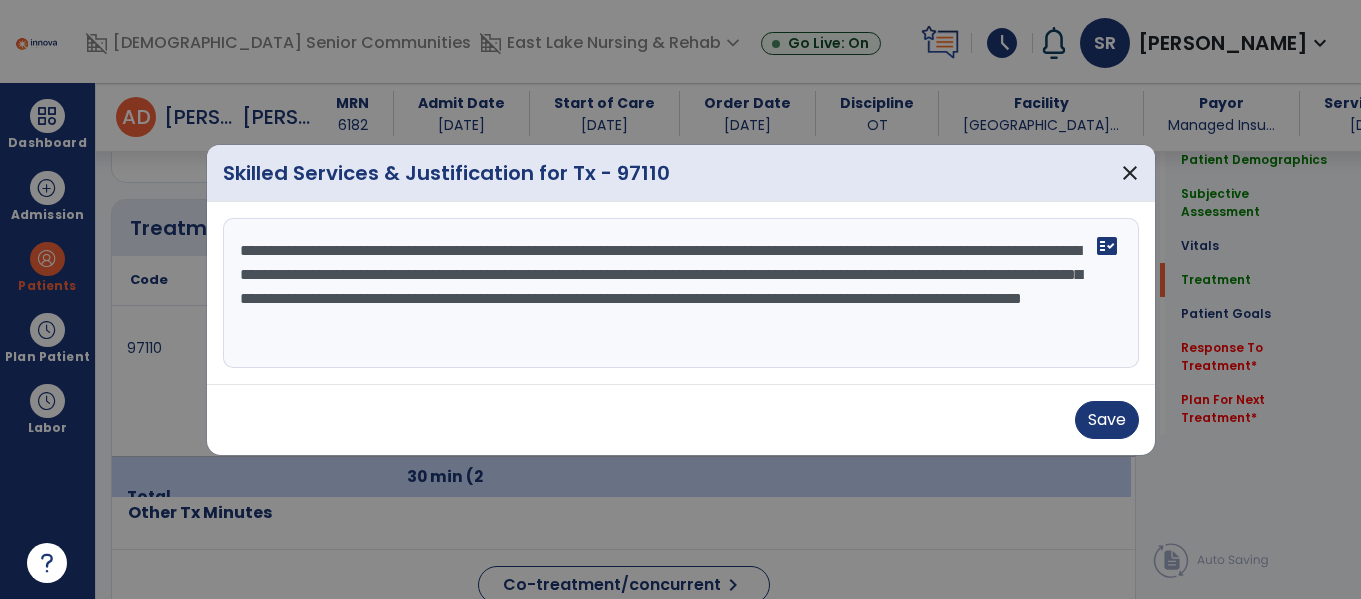click on "**********" at bounding box center [681, 293] 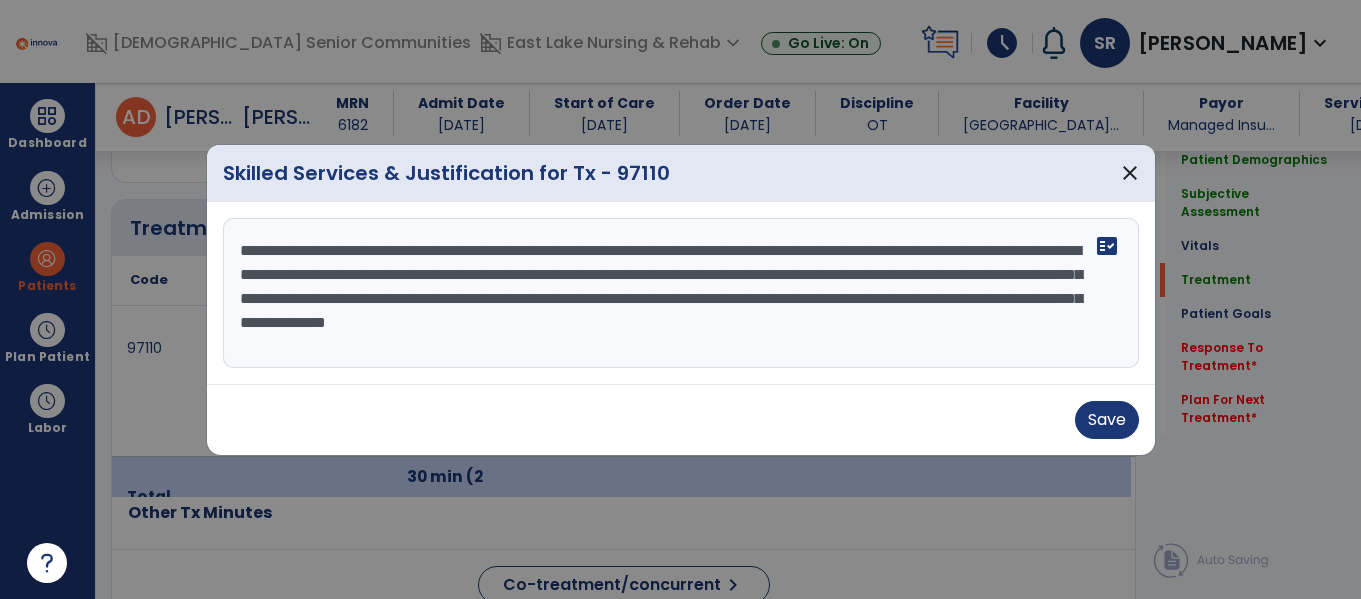 click on "**********" at bounding box center [681, 293] 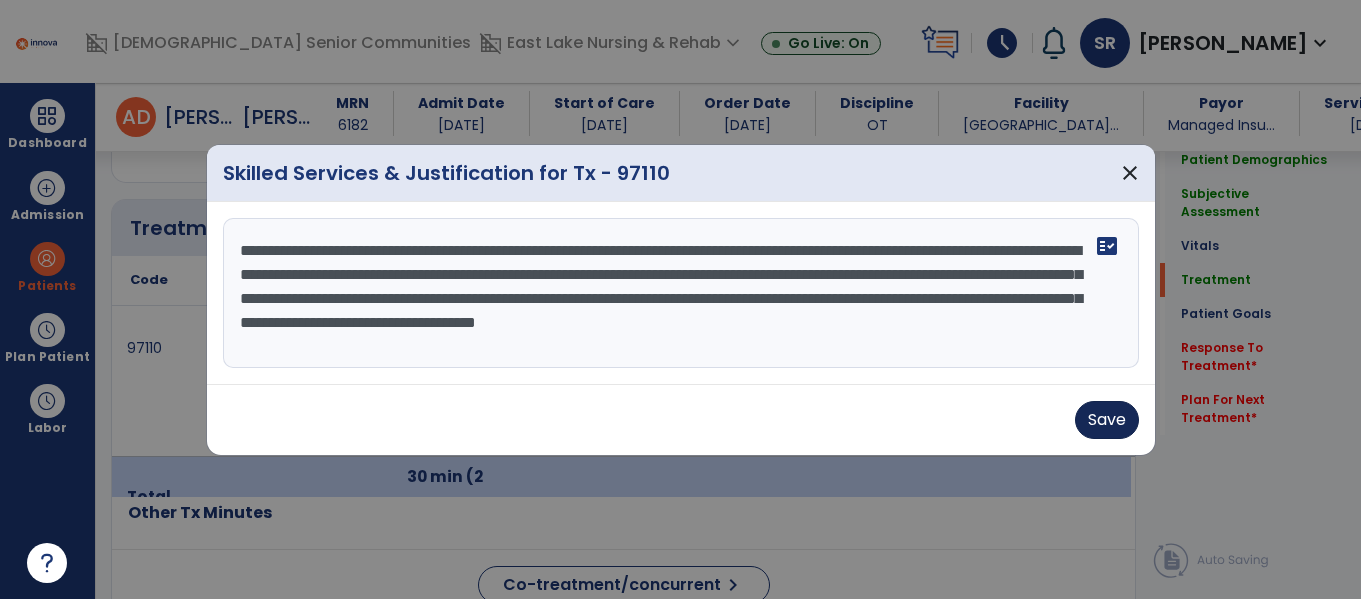 type on "**********" 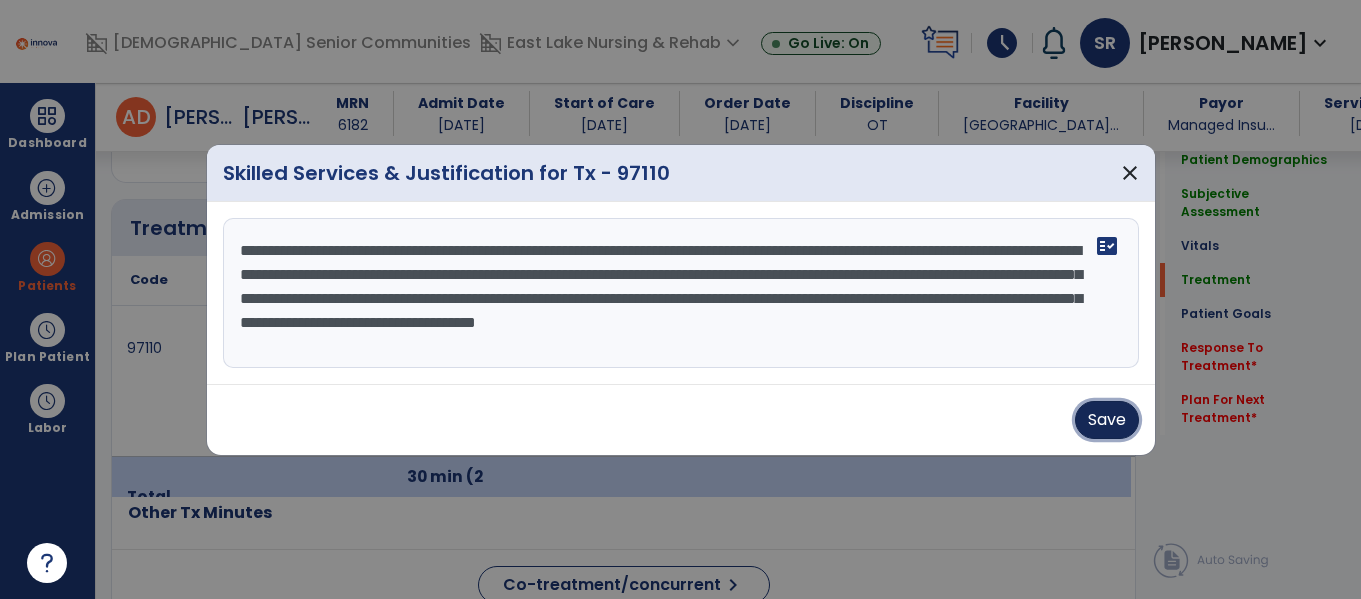 click on "Save" at bounding box center [1107, 420] 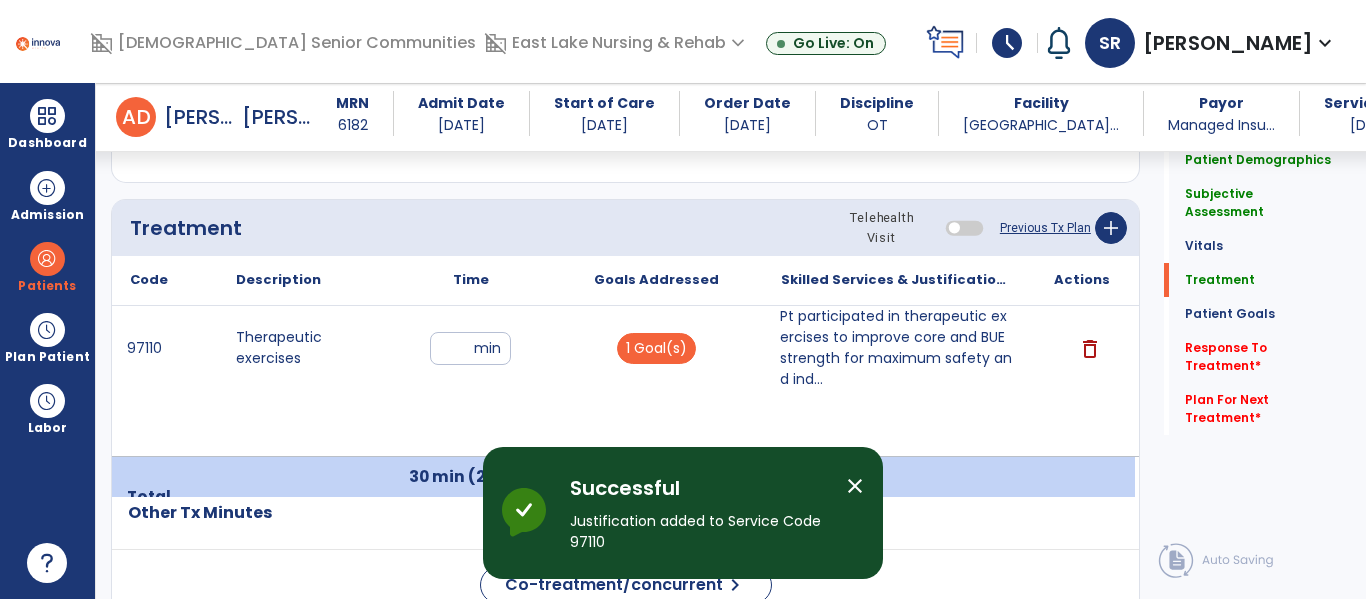 click on "Quick Links  Patient Demographics   Patient Demographics   Subjective Assessment   Subjective Assessment   Vitals   Vitals   Treatment   Treatment   Patient Goals   Patient Goals   Response To Treatment   *  Response To Treatment   *  Plan For Next Treatment   *  Plan For Next Treatment   *" 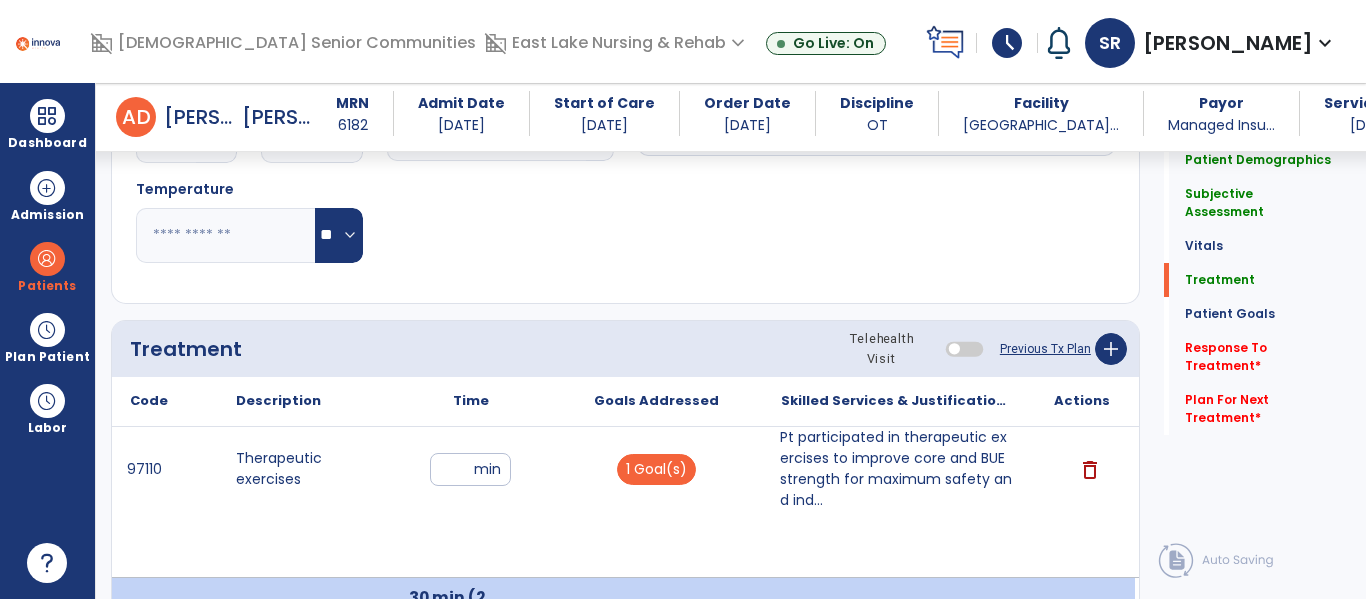 scroll, scrollTop: 1000, scrollLeft: 0, axis: vertical 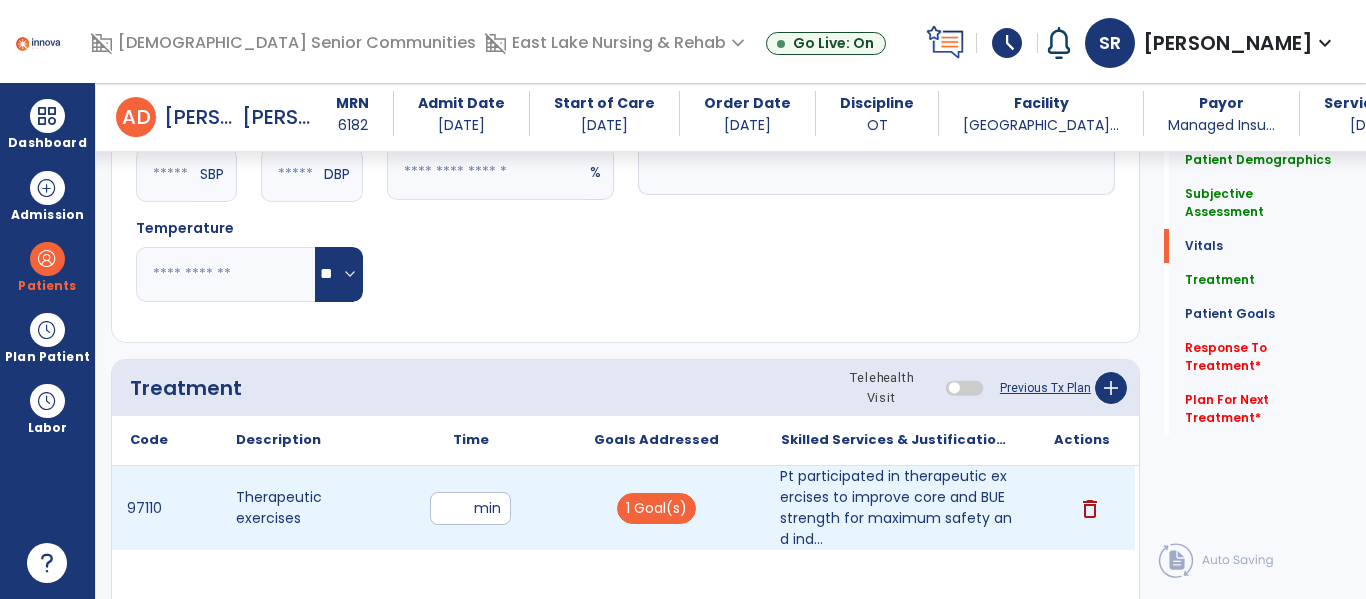 click on "**" at bounding box center [470, 508] 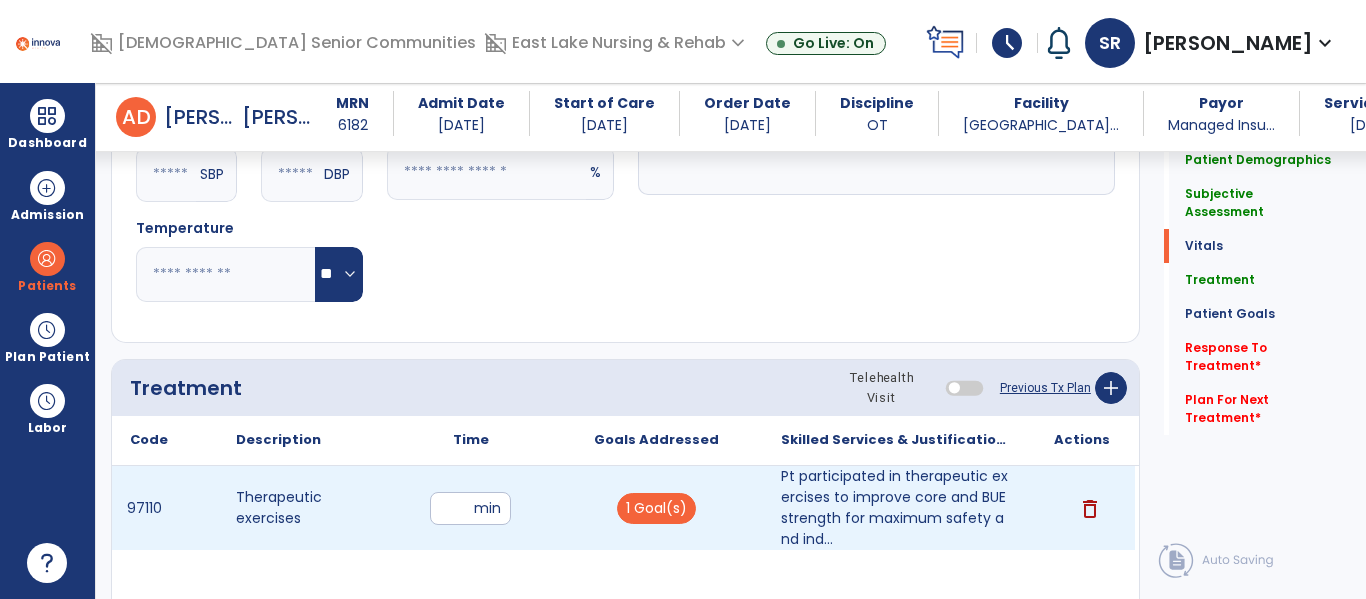 type on "*" 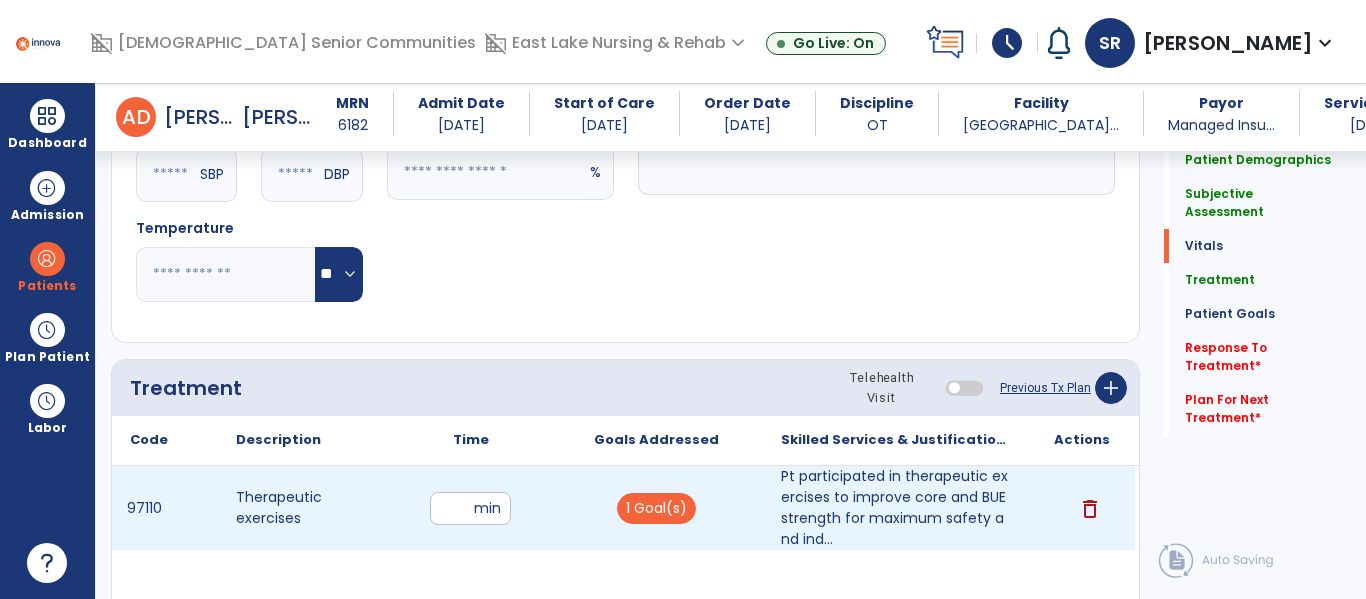 type on "**" 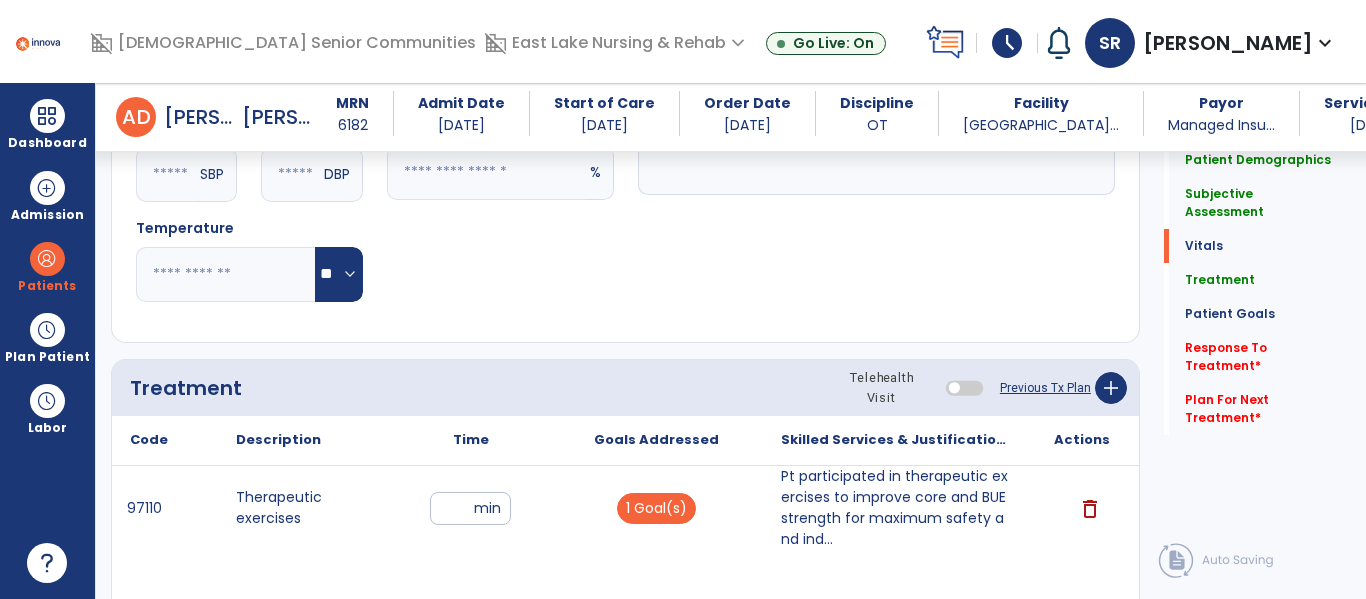 click on "Quick Links  Patient Demographics   Patient Demographics   Subjective Assessment   Subjective Assessment   Vitals   Vitals   Treatment   Treatment   Patient Goals   Patient Goals   Response To Treatment   *  Response To Treatment   *  Plan For Next Treatment   *  Plan For Next Treatment   *" 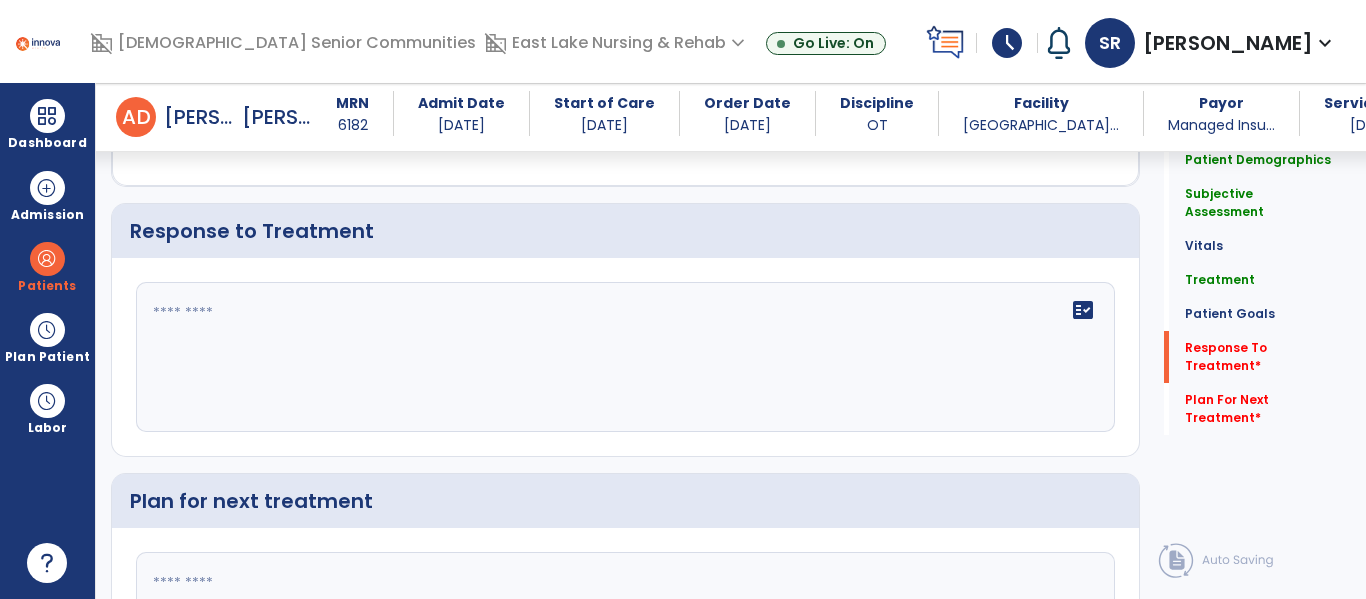 scroll, scrollTop: 2720, scrollLeft: 0, axis: vertical 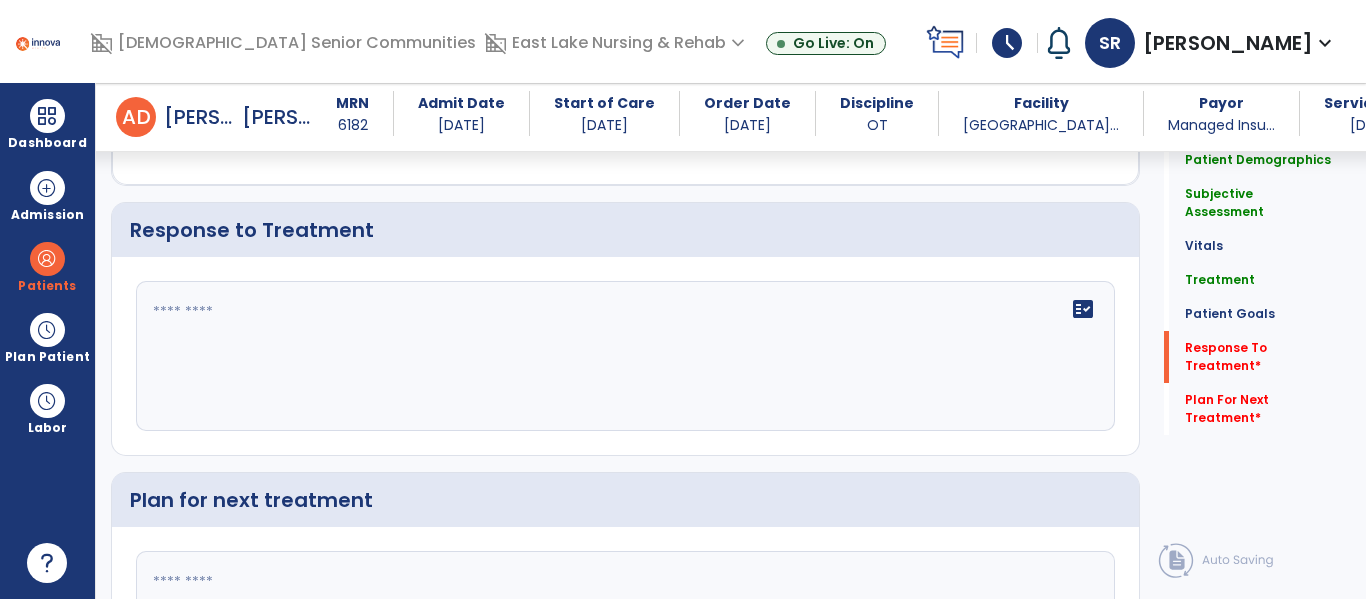 click 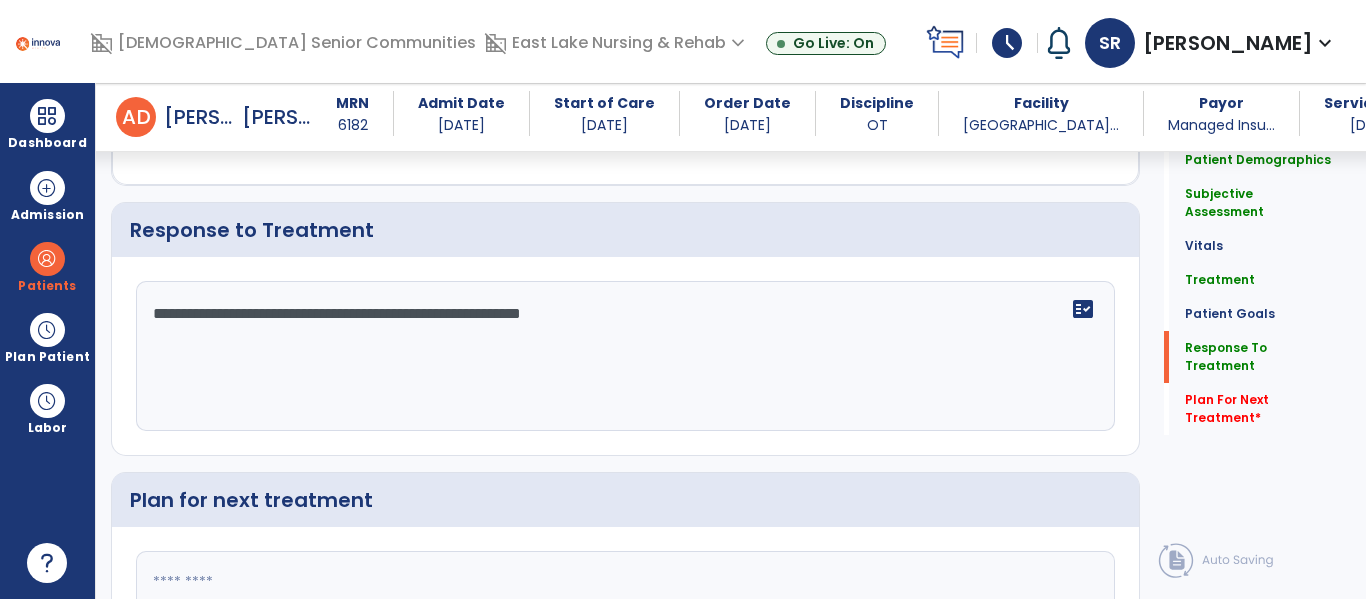 type on "**********" 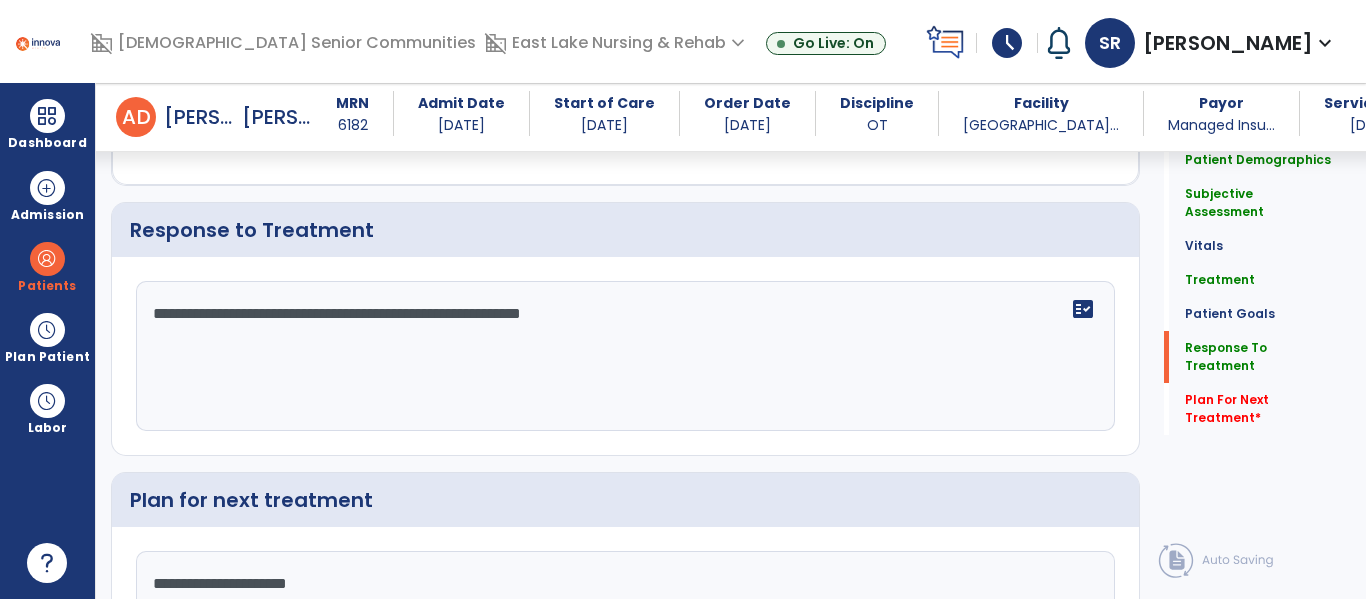 type on "**********" 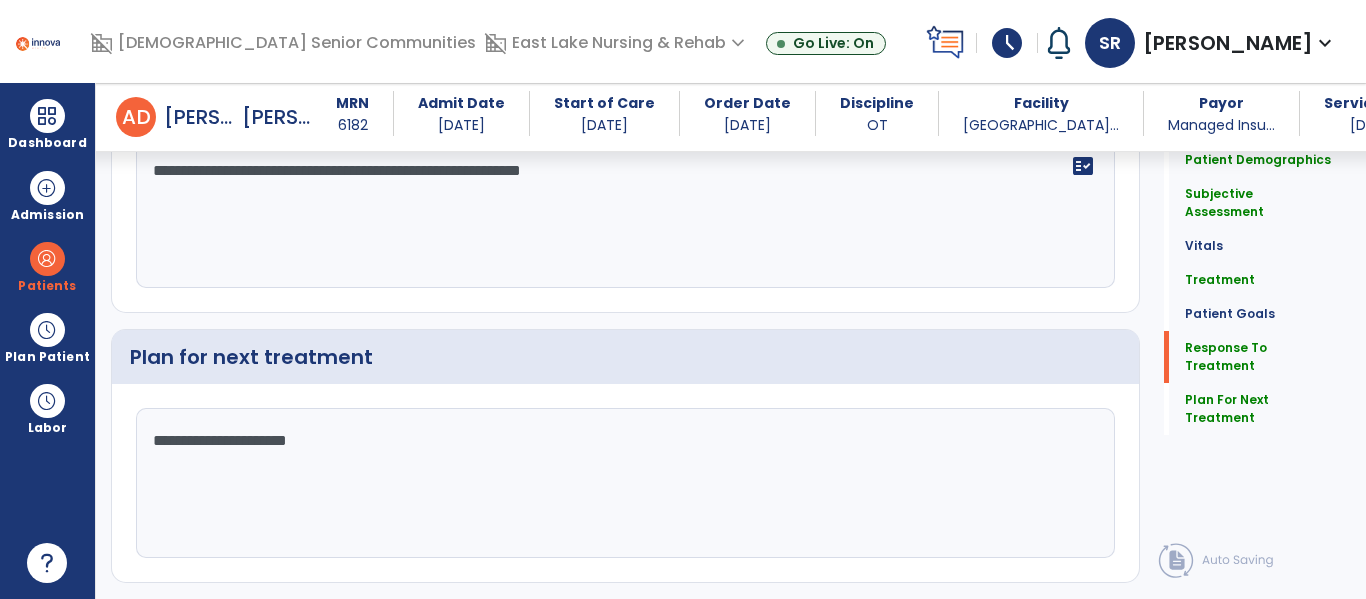 scroll, scrollTop: 2871, scrollLeft: 0, axis: vertical 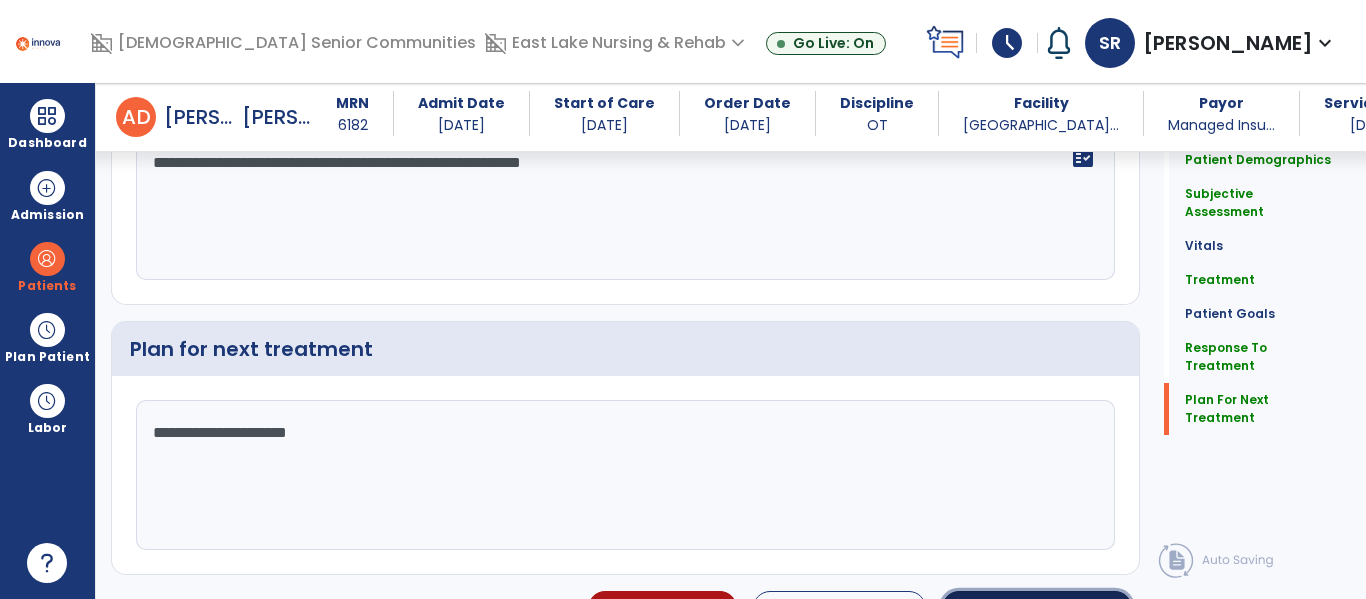 click on "chevron_right" 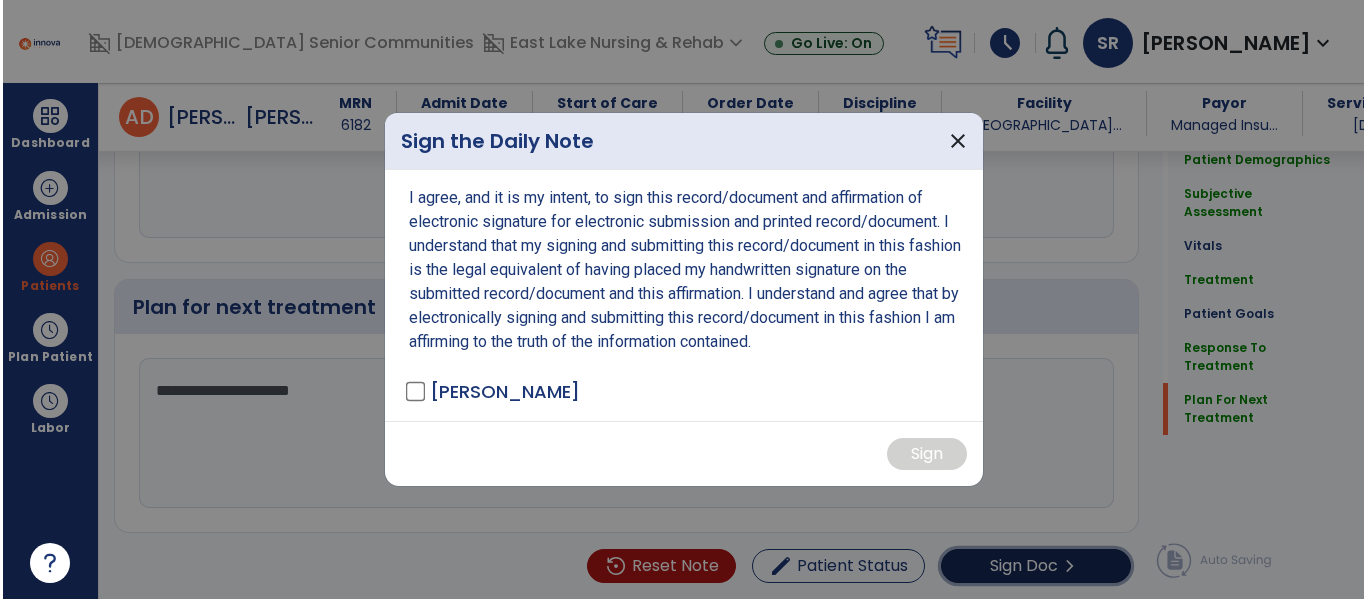scroll, scrollTop: 2913, scrollLeft: 0, axis: vertical 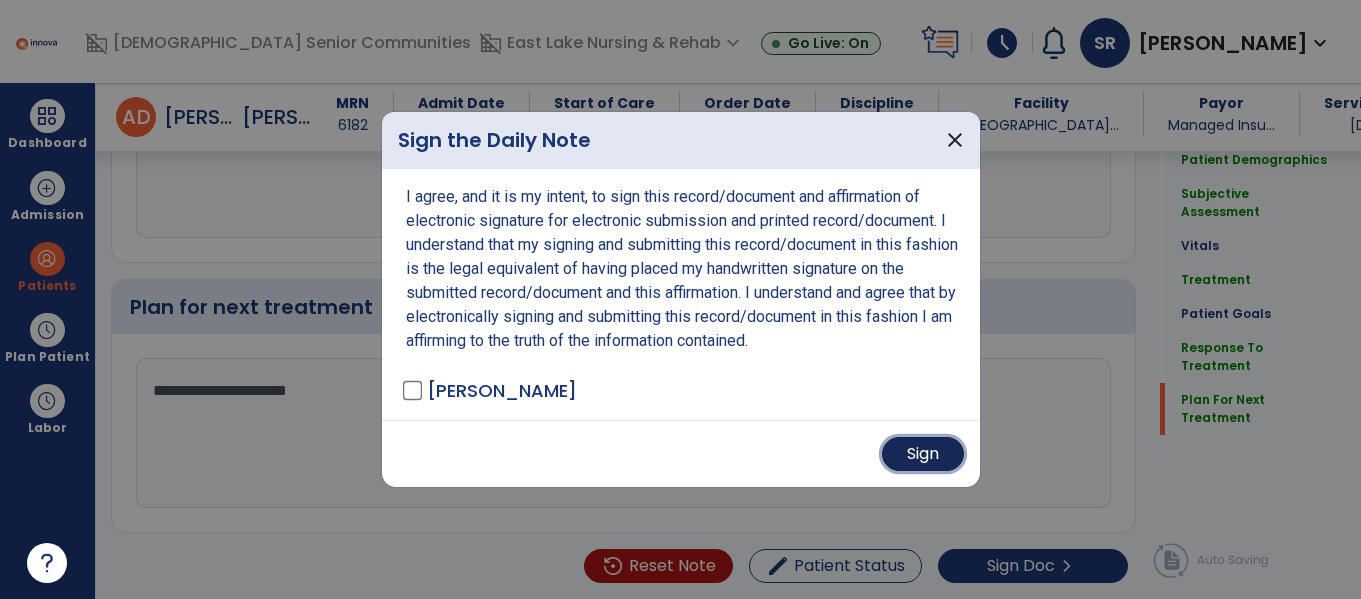click on "Sign" at bounding box center (923, 454) 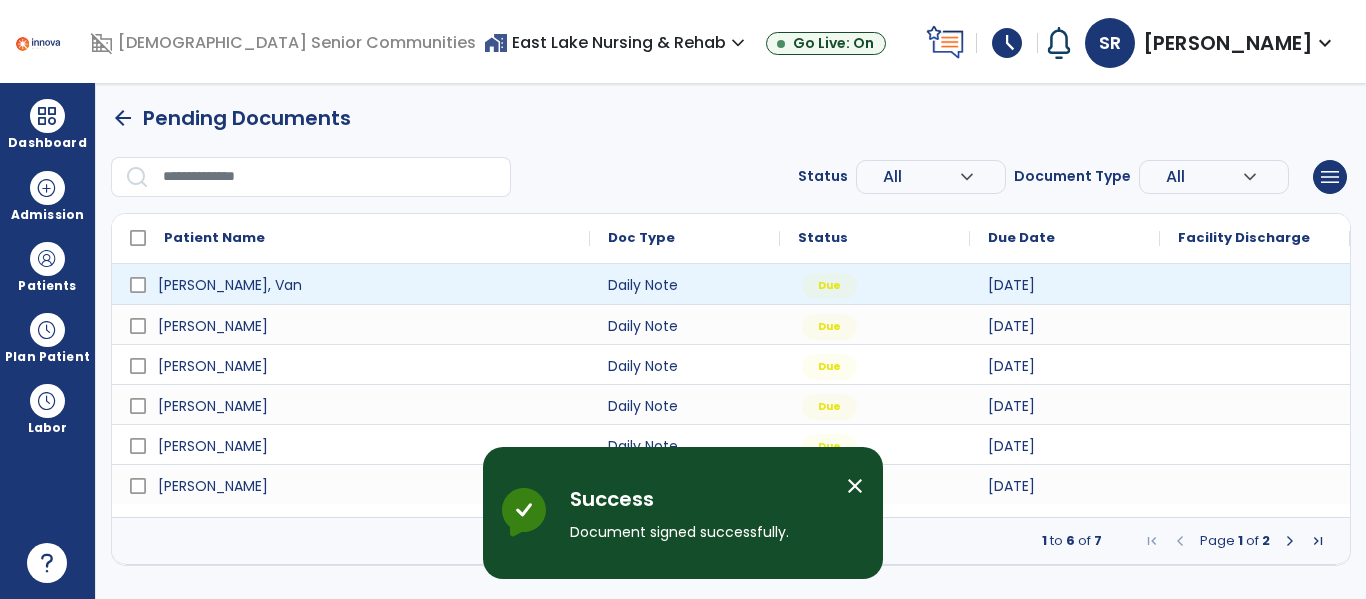 scroll, scrollTop: 0, scrollLeft: 0, axis: both 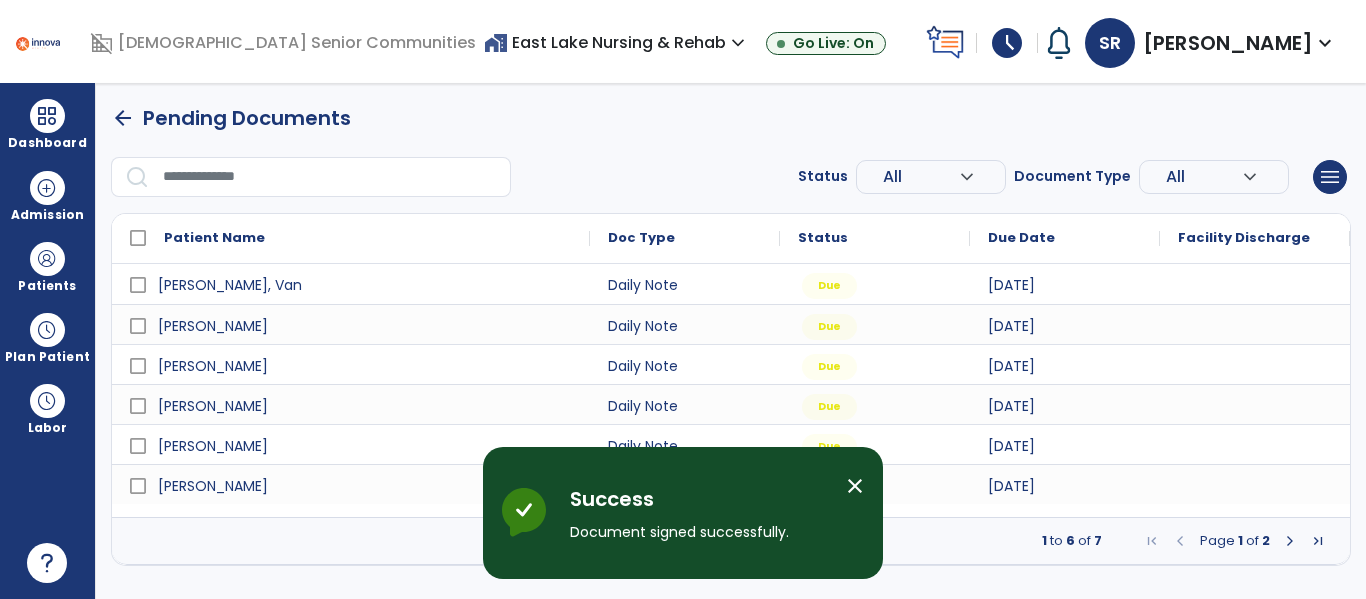 click on "close" at bounding box center [855, 486] 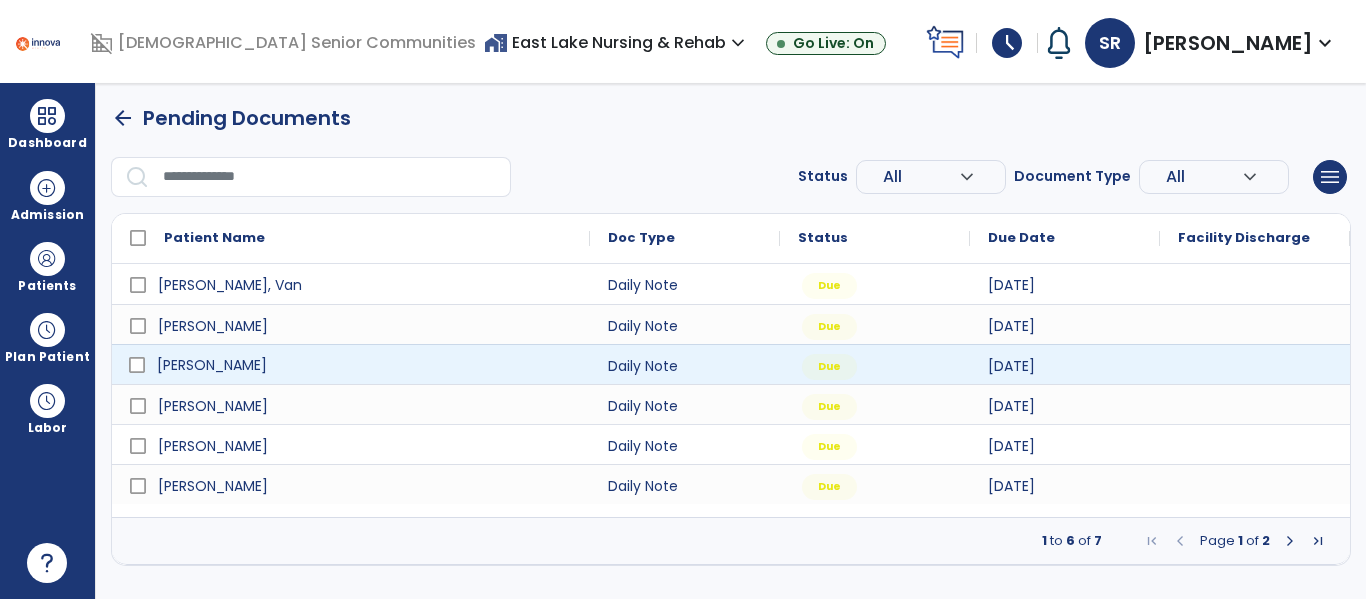 click on "[PERSON_NAME]" at bounding box center [365, 365] 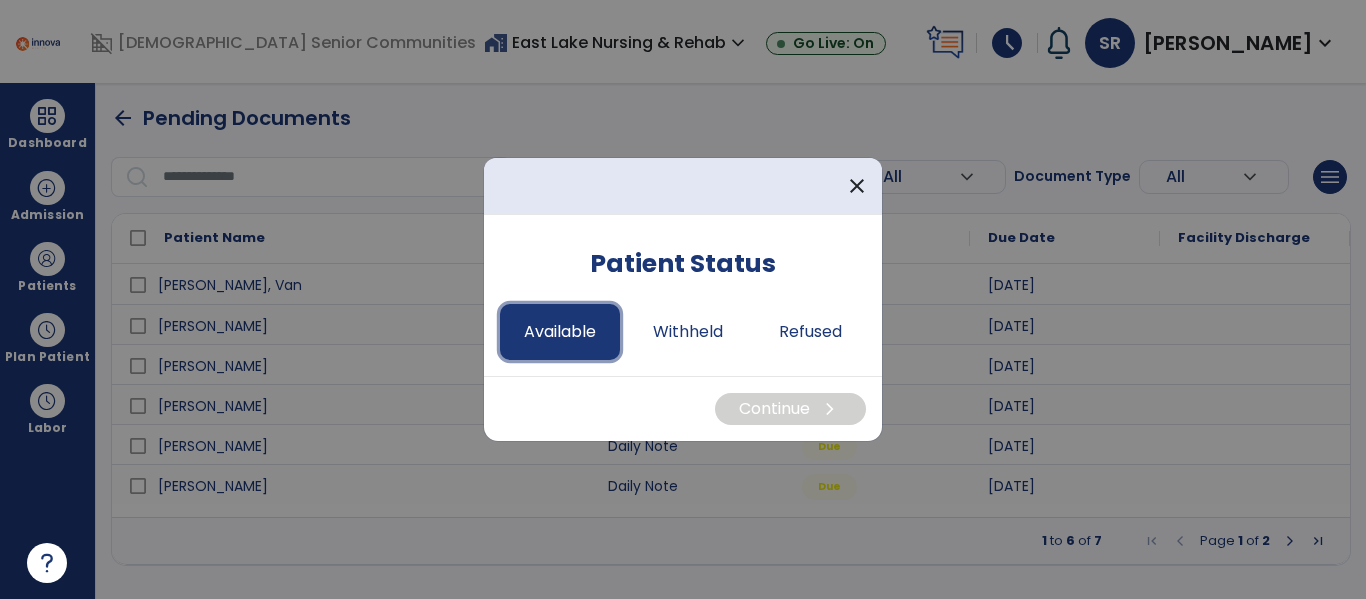 click on "Available" at bounding box center (560, 332) 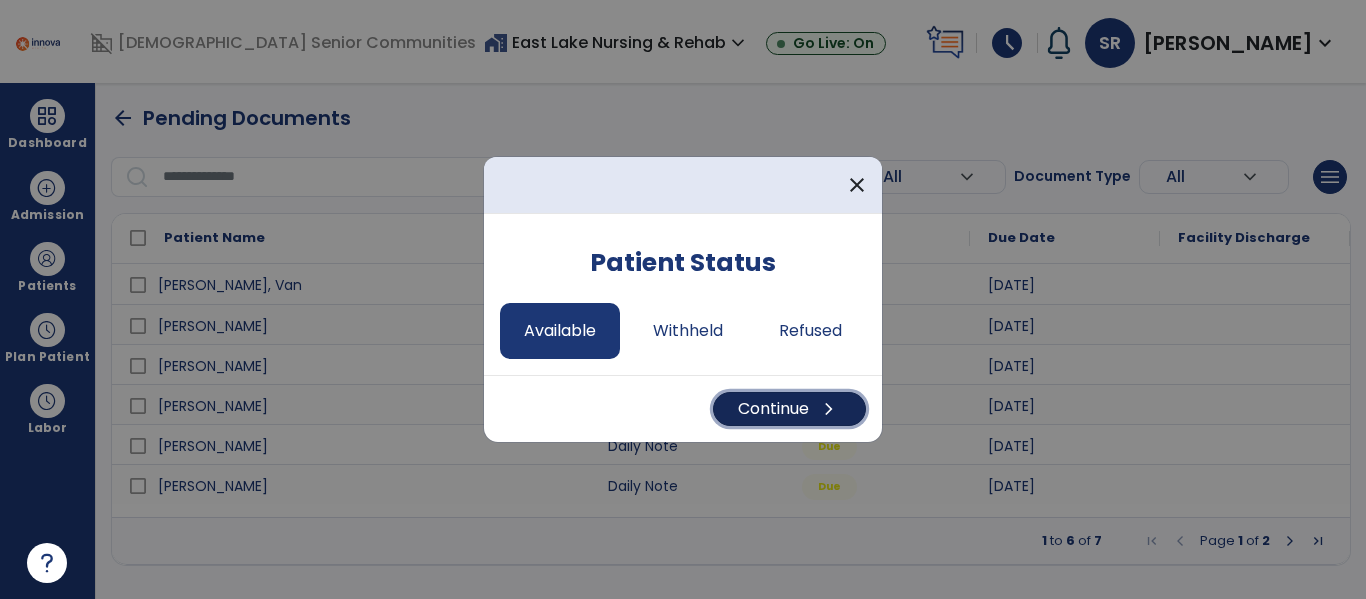 click on "Continue   chevron_right" at bounding box center [789, 409] 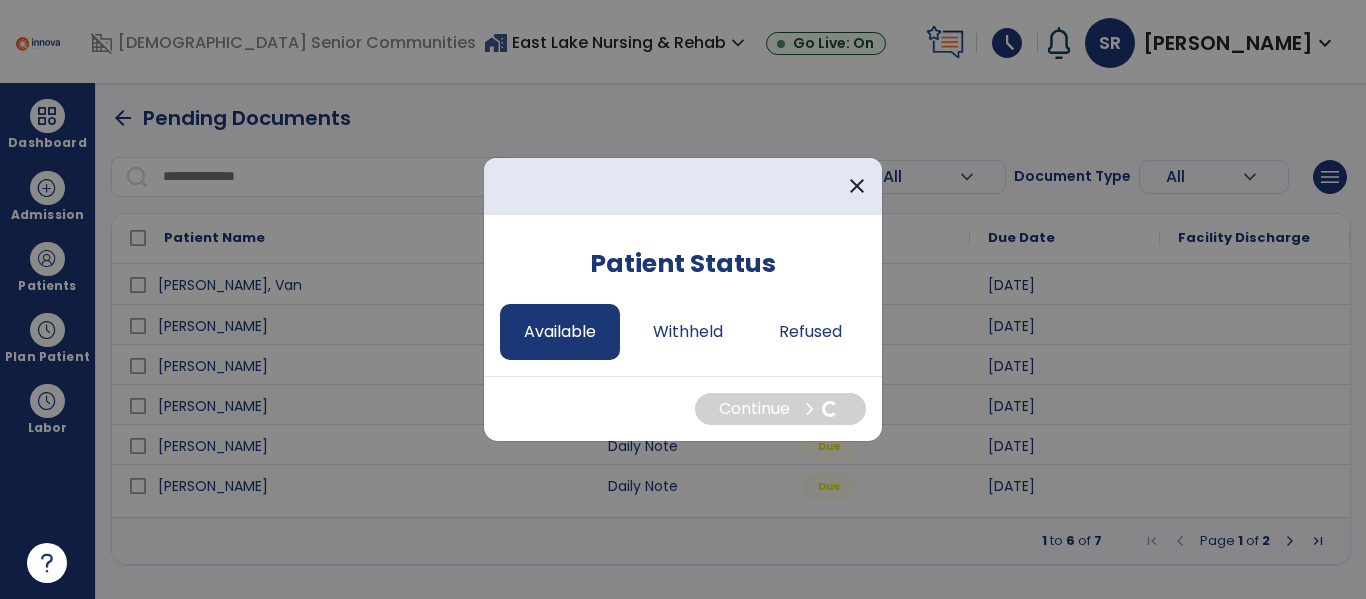 select on "*" 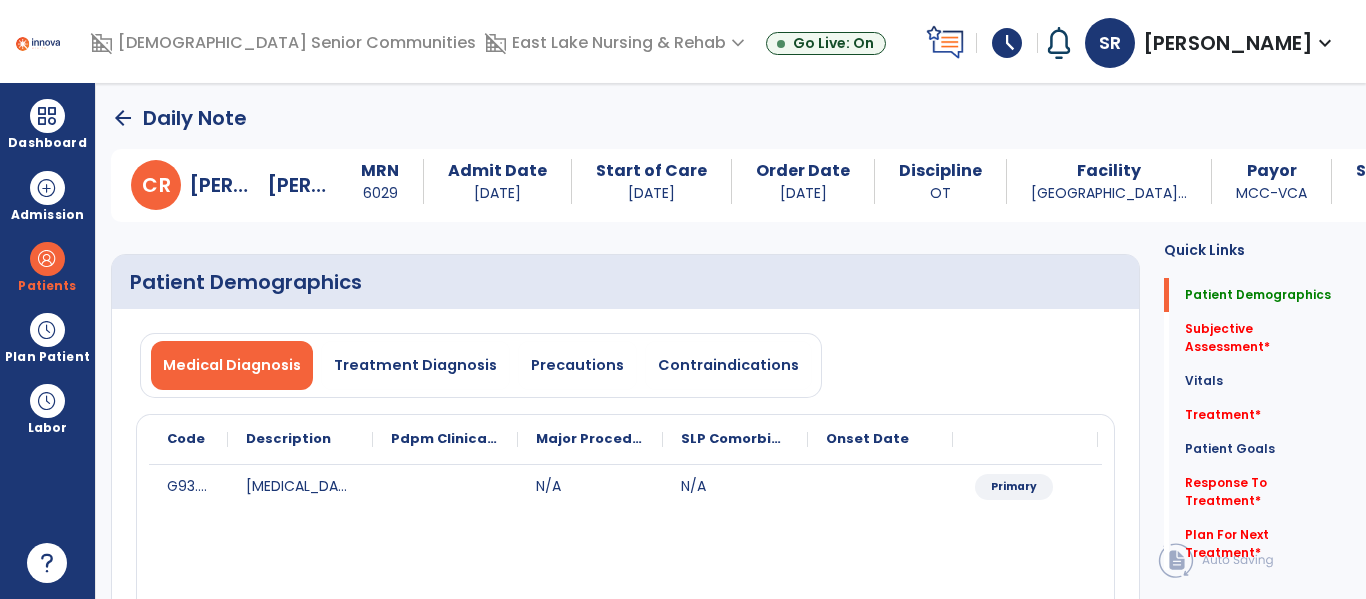 click on "Patient Demographics  Medical Diagnosis   Treatment Diagnosis   Precautions   Contraindications
Code
Description
Pdpm Clinical Category
G93.41" 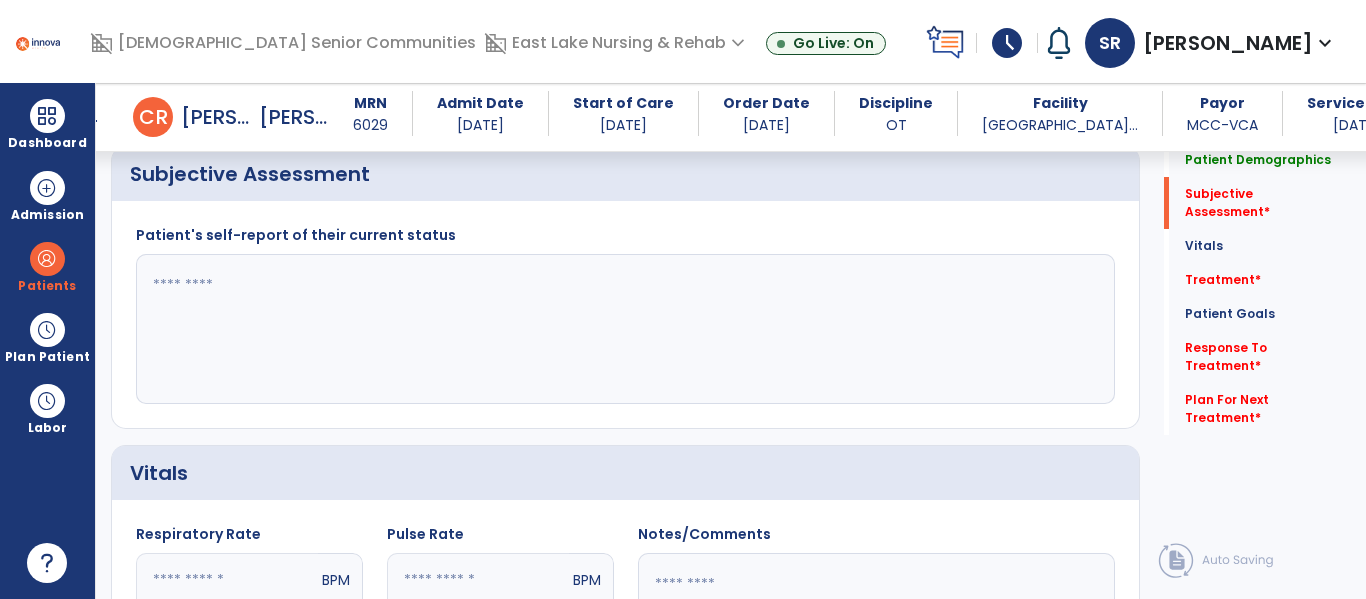 scroll, scrollTop: 520, scrollLeft: 0, axis: vertical 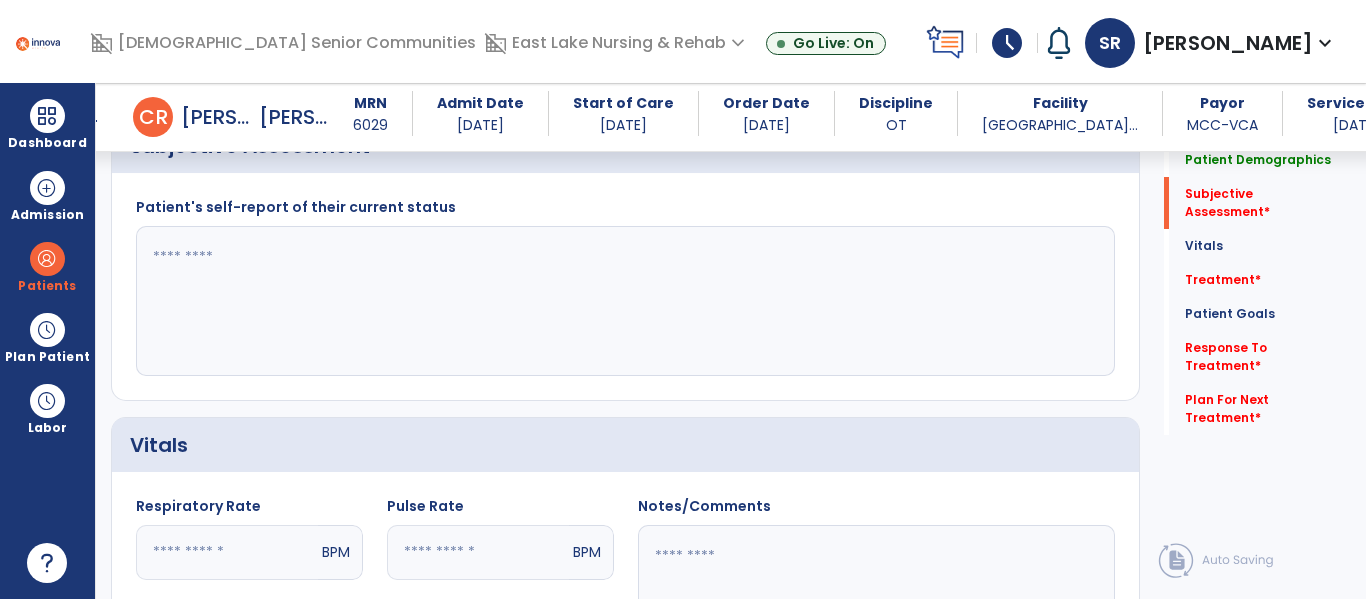 click 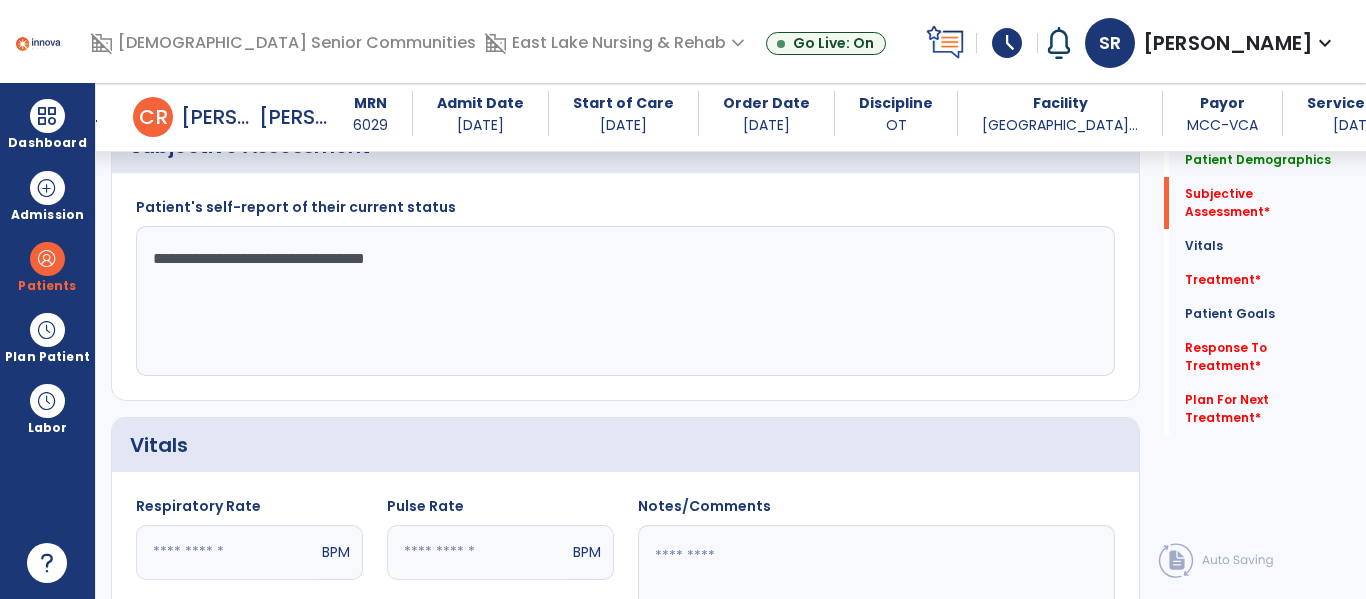 type on "**********" 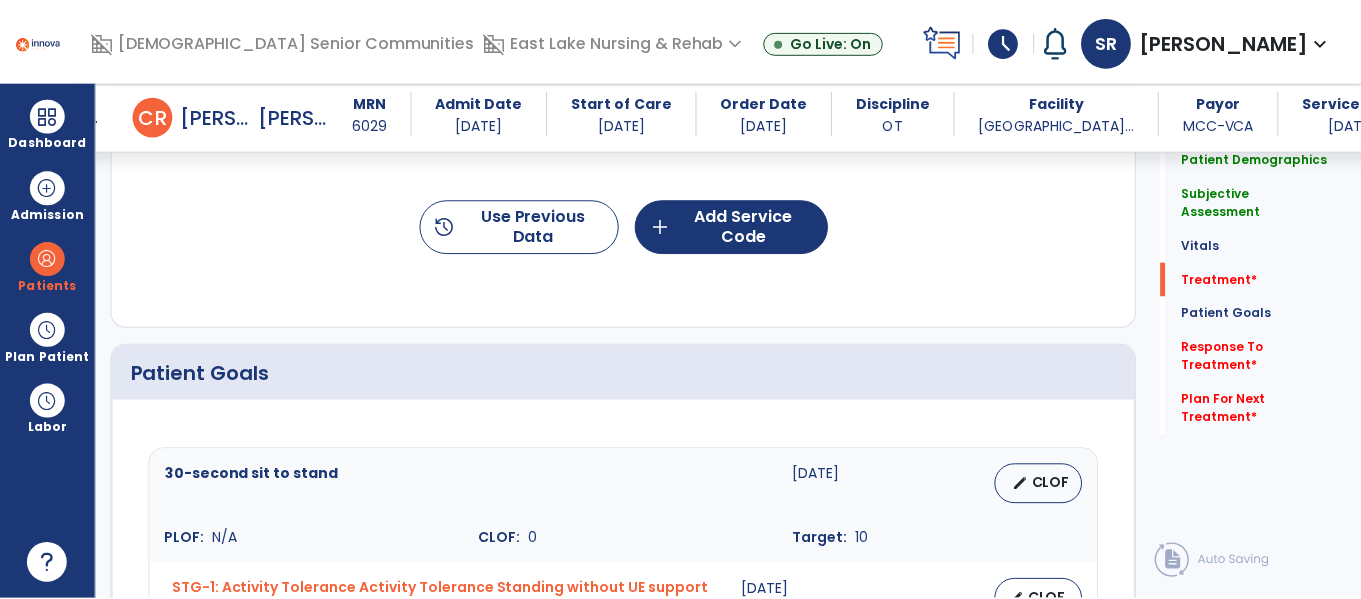 scroll, scrollTop: 1320, scrollLeft: 0, axis: vertical 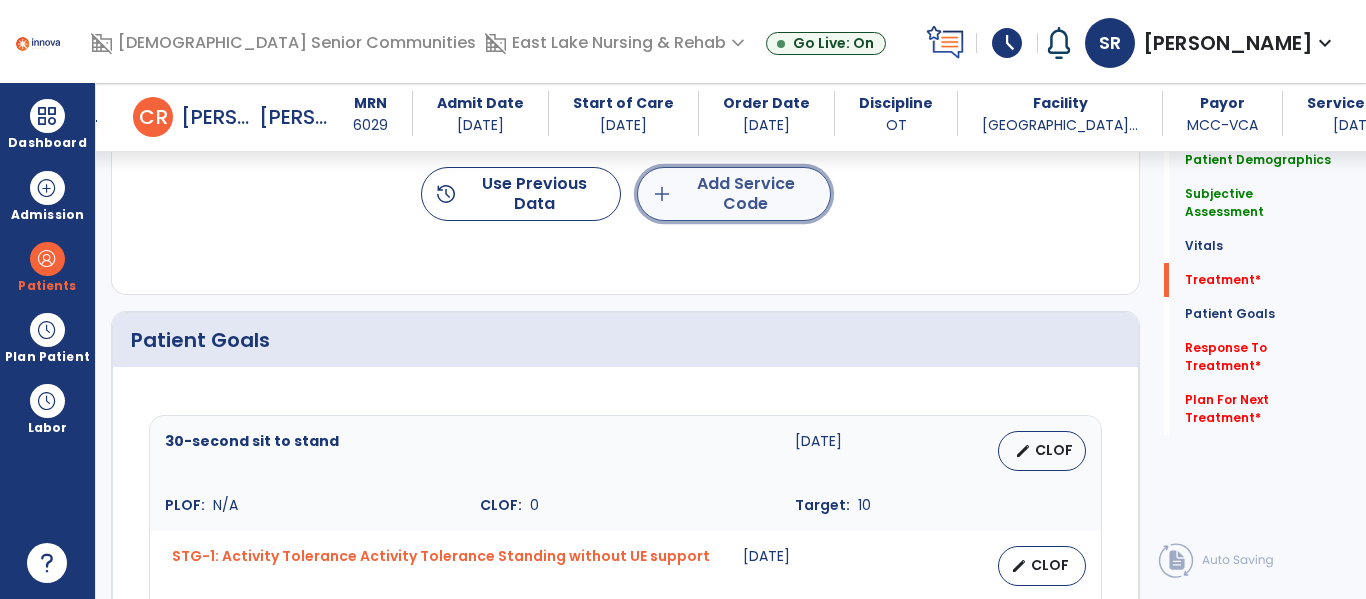 click on "add  Add Service Code" 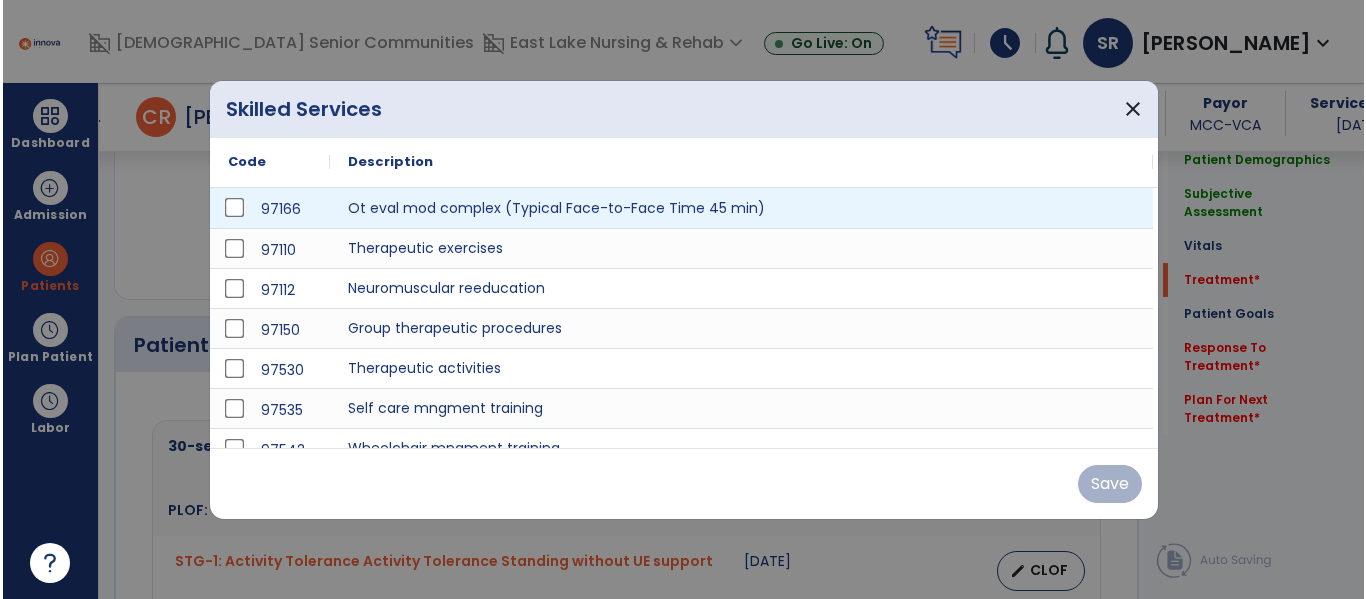 scroll, scrollTop: 1320, scrollLeft: 0, axis: vertical 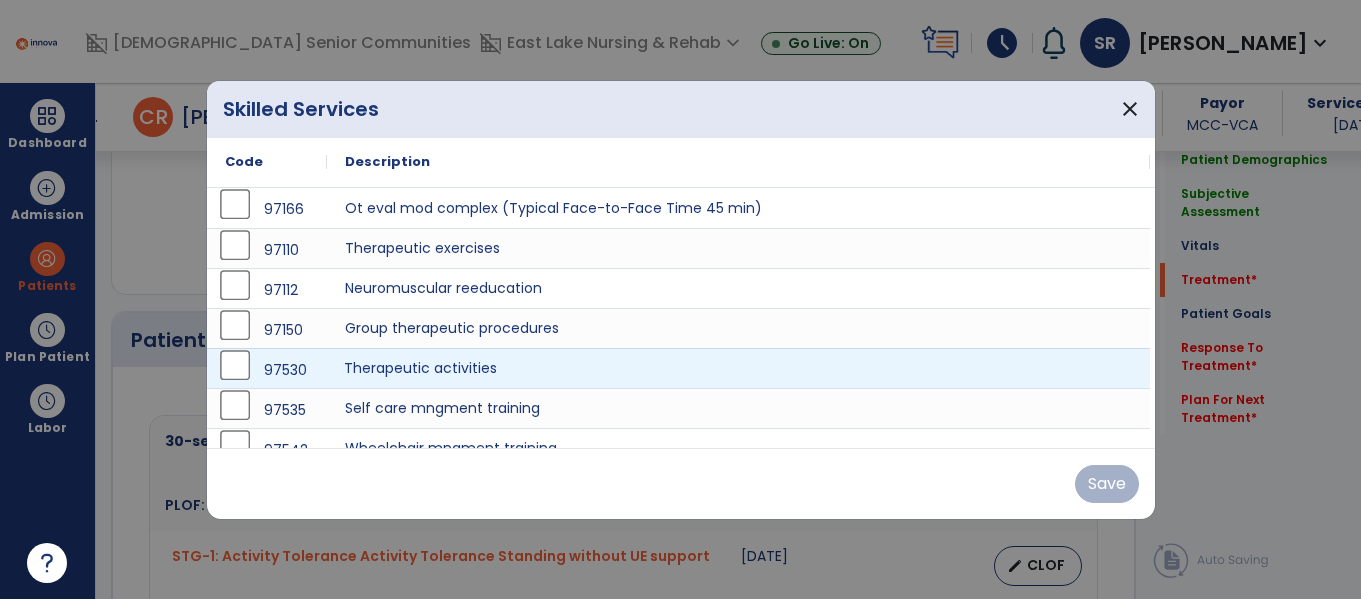 click on "Therapeutic activities" at bounding box center [738, 368] 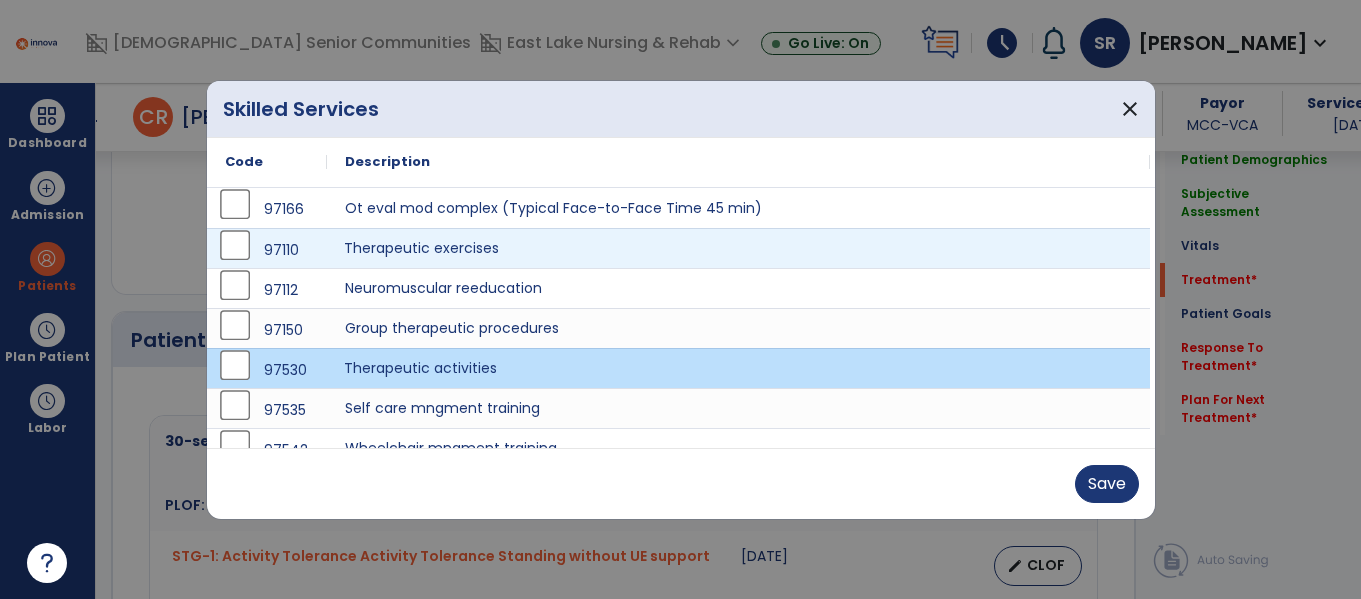 click on "Therapeutic exercises" at bounding box center (738, 248) 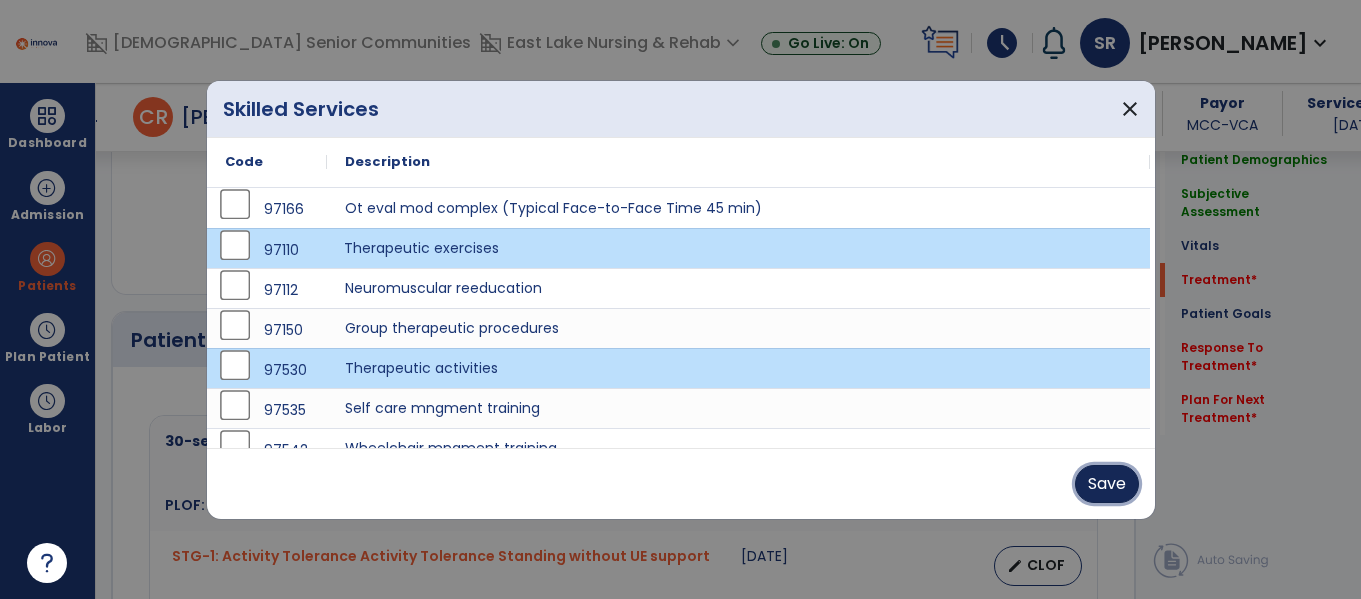 click on "Save" at bounding box center [1107, 484] 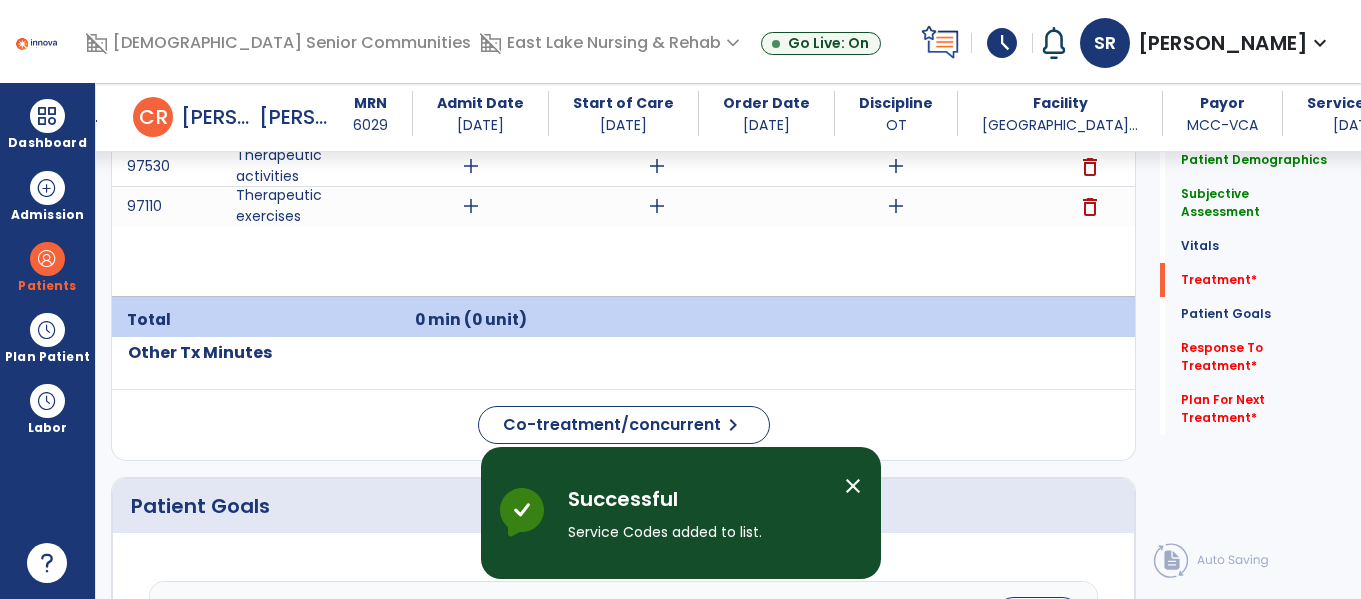 scroll, scrollTop: 1321, scrollLeft: 0, axis: vertical 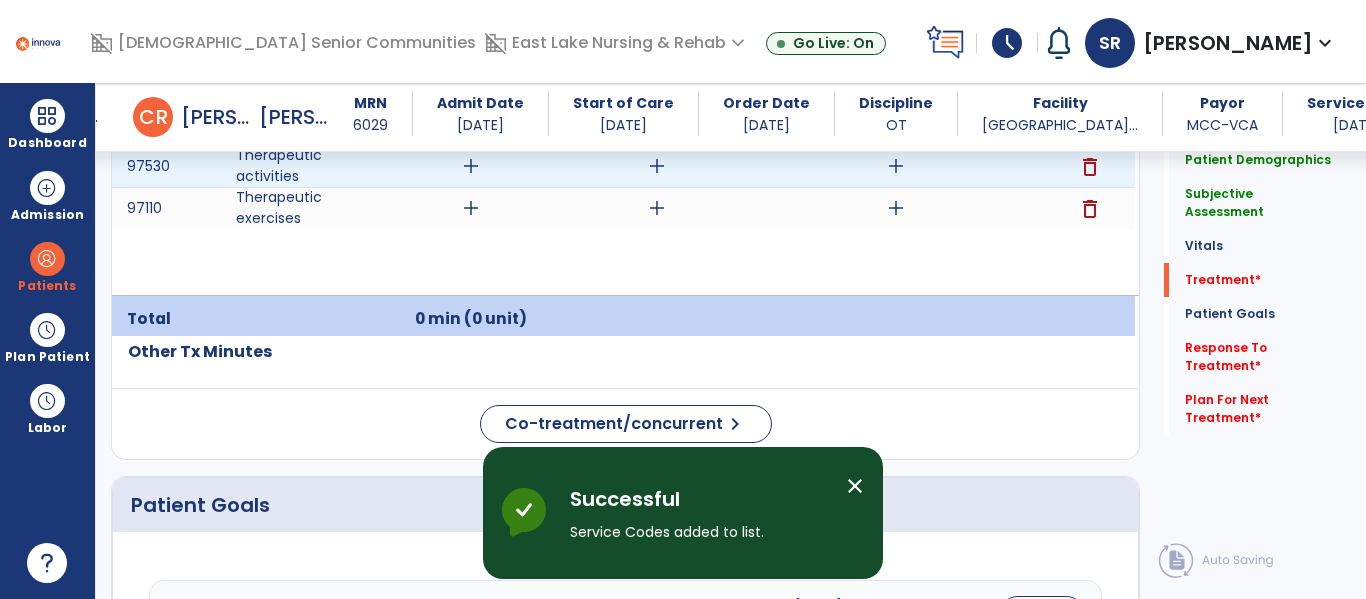 click on "add" at bounding box center (471, 166) 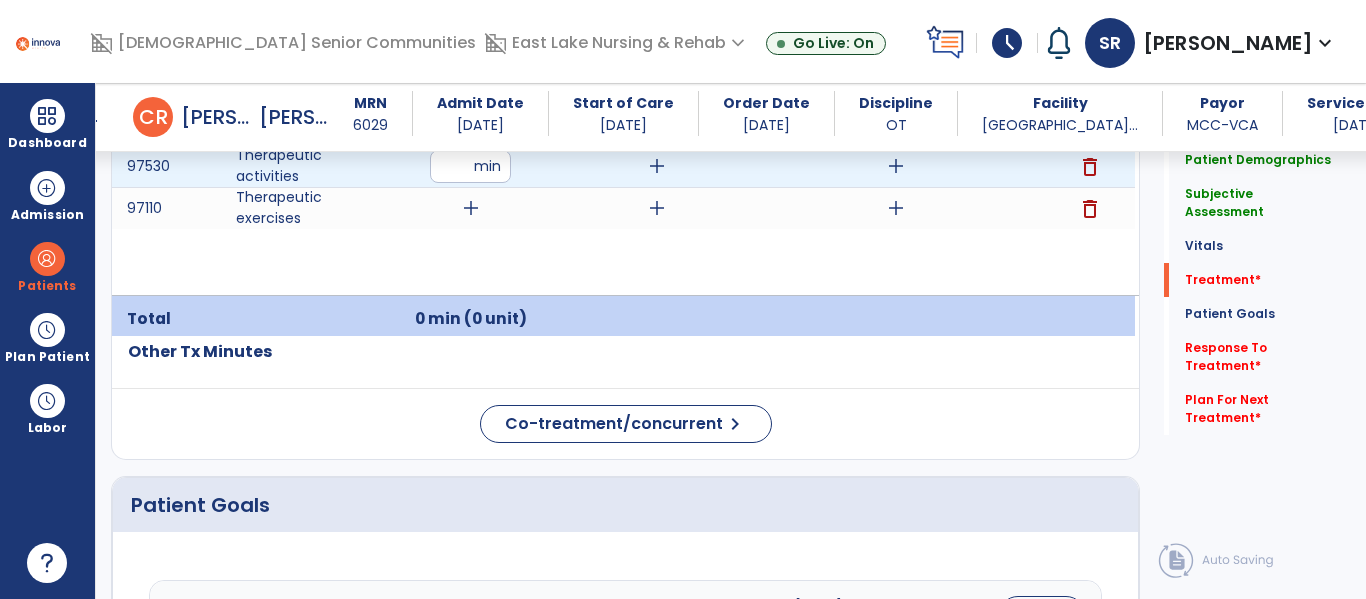 type on "**" 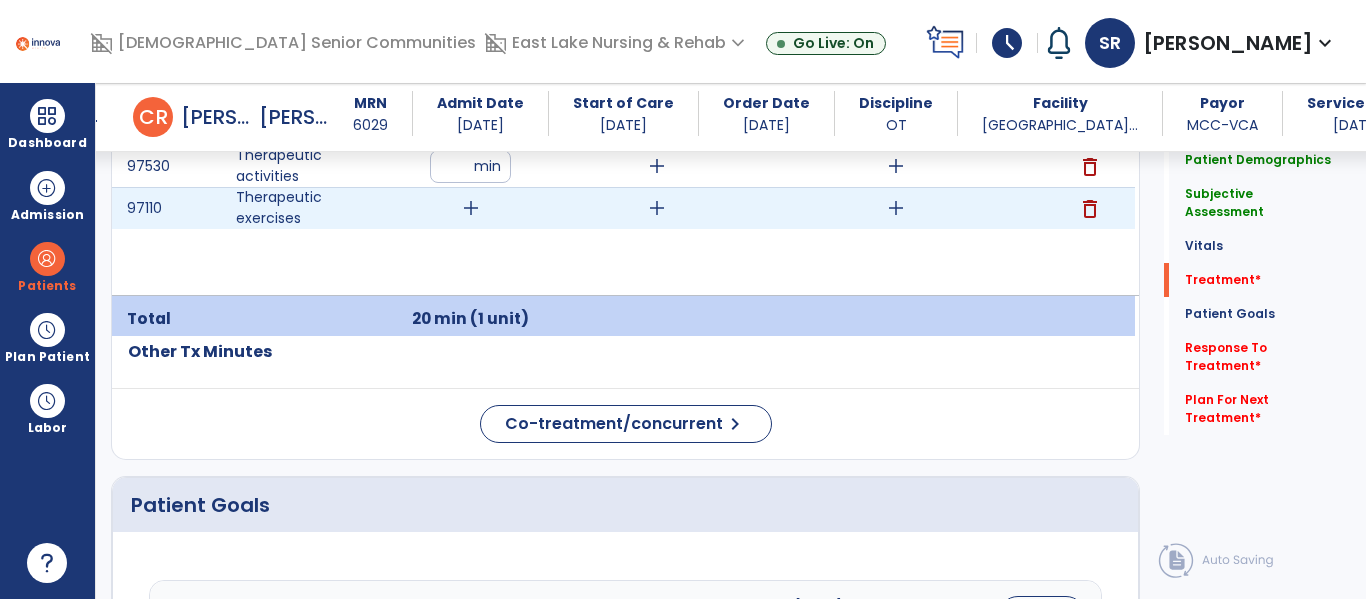 click on "add" at bounding box center (471, 208) 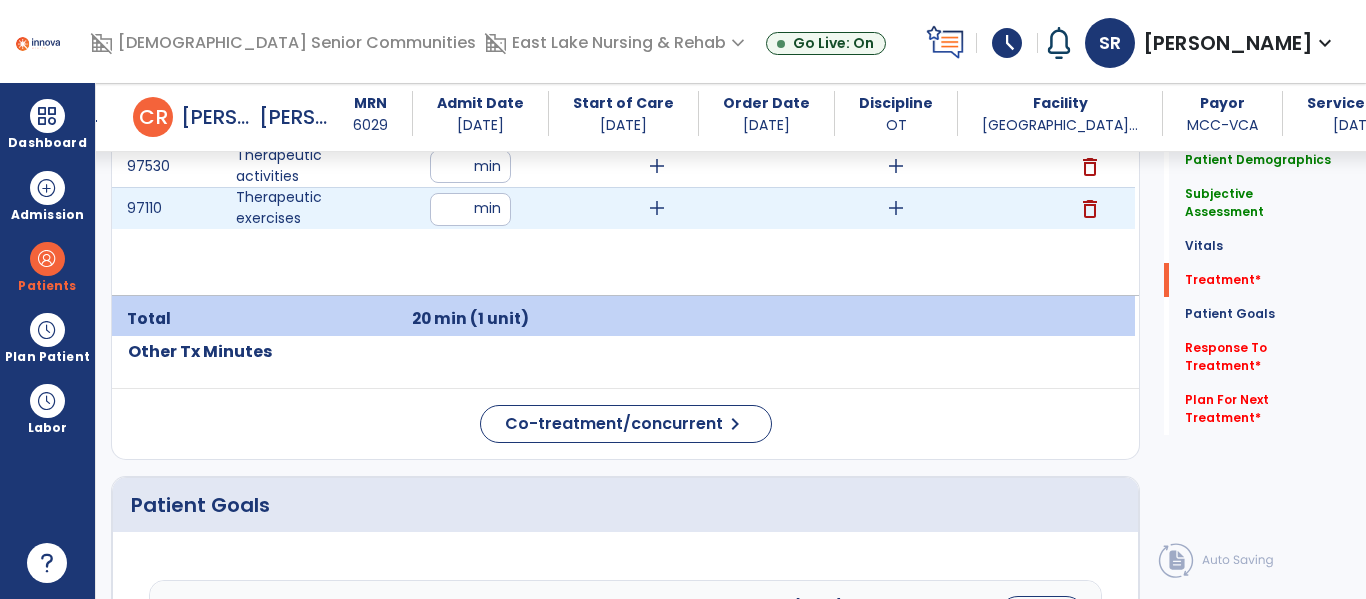 type on "**" 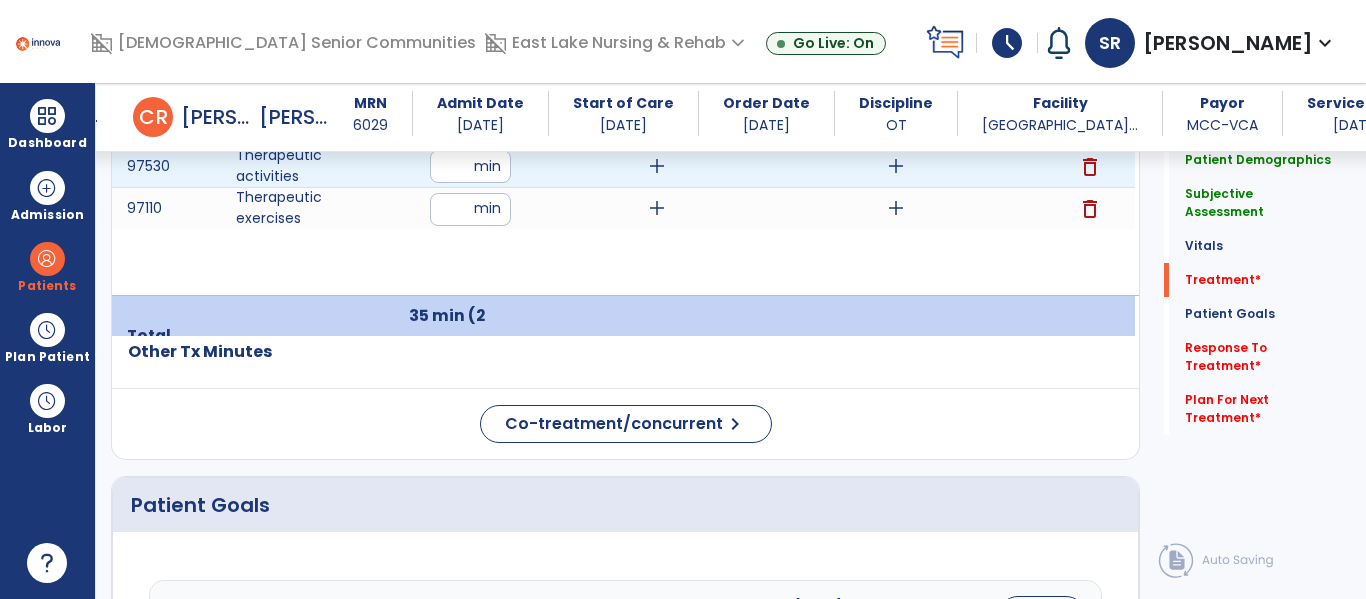click on "add" at bounding box center [657, 166] 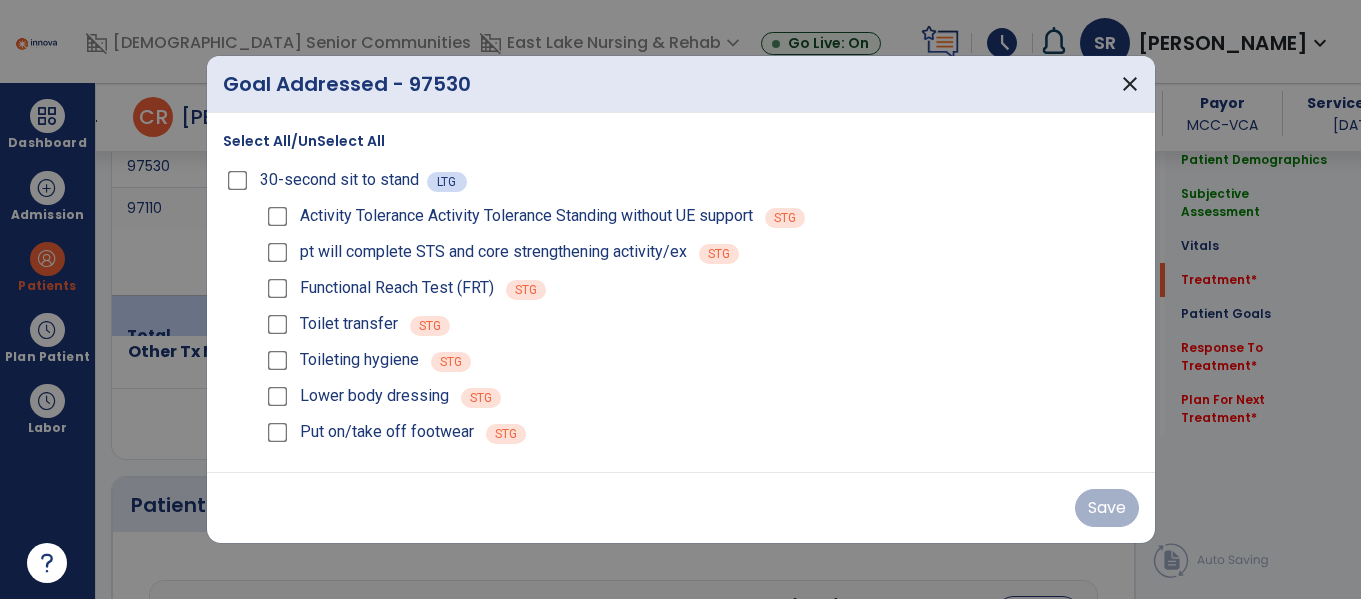 scroll, scrollTop: 1321, scrollLeft: 0, axis: vertical 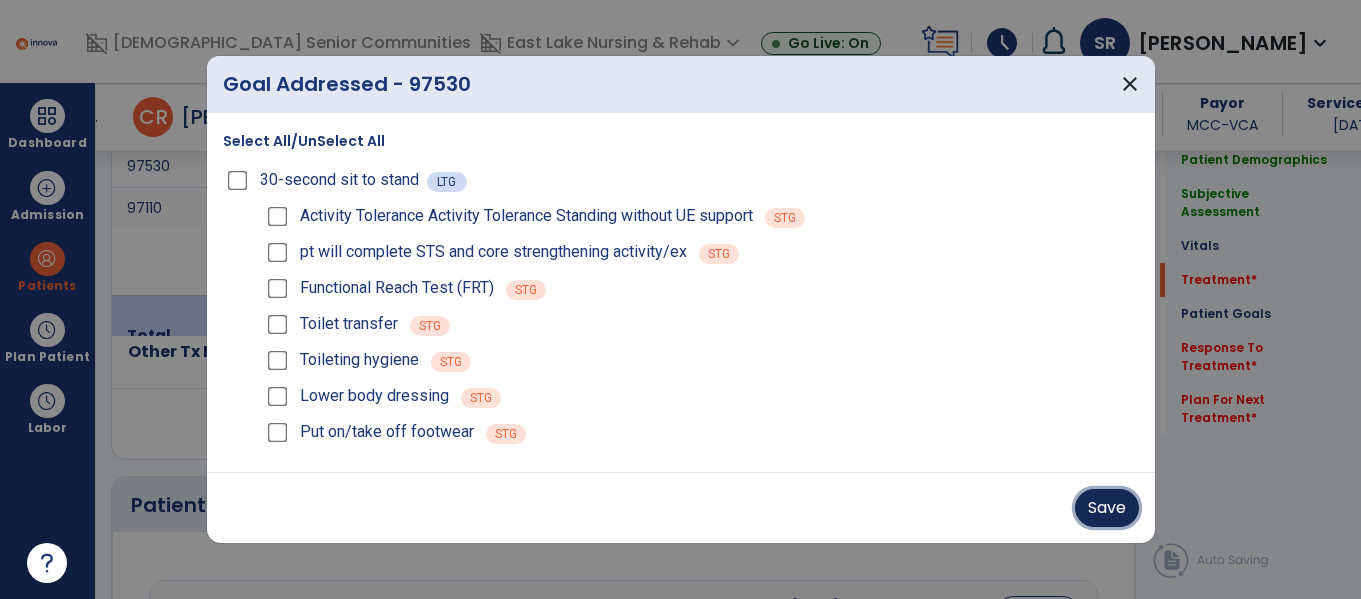 click on "Save" at bounding box center [1107, 508] 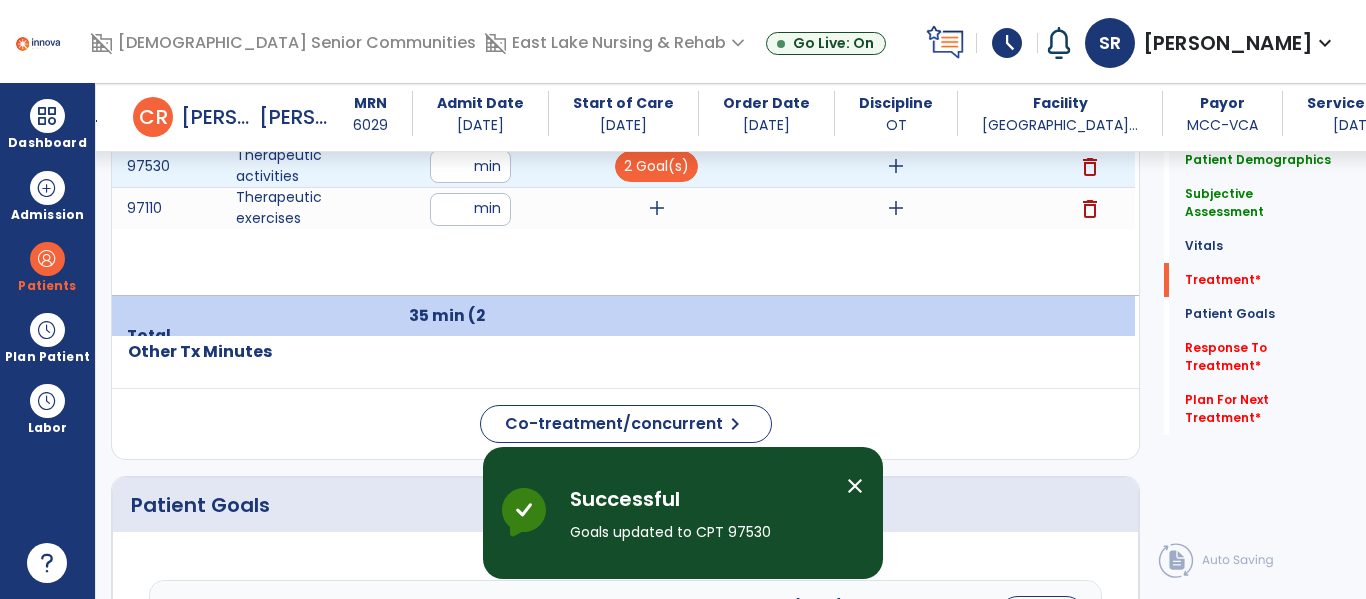 click on "add" at bounding box center [896, 166] 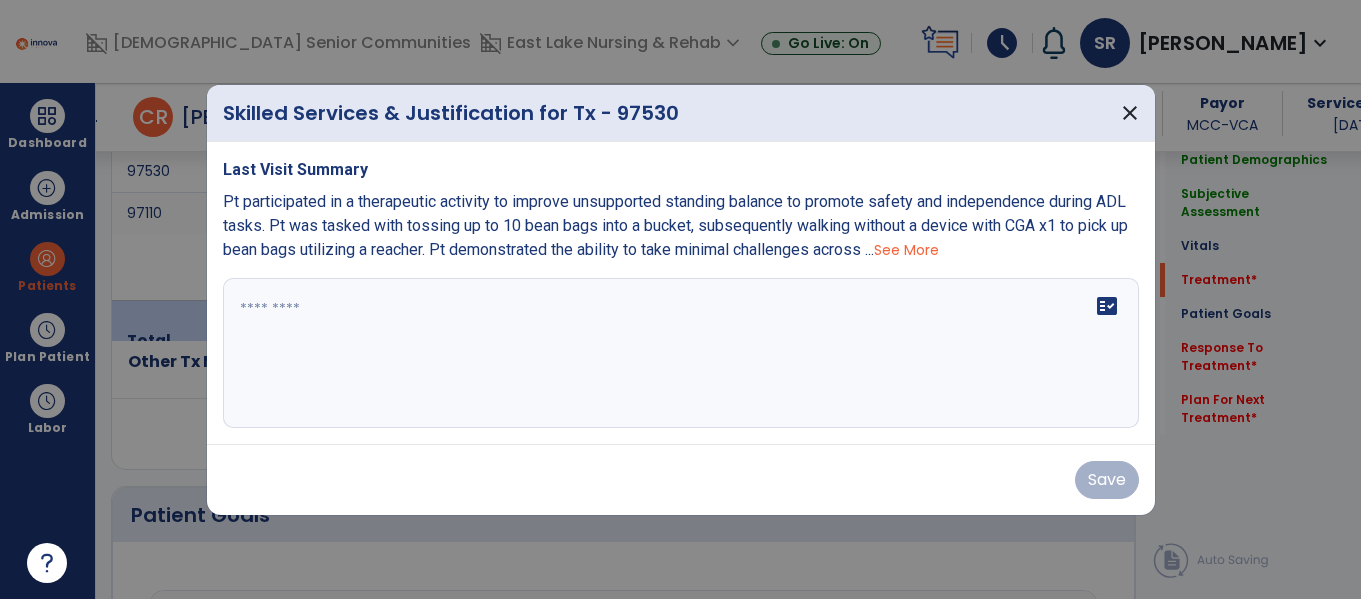 scroll, scrollTop: 1321, scrollLeft: 0, axis: vertical 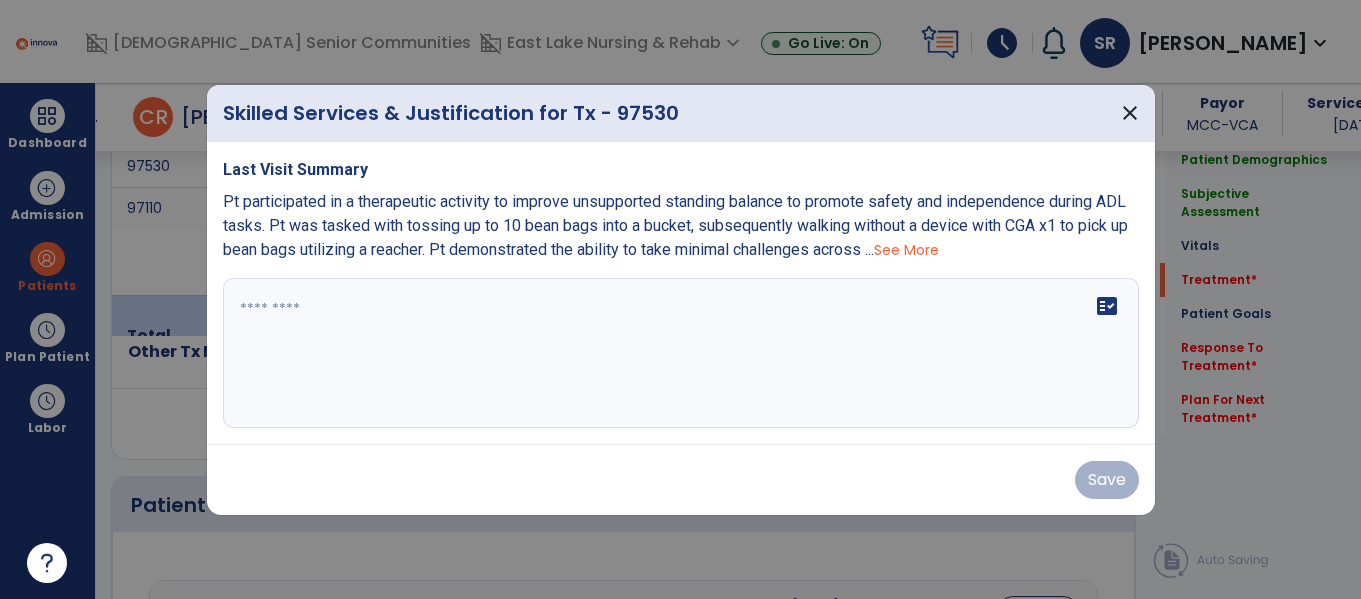 click at bounding box center [681, 353] 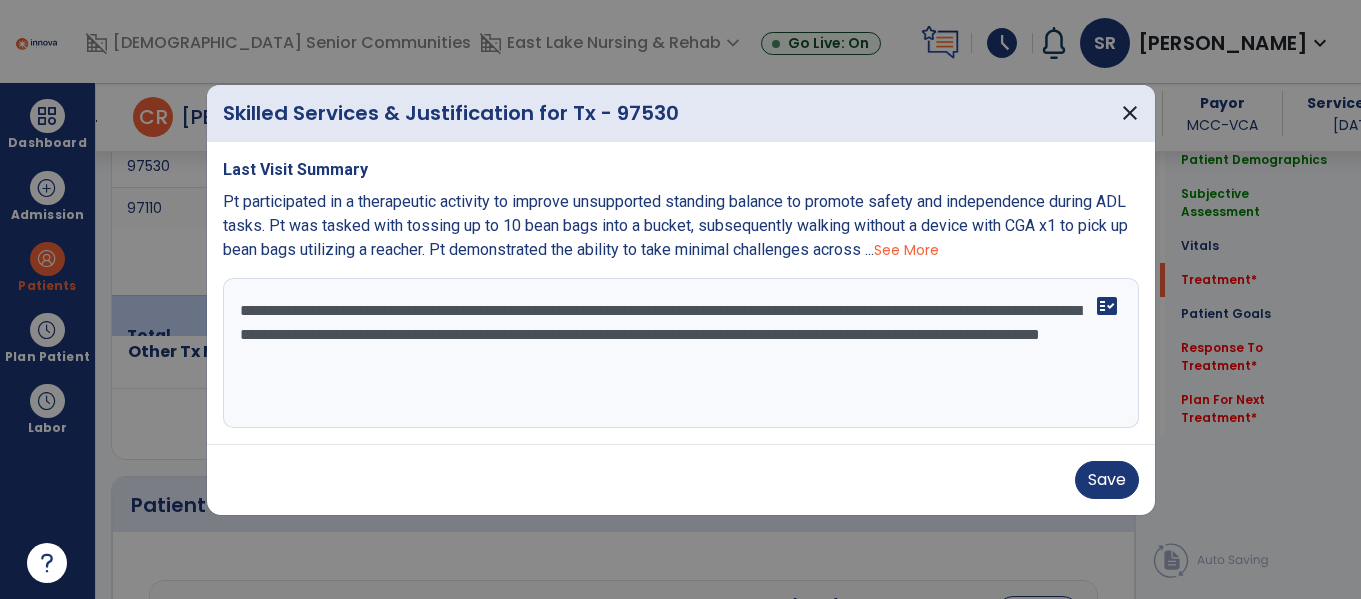 click on "**********" at bounding box center (681, 353) 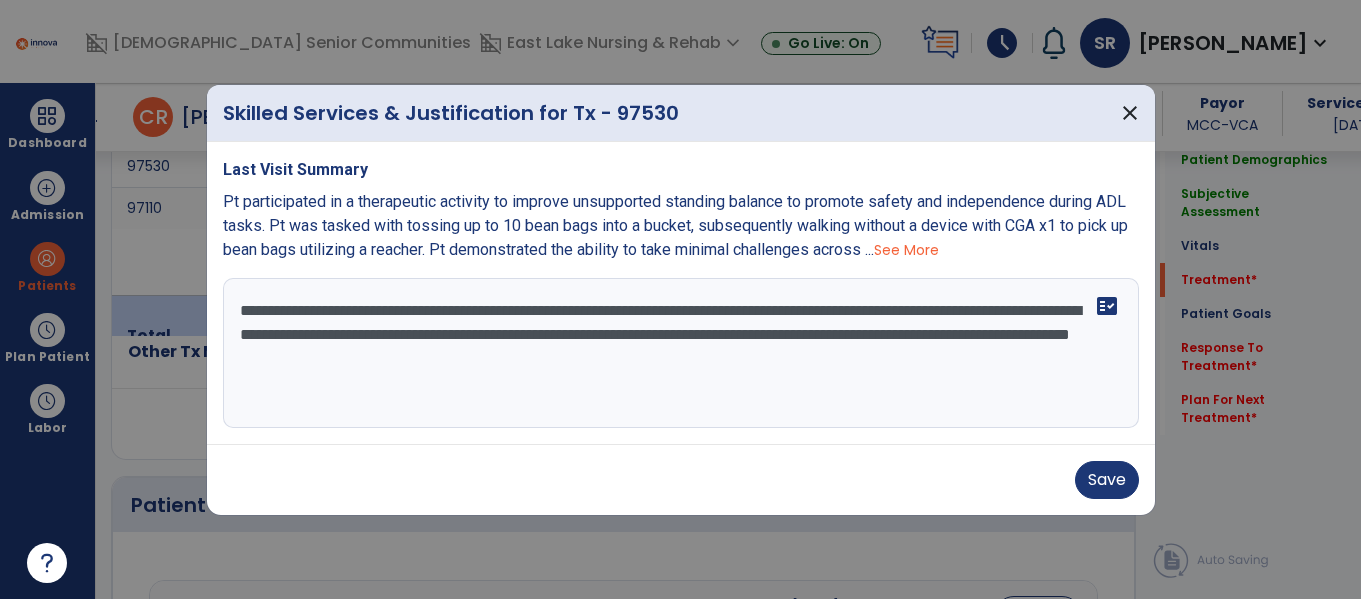 click on "**********" at bounding box center [681, 353] 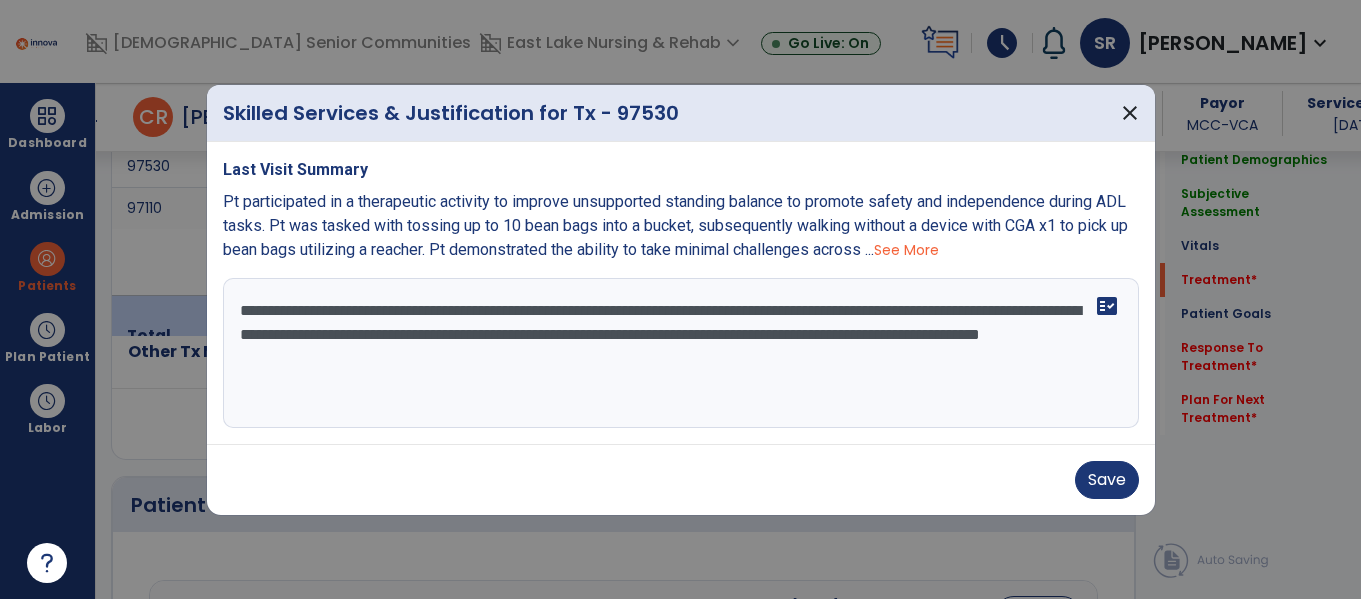 click on "**********" at bounding box center (681, 353) 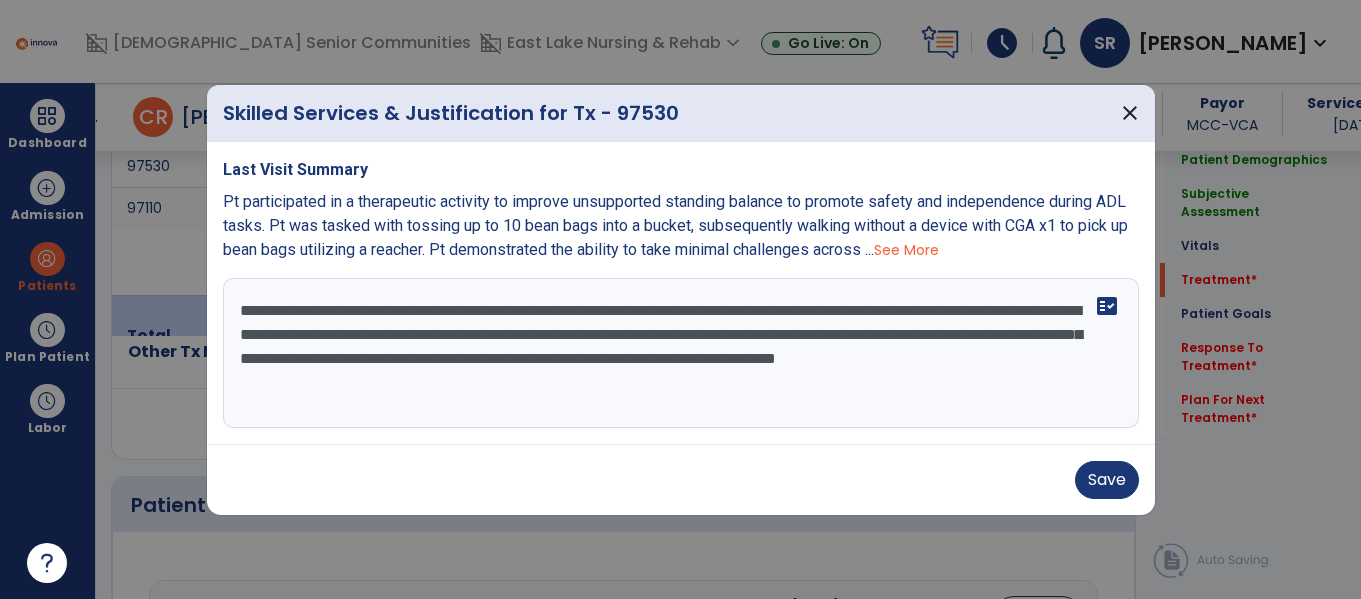 click on "See More" at bounding box center (906, 250) 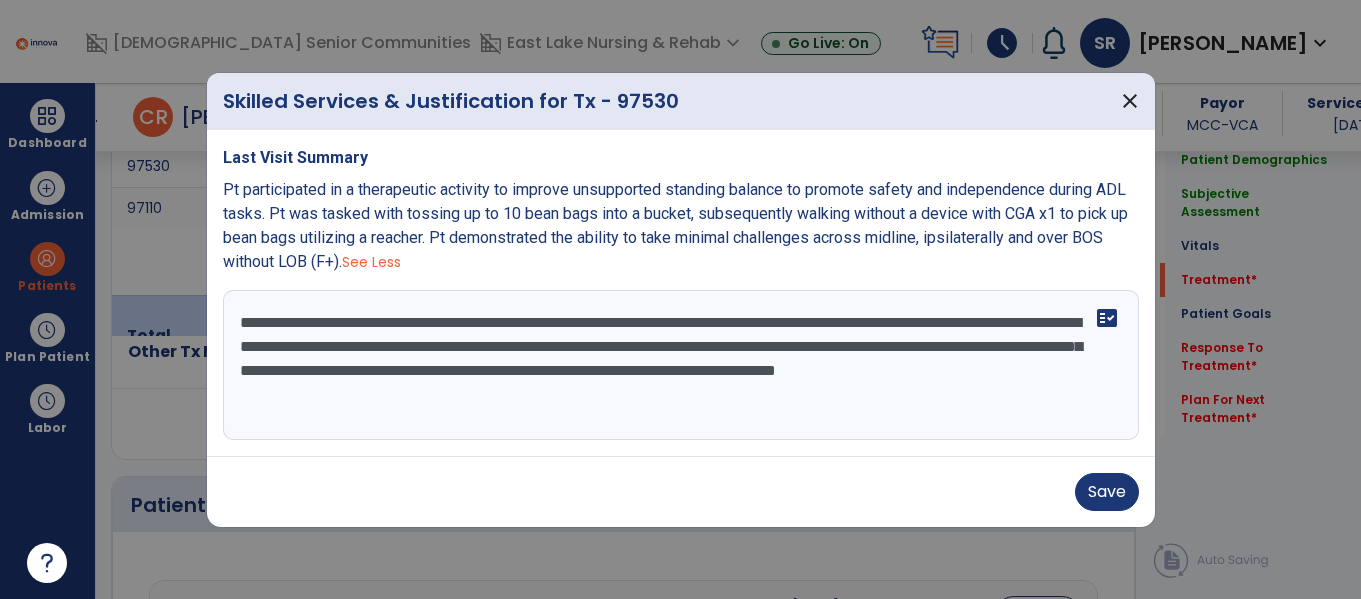 click on "**********" at bounding box center (681, 365) 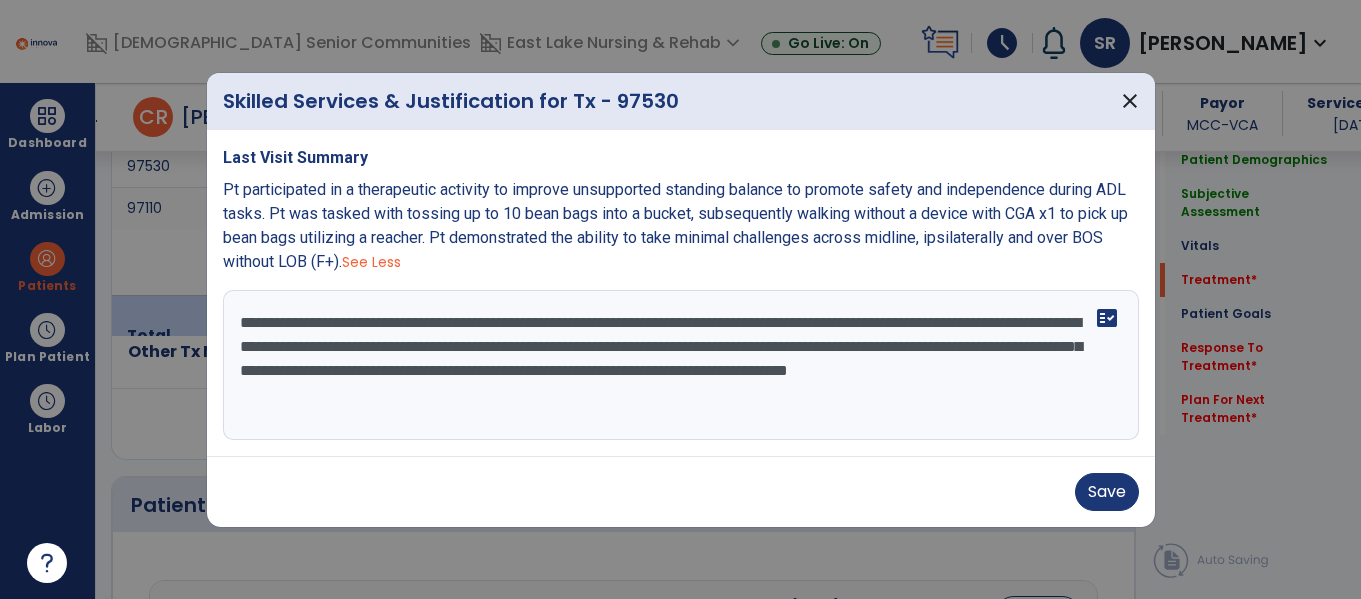 click on "**********" at bounding box center (681, 365) 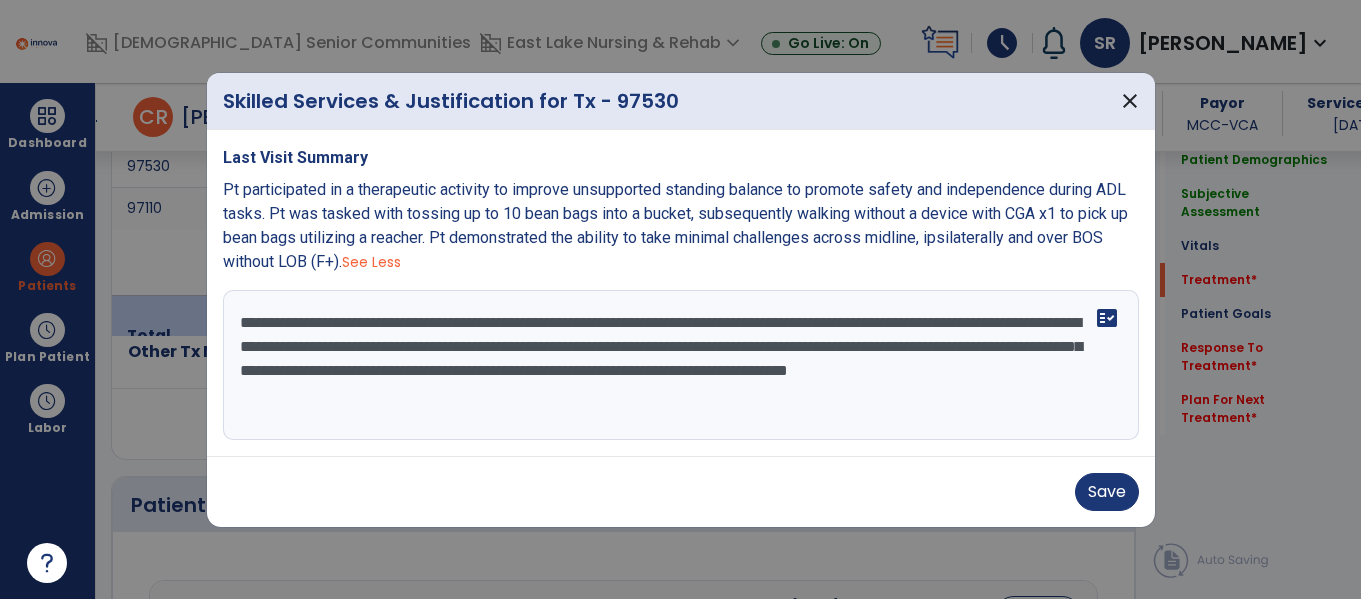 click on "**********" at bounding box center [681, 365] 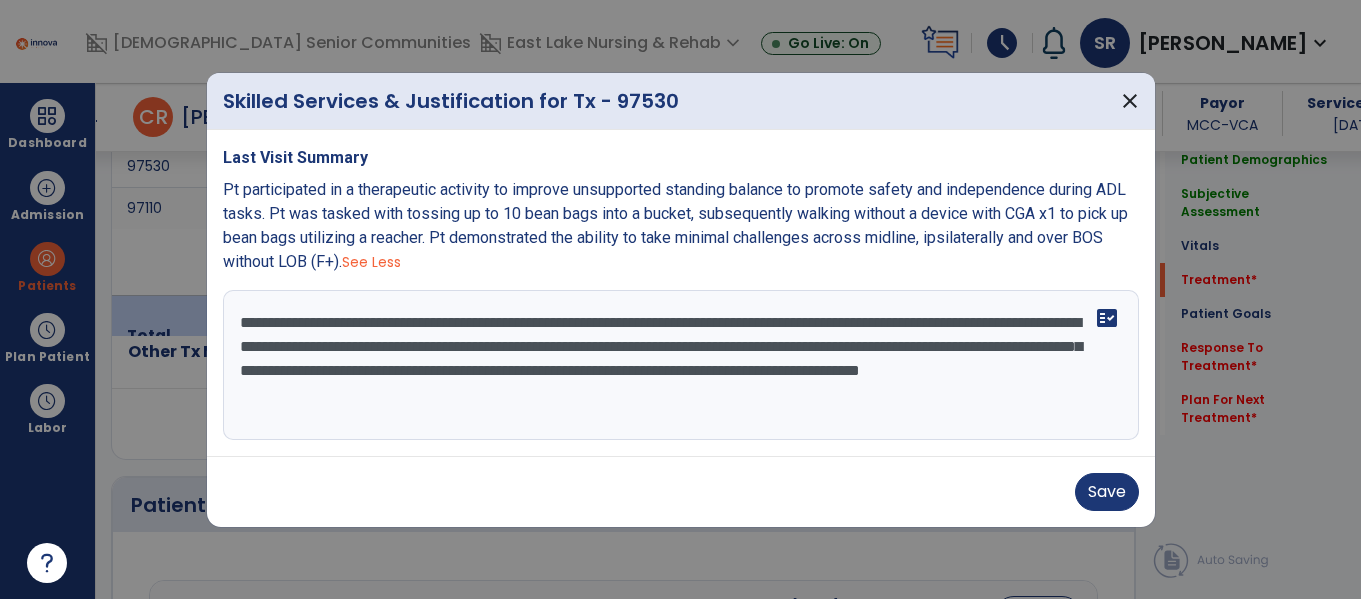 click on "**********" at bounding box center [681, 365] 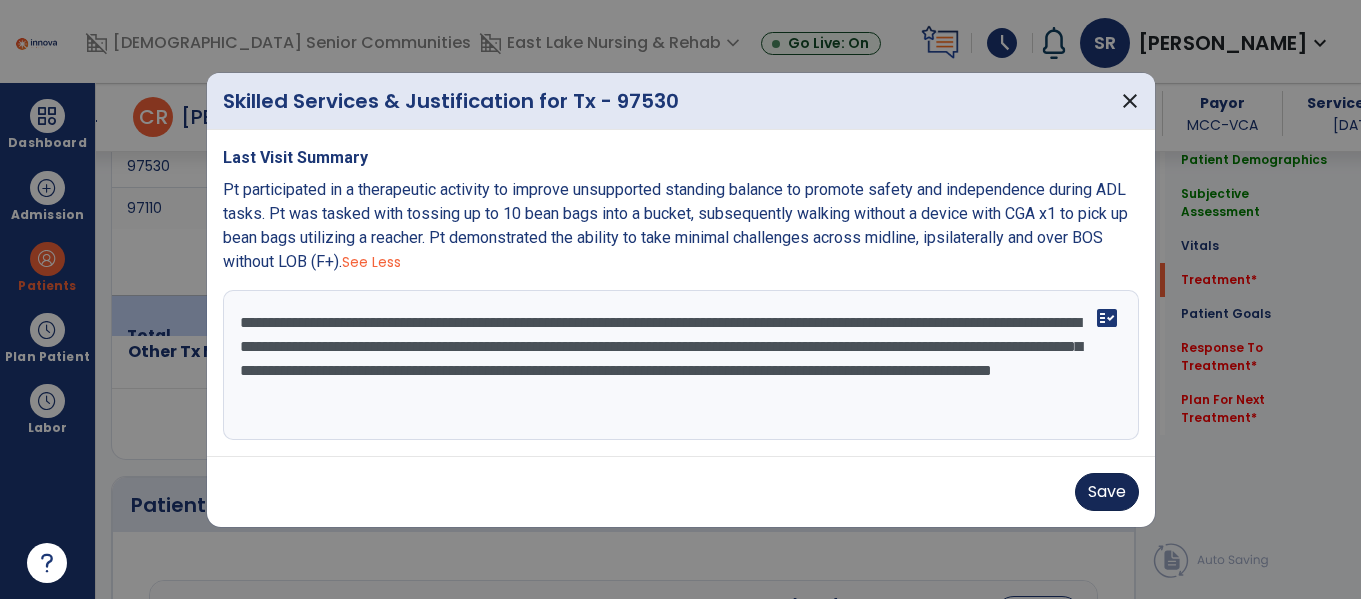 type on "**********" 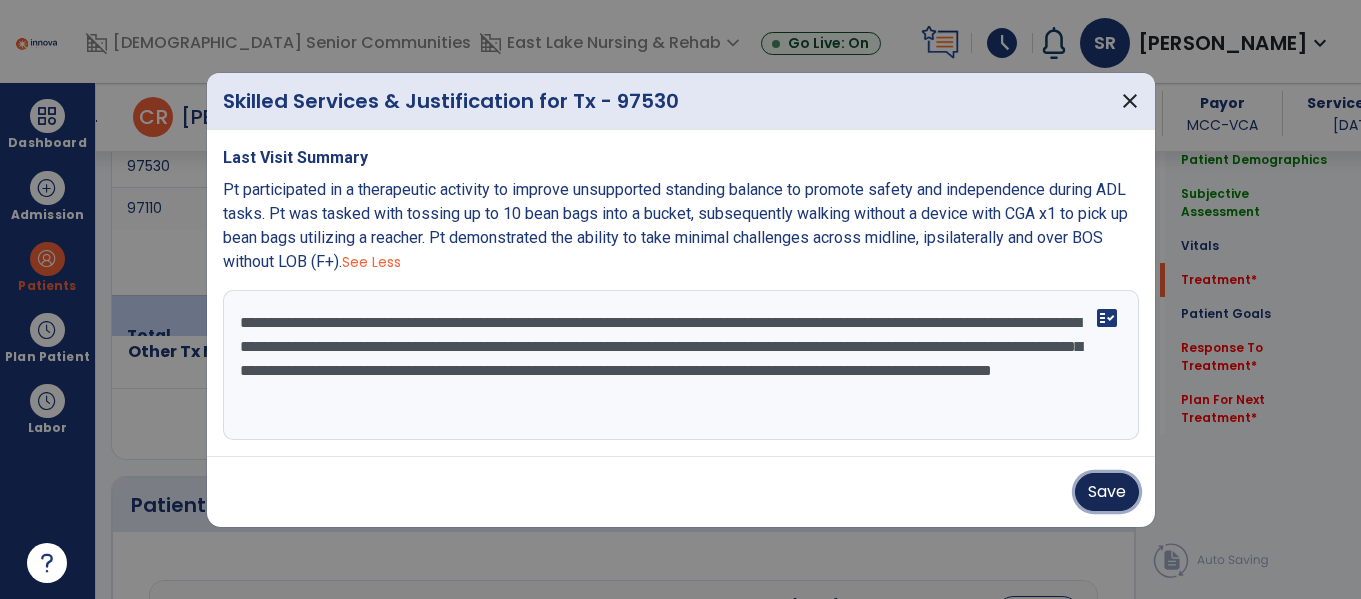 click on "Save" at bounding box center (1107, 492) 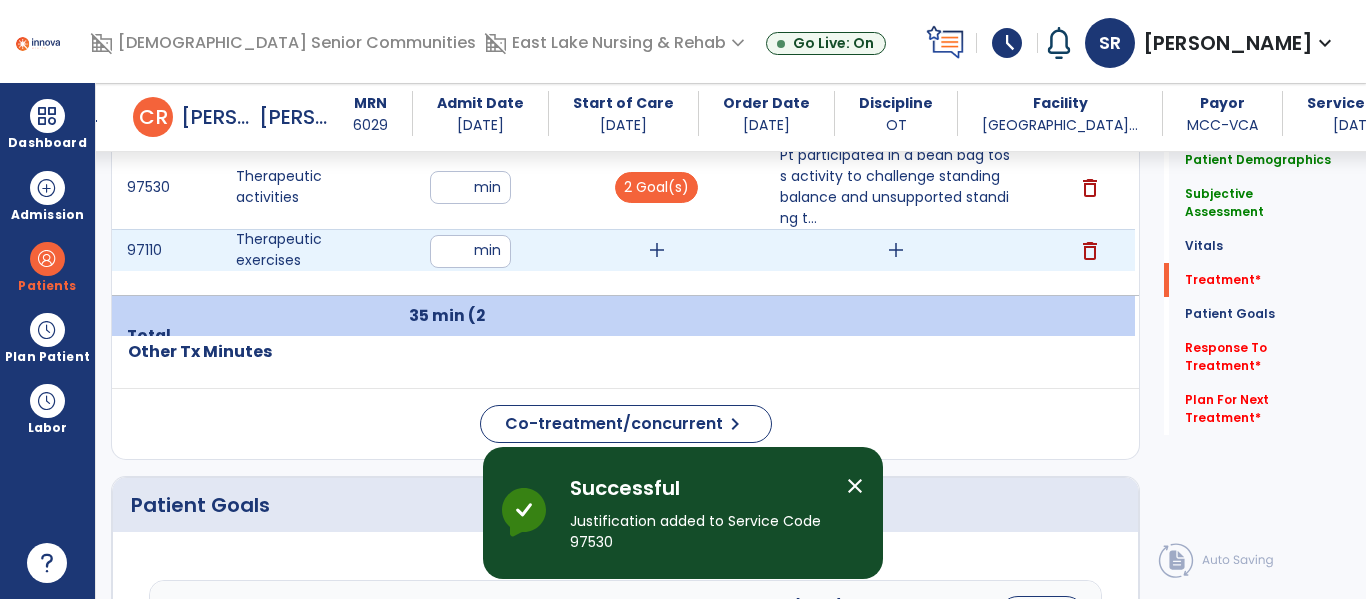 click on "add" at bounding box center [657, 250] 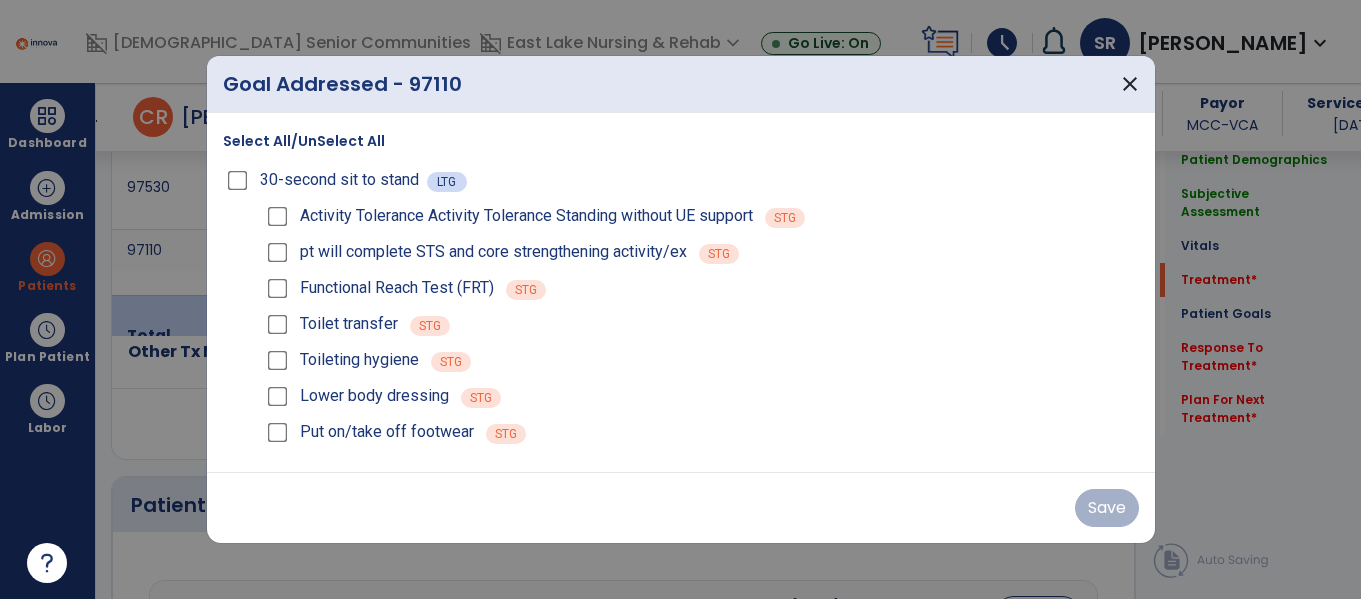 scroll, scrollTop: 1321, scrollLeft: 0, axis: vertical 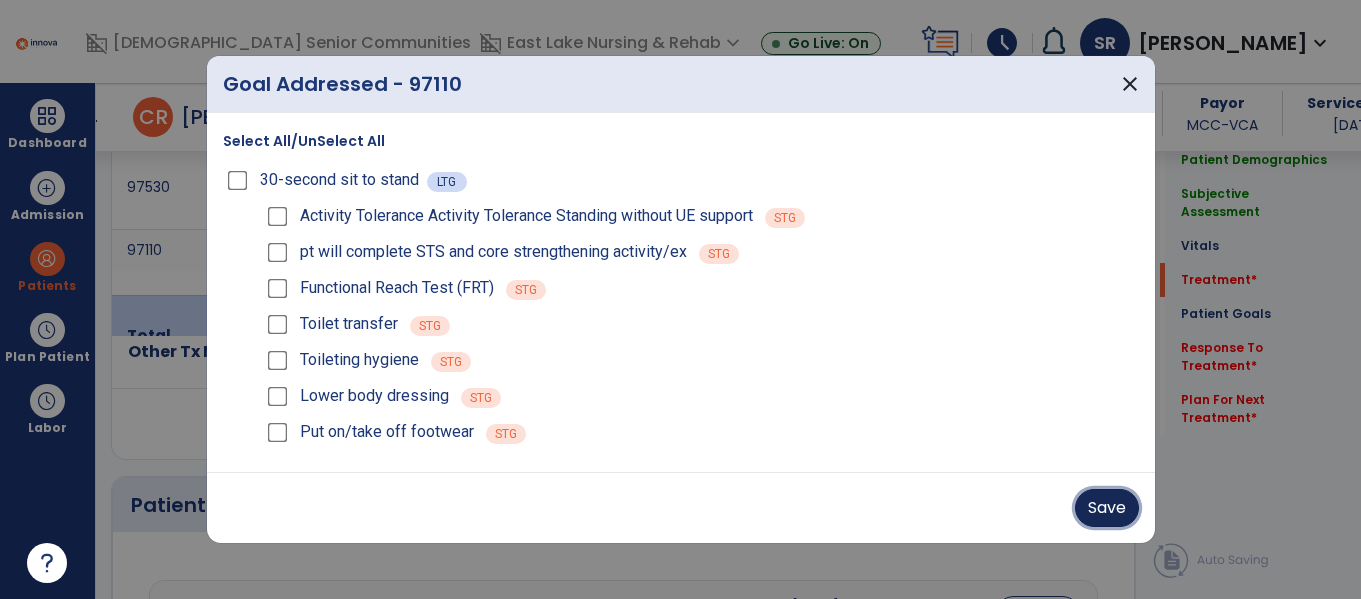 click on "Save" at bounding box center (1107, 508) 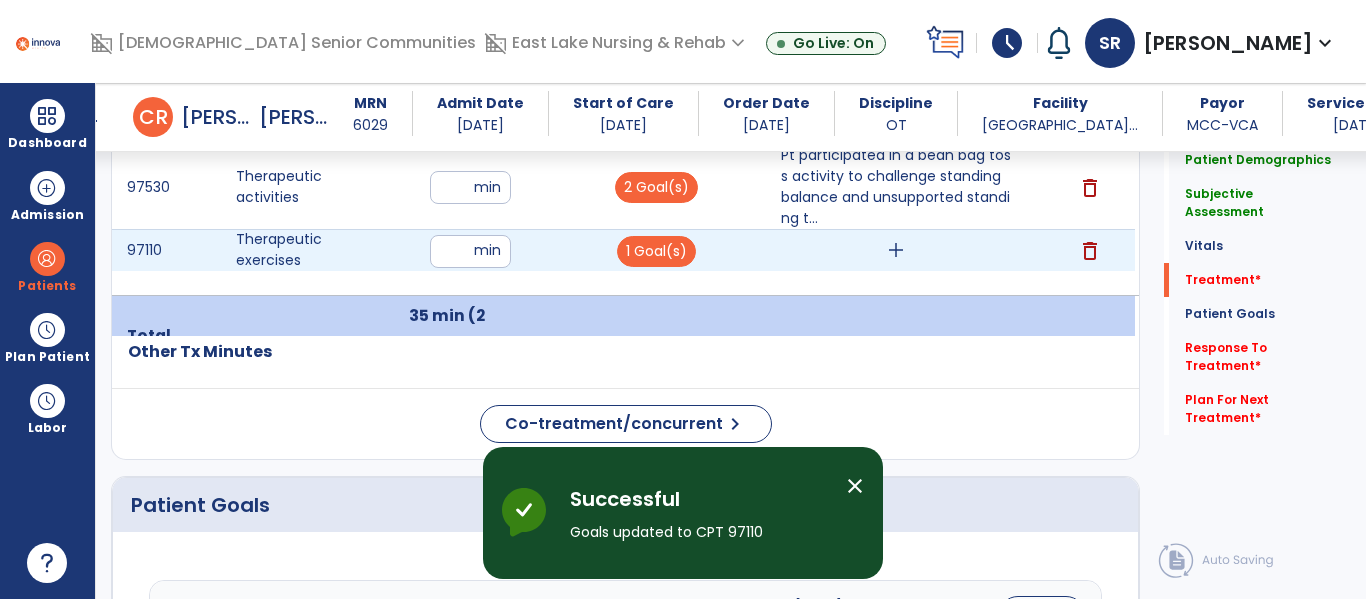 click on "add" at bounding box center [896, 250] 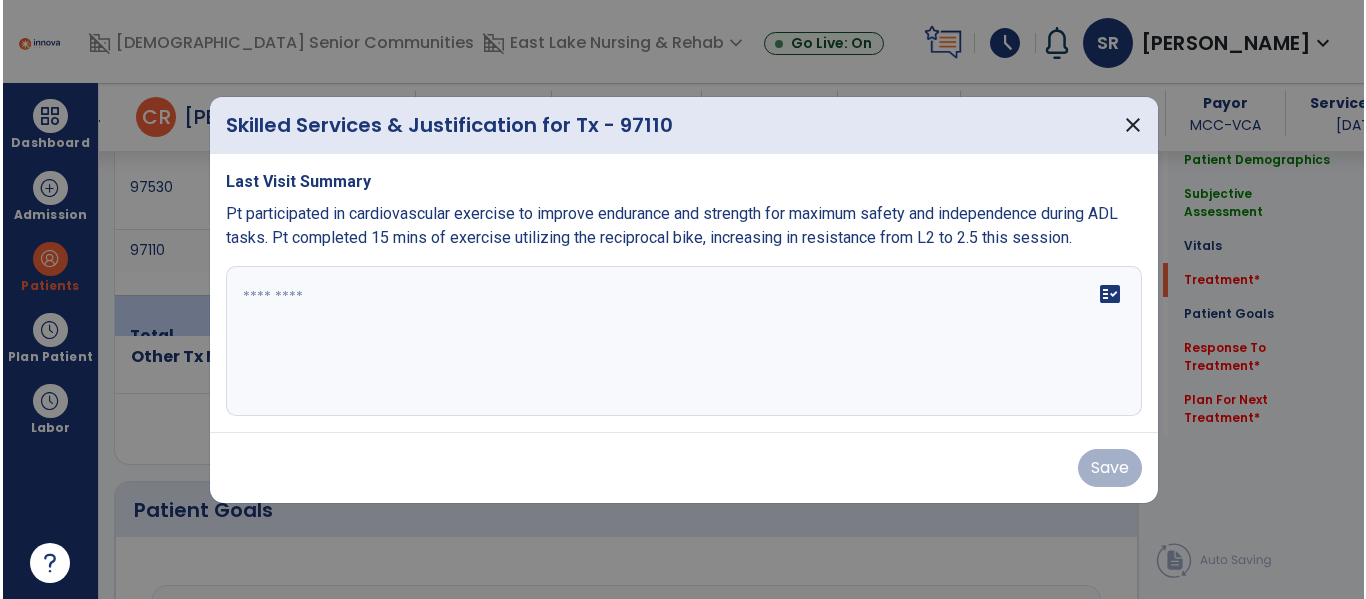 scroll, scrollTop: 1321, scrollLeft: 0, axis: vertical 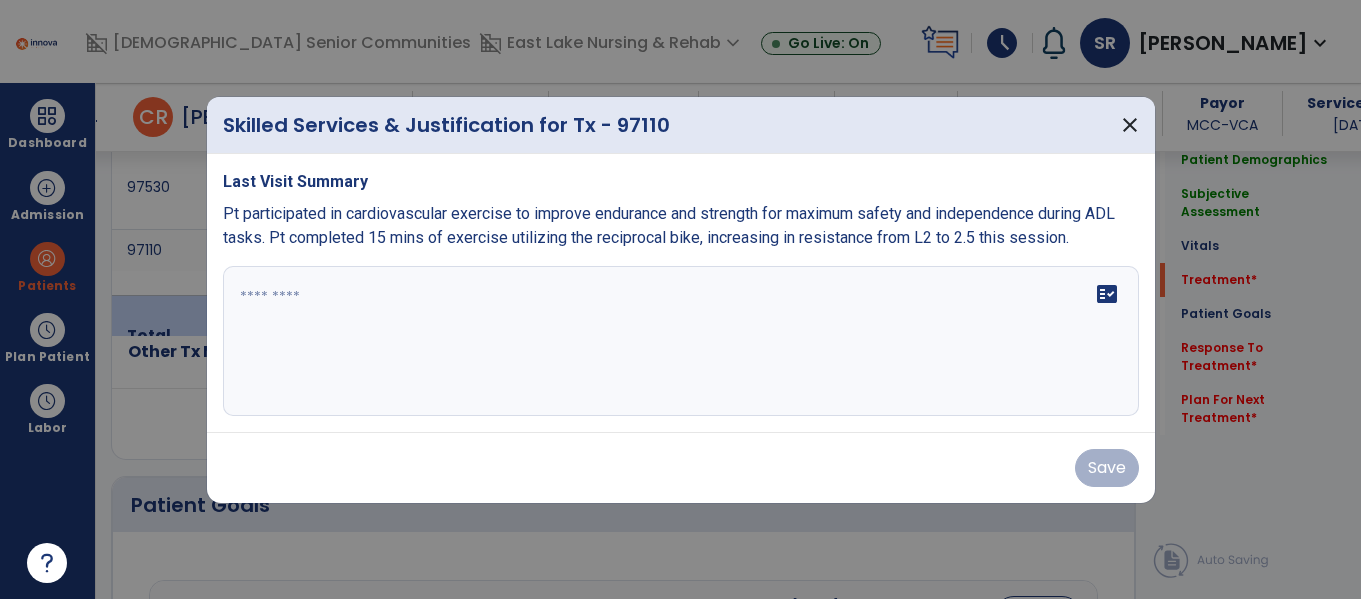 click on "fact_check" at bounding box center (681, 341) 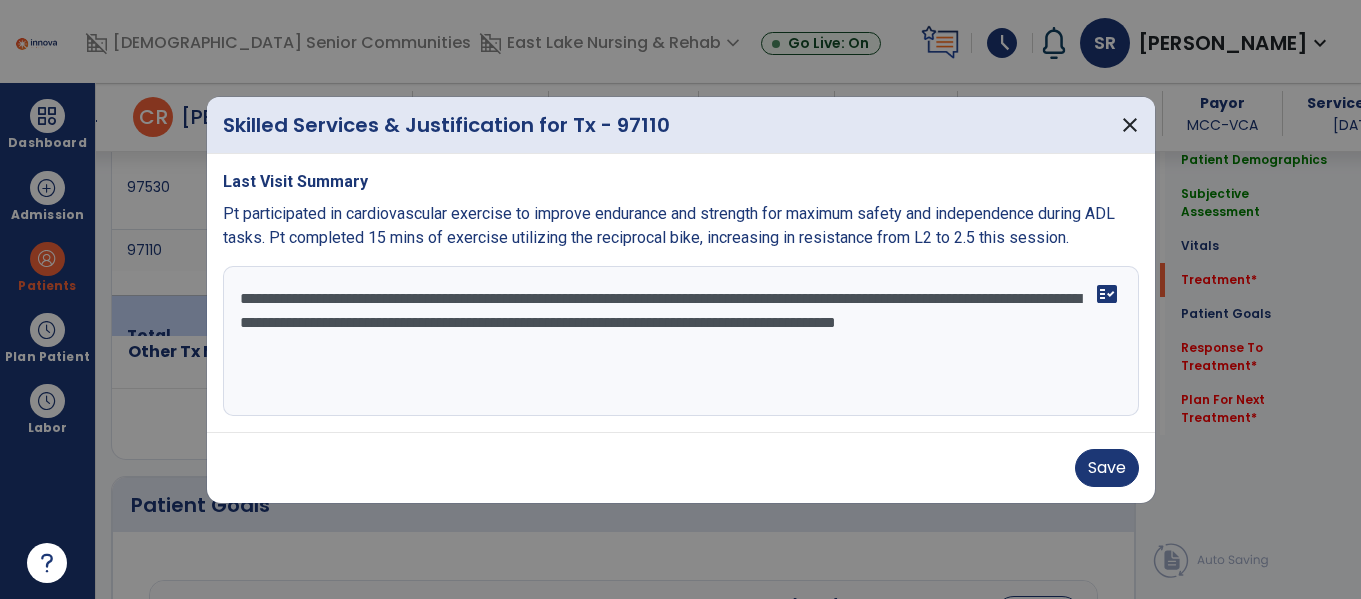 click on "**********" at bounding box center (681, 341) 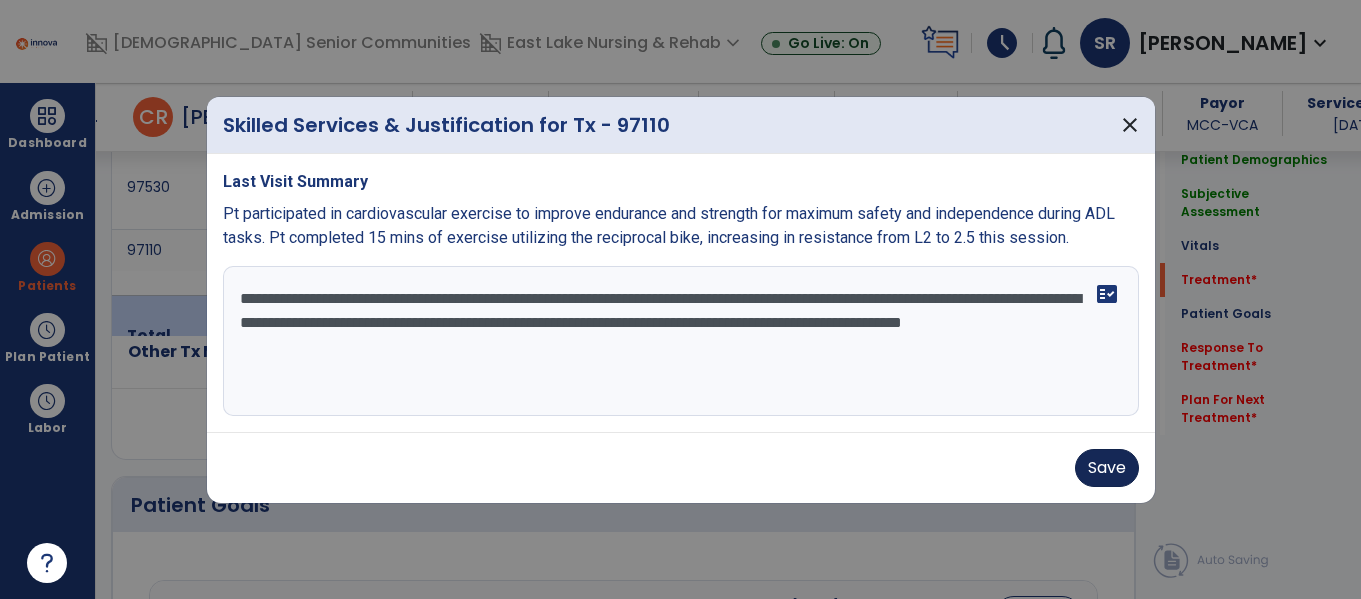 type on "**********" 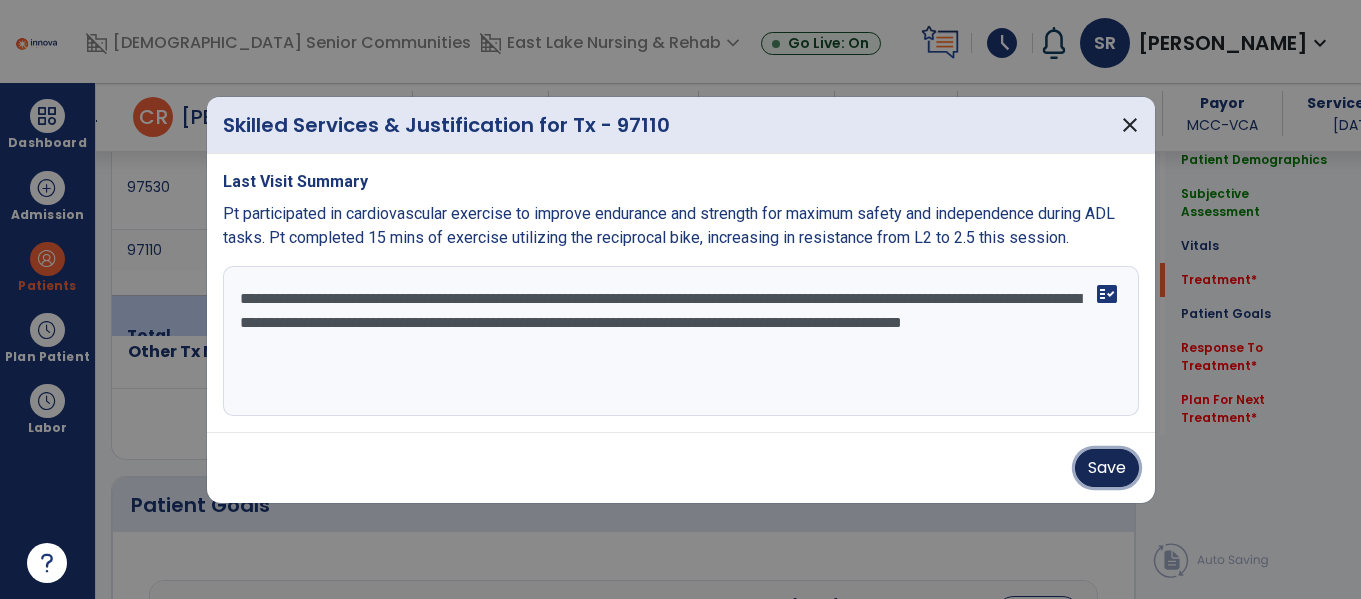 click on "Save" at bounding box center [1107, 468] 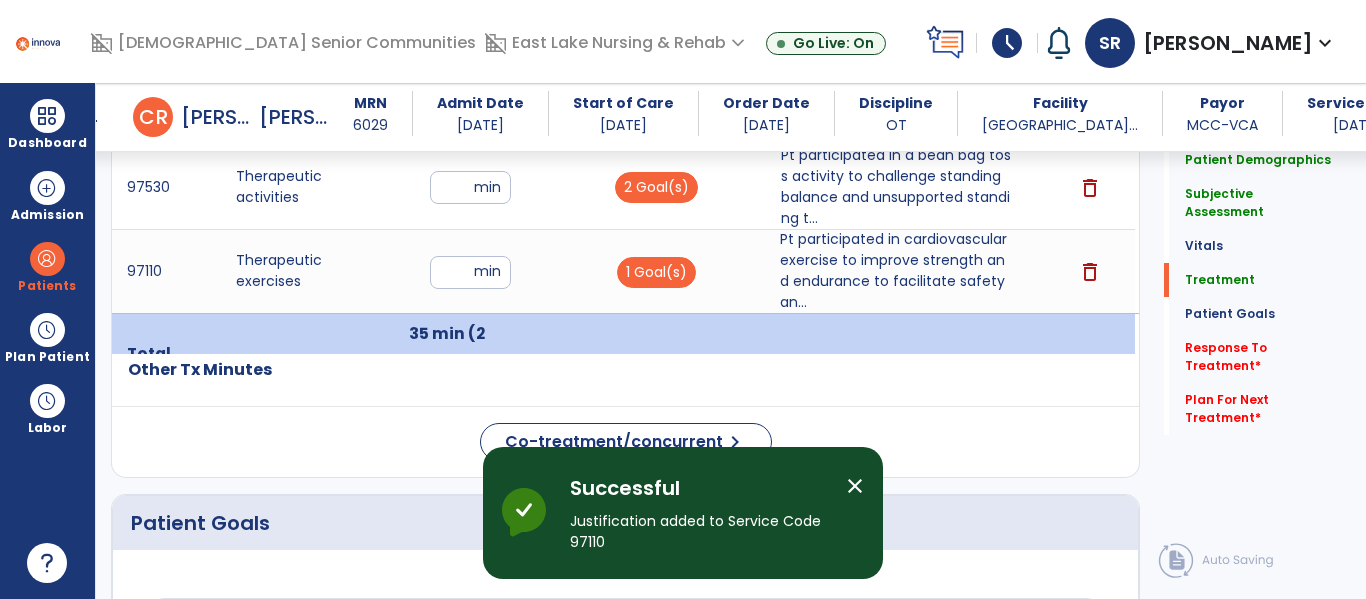 click on "Patient Demographics  Medical Diagnosis   Treatment Diagnosis   Precautions   Contraindications
Code
Description
Pdpm Clinical Category
G93.41" 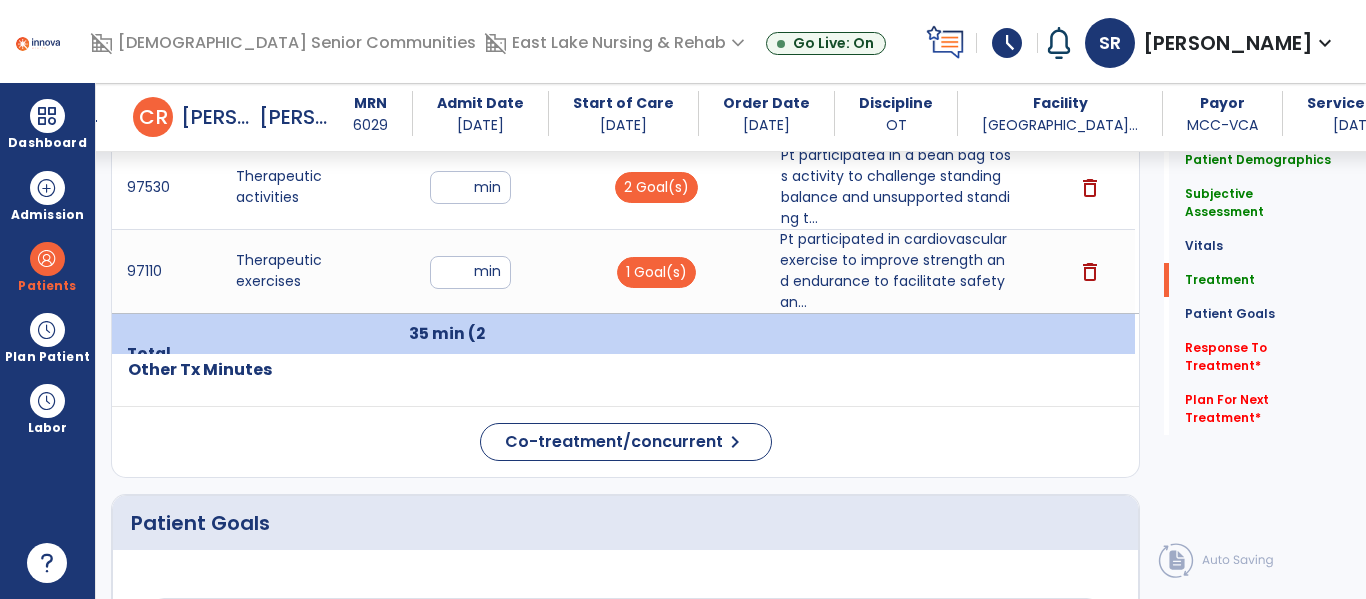 click on "Quick Links  Patient Demographics   Patient Demographics   Subjective Assessment   Subjective Assessment   Vitals   Vitals   Treatment   Treatment   Patient Goals   Patient Goals   Response To Treatment   *  Response To Treatment   *  Plan For Next Treatment   *  Plan For Next Treatment   *" 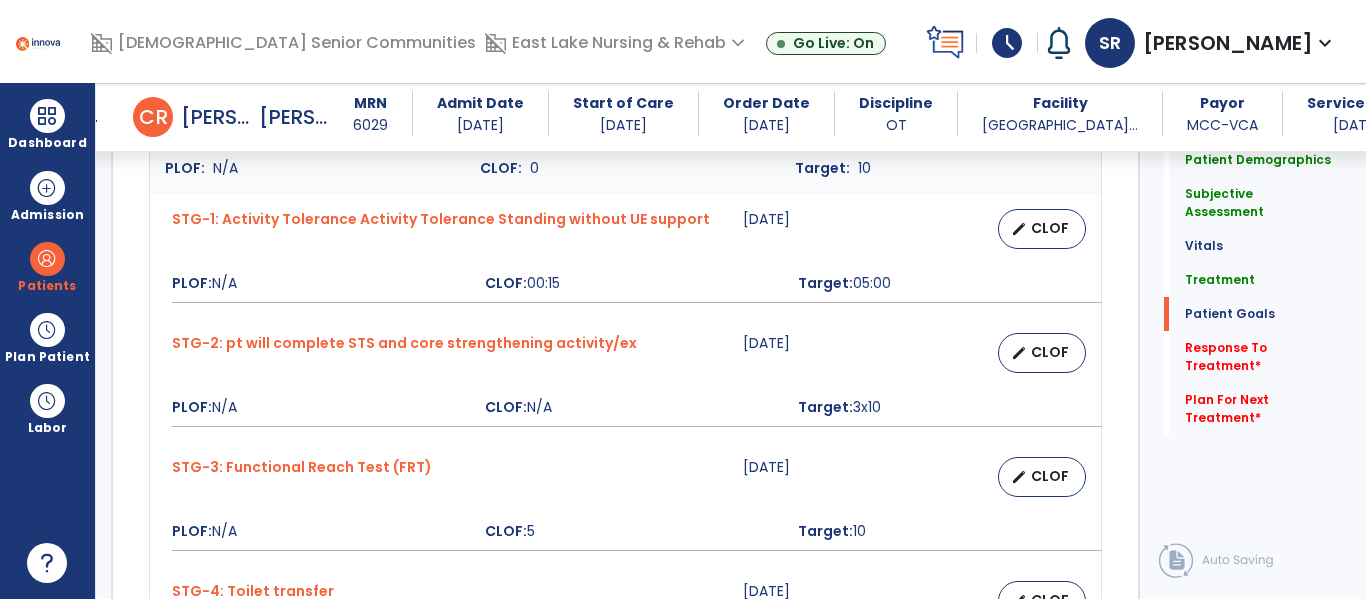 scroll, scrollTop: 1801, scrollLeft: 0, axis: vertical 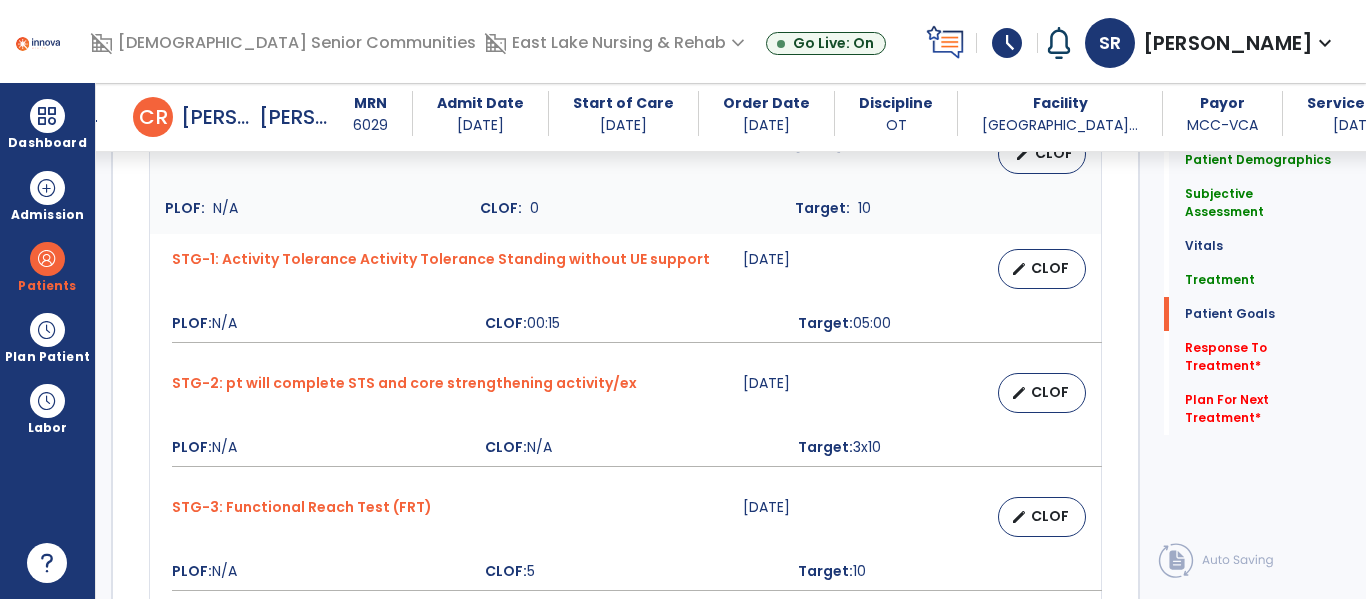 drag, startPoint x: 1162, startPoint y: 303, endPoint x: 1146, endPoint y: 239, distance: 65.96969 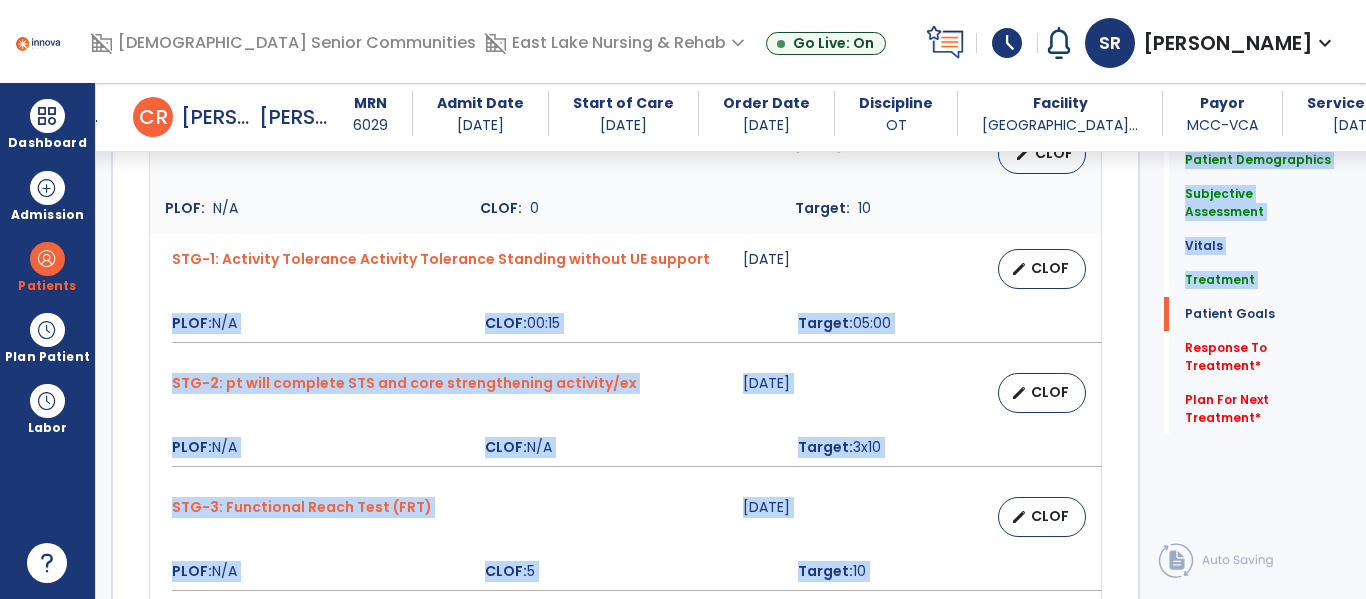 click on "Patient Demographics  Medical Diagnosis   Treatment Diagnosis   Precautions   Contraindications
Code
Description
Pdpm Clinical Category
G93.41" 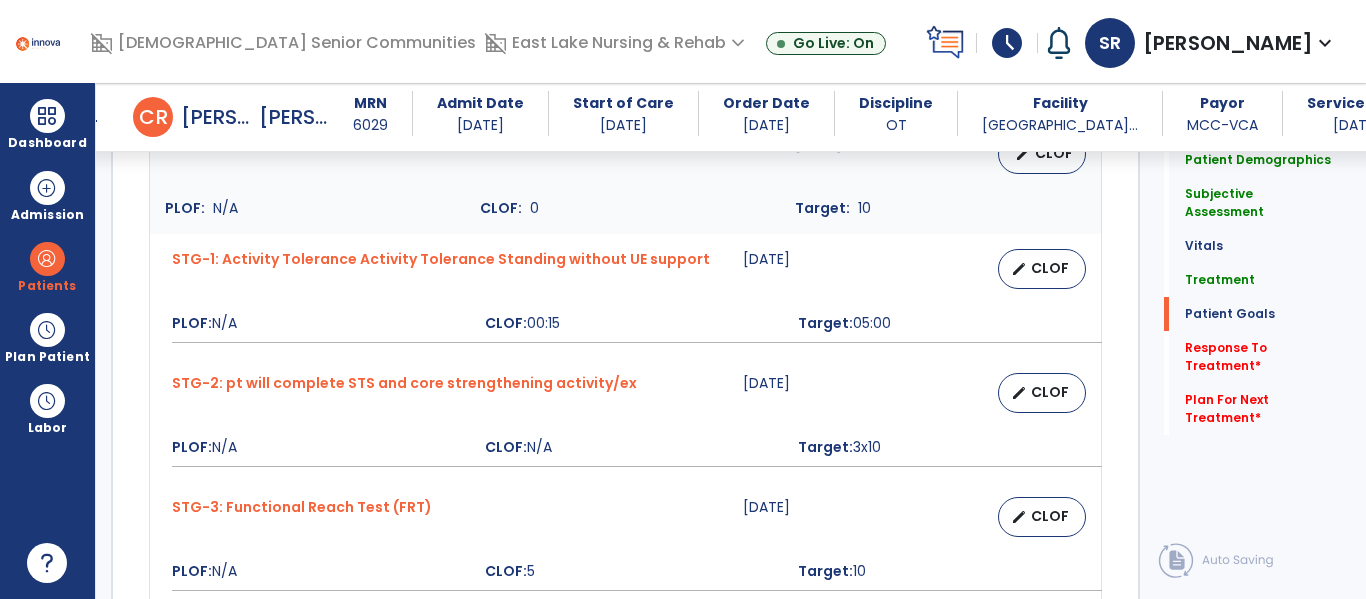 click on "Patient Demographics  Medical Diagnosis   Treatment Diagnosis   Precautions   Contraindications
Code
Description
Pdpm Clinical Category
G93.41" 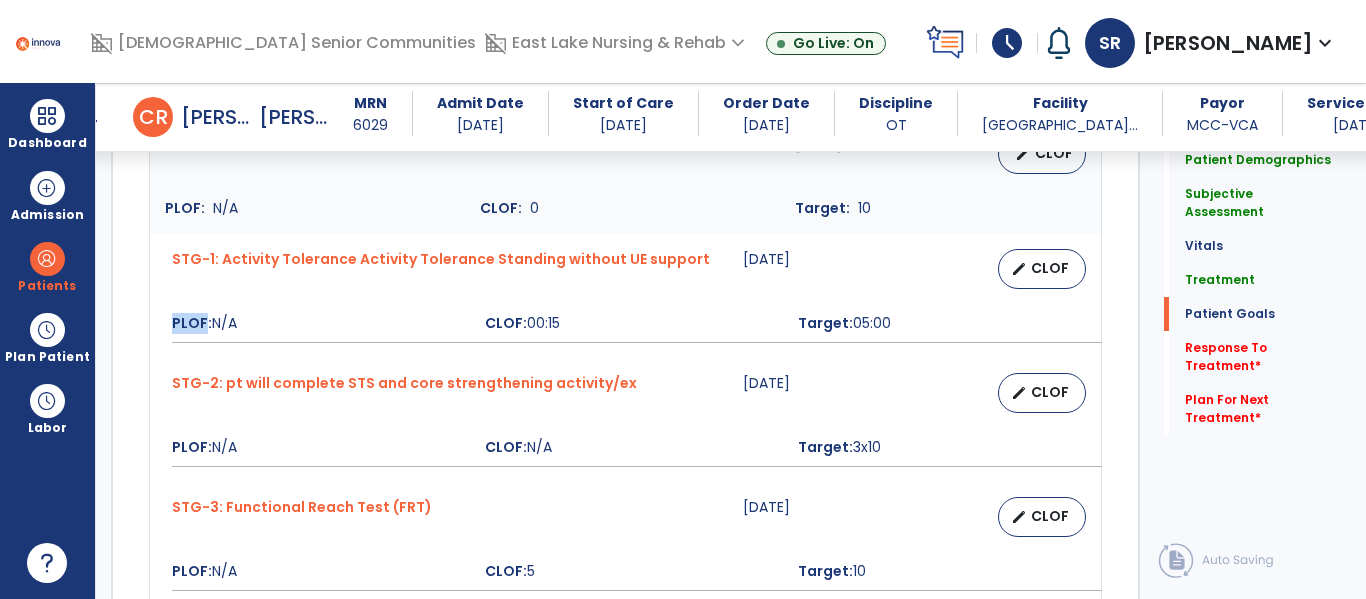 click on "Patient Demographics  Medical Diagnosis   Treatment Diagnosis   Precautions   Contraindications
Code
Description
Pdpm Clinical Category
G93.41" 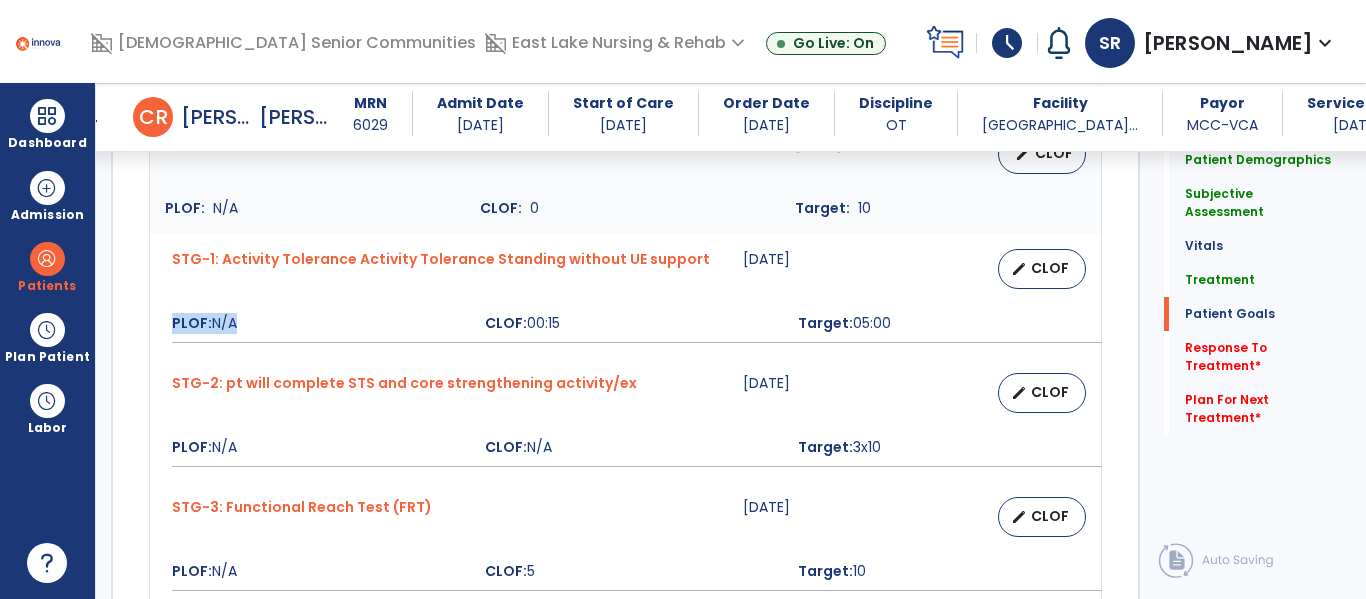 click on "Patient Demographics  Medical Diagnosis   Treatment Diagnosis   Precautions   Contraindications
Code
Description
Pdpm Clinical Category
G93.41" 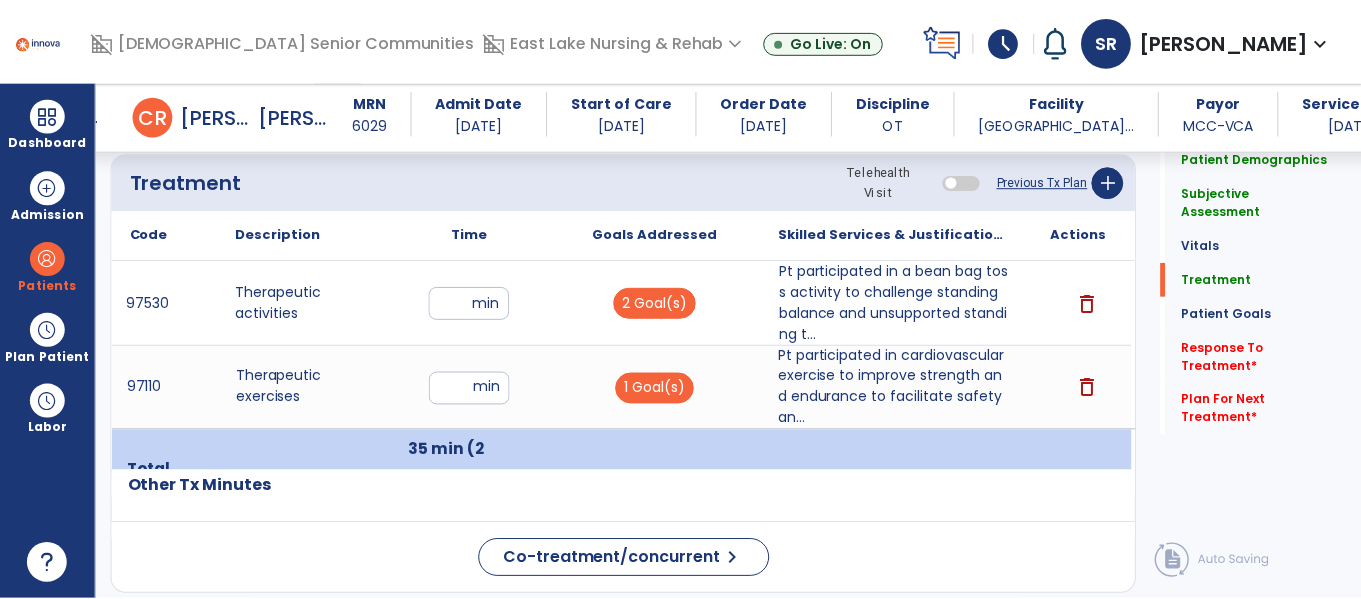 scroll, scrollTop: 1201, scrollLeft: 0, axis: vertical 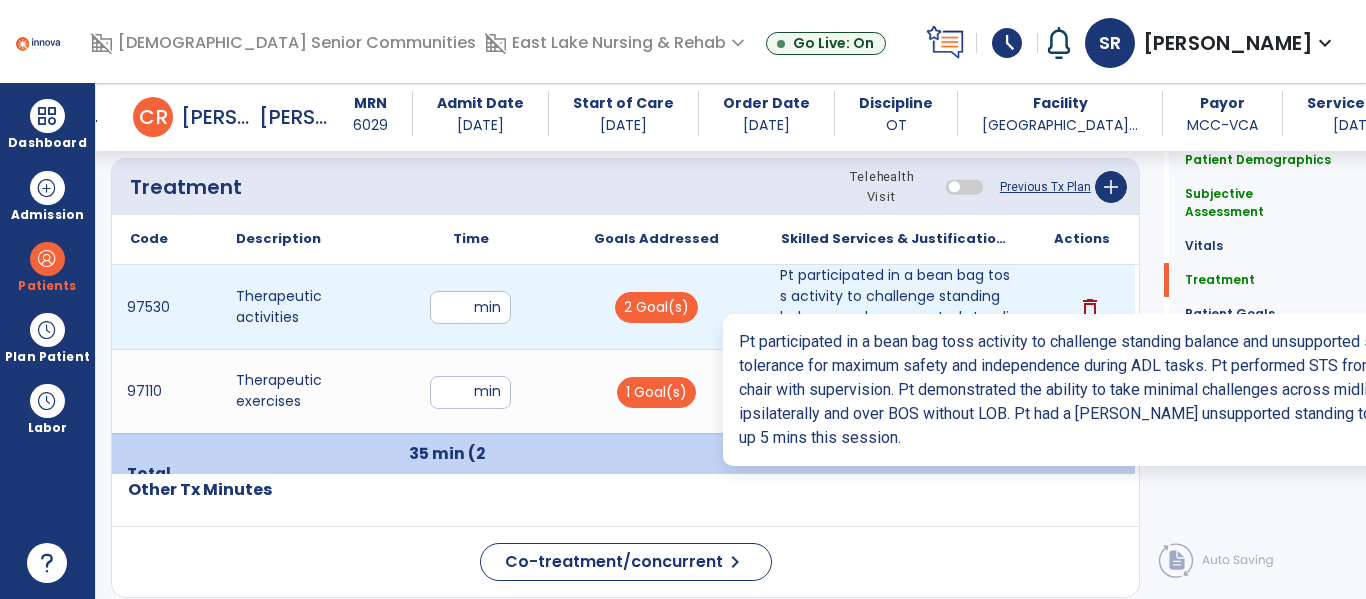 click on "Pt participated in a bean bag toss activity to challenge standing balance and unsupported standing t..." at bounding box center [896, 307] 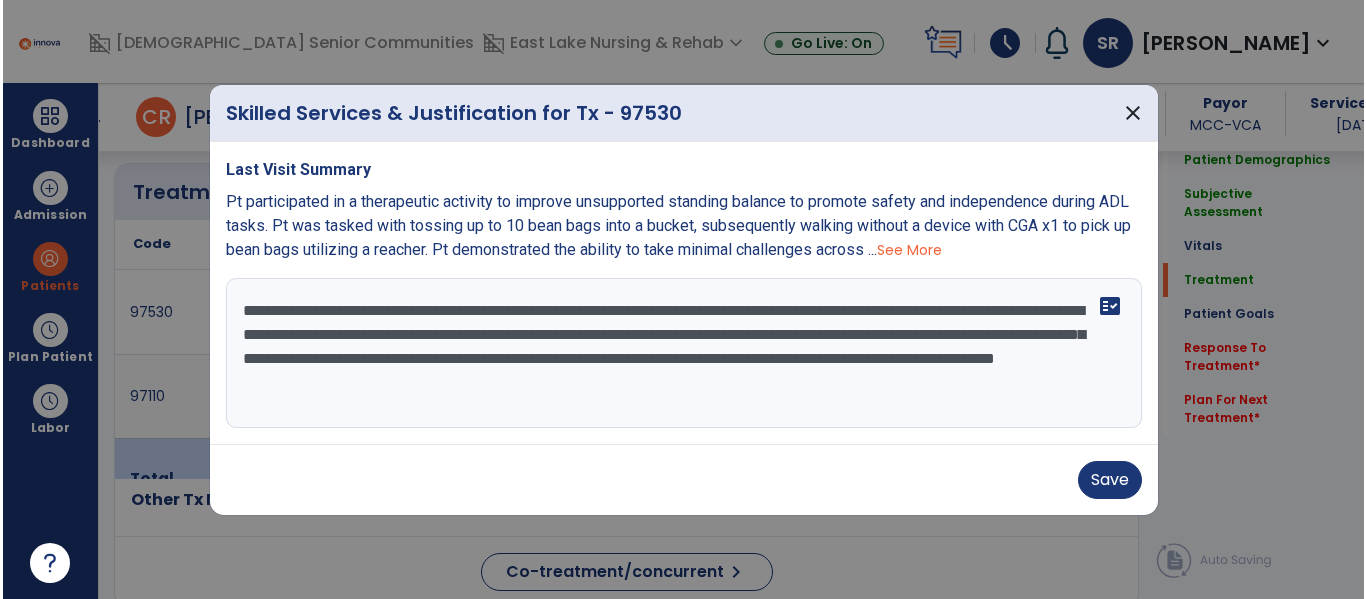 scroll, scrollTop: 1201, scrollLeft: 0, axis: vertical 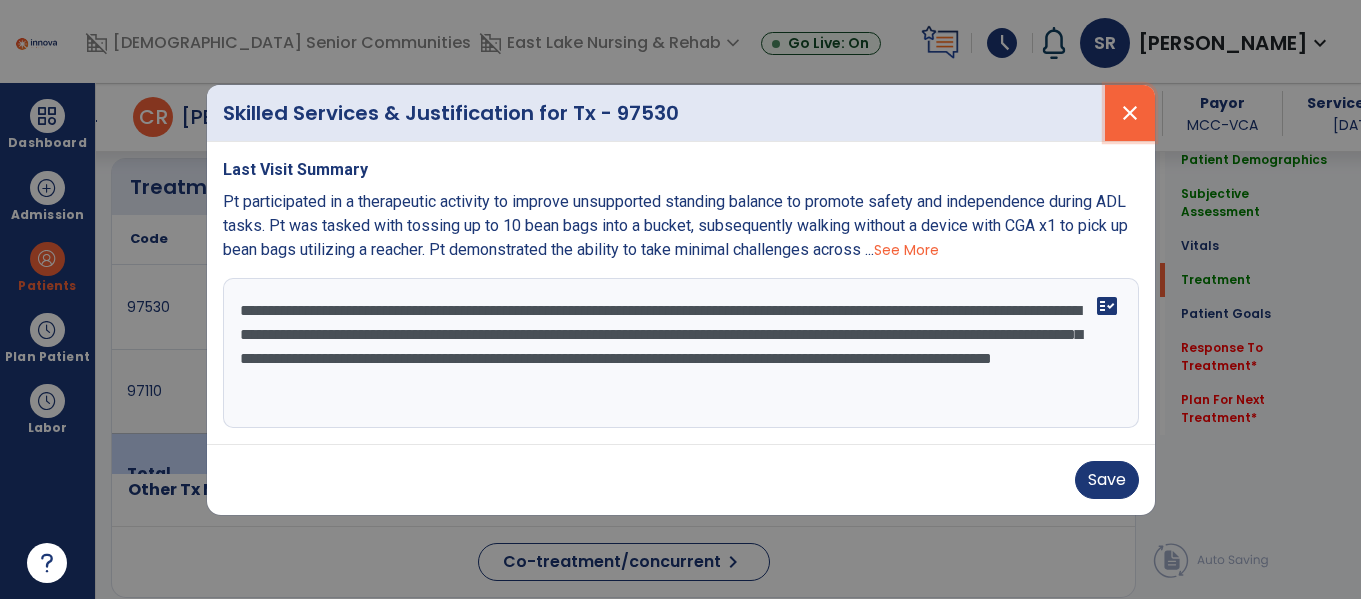 click on "close" at bounding box center [1130, 113] 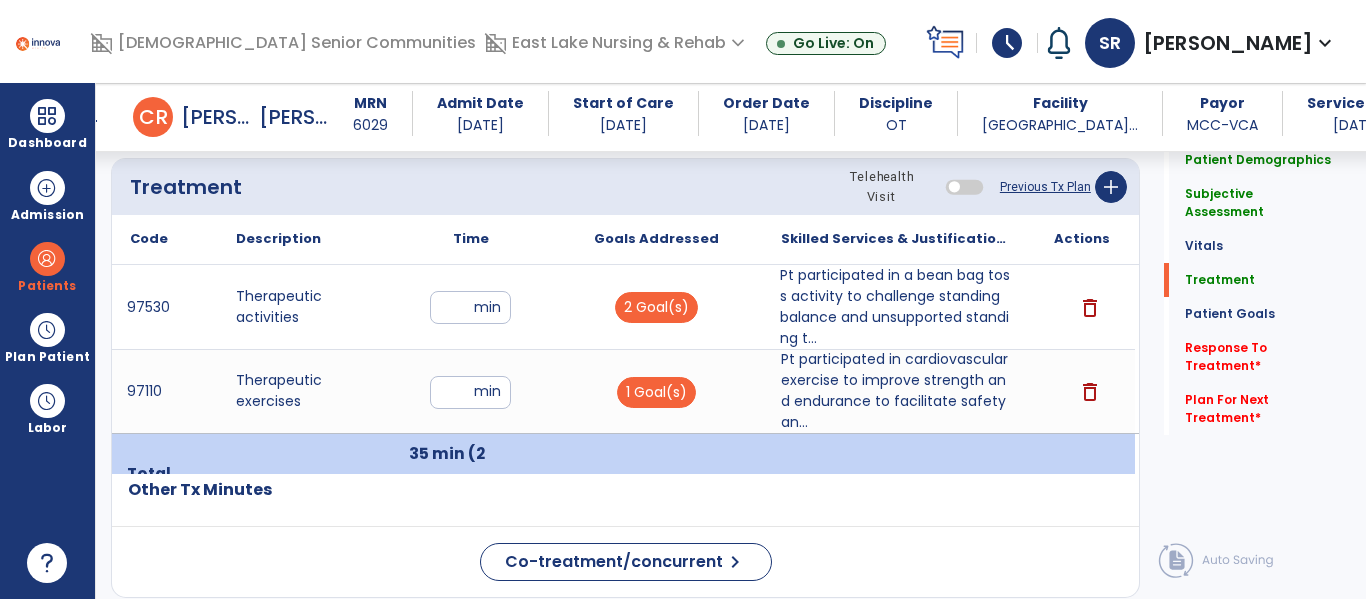 click on "Quick Links  Patient Demographics   Patient Demographics   Subjective Assessment   Subjective Assessment   Vitals   Vitals   Treatment   Treatment   Patient Goals   Patient Goals   Response To Treatment   *  Response To Treatment   *  Plan For Next Treatment   *  Plan For Next Treatment   *" 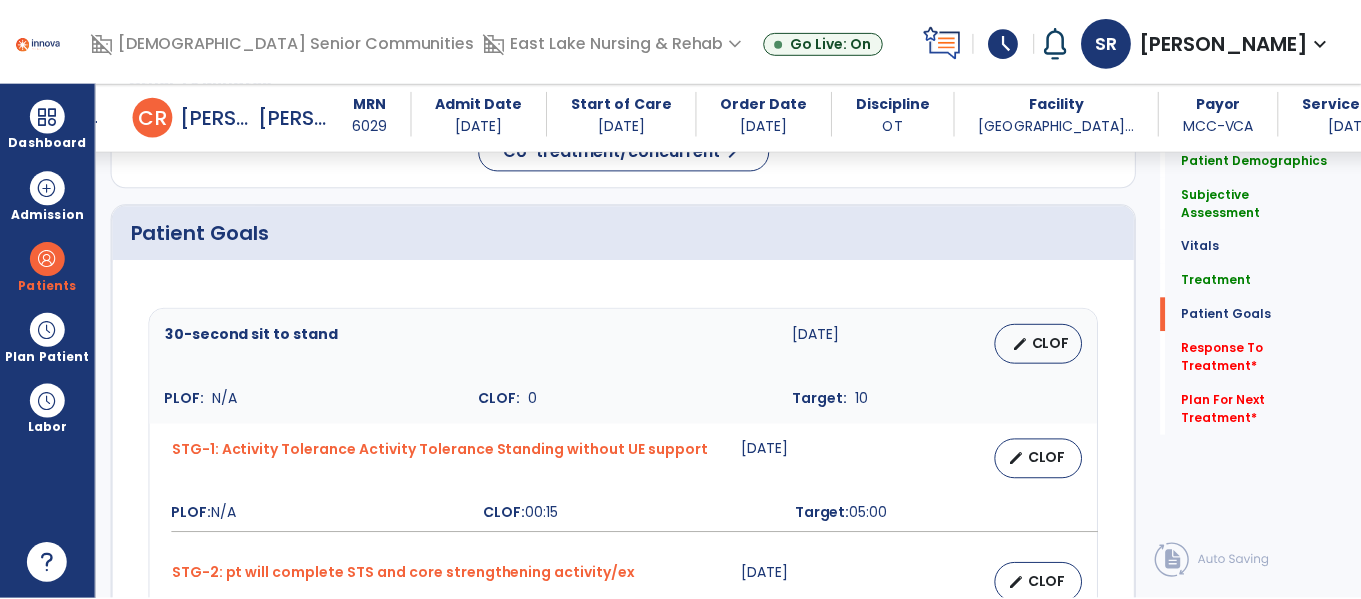 scroll, scrollTop: 1761, scrollLeft: 0, axis: vertical 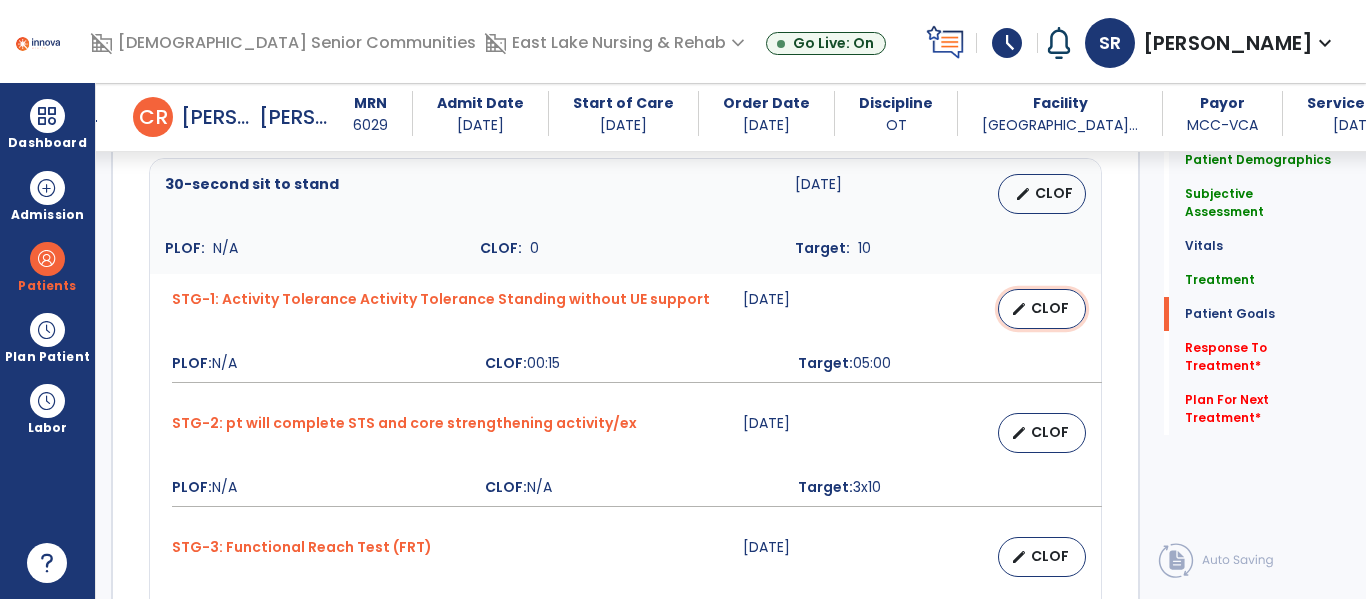 click on "edit   CLOF" at bounding box center [1042, 309] 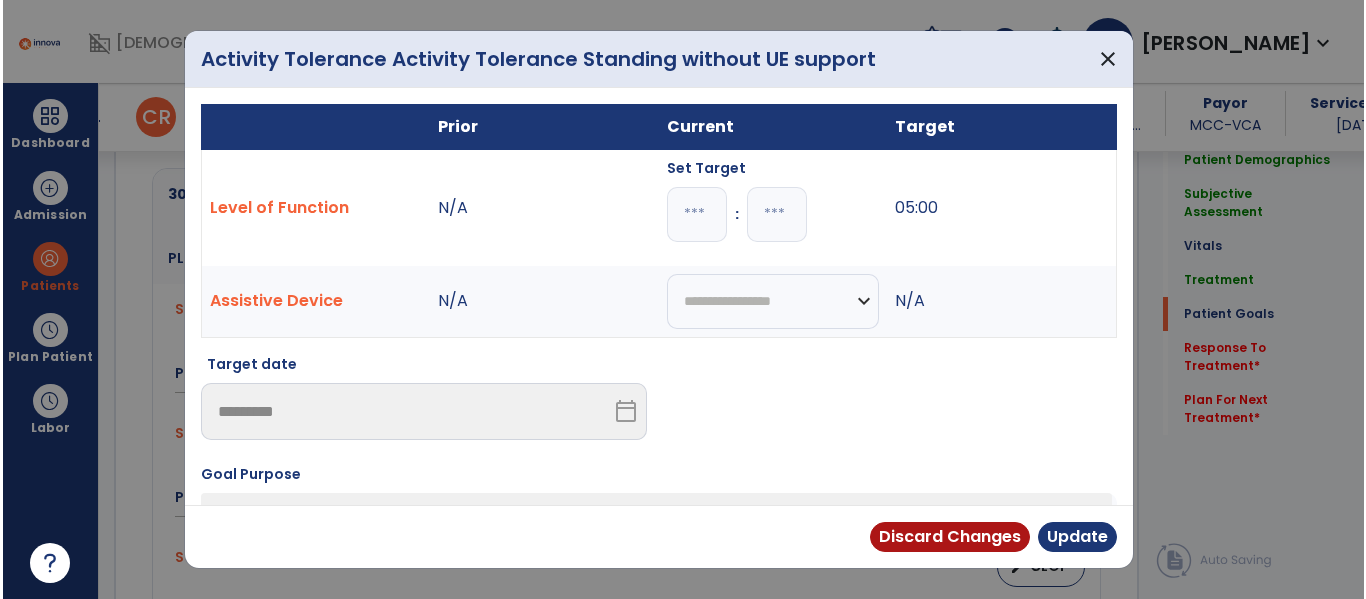 scroll, scrollTop: 1761, scrollLeft: 0, axis: vertical 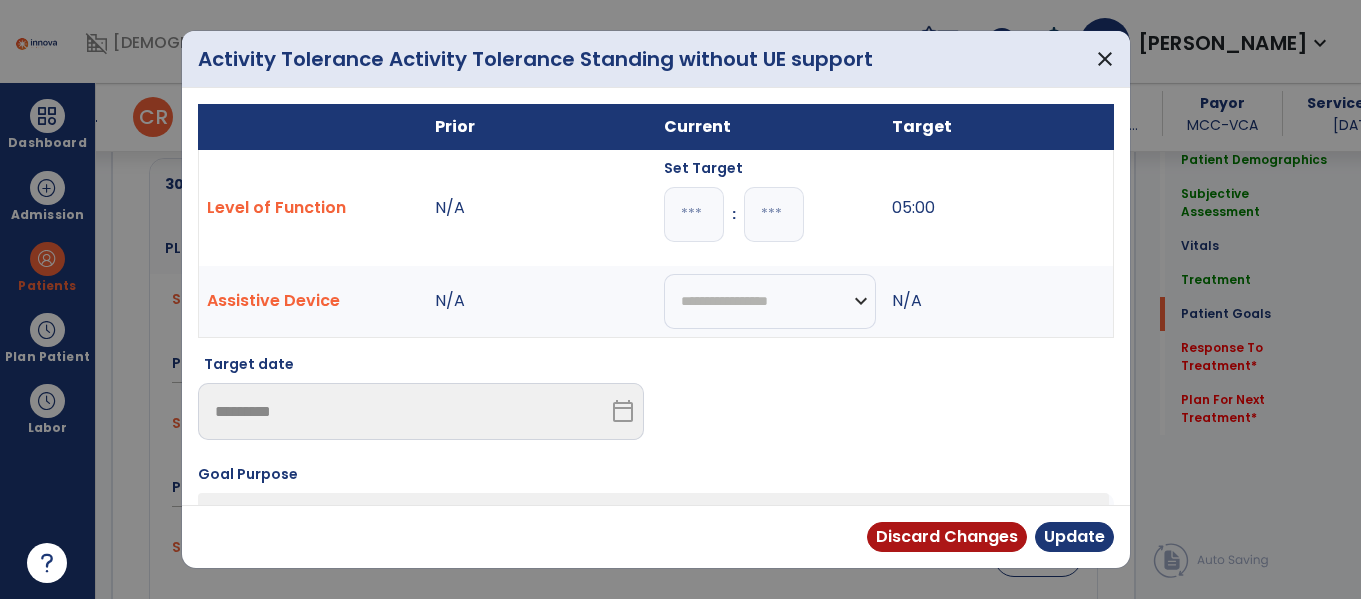 click on "**" at bounding box center (774, 214) 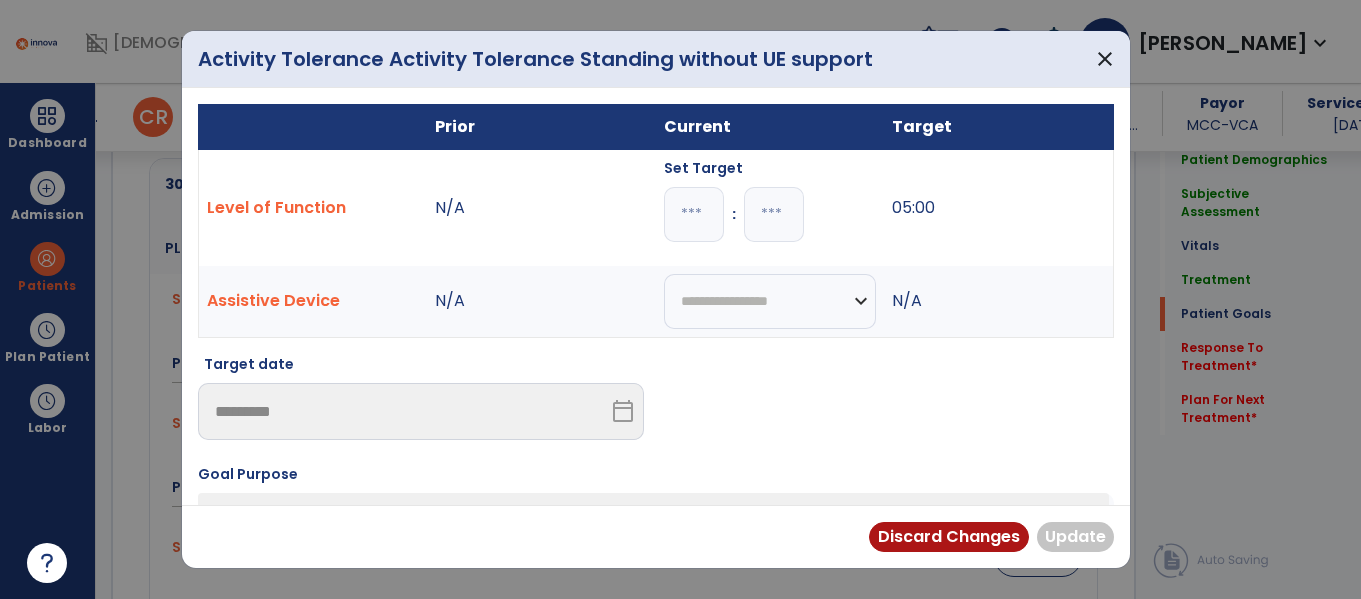 type 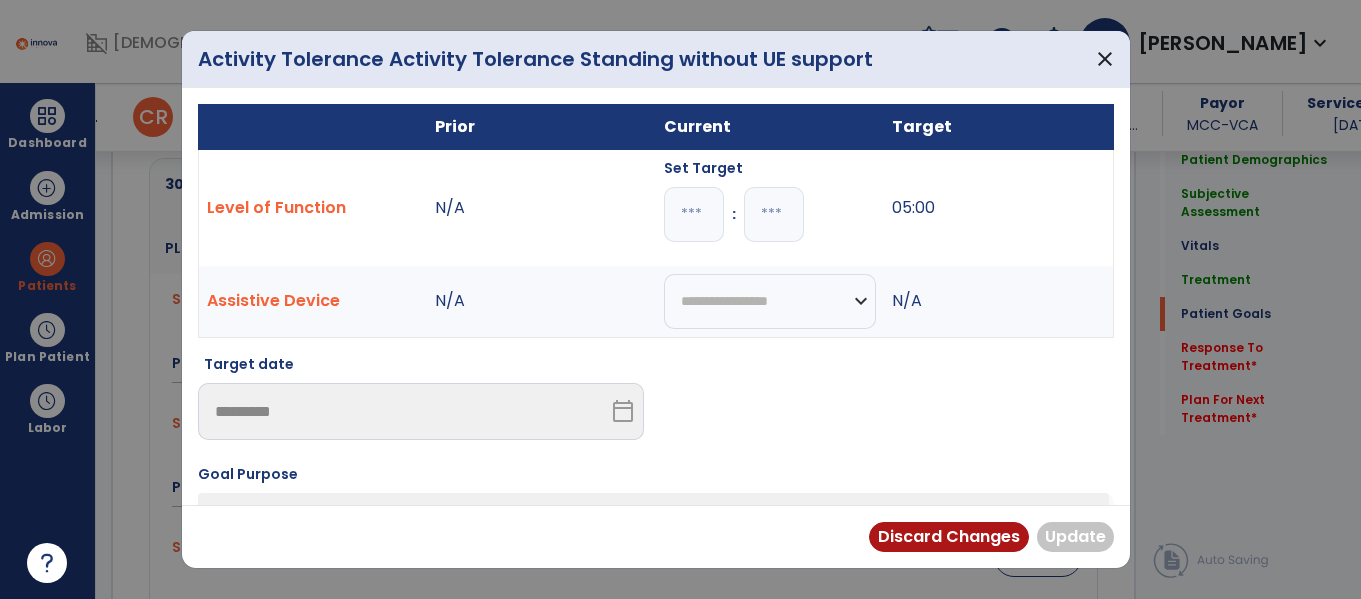 type on "*" 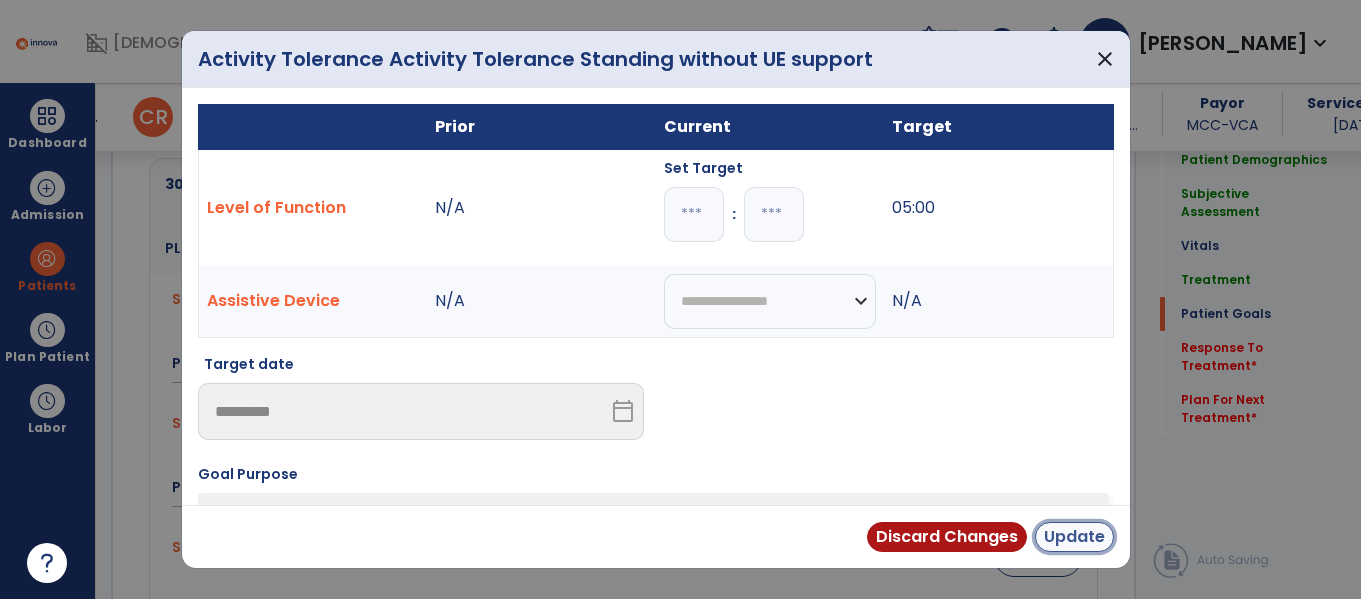 click on "Update" at bounding box center [1074, 537] 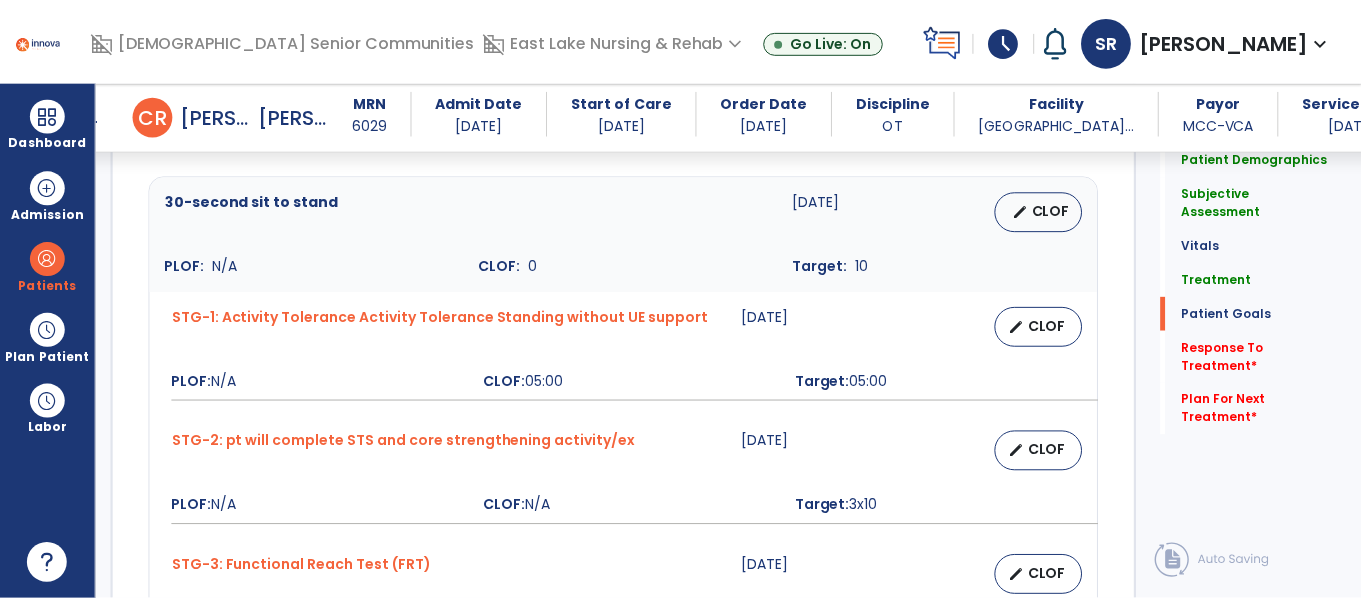 scroll, scrollTop: 1761, scrollLeft: 0, axis: vertical 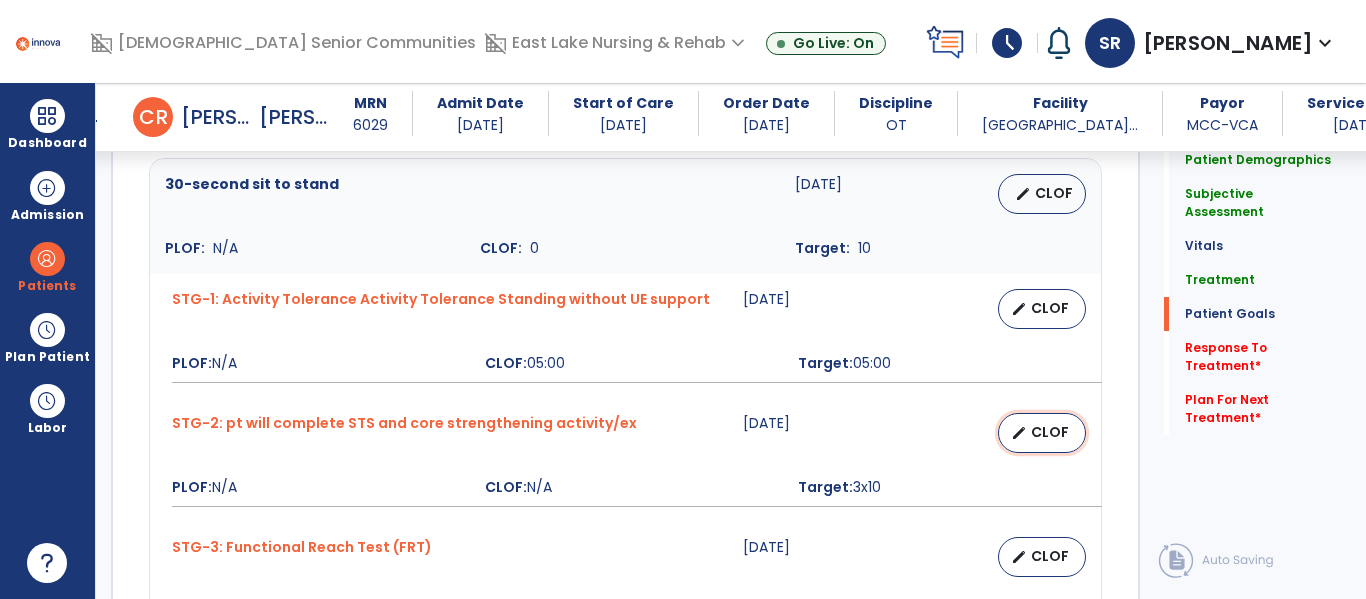 click on "edit   CLOF" at bounding box center [1042, 433] 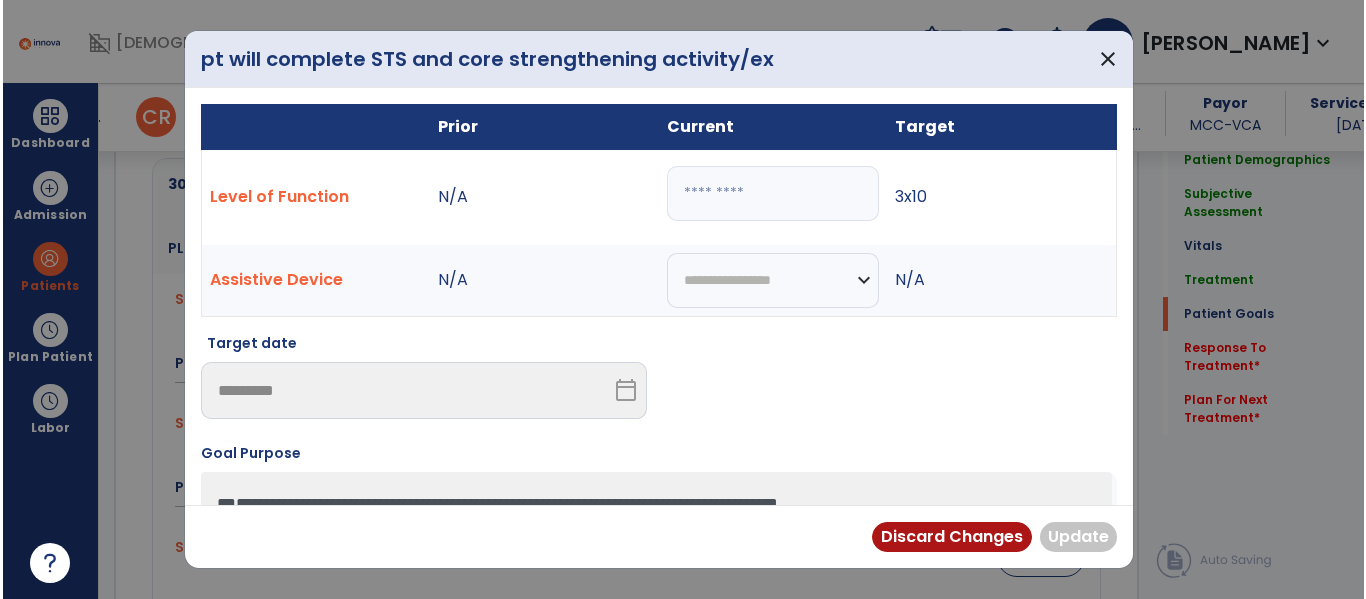 scroll, scrollTop: 1761, scrollLeft: 0, axis: vertical 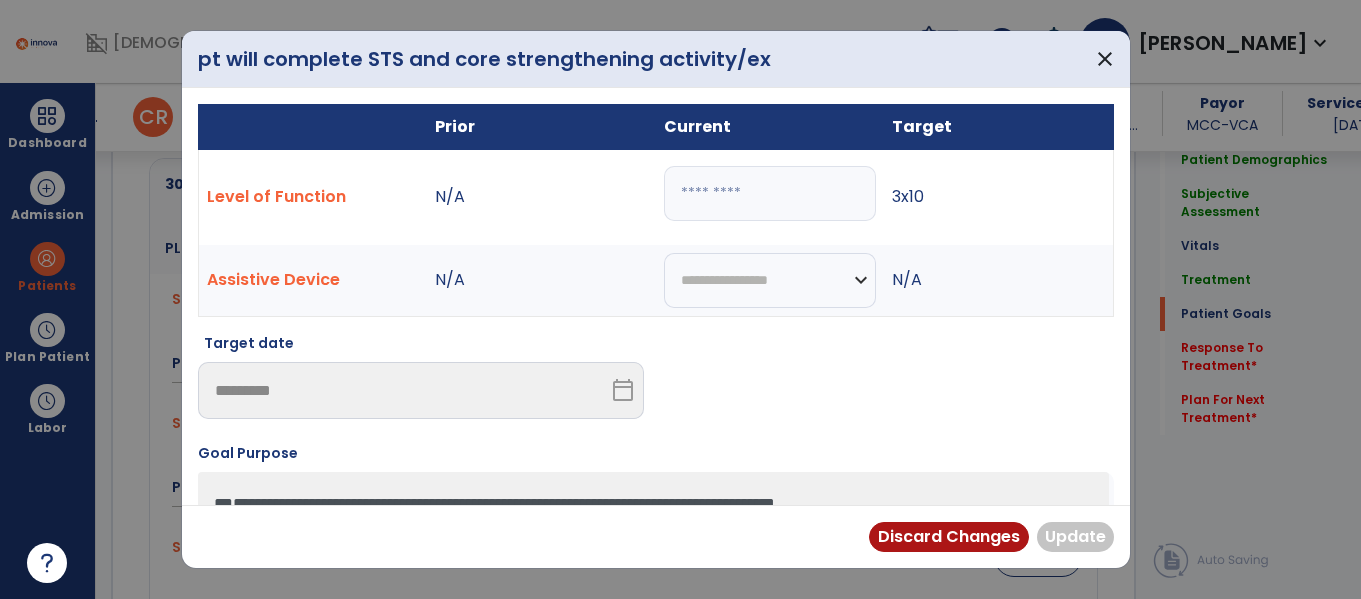 click at bounding box center [770, 193] 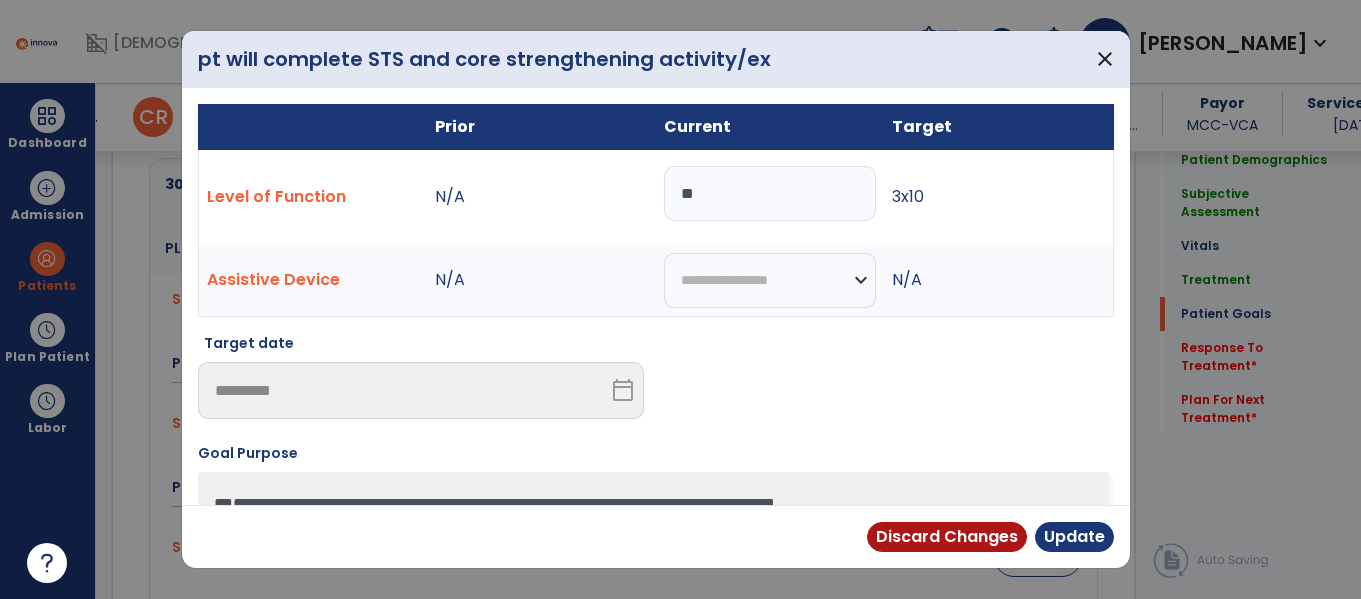 type on "*" 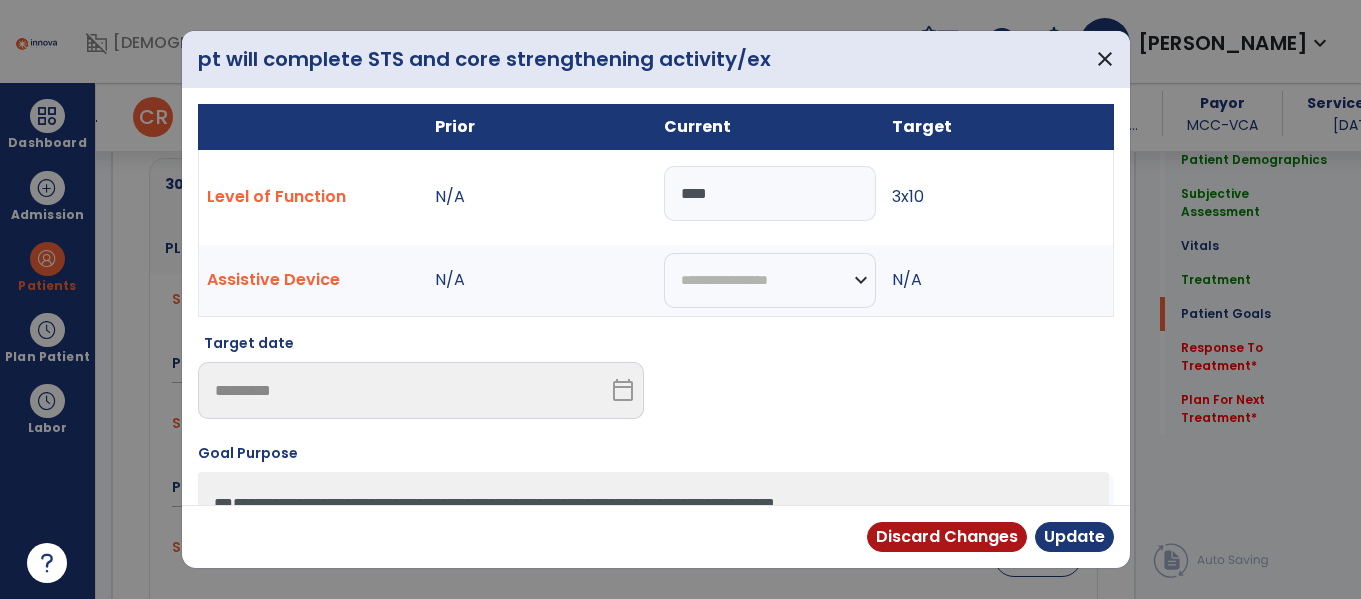 type on "*****" 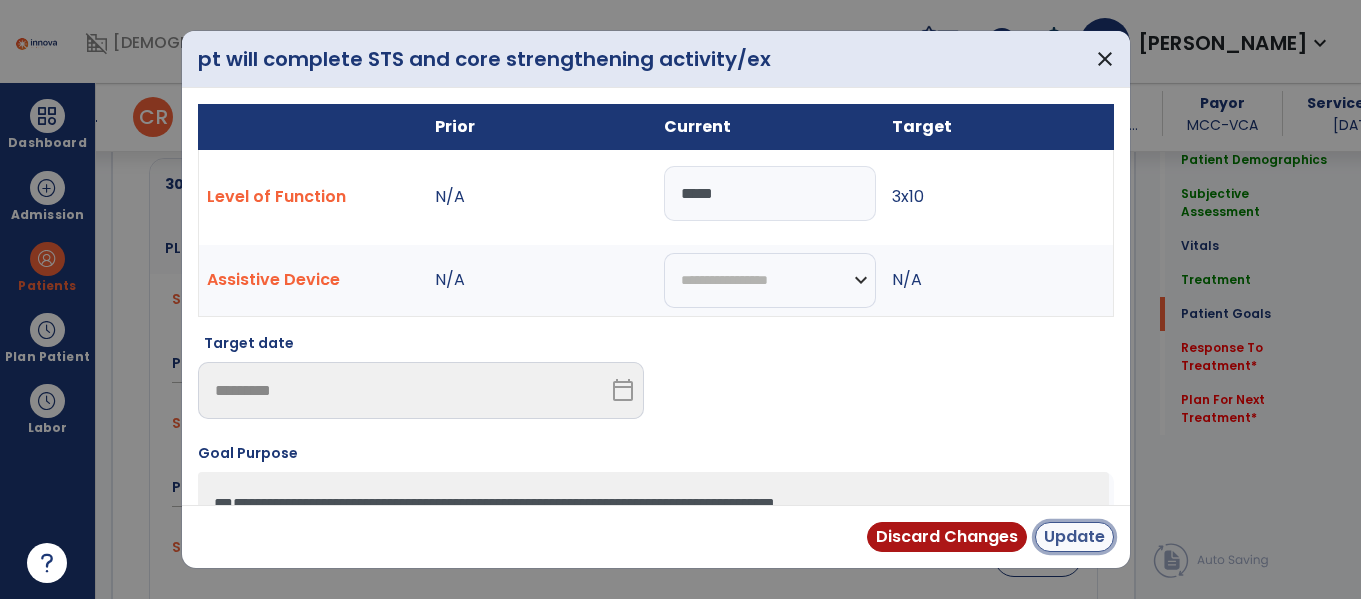 click on "Update" at bounding box center [1074, 537] 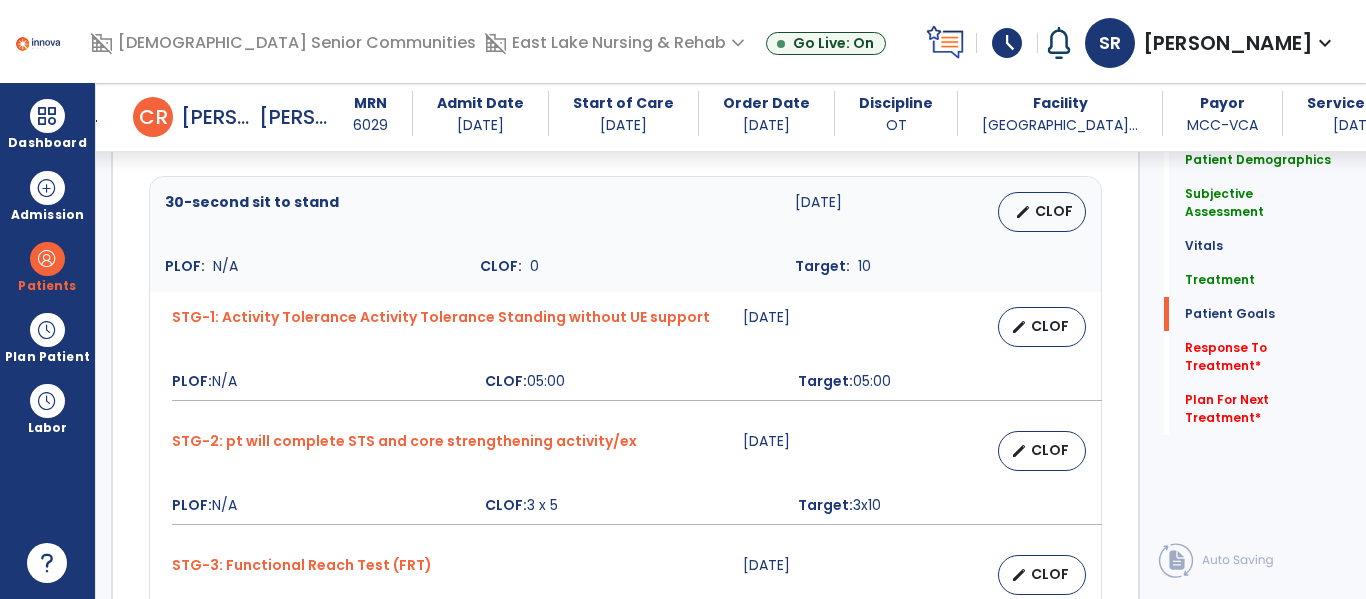 scroll, scrollTop: 1761, scrollLeft: 0, axis: vertical 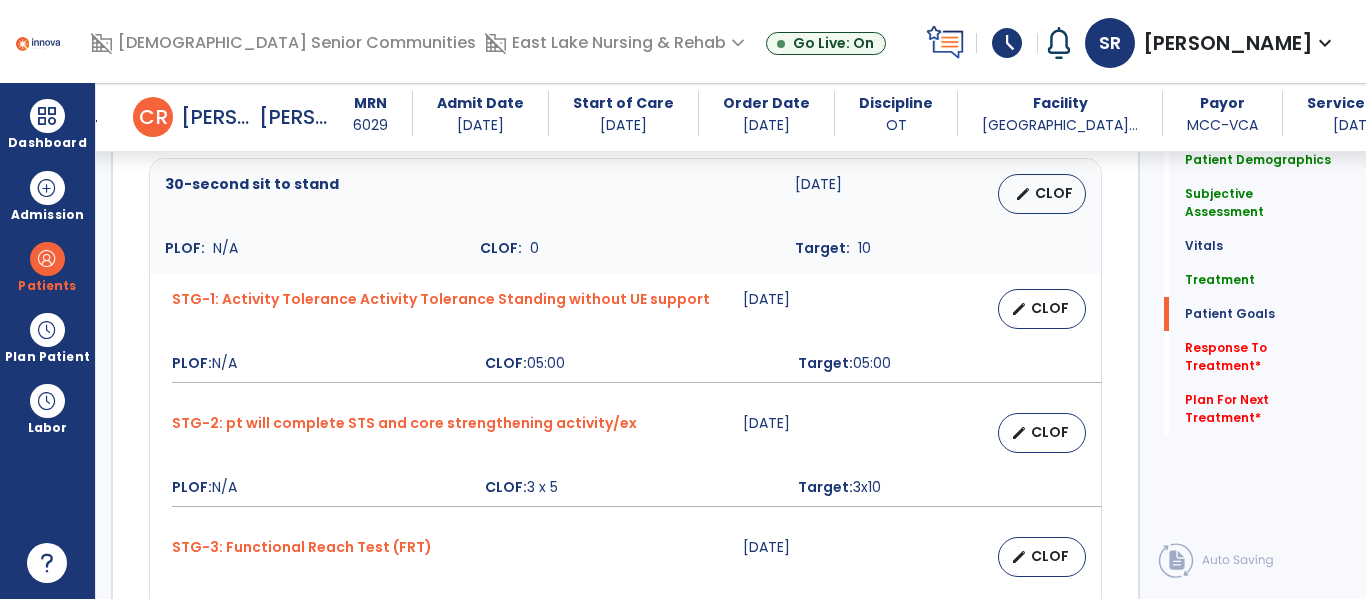 click on "edit   CLOF" at bounding box center (993, 557) 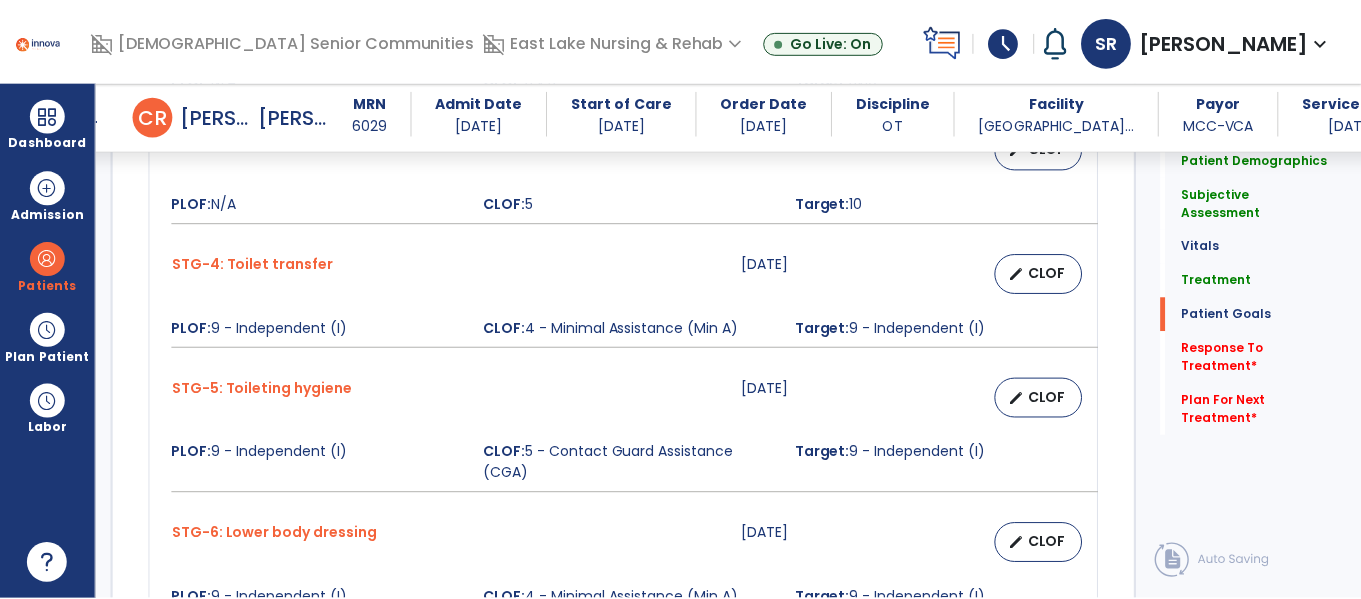 scroll, scrollTop: 2201, scrollLeft: 0, axis: vertical 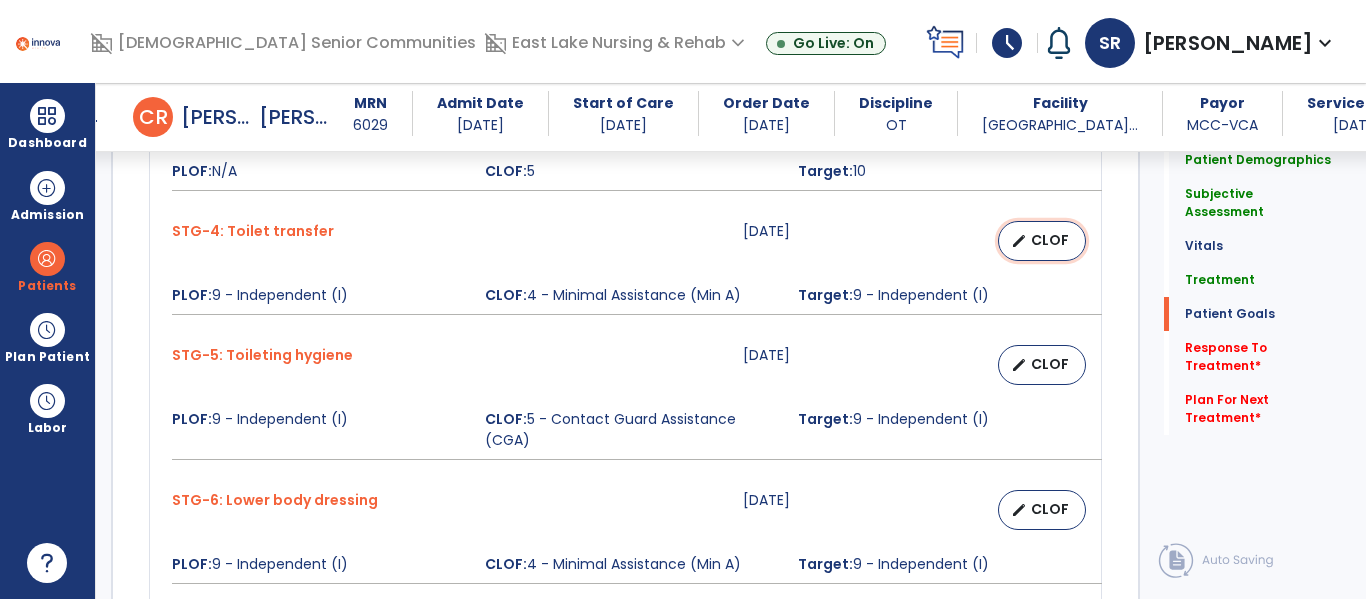 click on "edit   CLOF" at bounding box center (1042, 241) 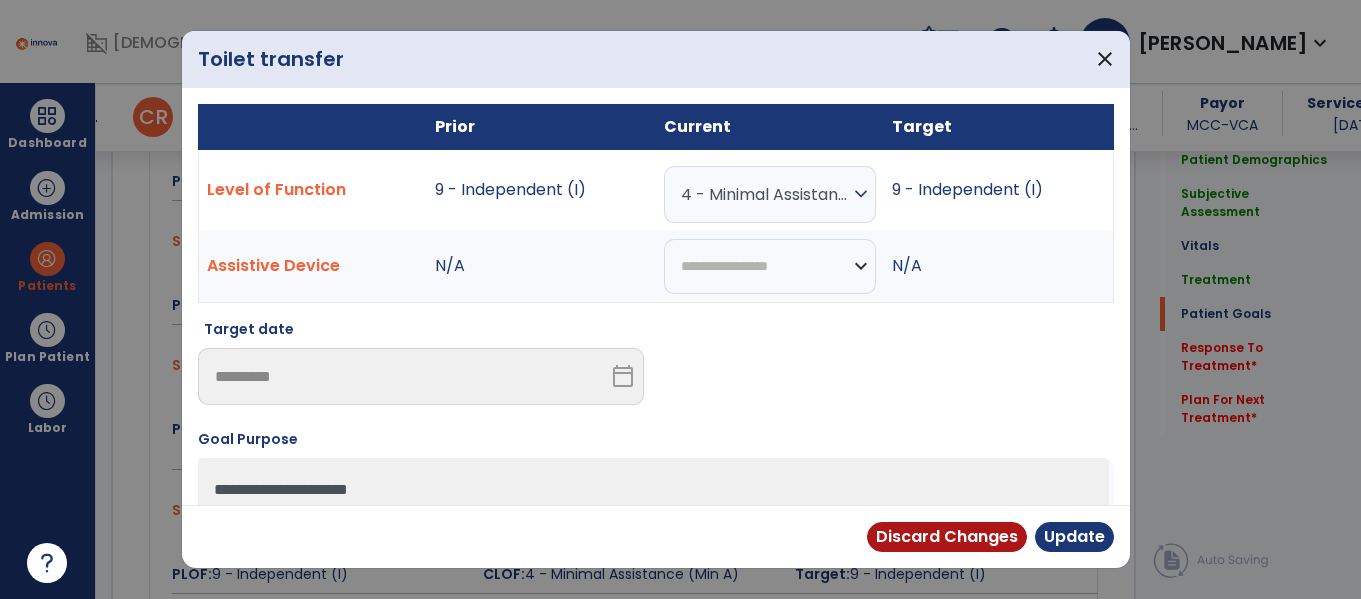scroll, scrollTop: 2201, scrollLeft: 0, axis: vertical 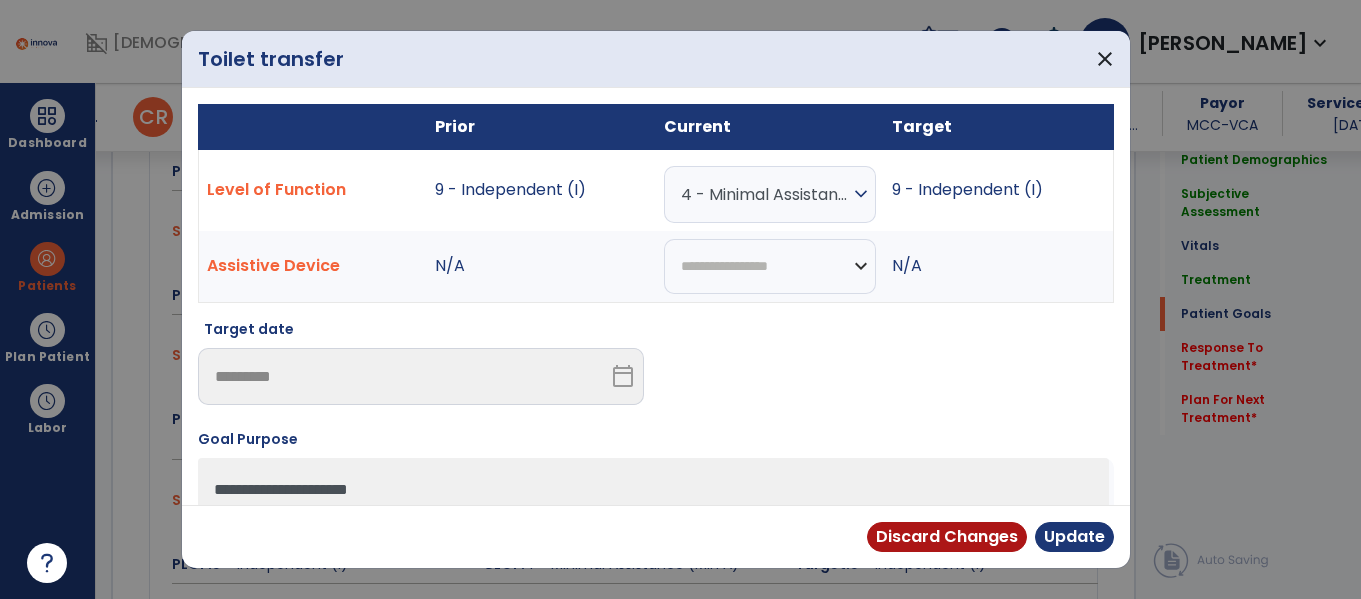 click on "expand_more" at bounding box center [861, 194] 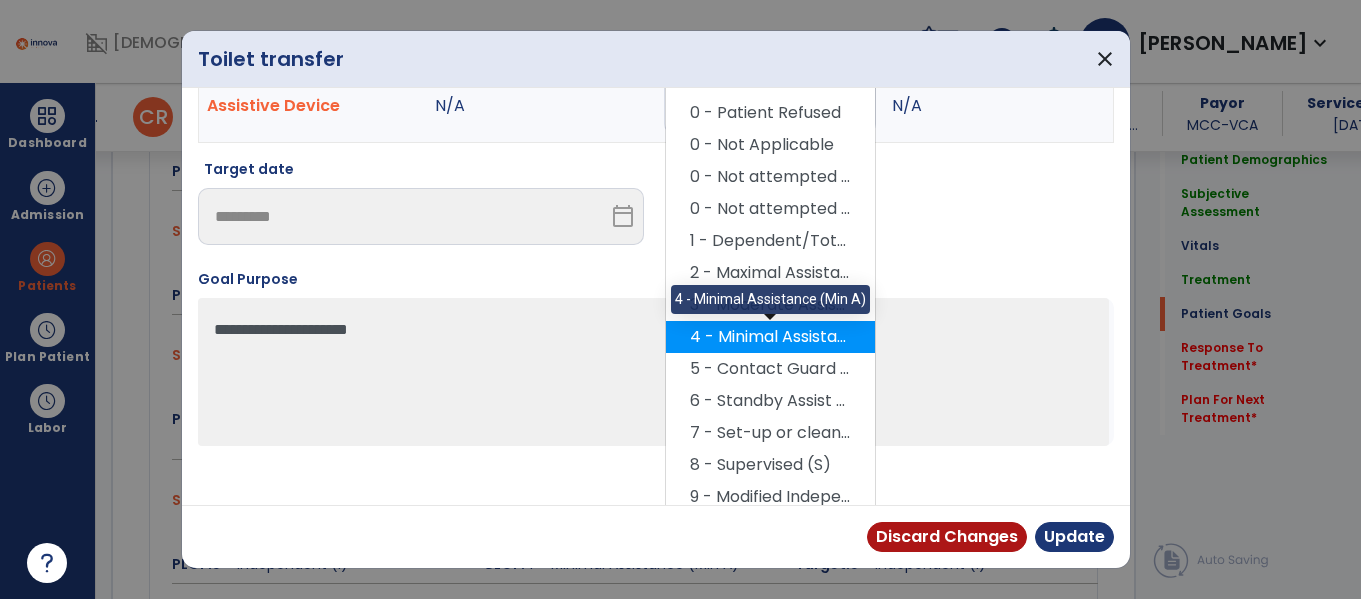 scroll, scrollTop: 200, scrollLeft: 0, axis: vertical 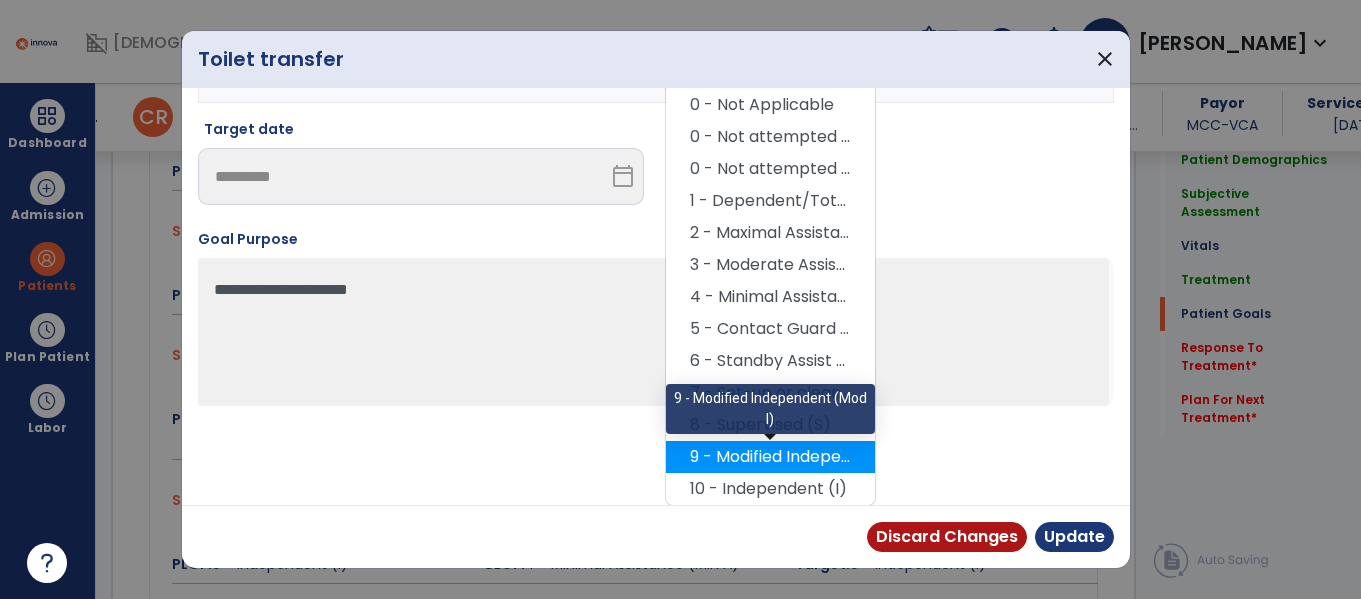 click on "9 - Modified Independent (Mod I)" at bounding box center [770, 457] 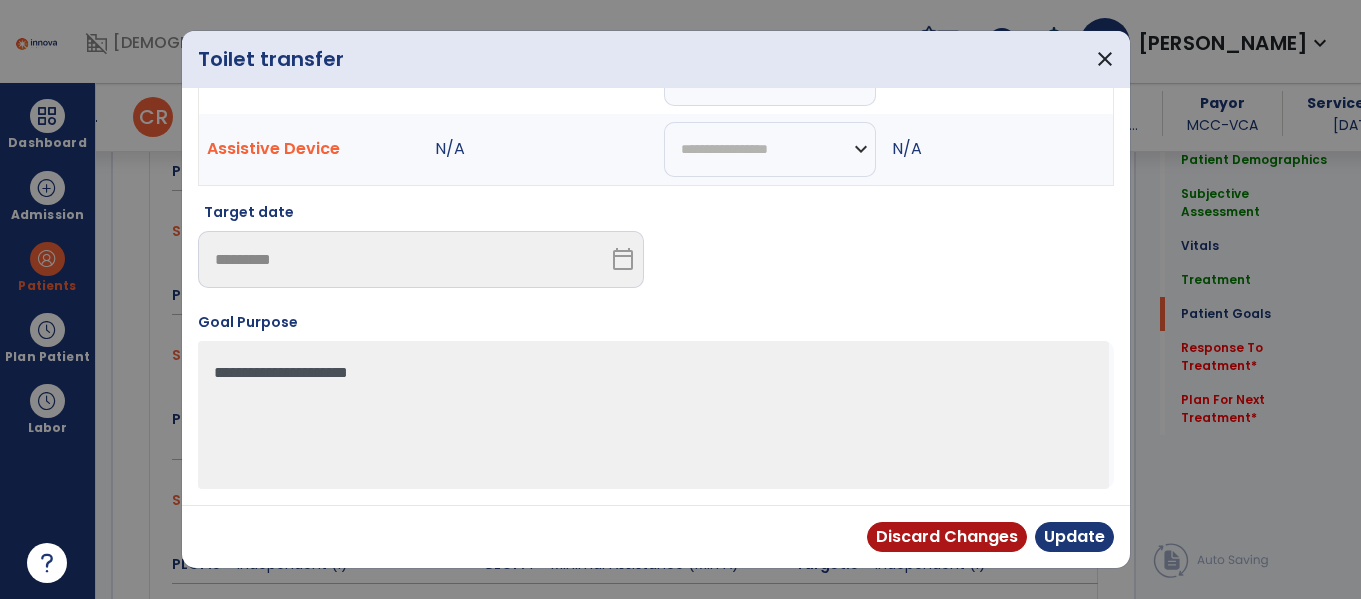 scroll, scrollTop: 117, scrollLeft: 0, axis: vertical 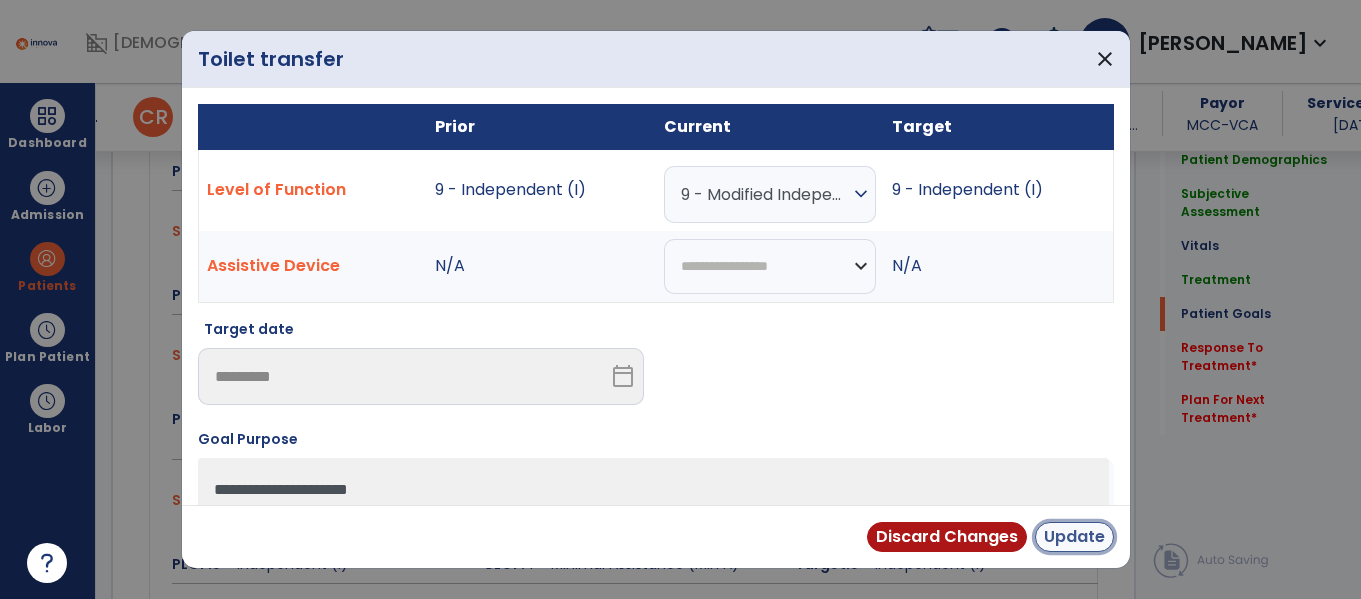 click on "Update" at bounding box center (1074, 537) 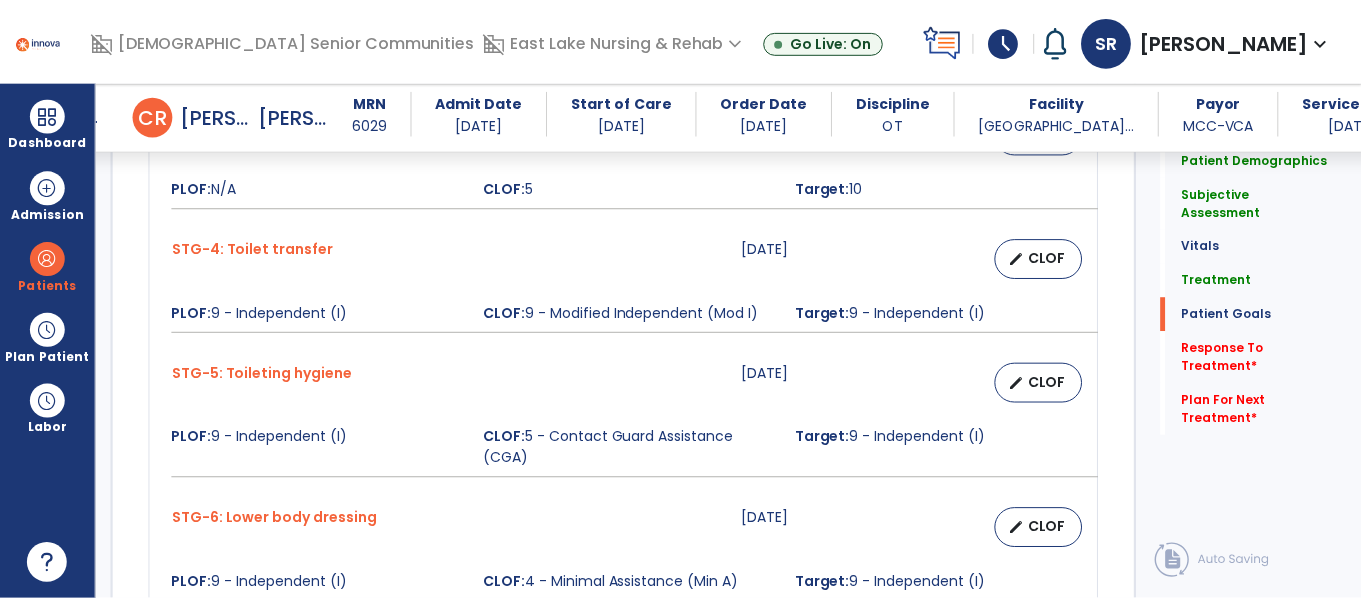 scroll, scrollTop: 2201, scrollLeft: 0, axis: vertical 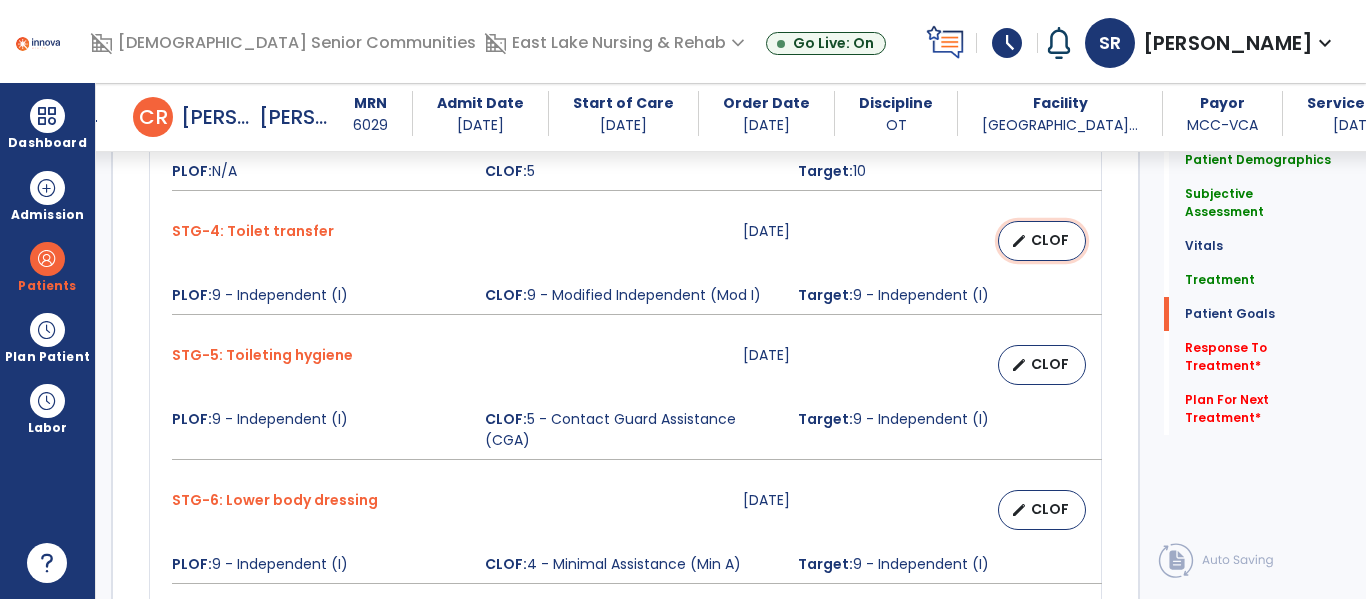 click on "CLOF" at bounding box center (1050, 240) 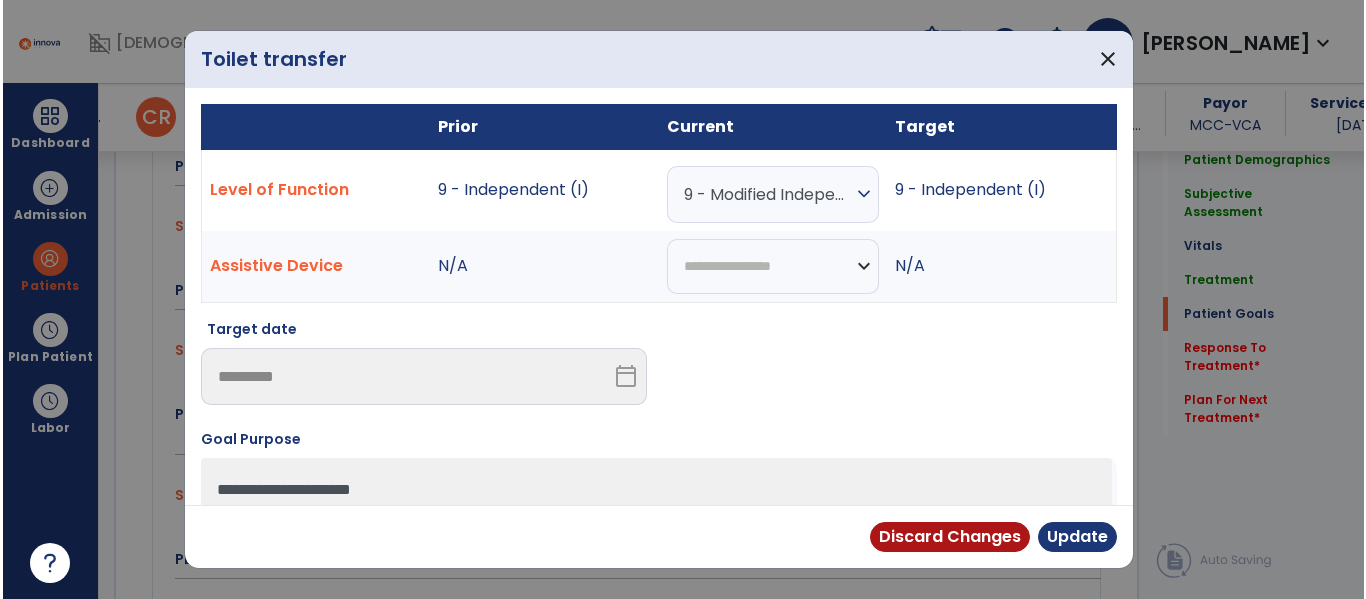 scroll, scrollTop: 2201, scrollLeft: 0, axis: vertical 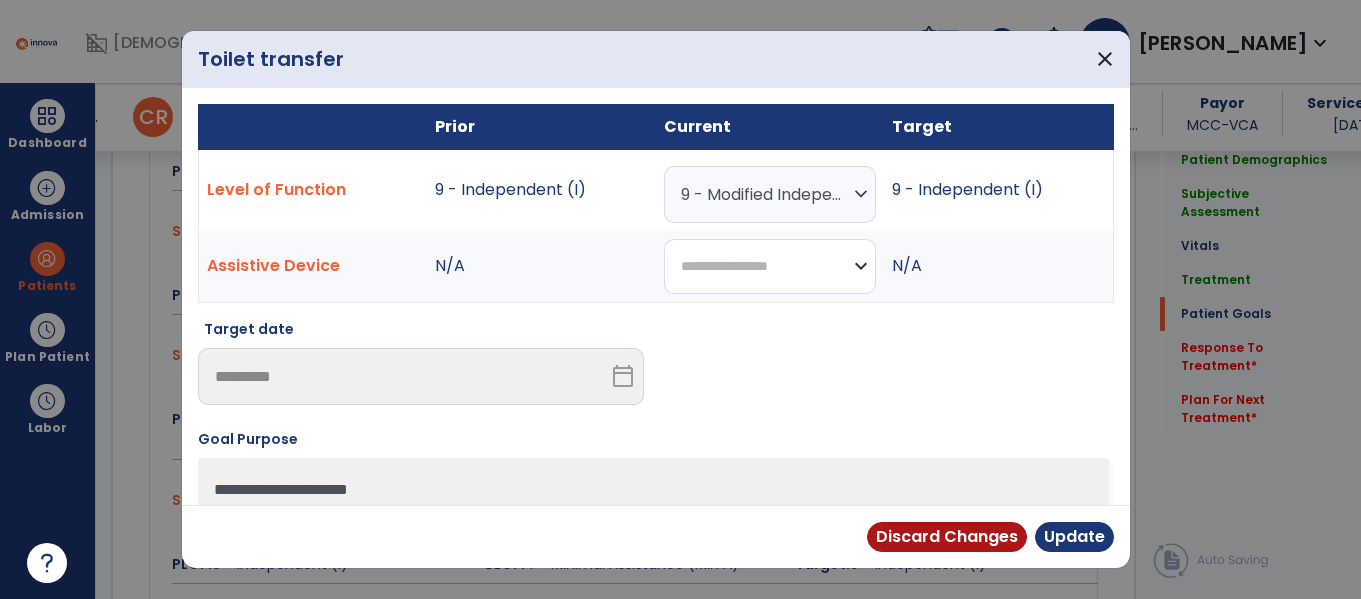 click on "**********" at bounding box center (770, 266) 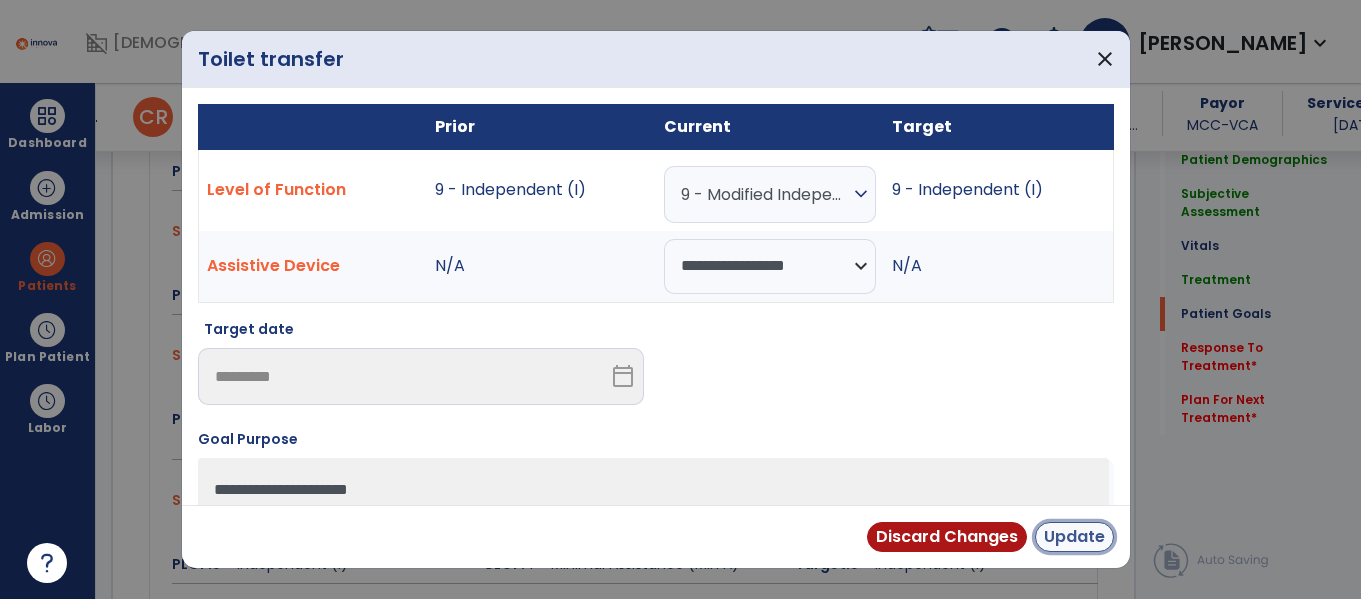click on "Update" at bounding box center [1074, 537] 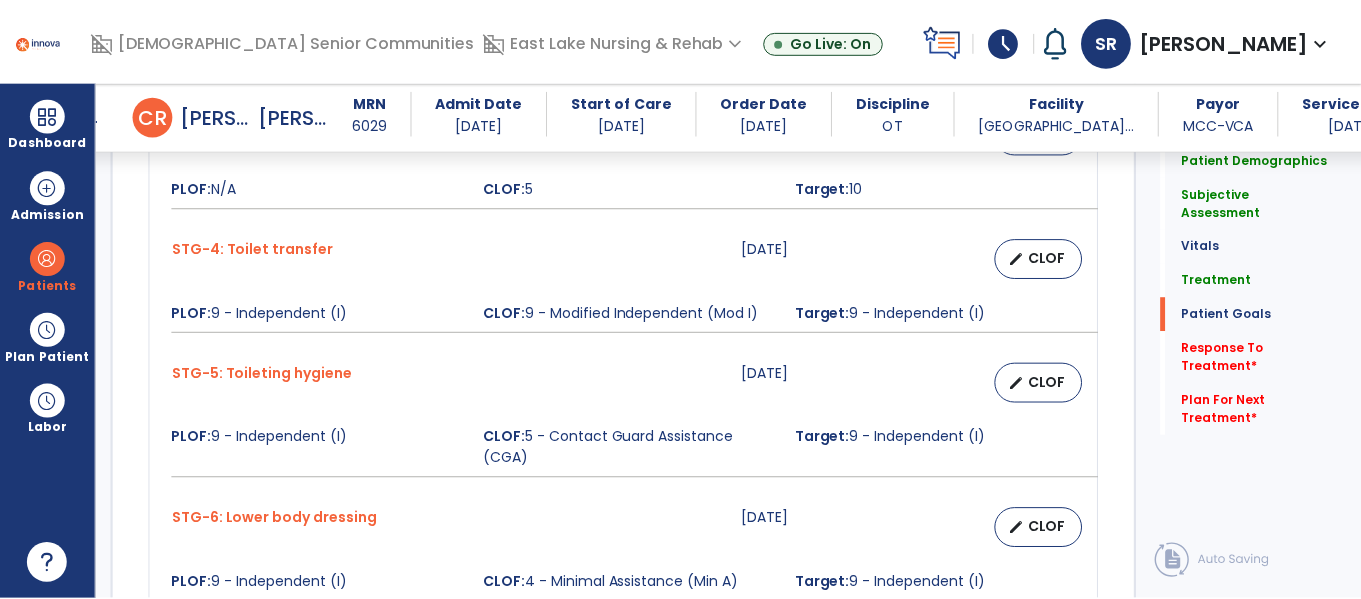 scroll, scrollTop: 2201, scrollLeft: 0, axis: vertical 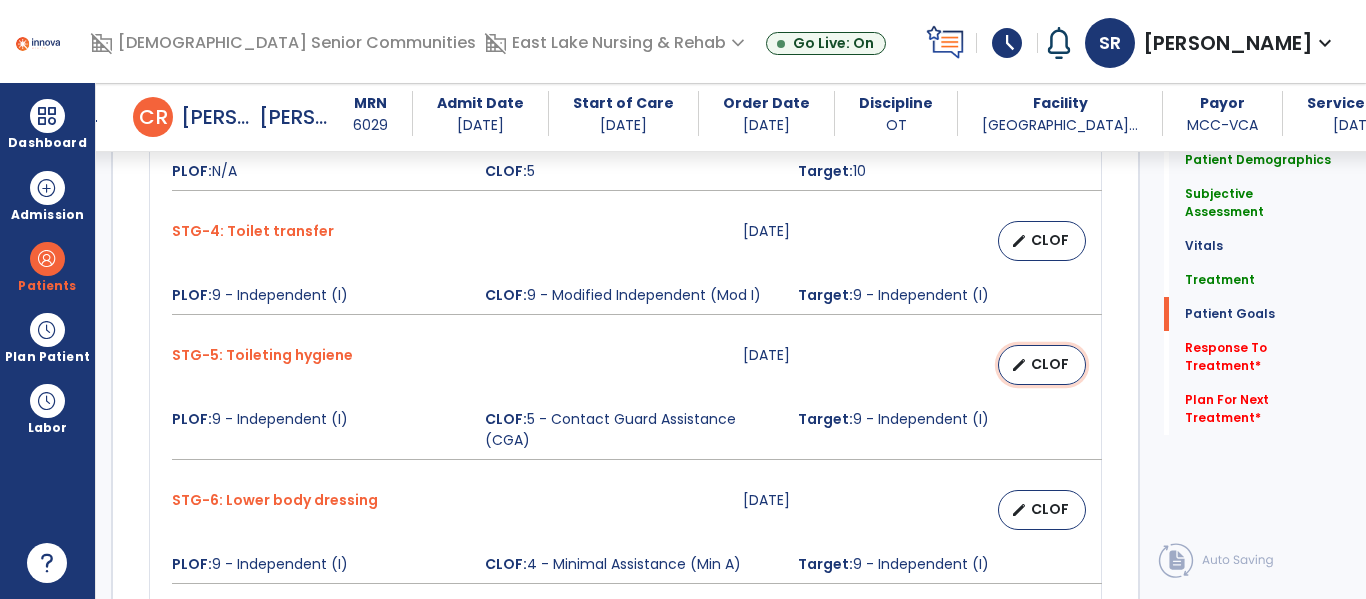 click on "CLOF" at bounding box center [1050, 364] 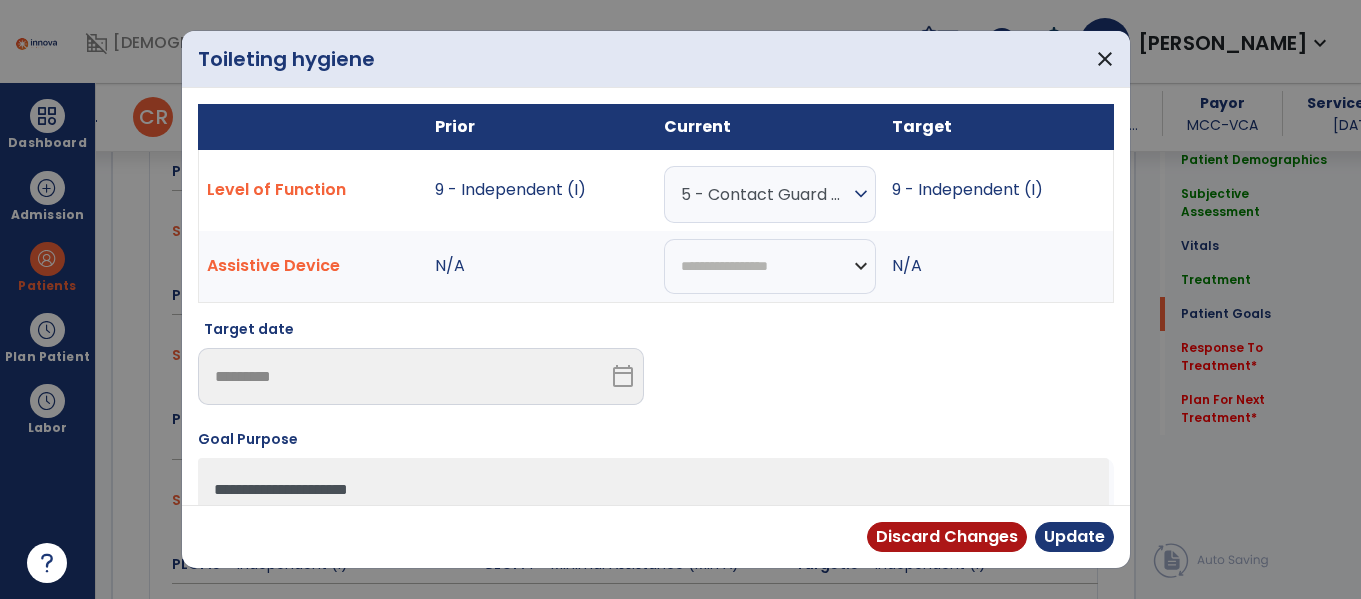 scroll, scrollTop: 2201, scrollLeft: 0, axis: vertical 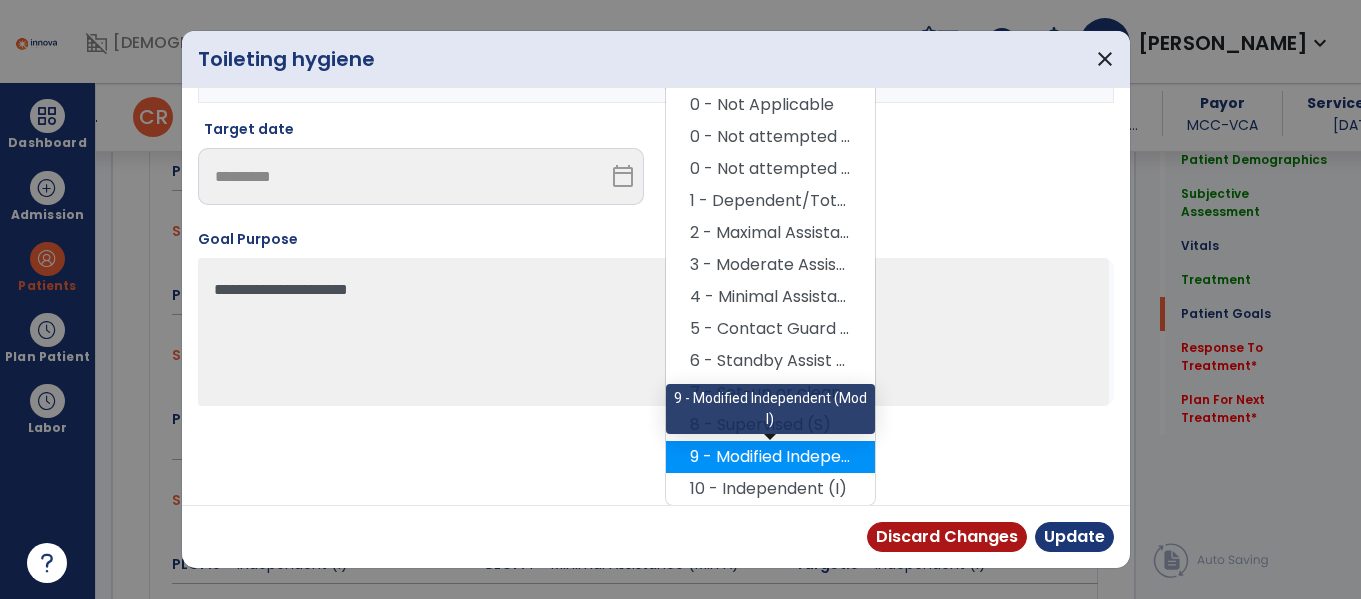 click on "9 - Modified Independent (Mod I)" at bounding box center (770, 457) 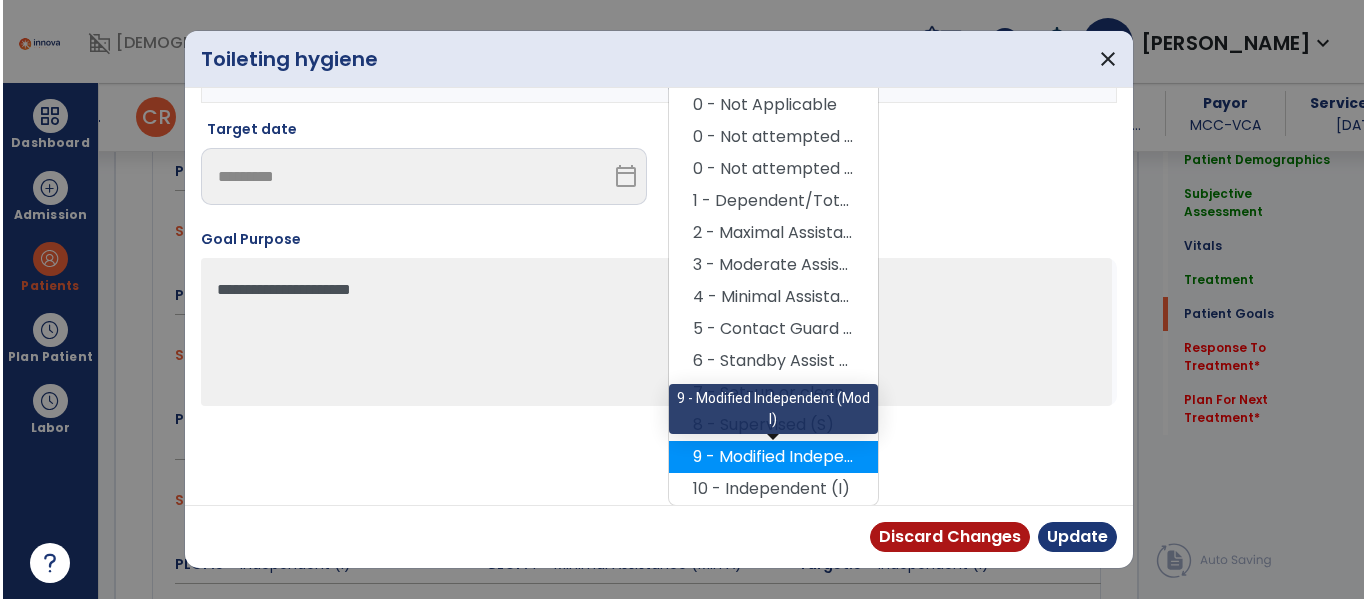 scroll, scrollTop: 117, scrollLeft: 0, axis: vertical 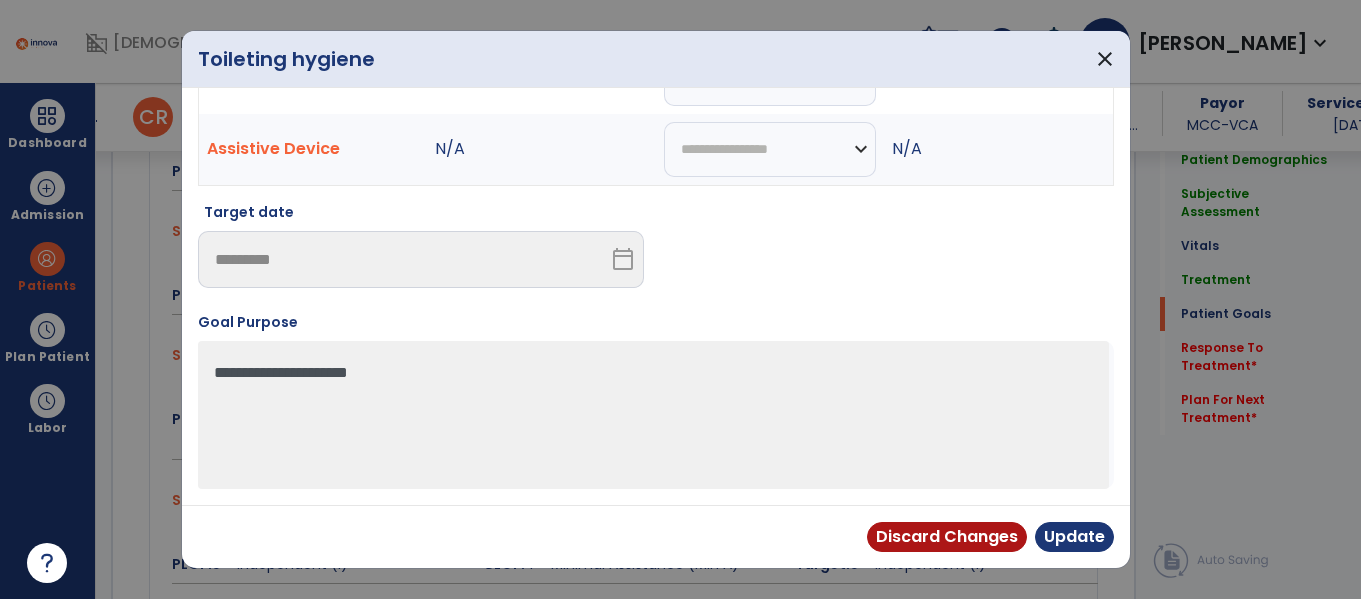 click on "**********" at bounding box center (656, 296) 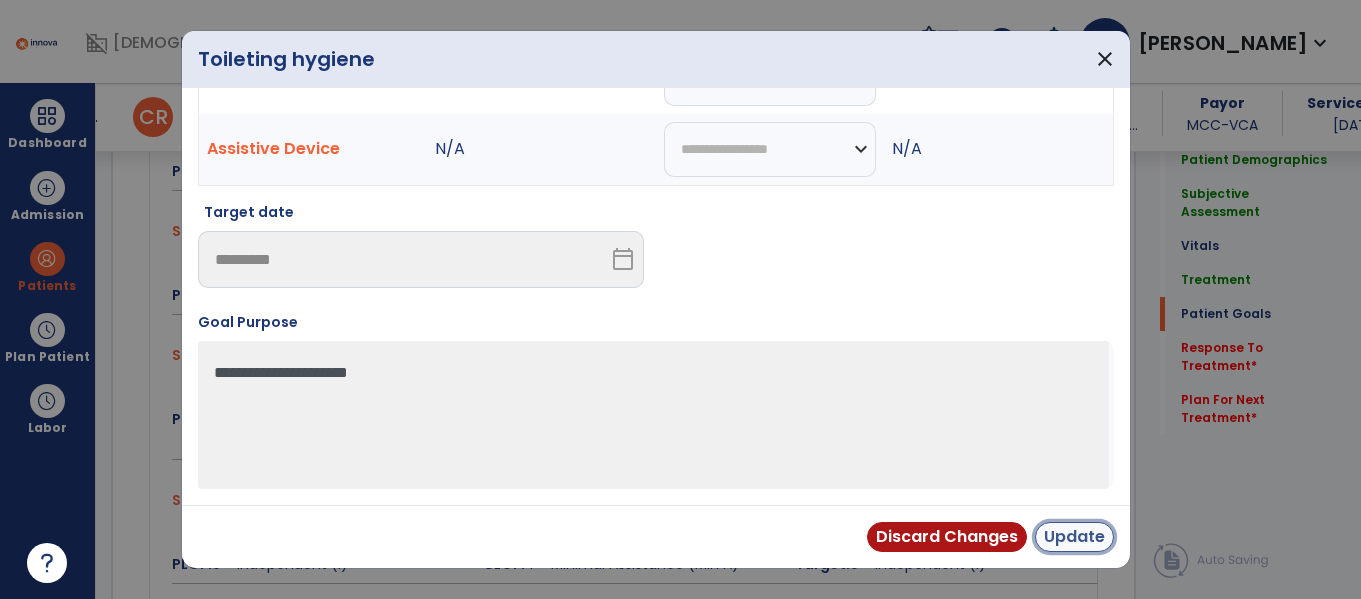 click on "Update" at bounding box center [1074, 537] 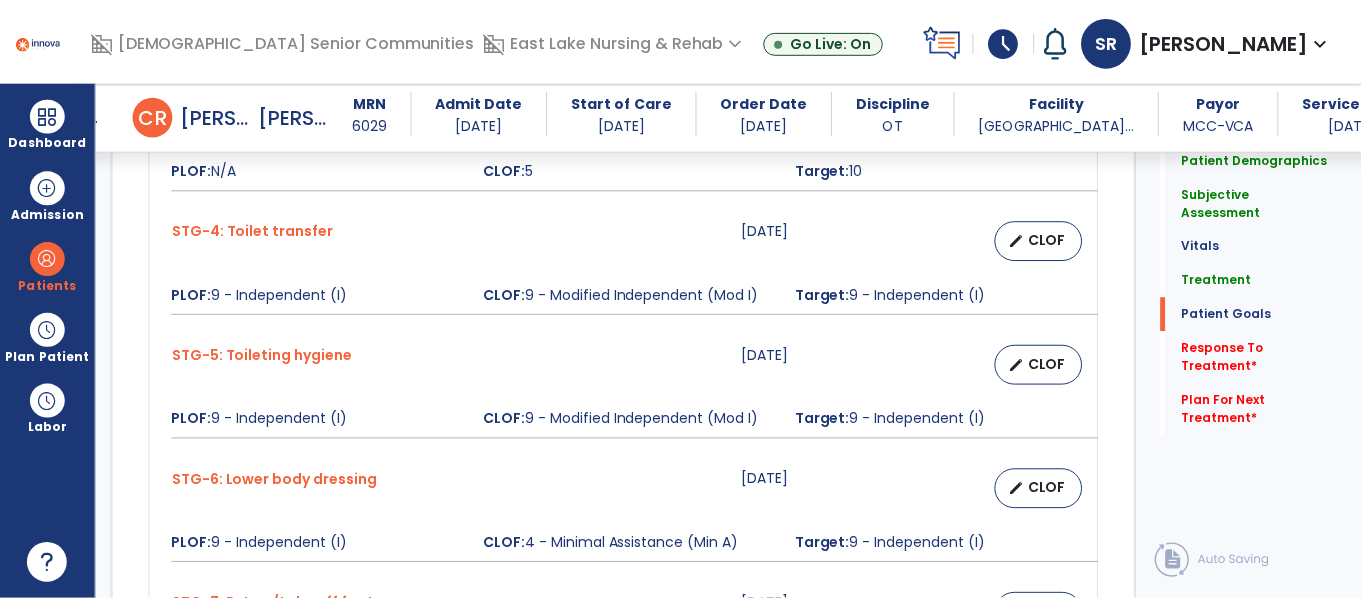 scroll, scrollTop: 2201, scrollLeft: 0, axis: vertical 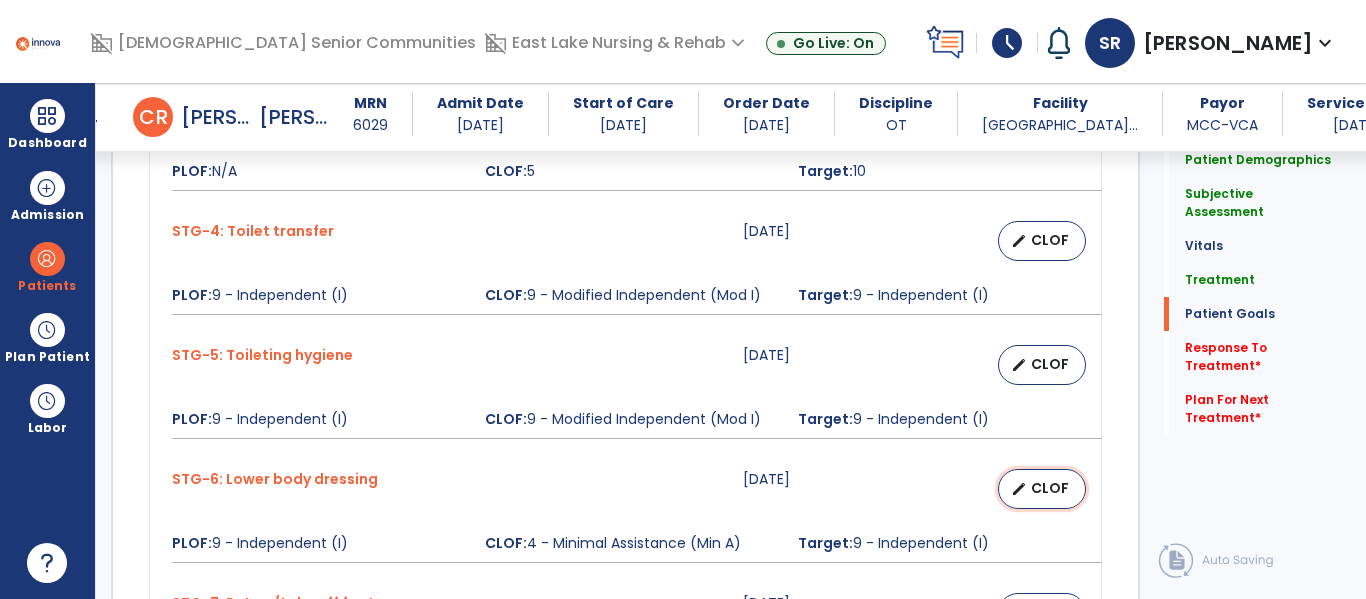 click on "edit   CLOF" at bounding box center [1042, 489] 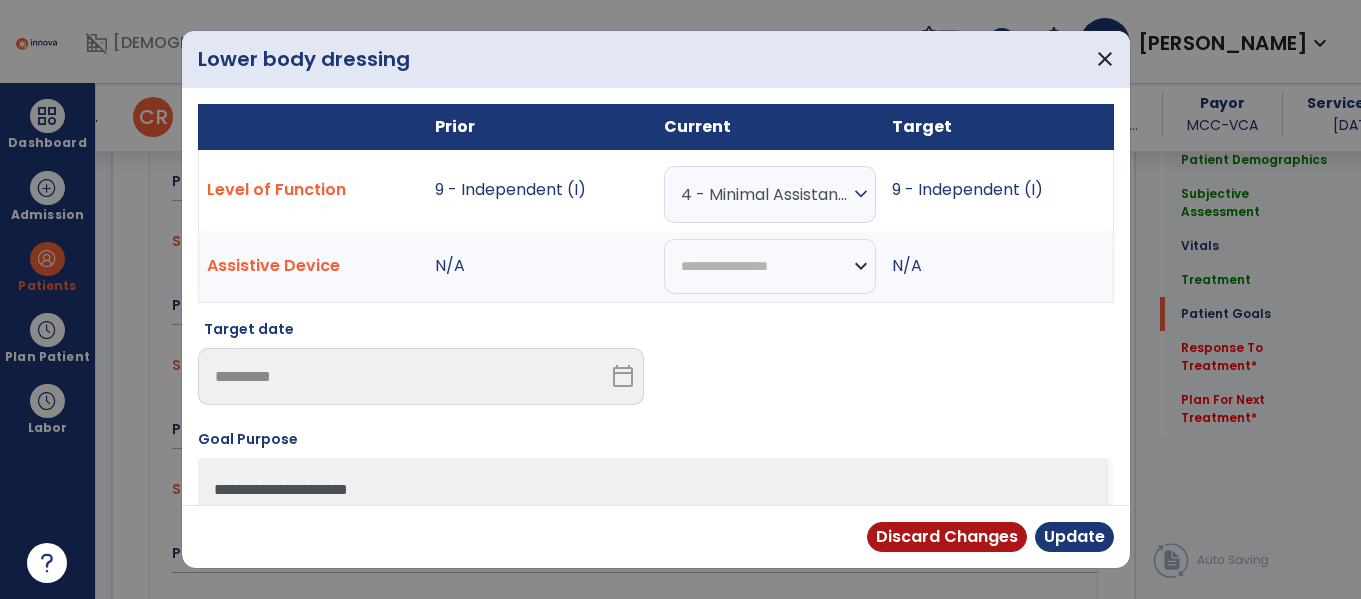 scroll, scrollTop: 2201, scrollLeft: 0, axis: vertical 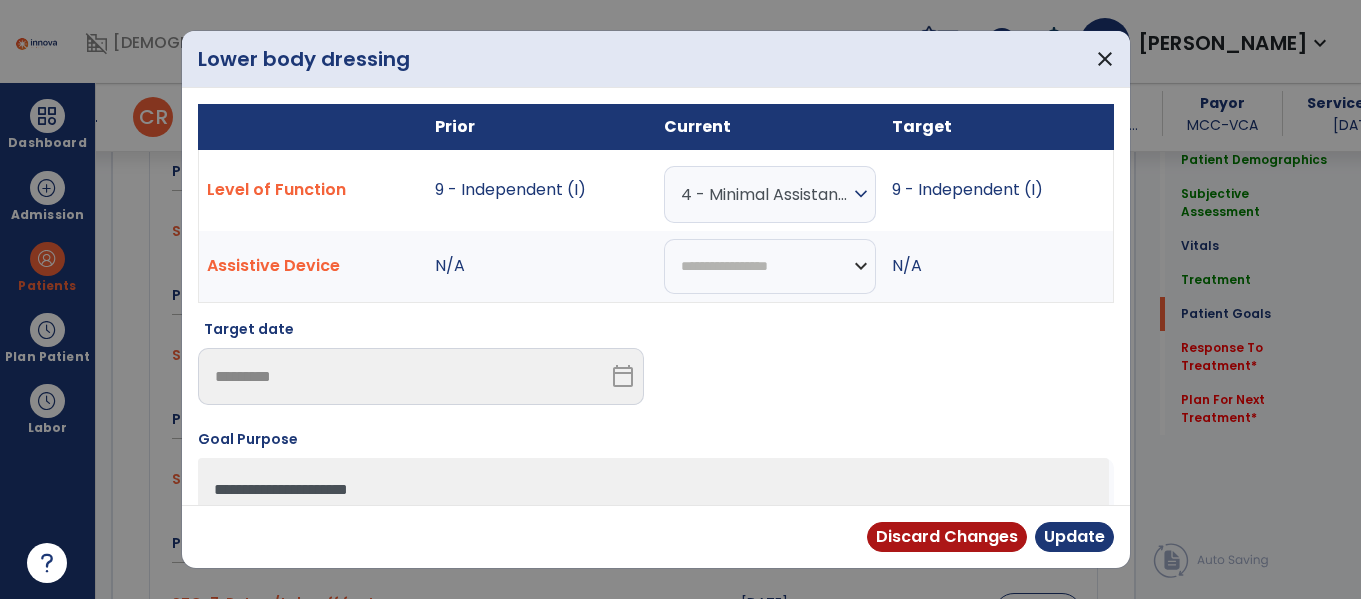 click on "expand_more" at bounding box center [861, 194] 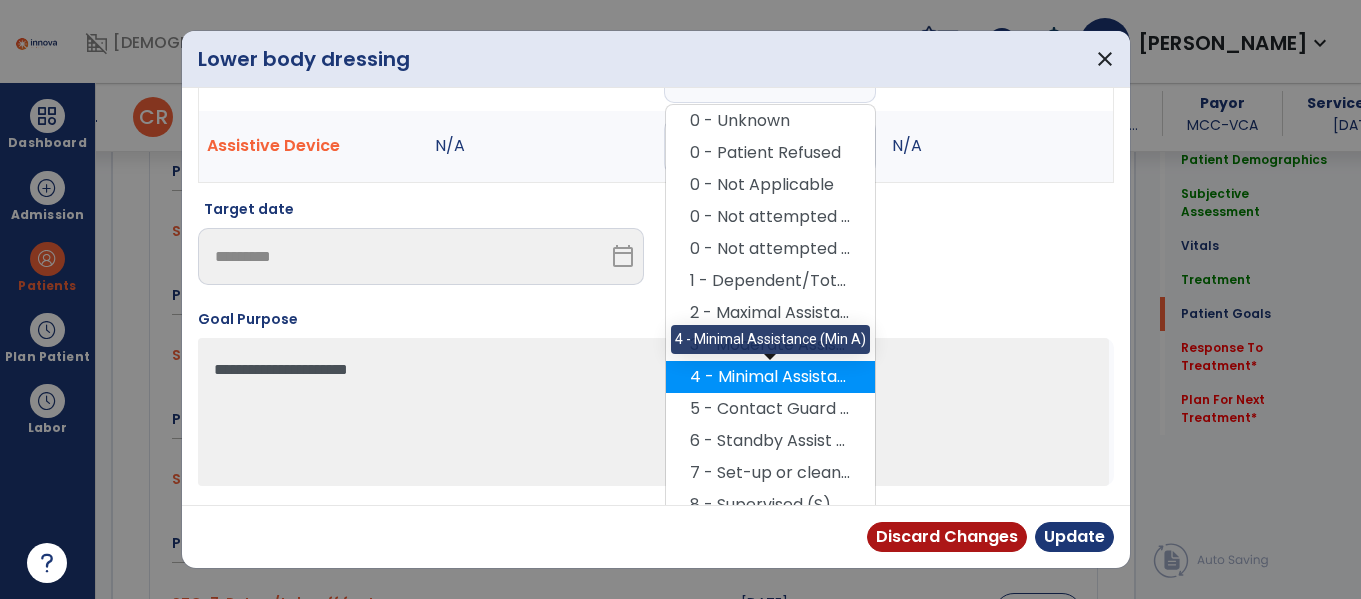 scroll, scrollTop: 160, scrollLeft: 0, axis: vertical 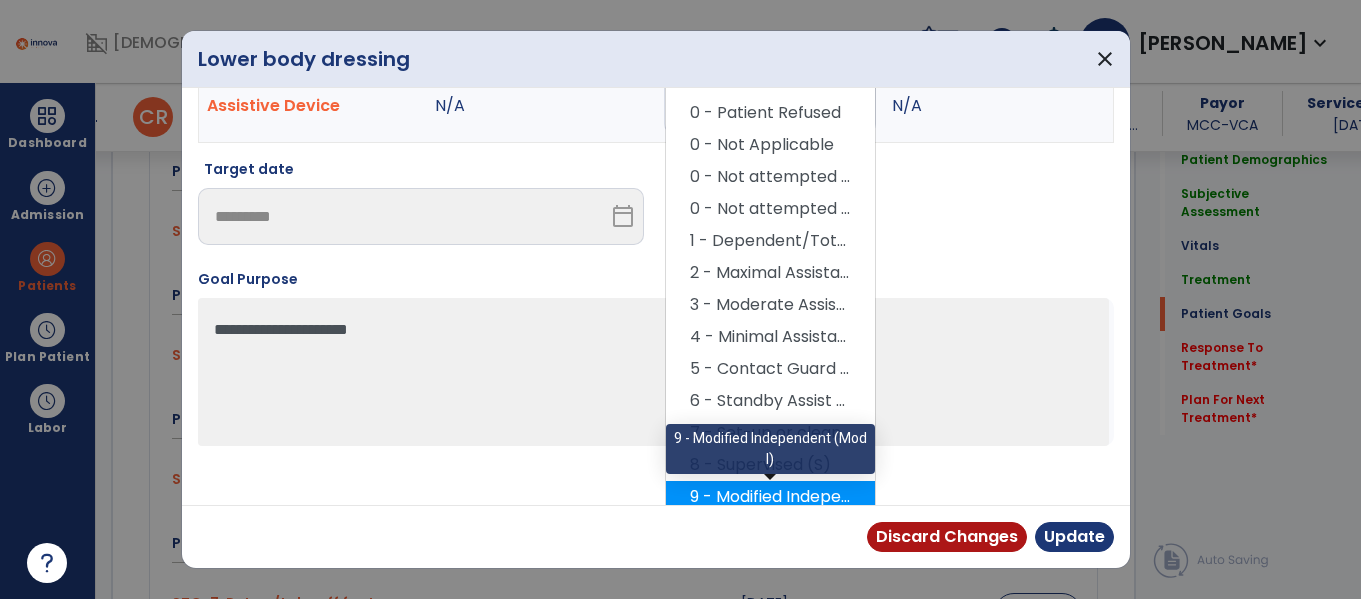 click on "9 - Modified Independent (Mod I)" at bounding box center (770, 497) 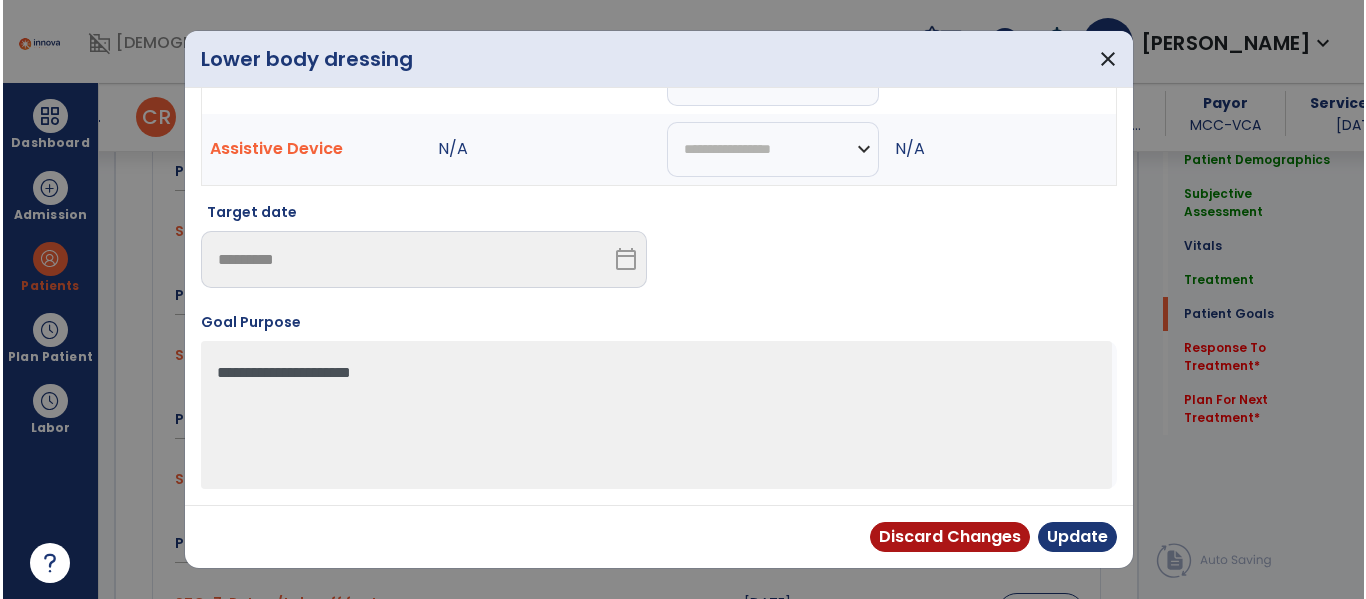 scroll, scrollTop: 117, scrollLeft: 0, axis: vertical 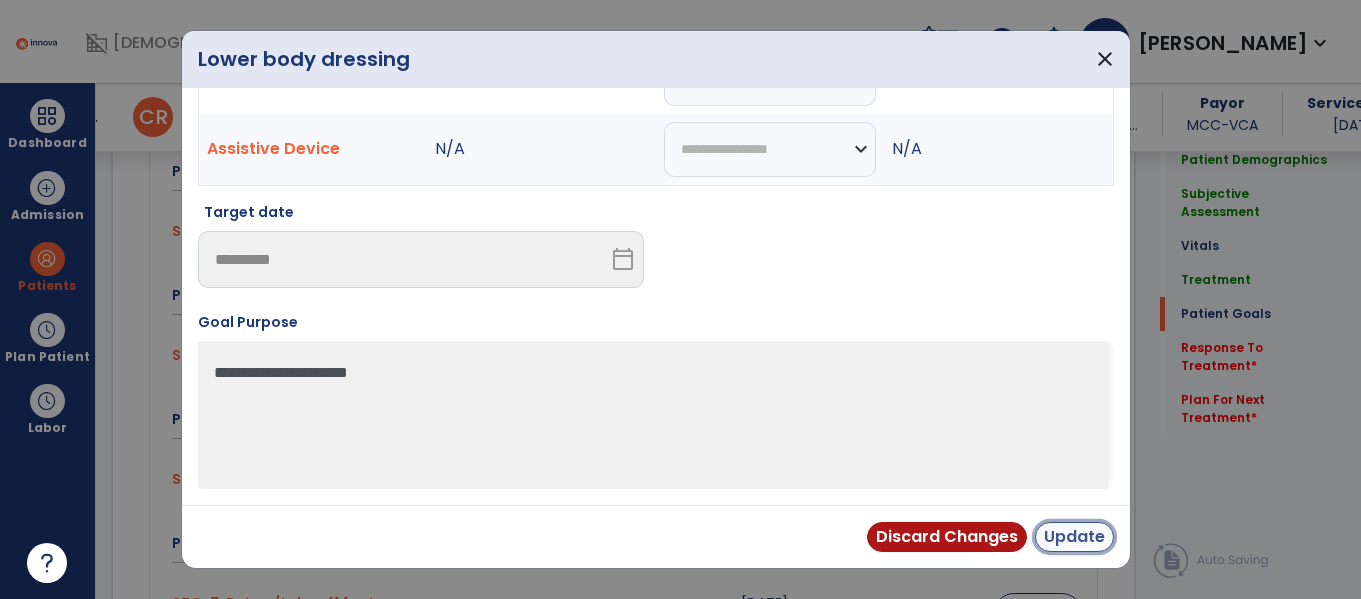 click on "Update" at bounding box center (1074, 537) 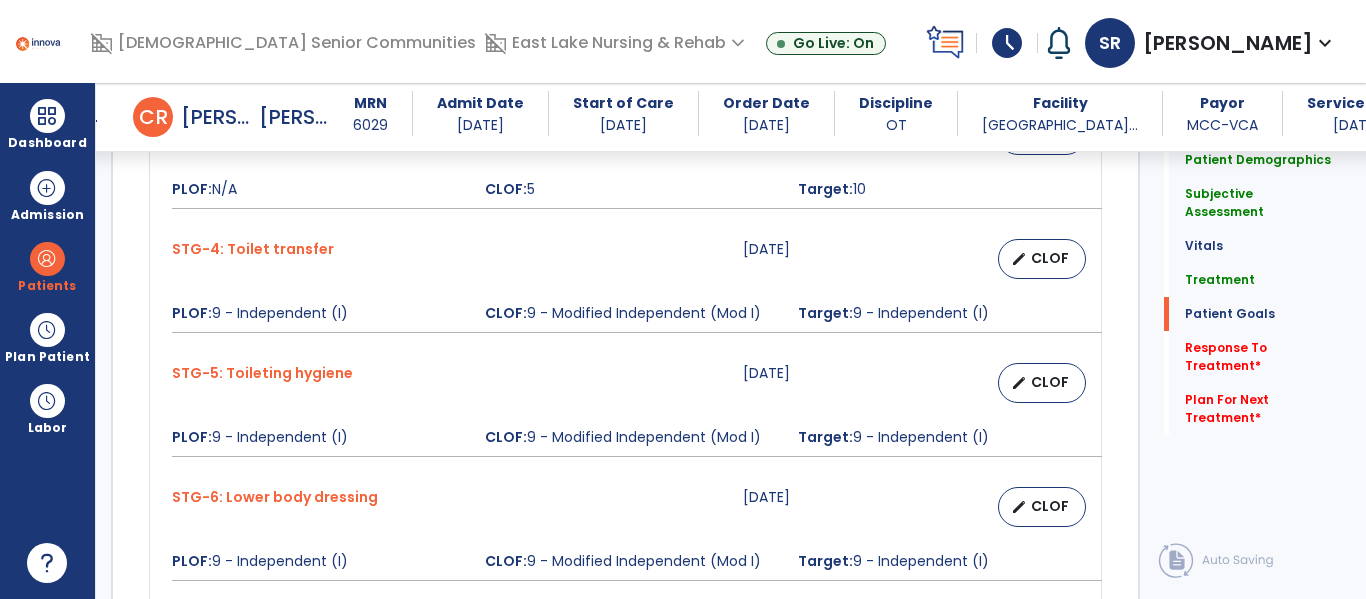scroll, scrollTop: 2201, scrollLeft: 0, axis: vertical 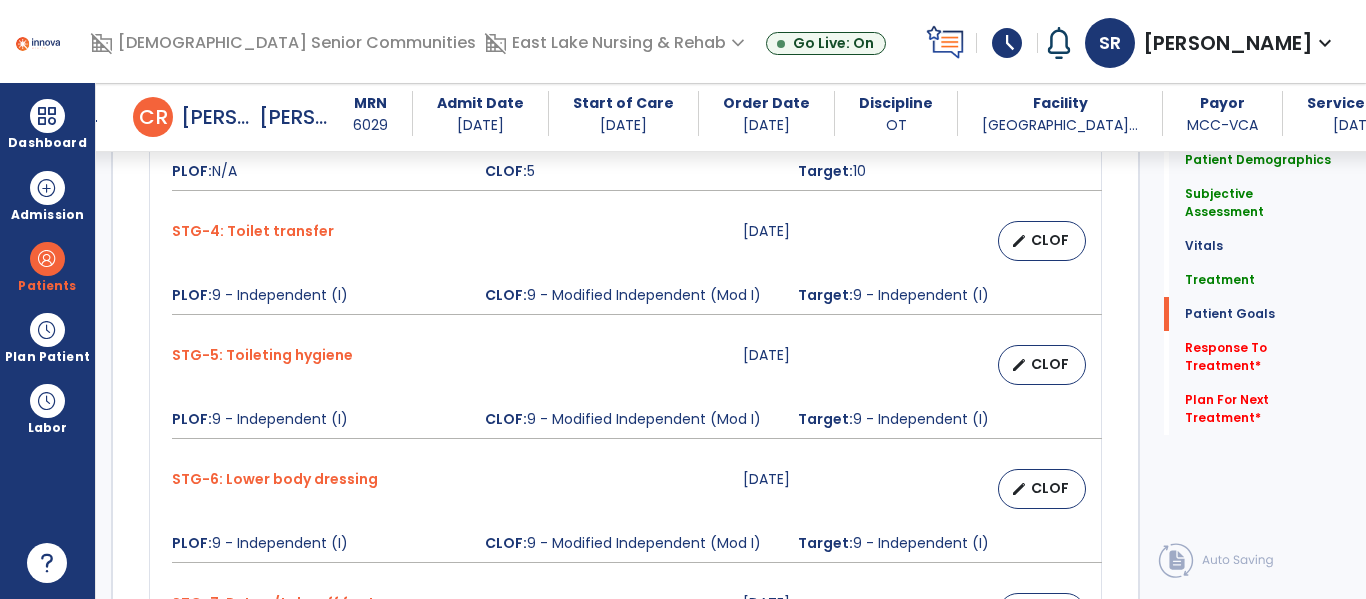 click on "Quick Links  Patient Demographics   Patient Demographics   Subjective Assessment   Subjective Assessment   Vitals   Vitals   Treatment   Treatment   Patient Goals   Patient Goals   Response To Treatment   *  Response To Treatment   *  Plan For Next Treatment   *  Plan For Next Treatment   *" 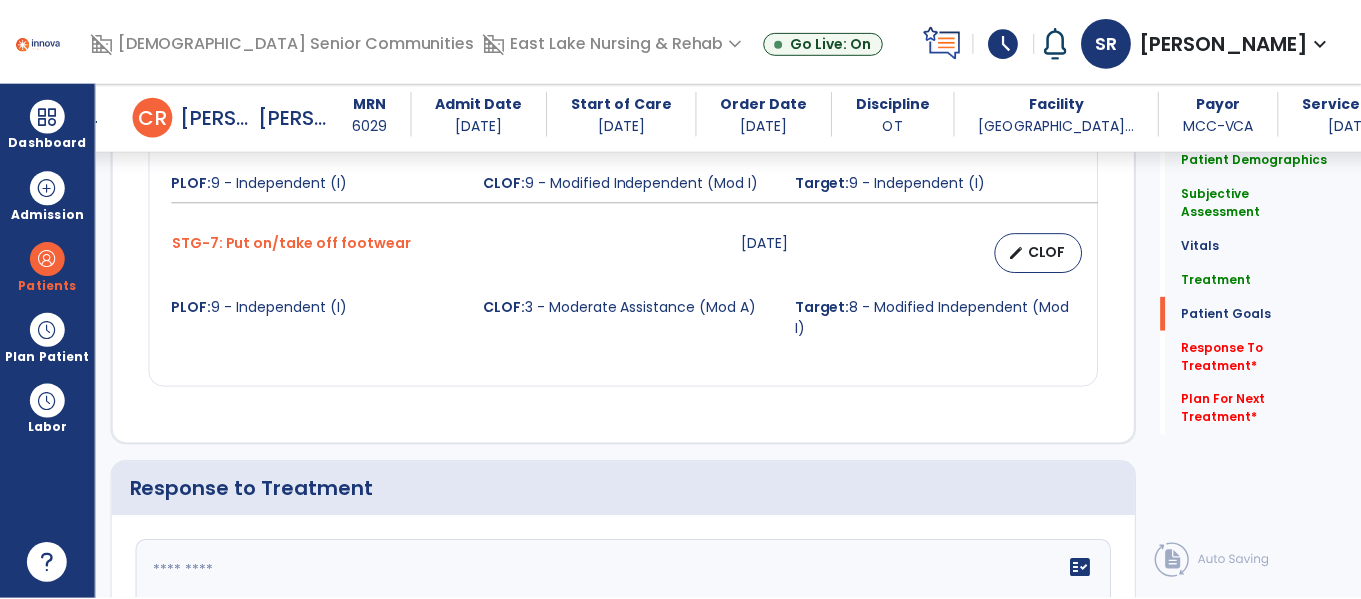 scroll, scrollTop: 2521, scrollLeft: 0, axis: vertical 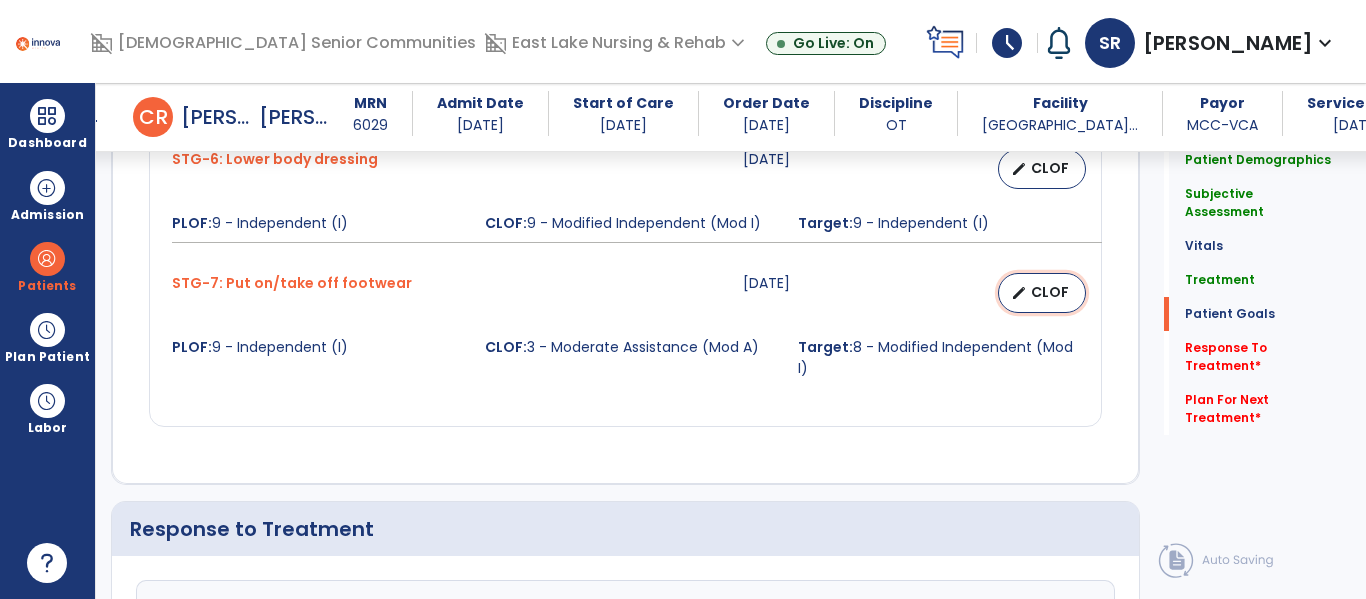 click on "CLOF" at bounding box center (1050, 292) 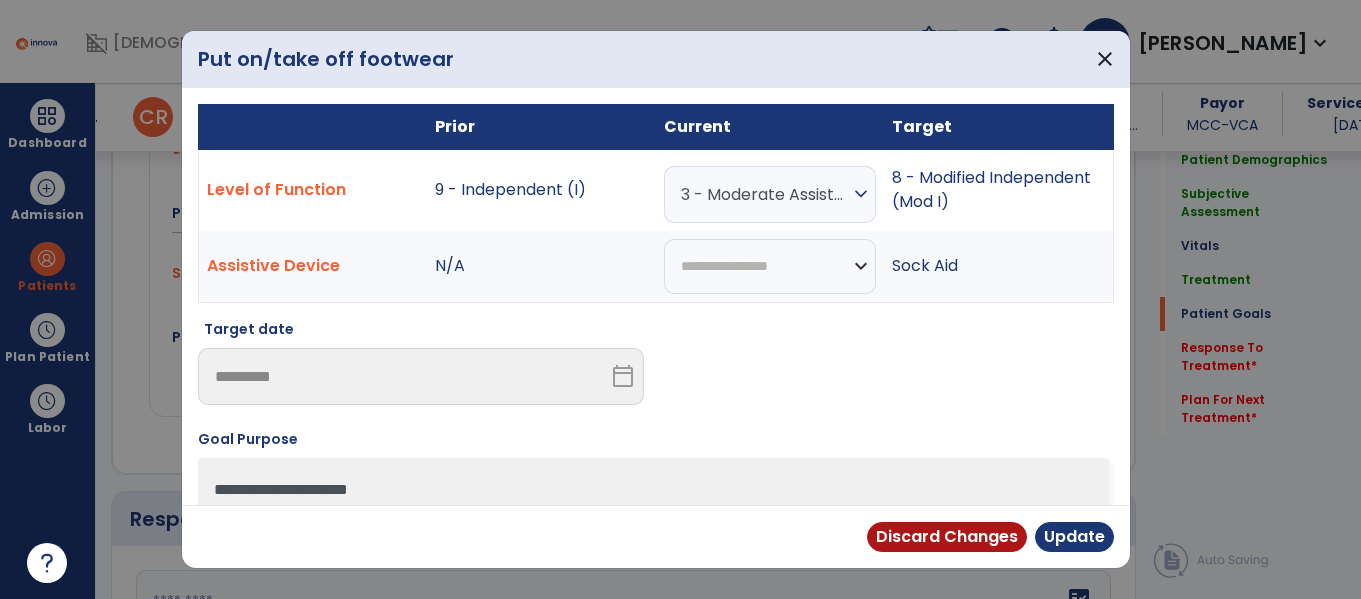 scroll, scrollTop: 2521, scrollLeft: 0, axis: vertical 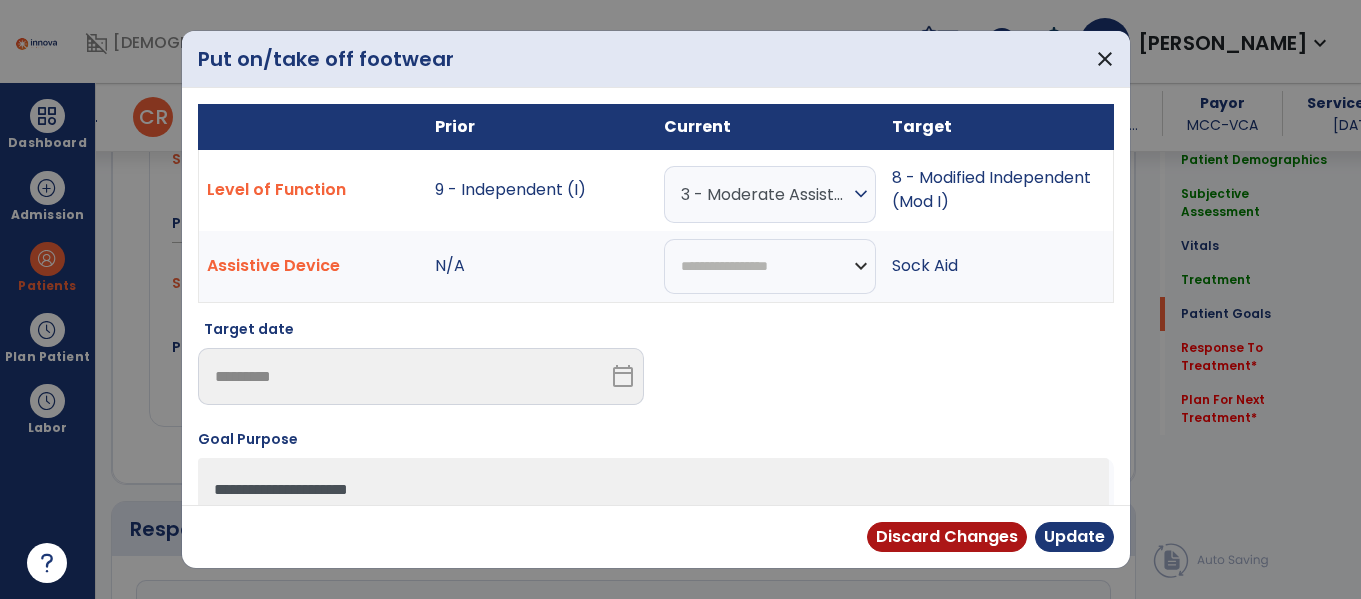 click on "expand_more" at bounding box center (861, 194) 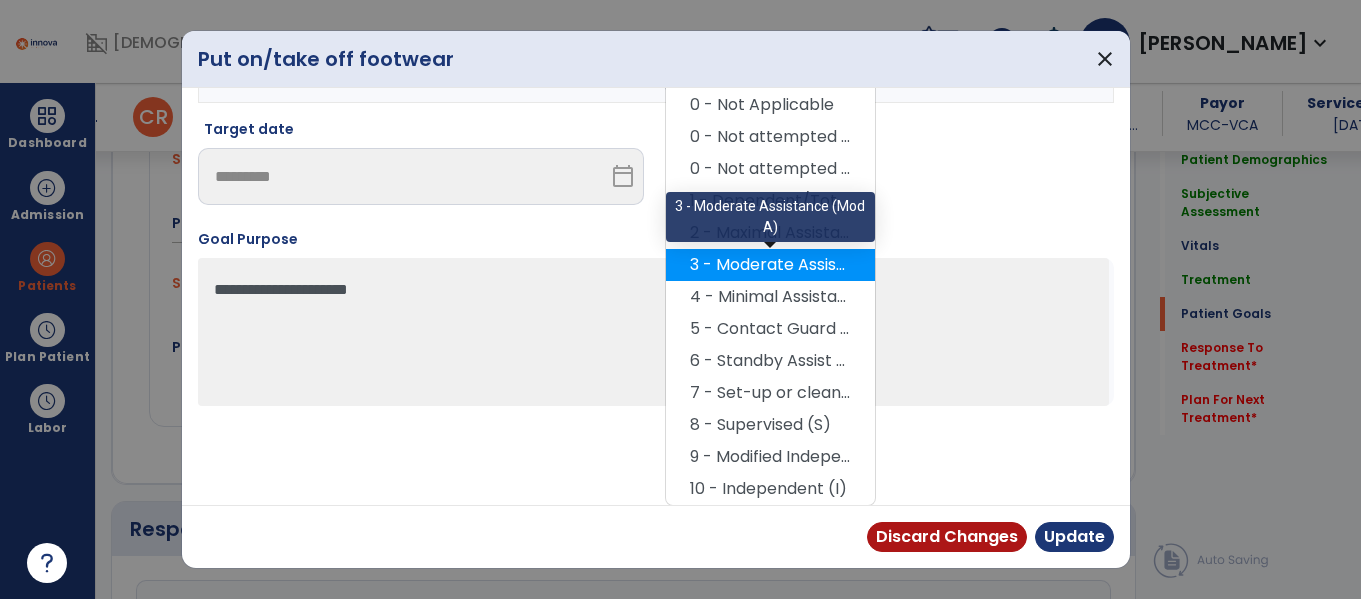 scroll, scrollTop: 201, scrollLeft: 0, axis: vertical 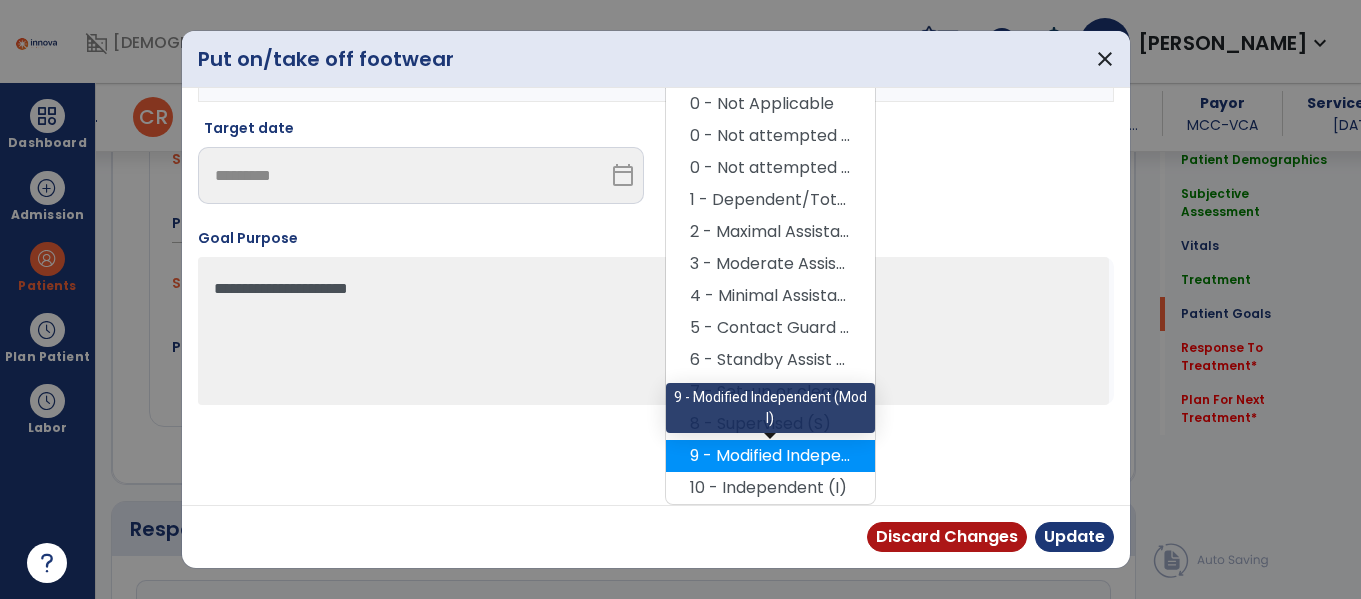 click on "9 - Modified Independent (Mod I)" at bounding box center [770, 456] 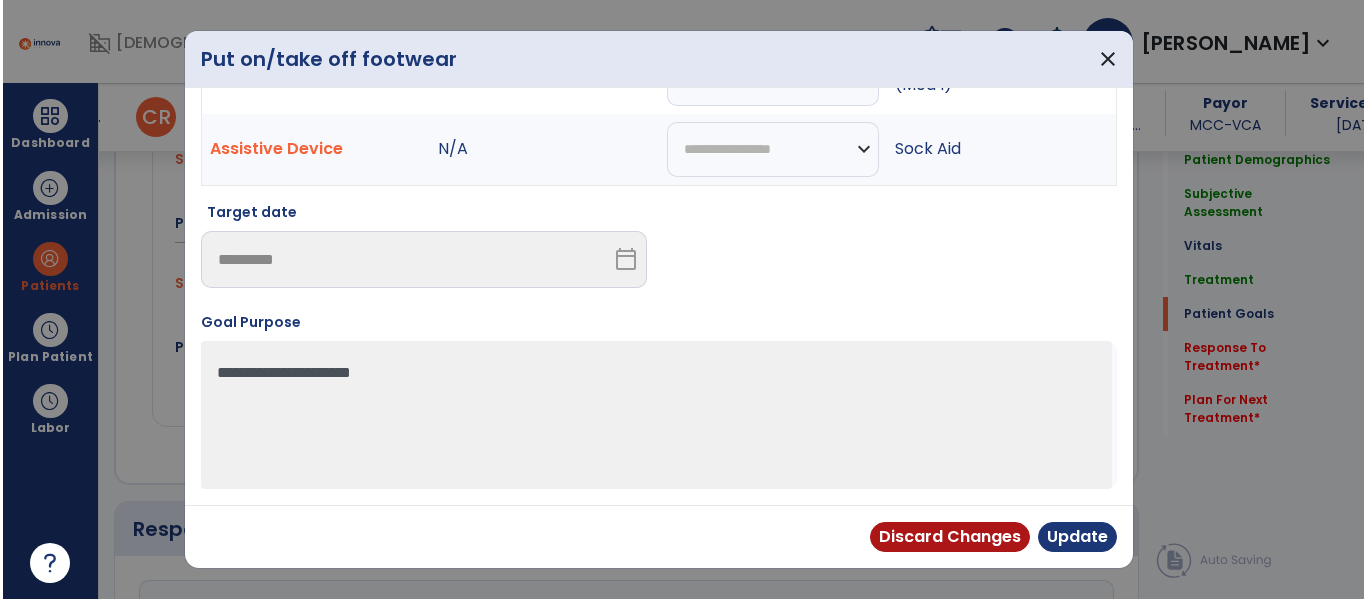 scroll, scrollTop: 117, scrollLeft: 0, axis: vertical 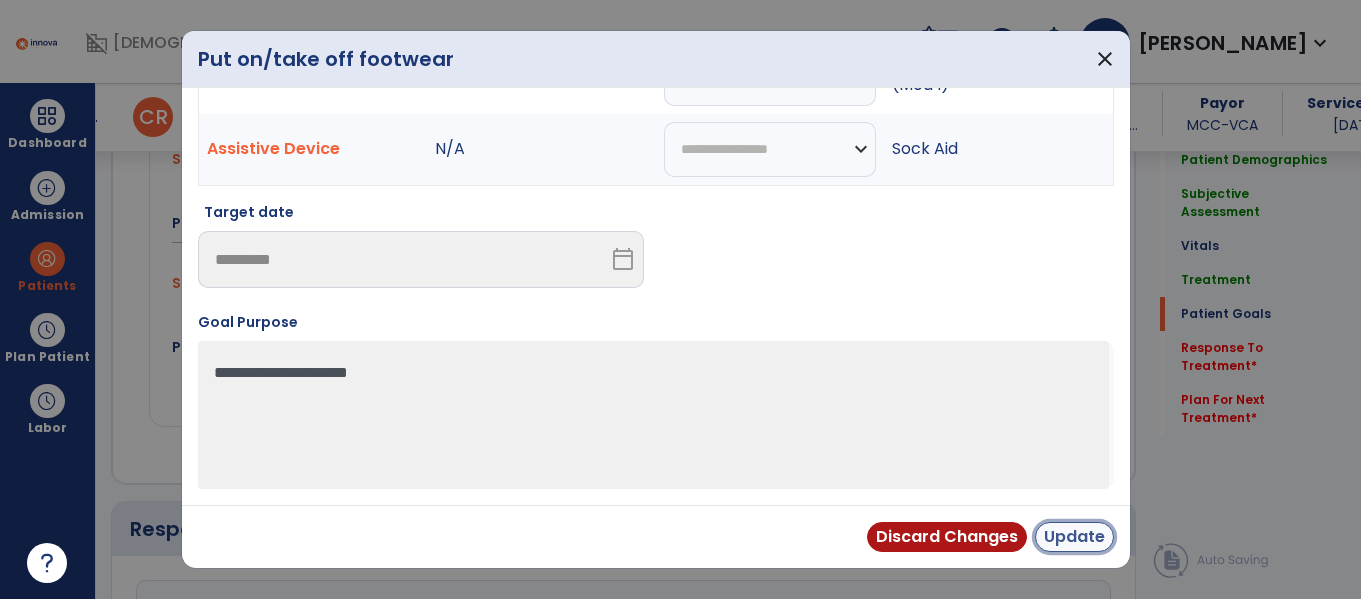 click on "Update" at bounding box center [1074, 537] 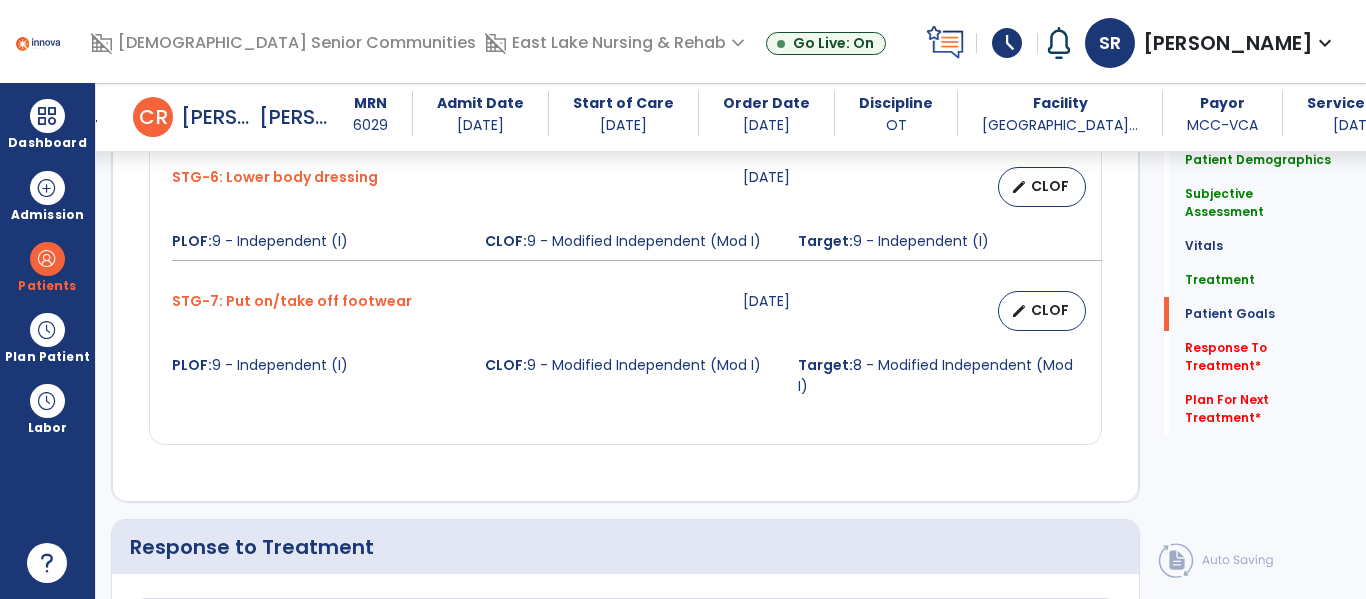 scroll, scrollTop: 2521, scrollLeft: 0, axis: vertical 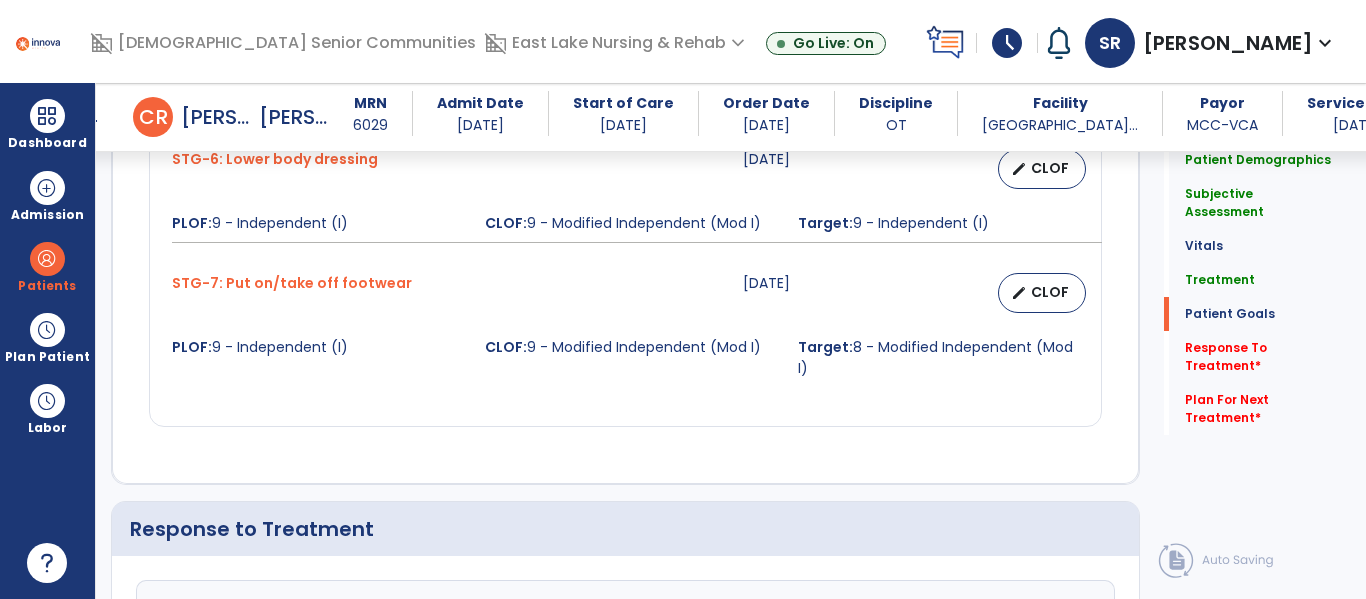 click on "Quick Links  Patient Demographics   Patient Demographics   Subjective Assessment   Subjective Assessment   Vitals   Vitals   Treatment   Treatment   Patient Goals   Patient Goals   Response To Treatment   *  Response To Treatment   *  Plan For Next Treatment   *  Plan For Next Treatment   *" 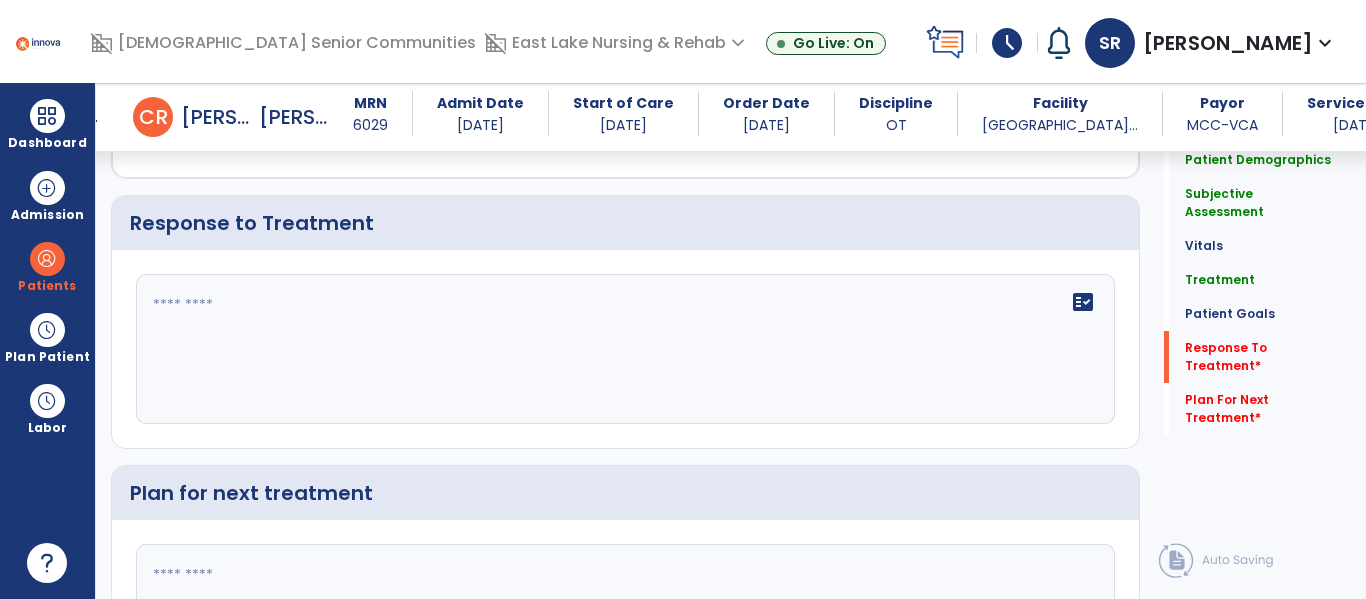 scroll, scrollTop: 2841, scrollLeft: 0, axis: vertical 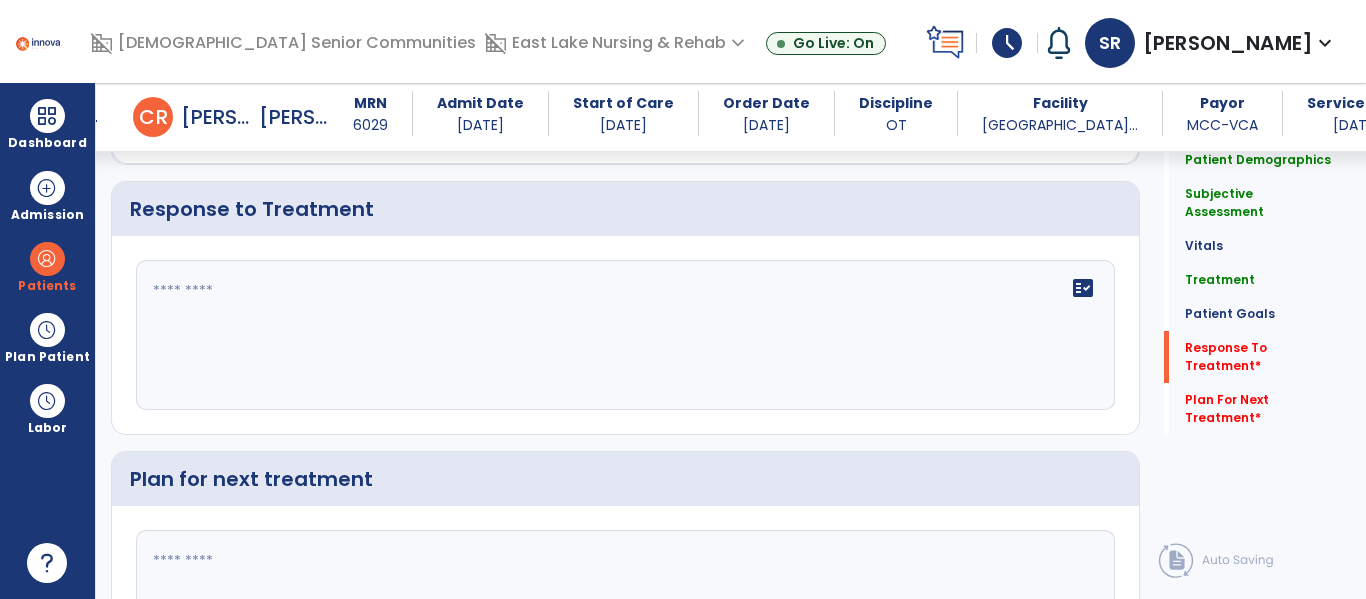 click on "fact_check" 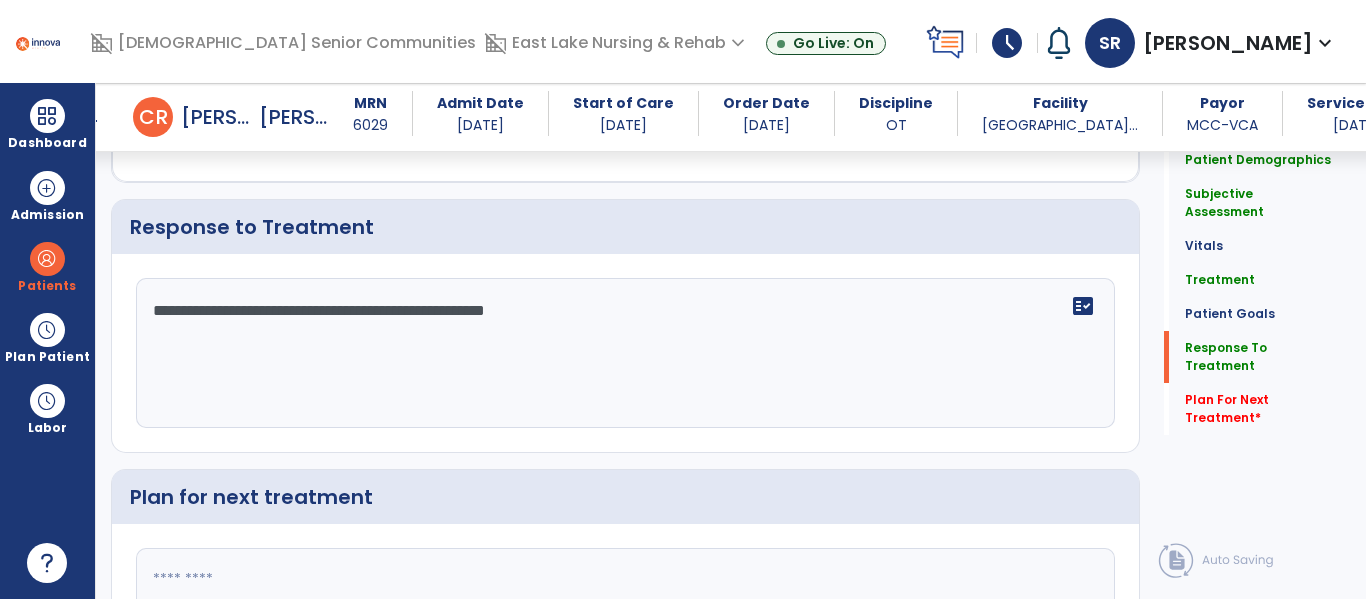 scroll, scrollTop: 2841, scrollLeft: 0, axis: vertical 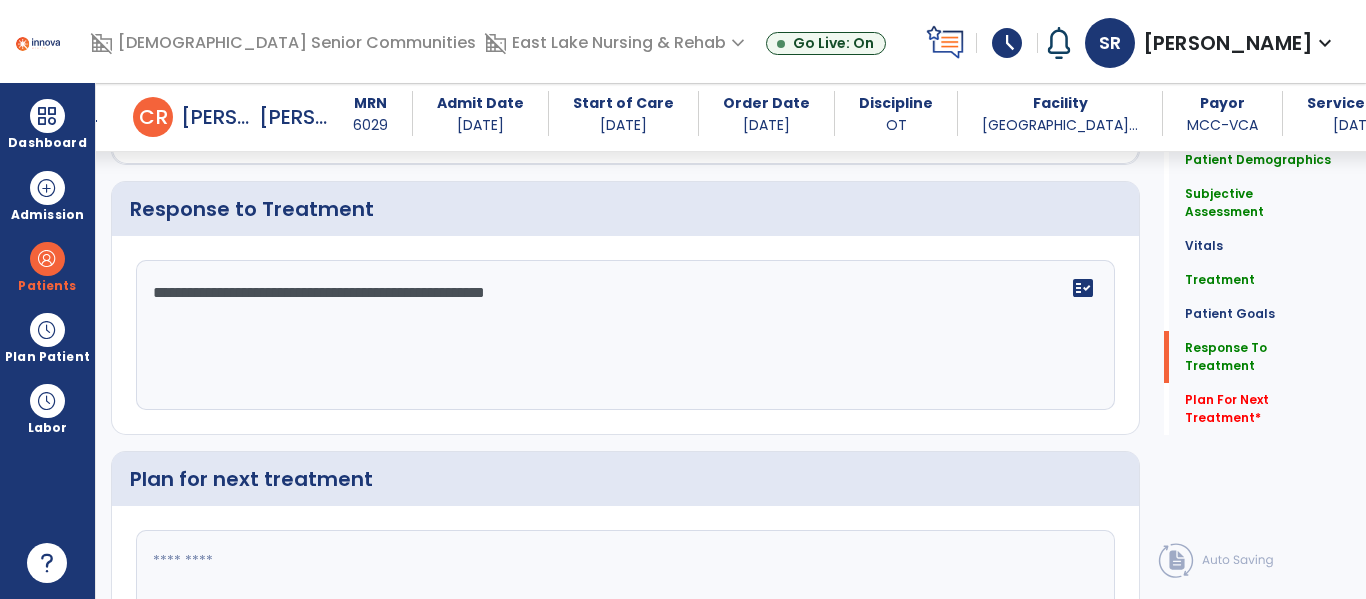 type on "**********" 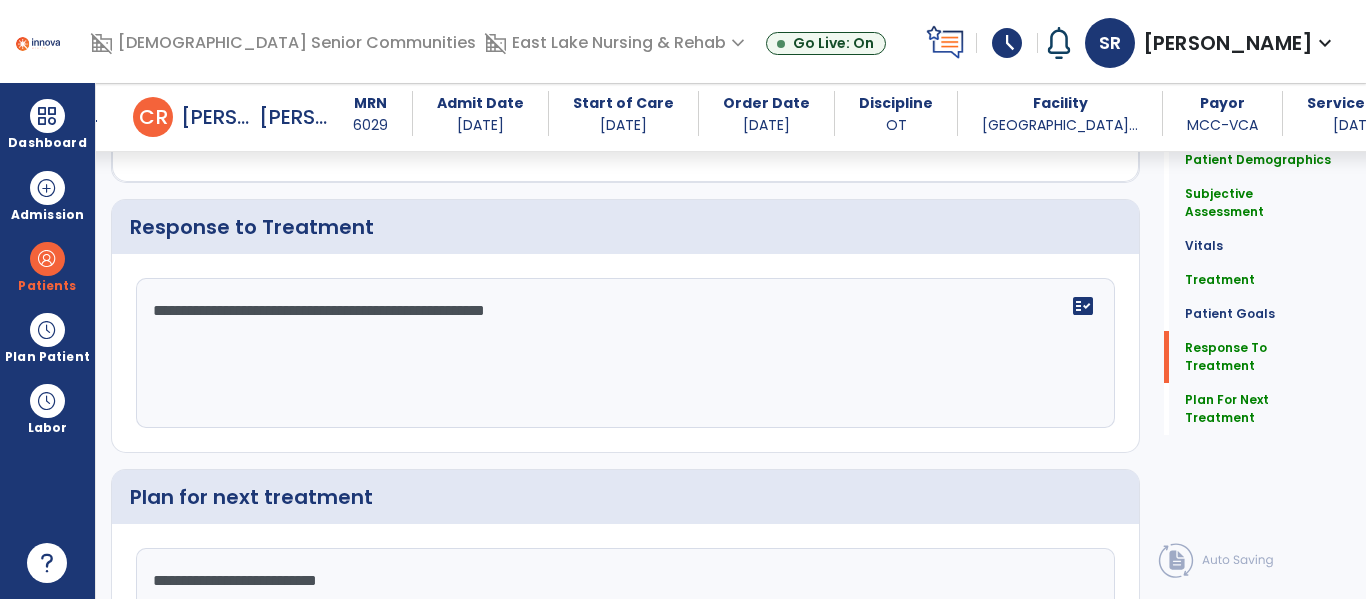 scroll, scrollTop: 2841, scrollLeft: 0, axis: vertical 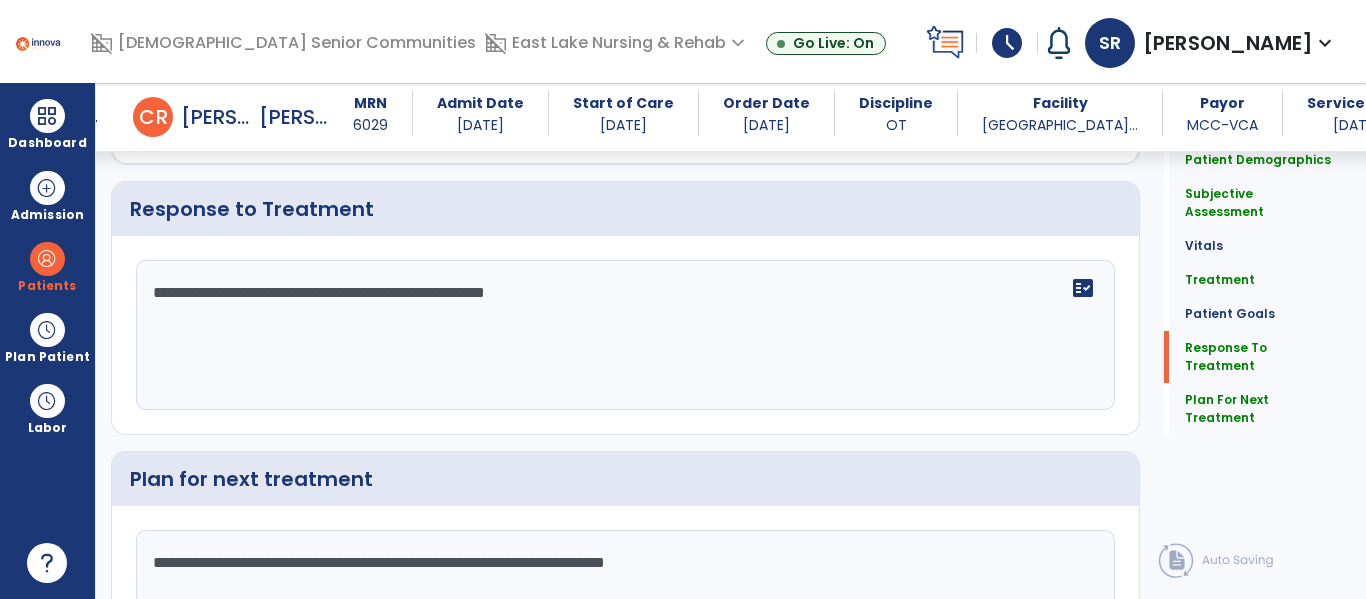 type on "**********" 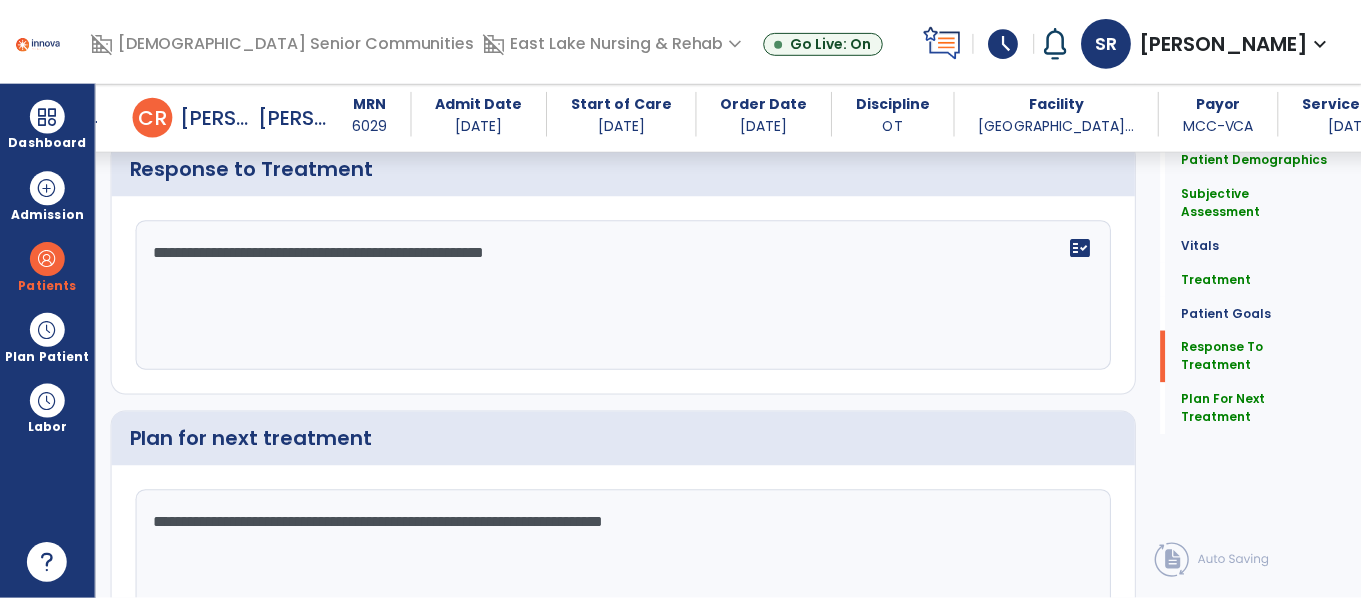 scroll, scrollTop: 2992, scrollLeft: 0, axis: vertical 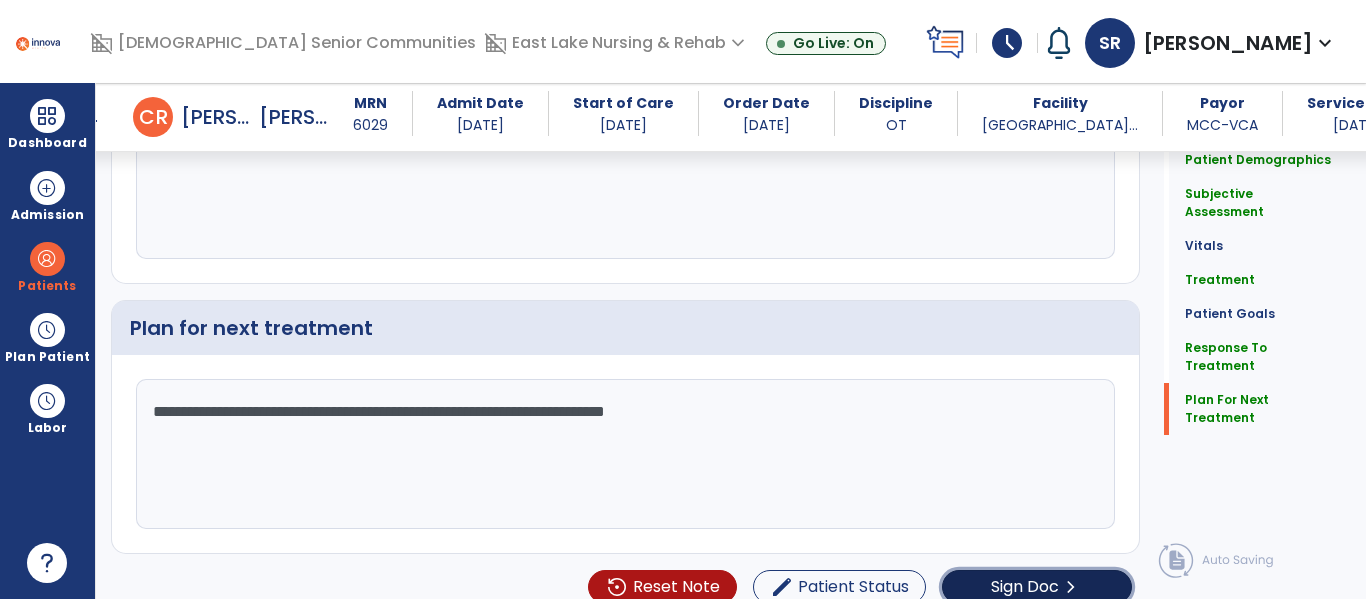click on "Sign Doc" 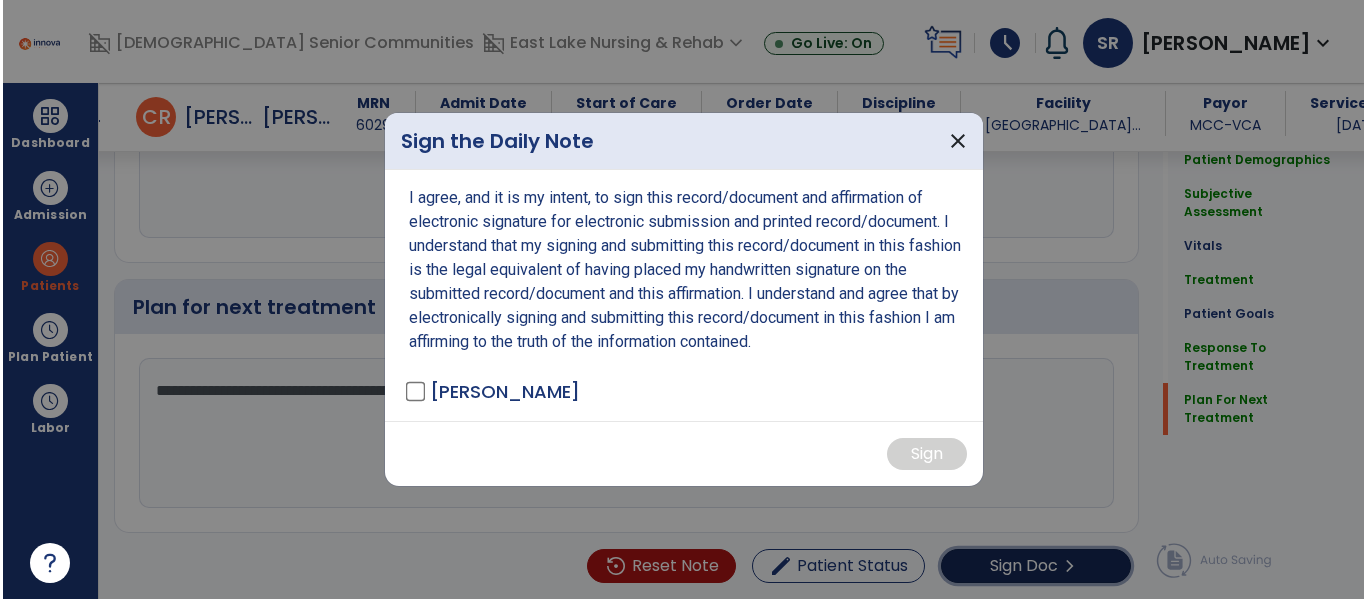 scroll, scrollTop: 3013, scrollLeft: 0, axis: vertical 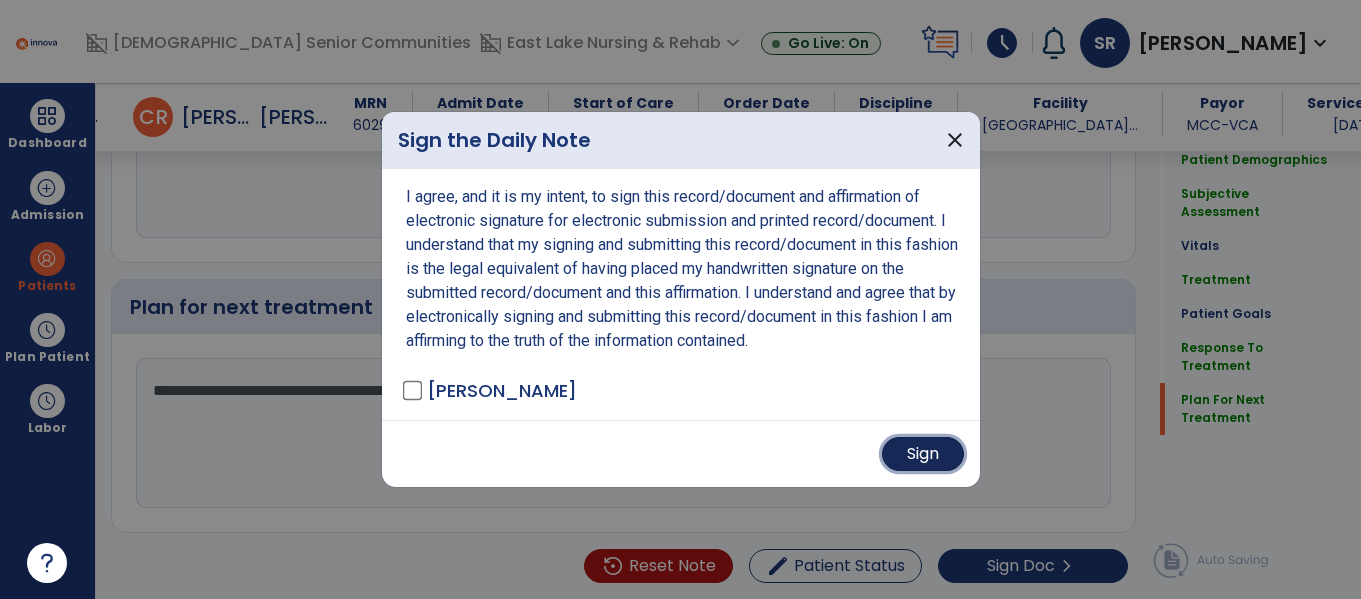 click on "Sign" at bounding box center (923, 454) 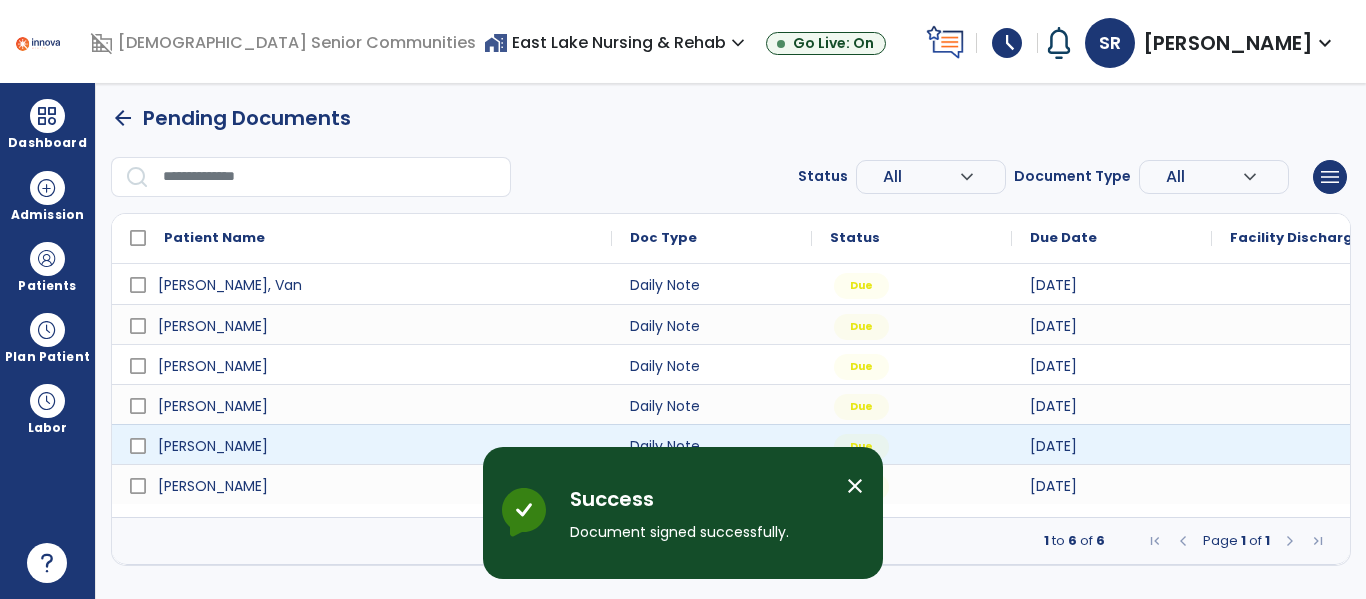 scroll, scrollTop: 0, scrollLeft: 0, axis: both 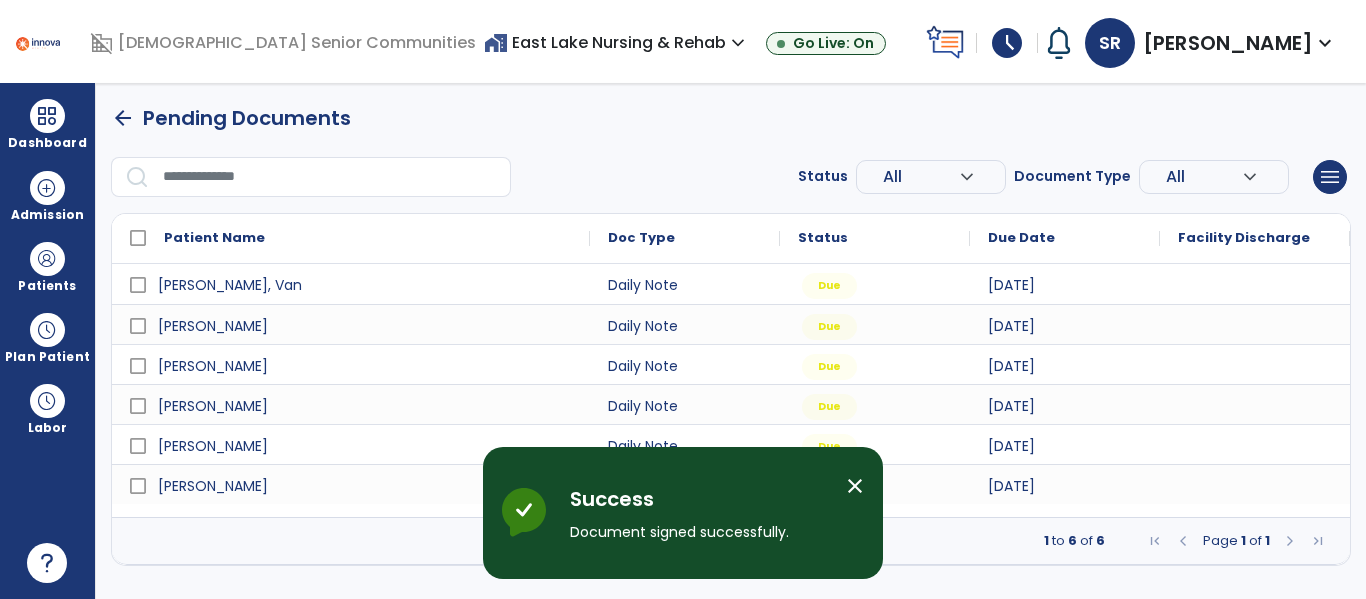 click on "close" at bounding box center (855, 486) 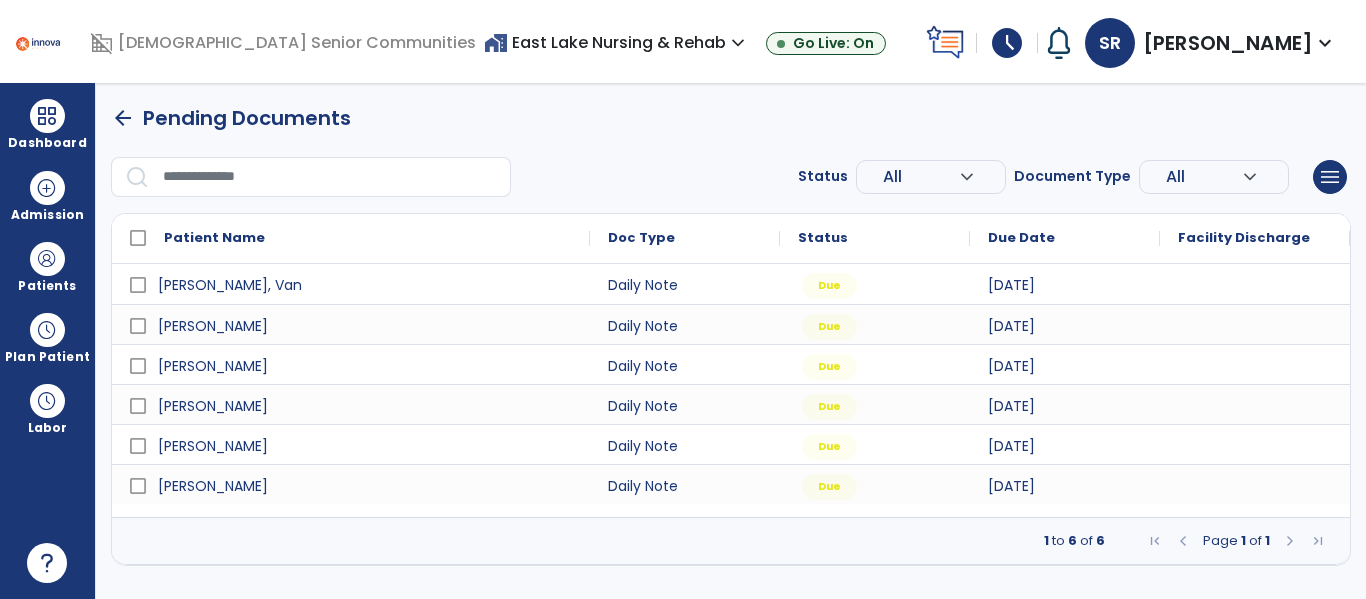 click at bounding box center (1290, 541) 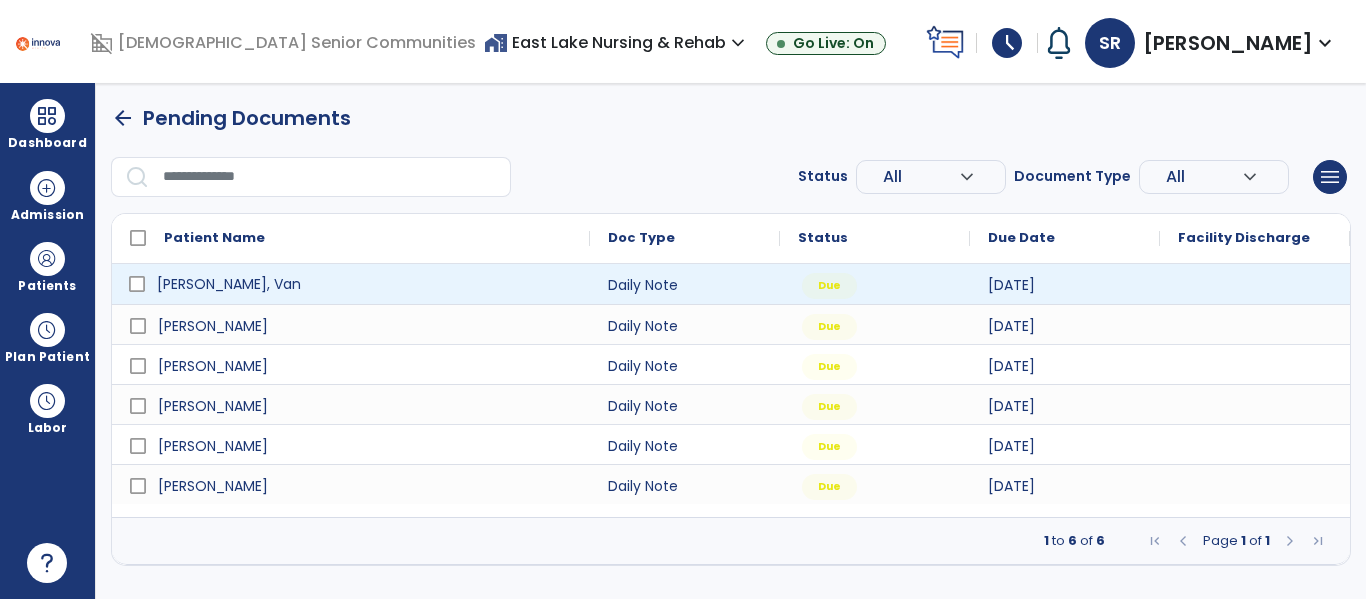 click on "[PERSON_NAME], Van" at bounding box center (229, 284) 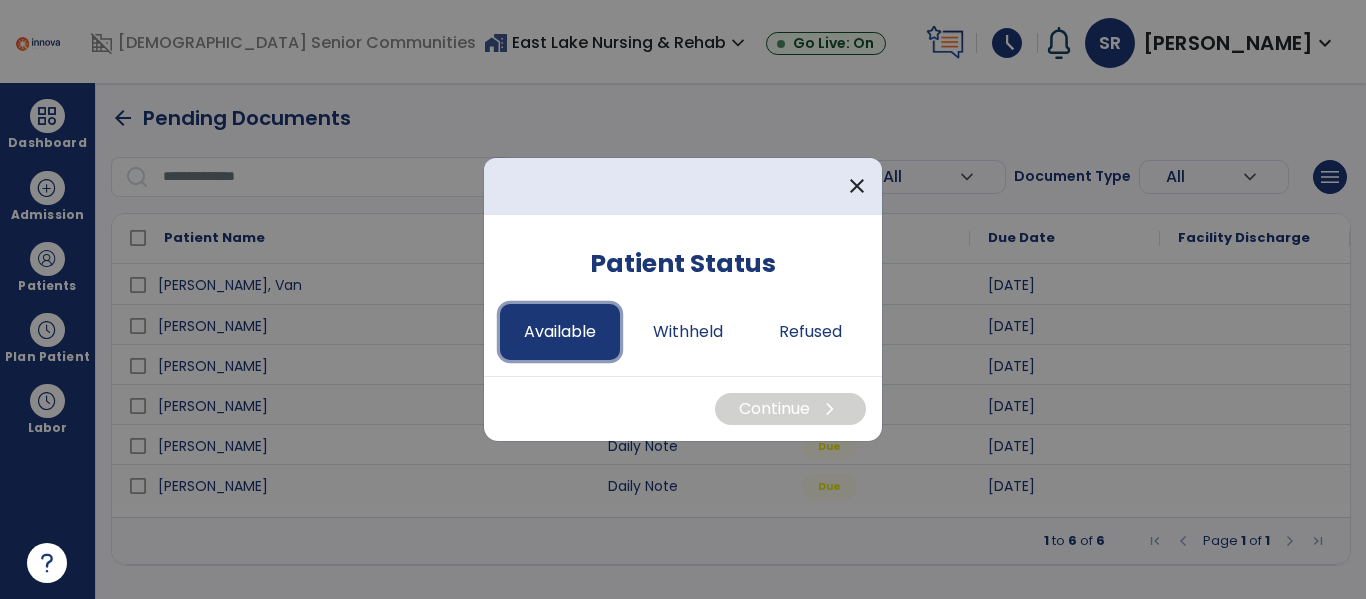 click on "Available" at bounding box center (560, 332) 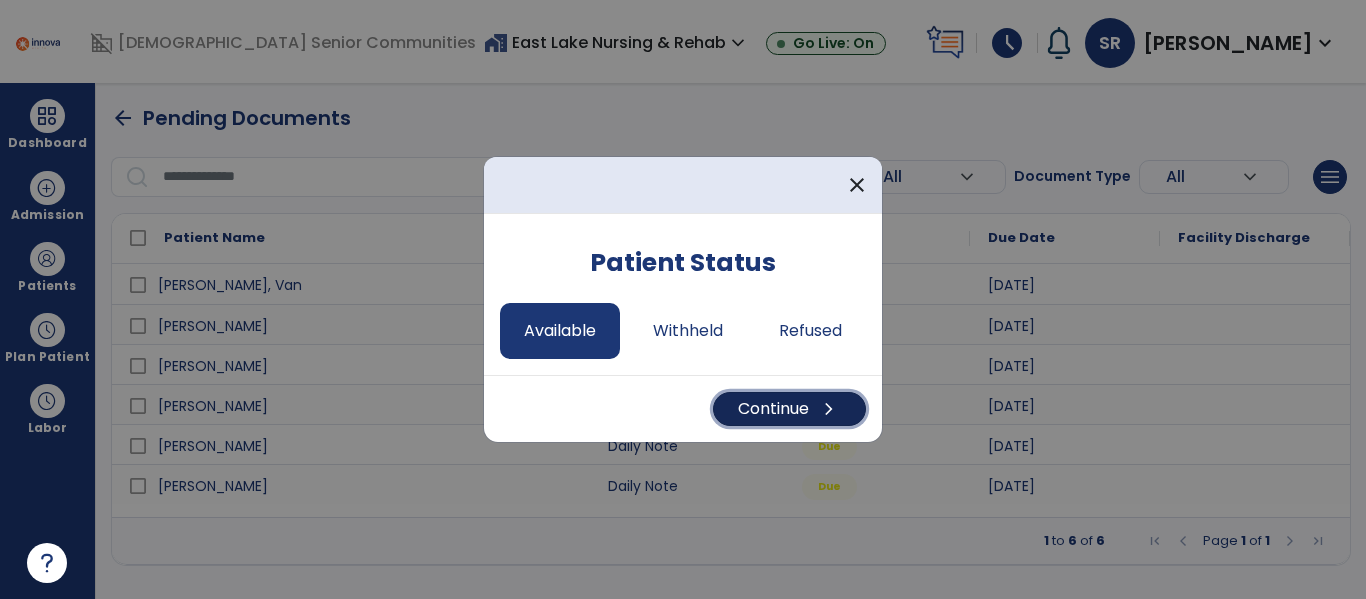 click on "chevron_right" at bounding box center [829, 409] 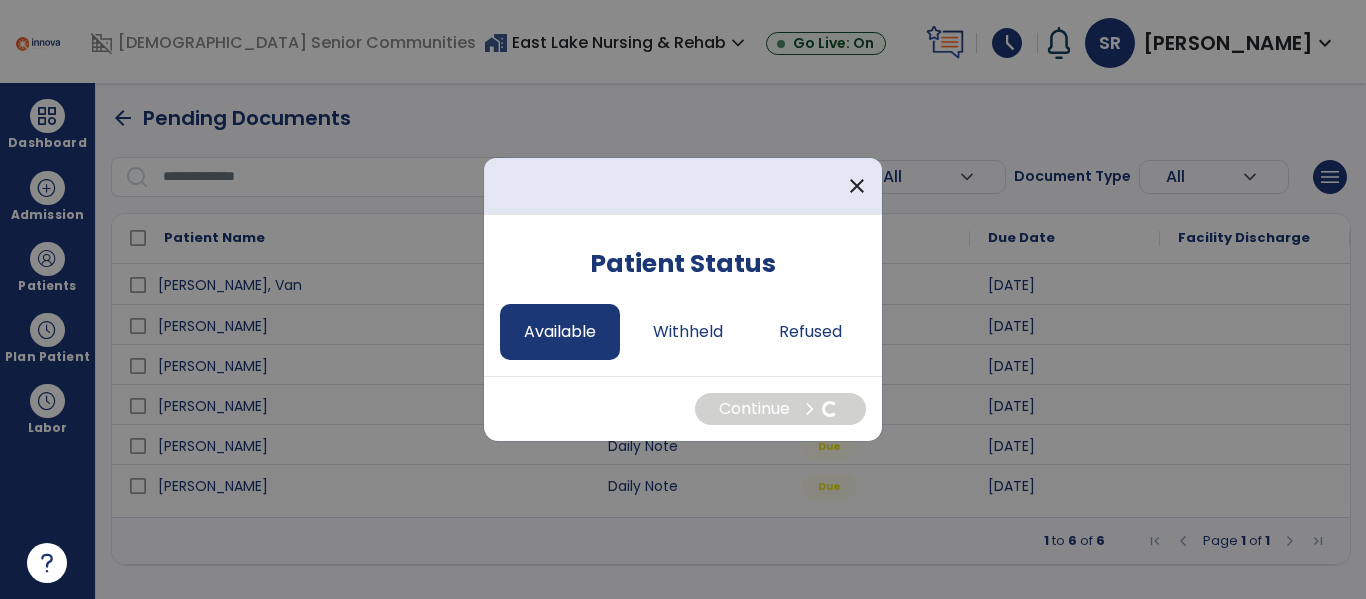 select on "*" 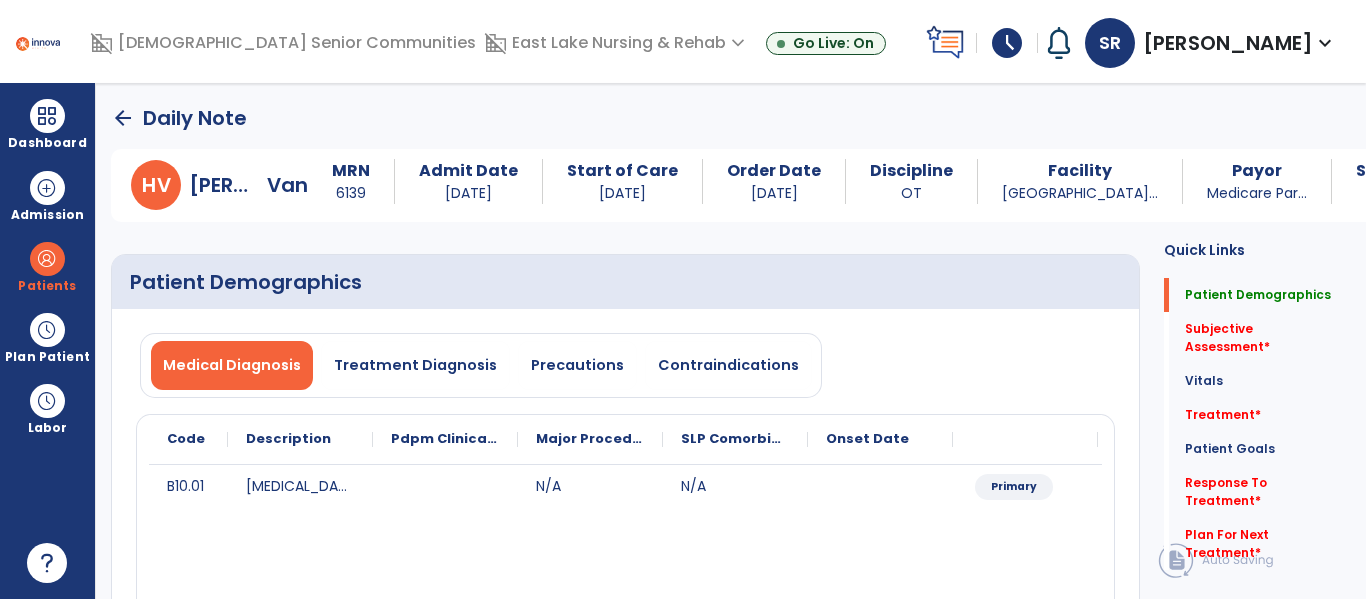 click on "Patient Demographics  Medical Diagnosis   Treatment Diagnosis   Precautions   Contraindications
Code
Description
Pdpm Clinical Category
B10.01" 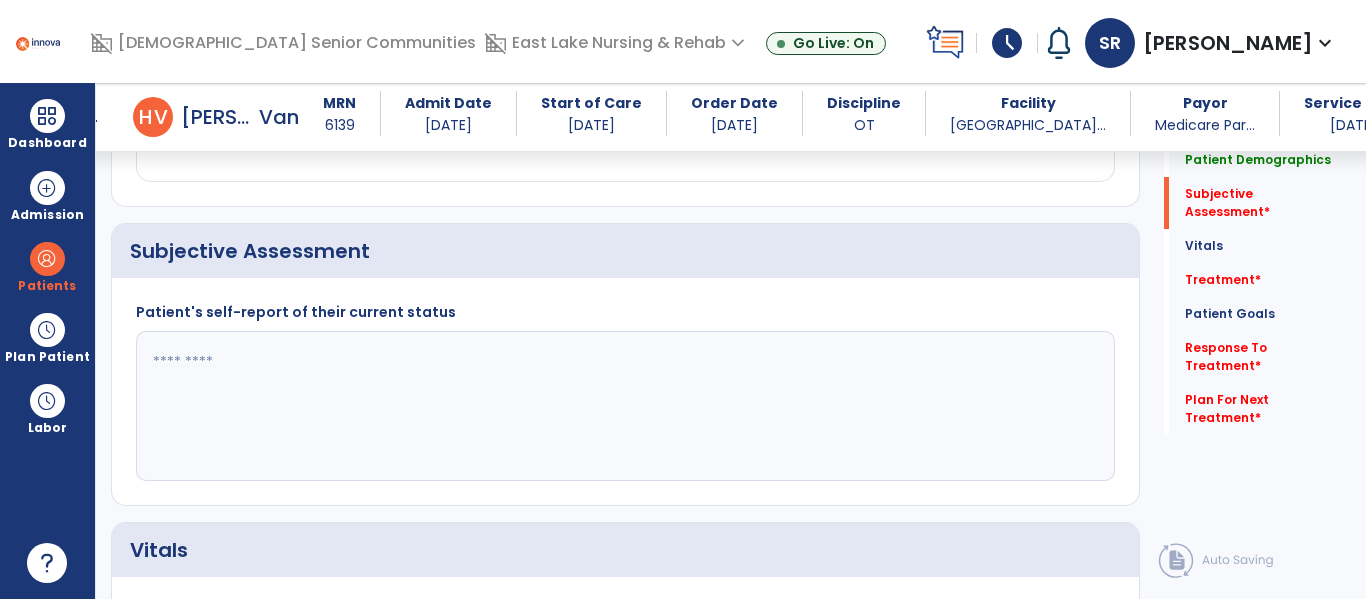 scroll, scrollTop: 440, scrollLeft: 0, axis: vertical 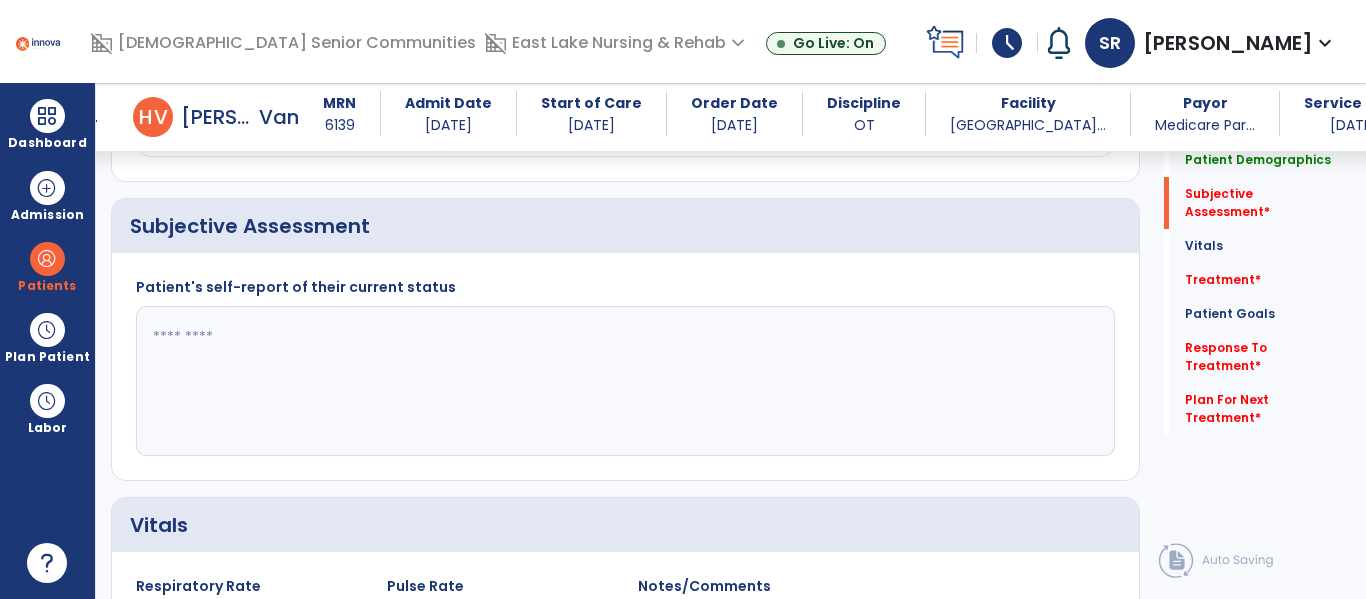 click 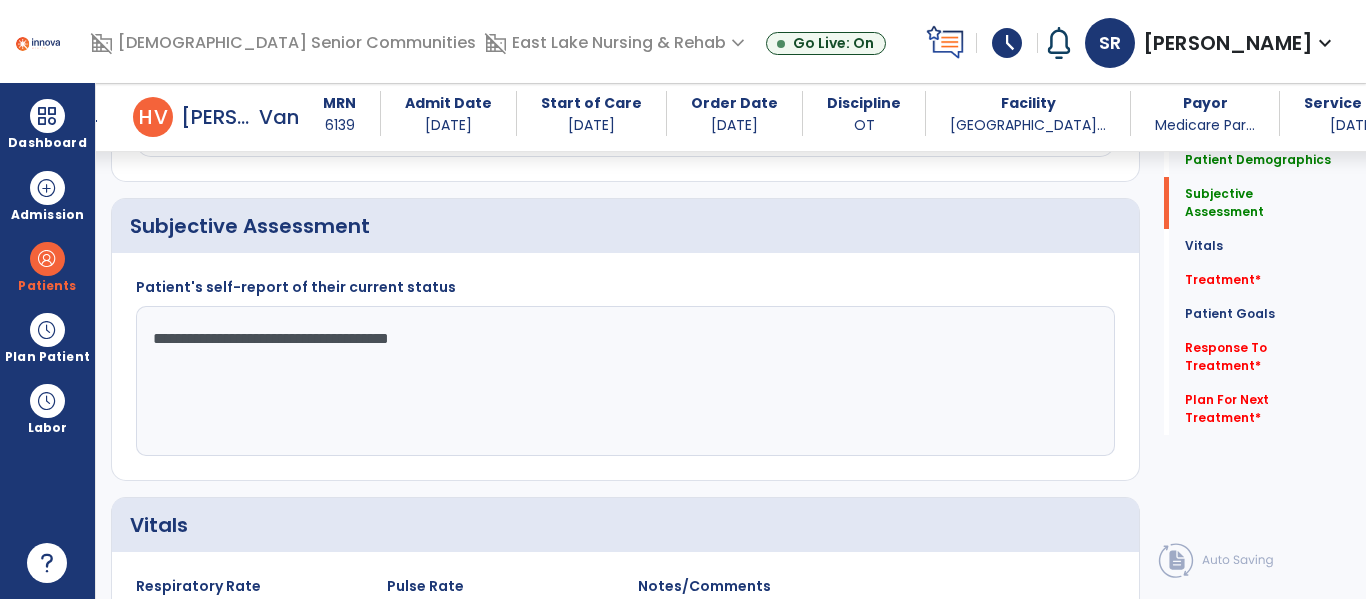 click on "**********" 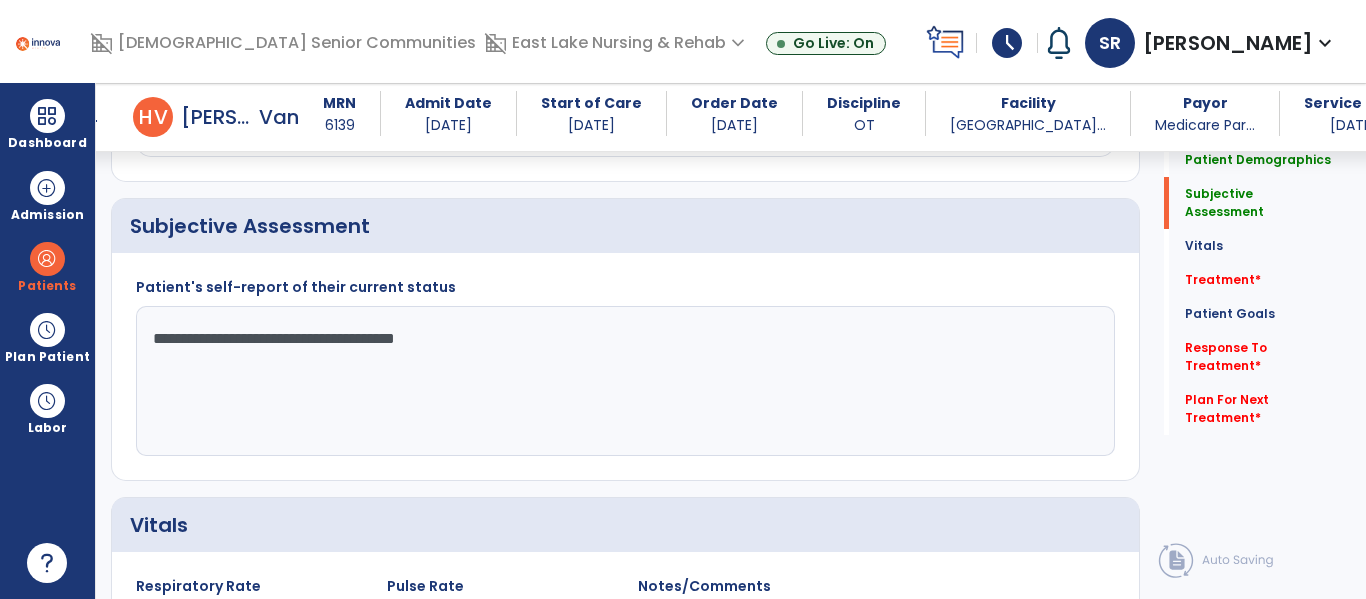 click on "**********" 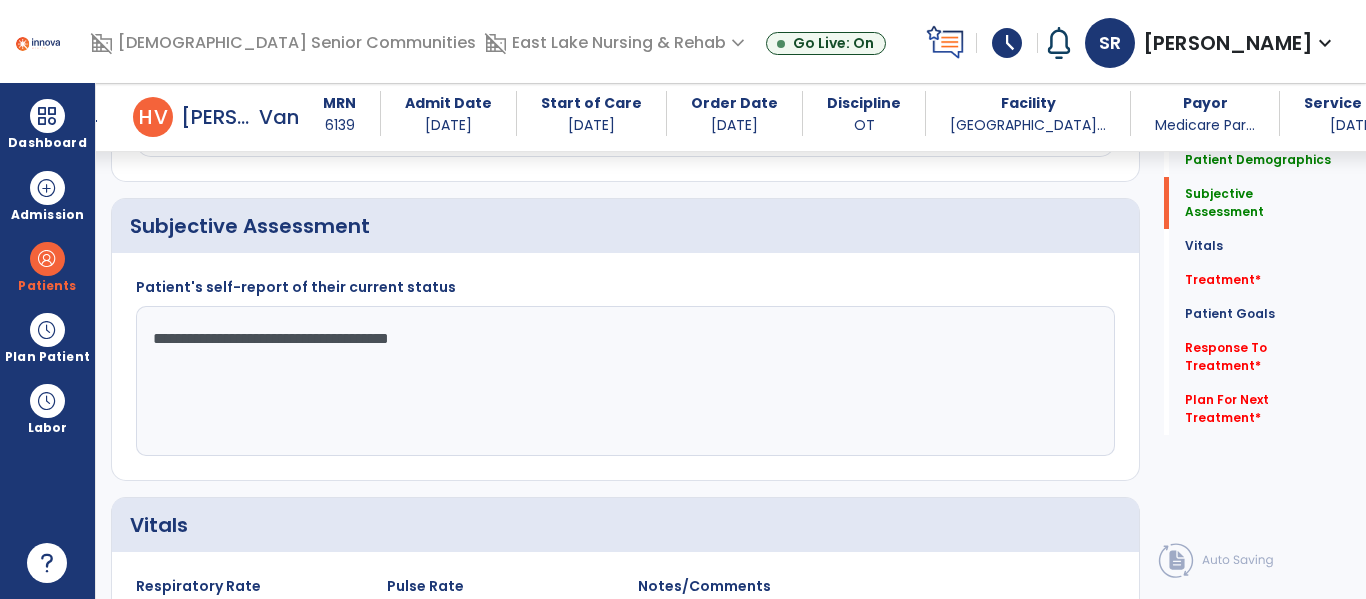 type on "**********" 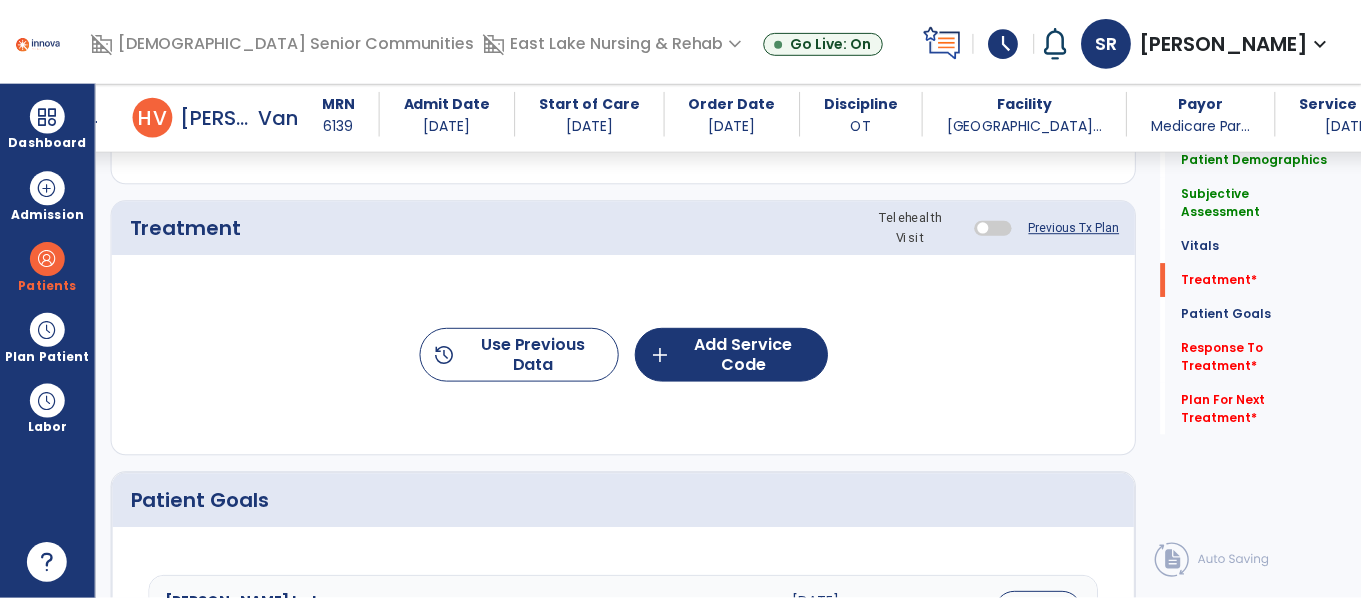 scroll, scrollTop: 1160, scrollLeft: 0, axis: vertical 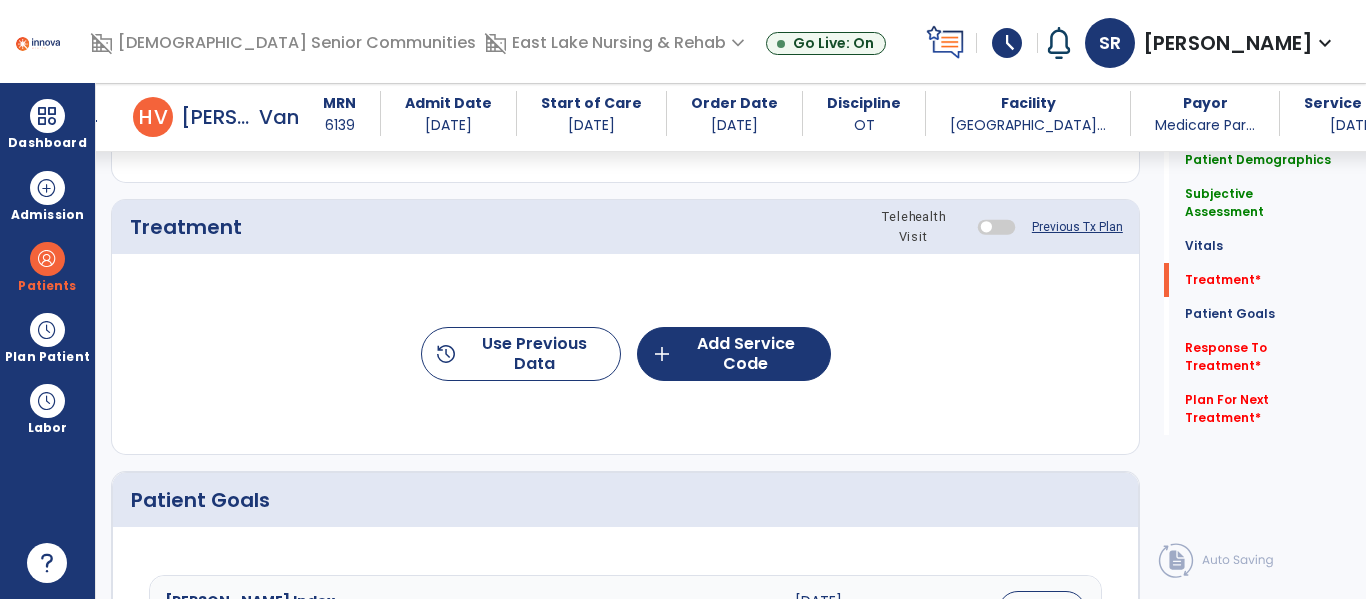 click on "history  Use Previous Data  add  Add Service Code" 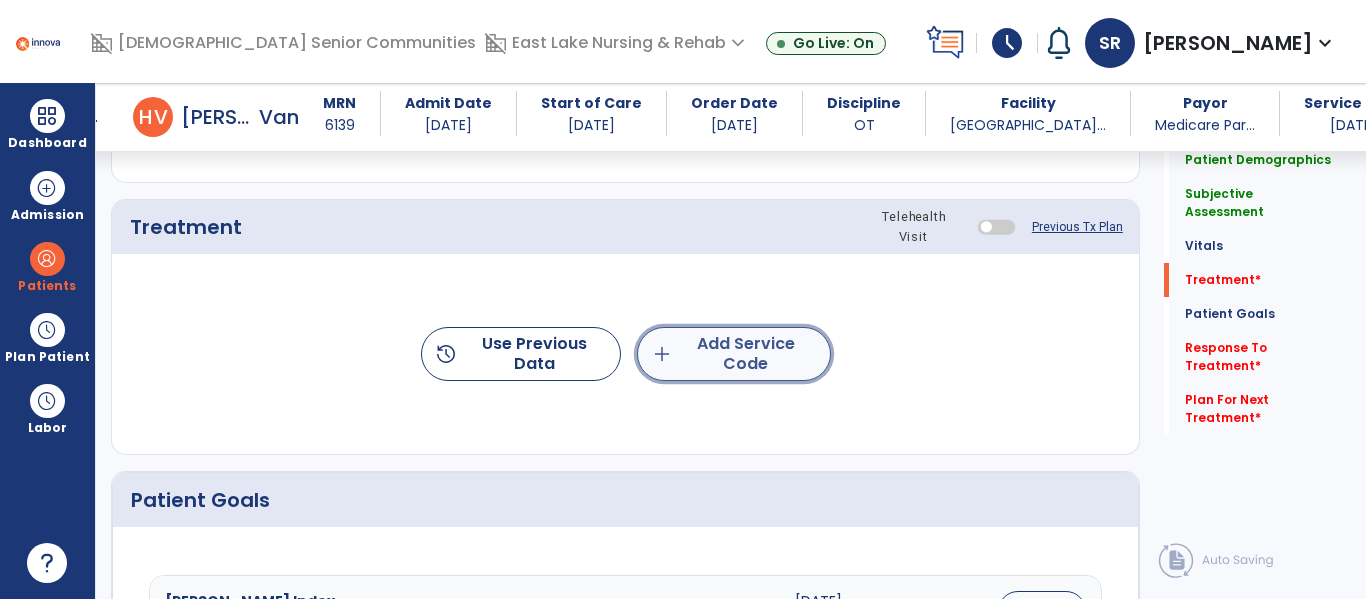 click on "add  Add Service Code" 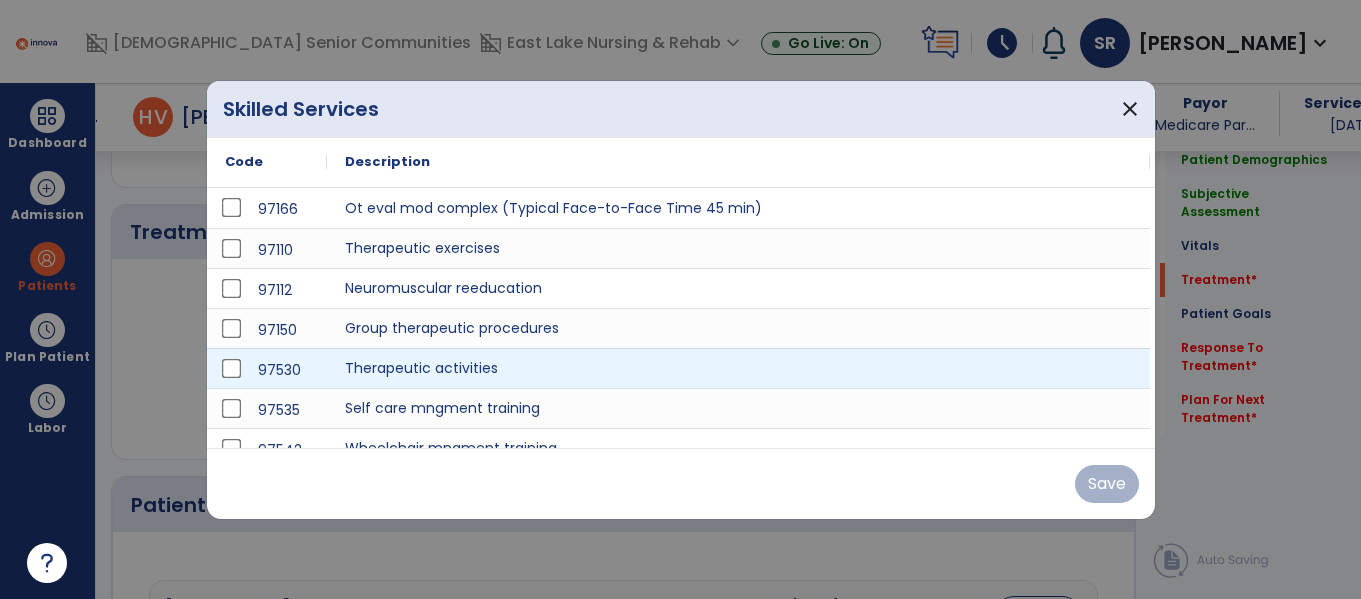 scroll, scrollTop: 1160, scrollLeft: 0, axis: vertical 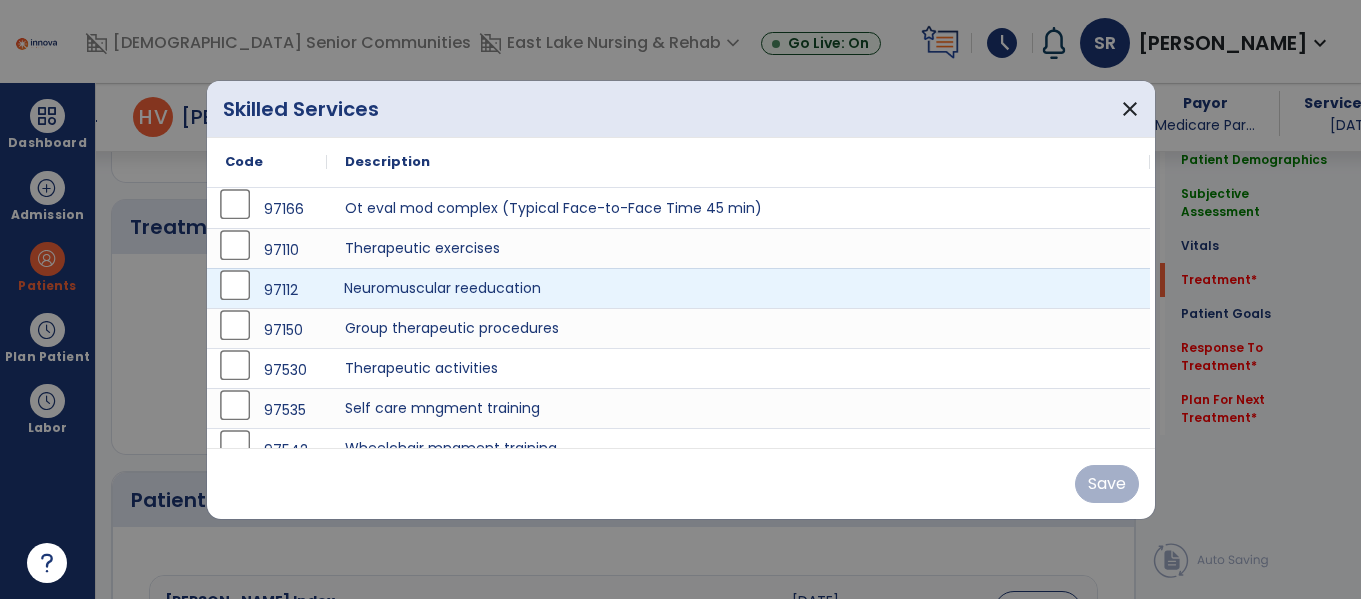 click on "Neuromuscular reeducation" at bounding box center [738, 288] 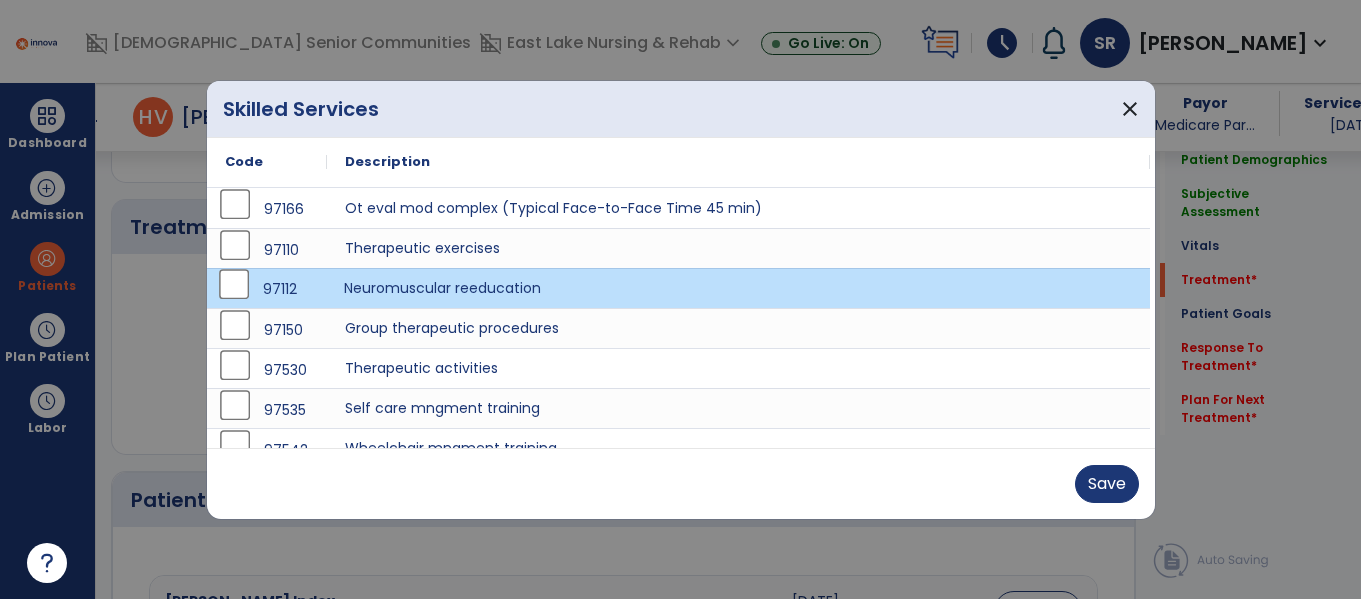 click on "97112" at bounding box center [267, 289] 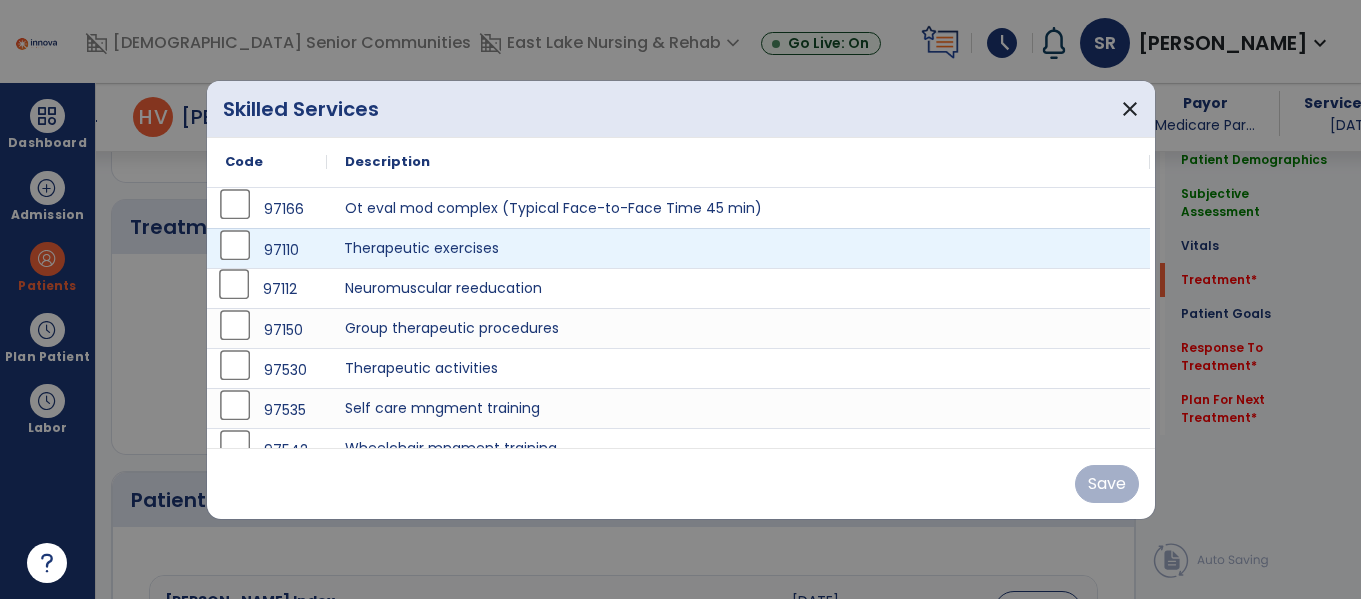 click on "Therapeutic exercises" at bounding box center [738, 248] 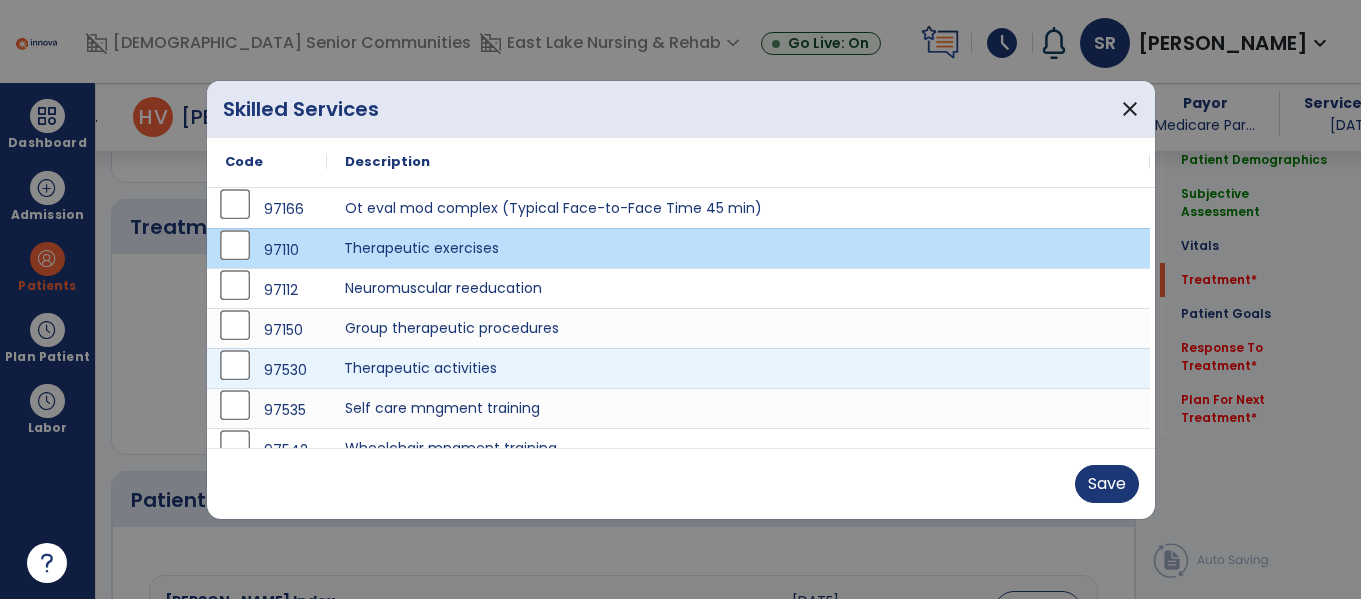 click on "Therapeutic activities" at bounding box center (738, 368) 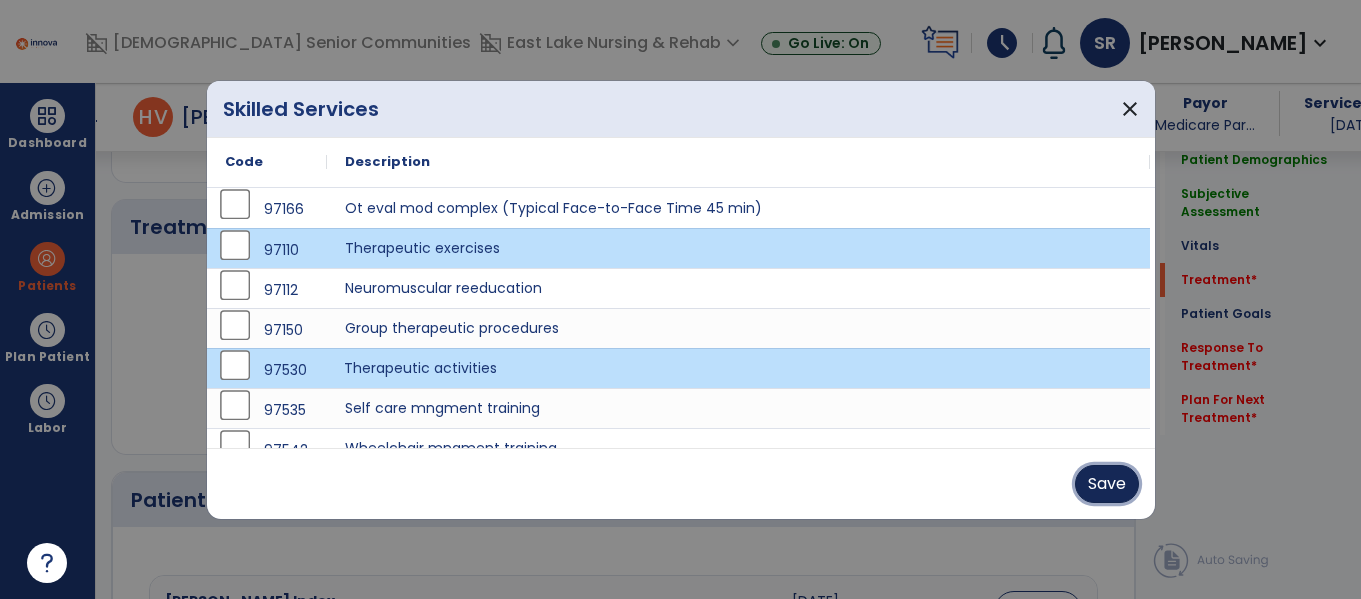 click on "Save" at bounding box center (1107, 484) 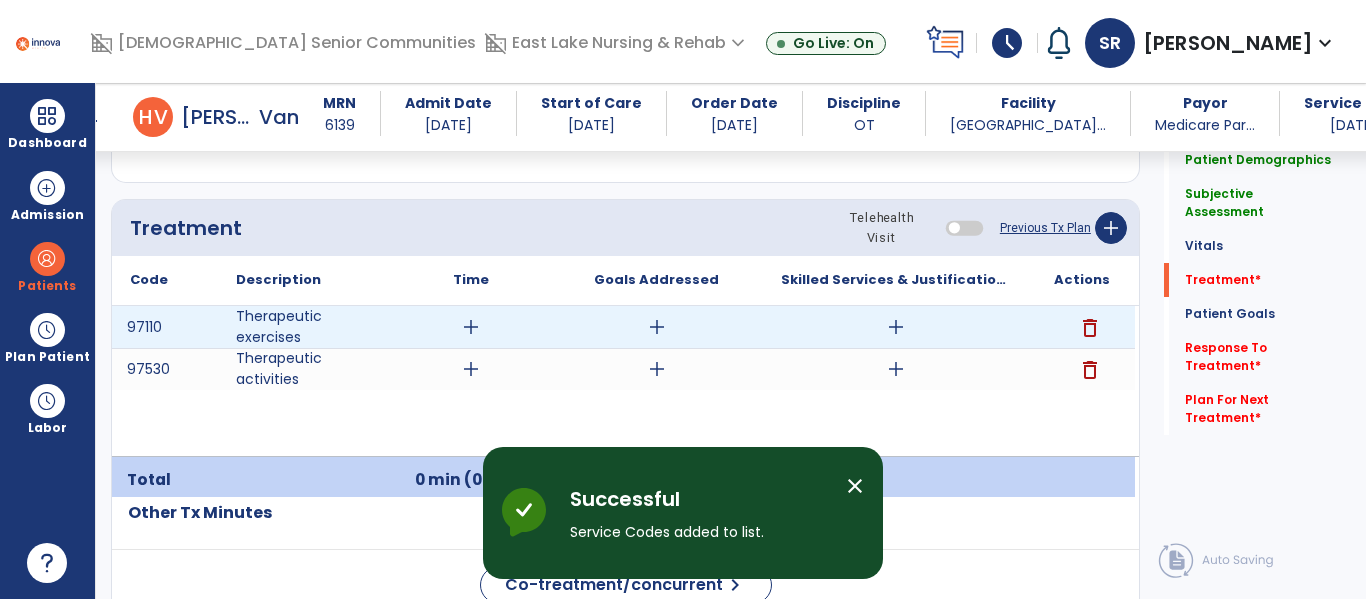 click on "add" at bounding box center (471, 327) 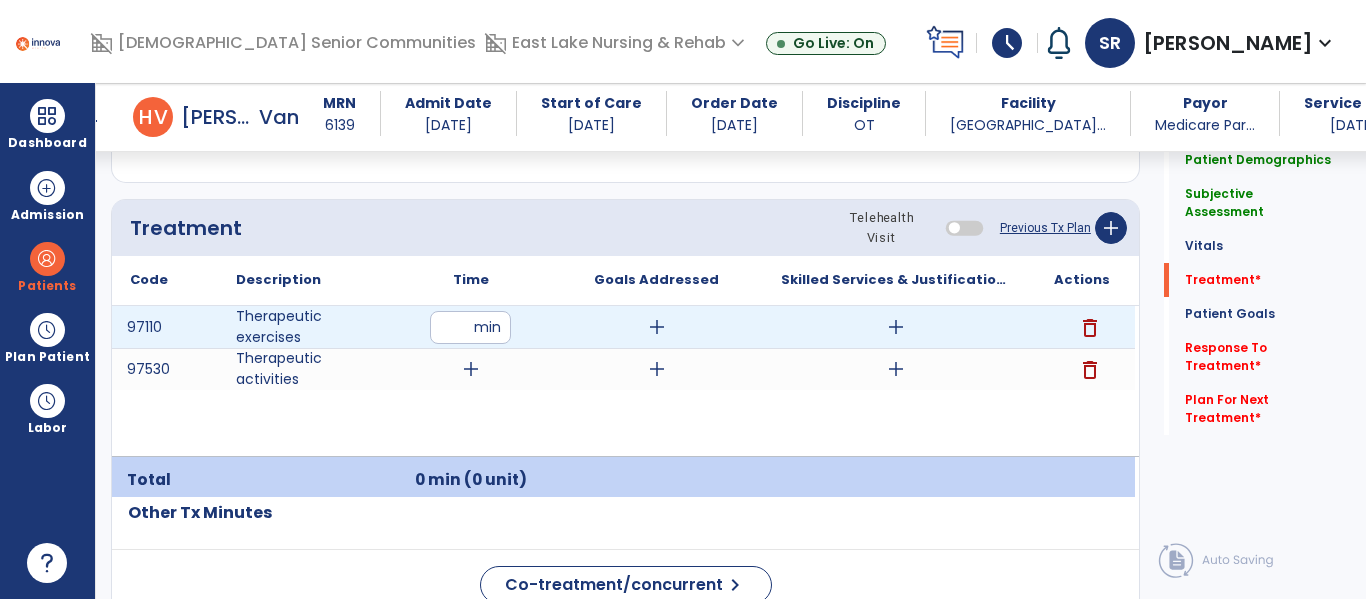 type on "**" 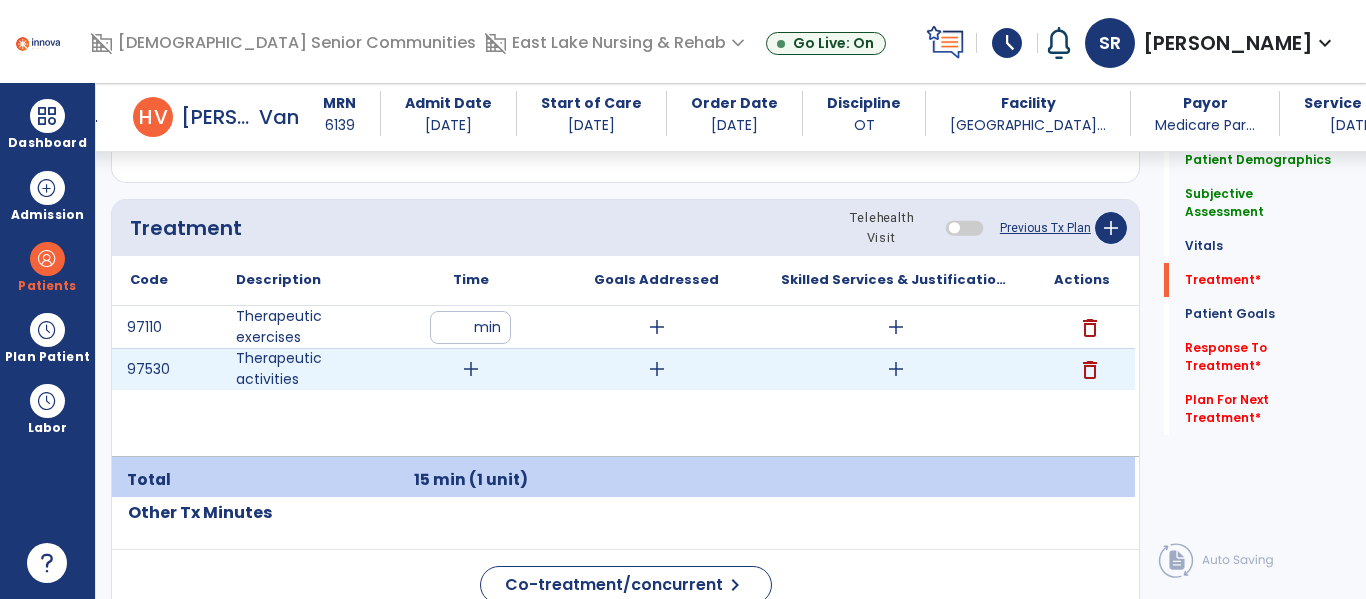 click on "add" at bounding box center (471, 369) 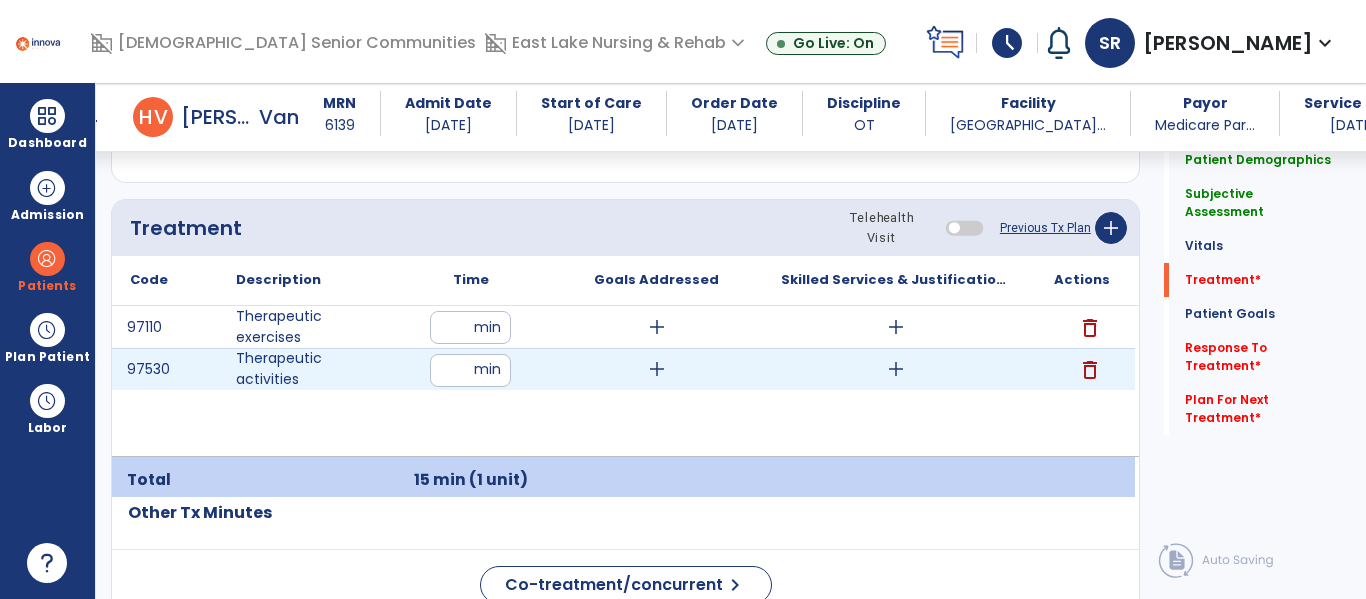 type on "**" 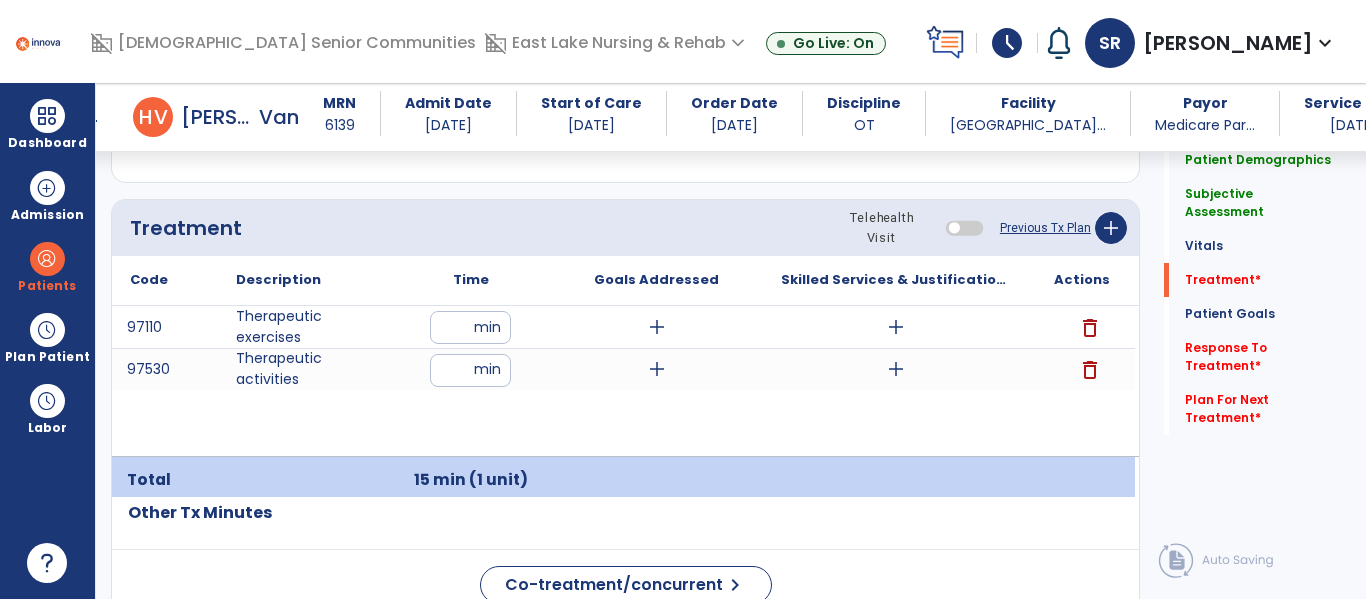 click on "97110  Therapeutic exercises  ** min add add delete 97530  Therapeutic activities  ** min add add delete" at bounding box center (623, 381) 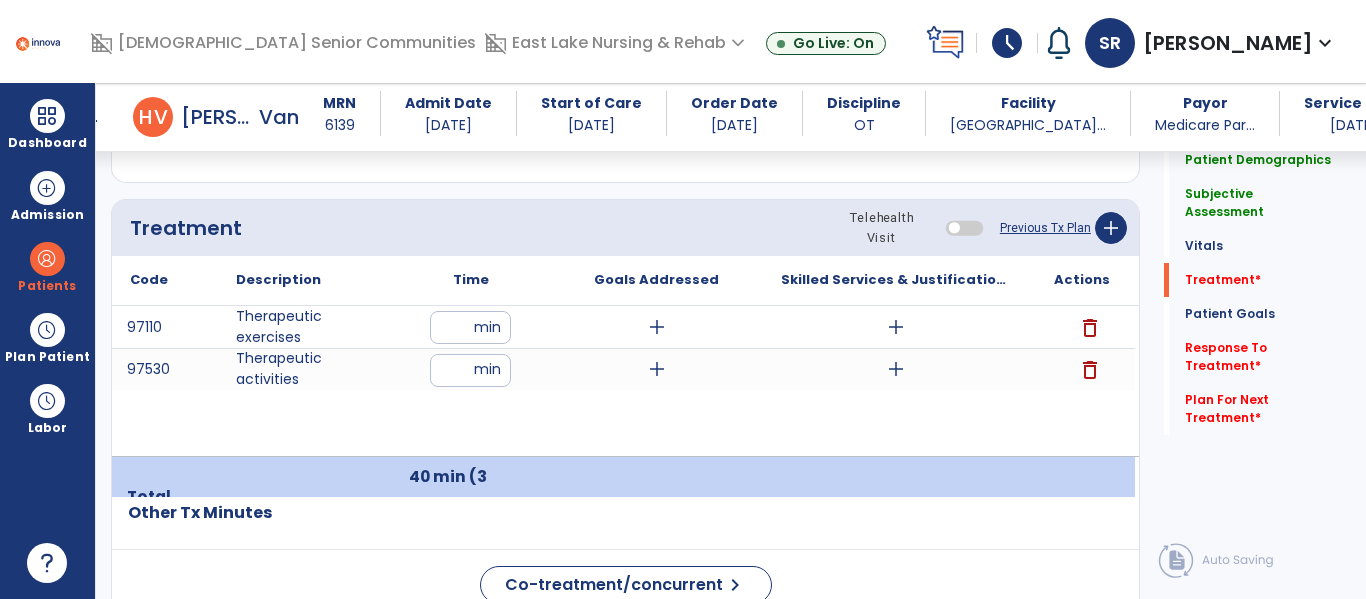 click on "97110  Therapeutic exercises  ** min add add delete 97530  Therapeutic activities  ** min add add delete" at bounding box center (623, 381) 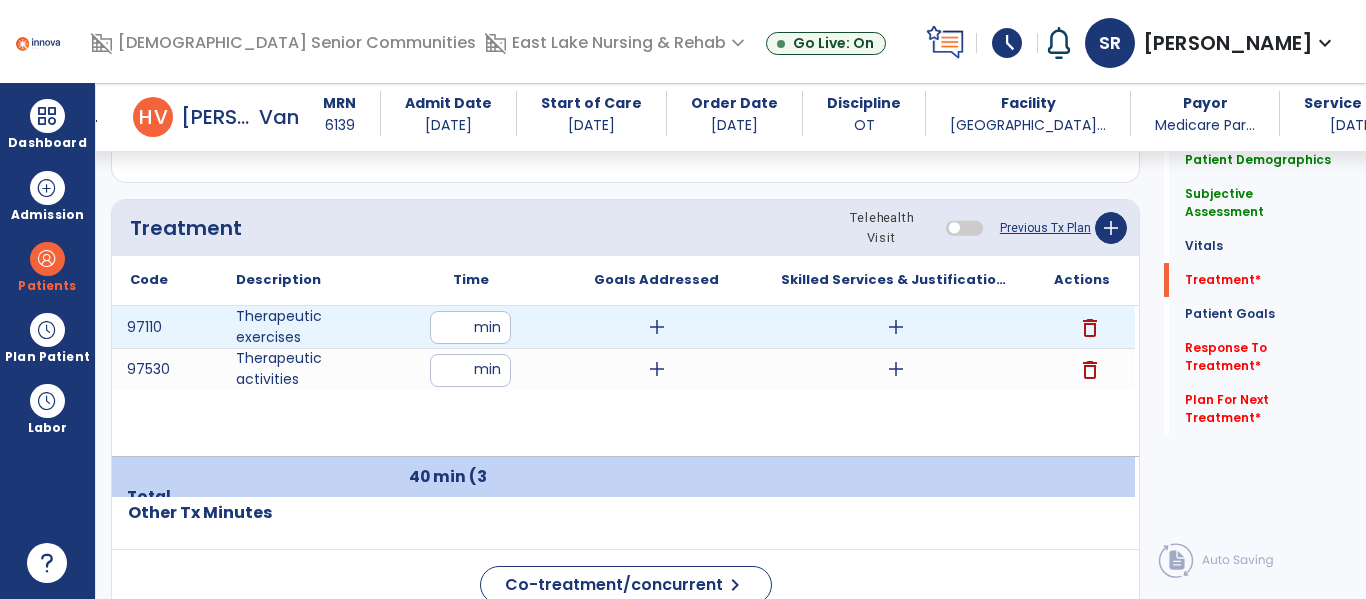 click on "add" at bounding box center (657, 327) 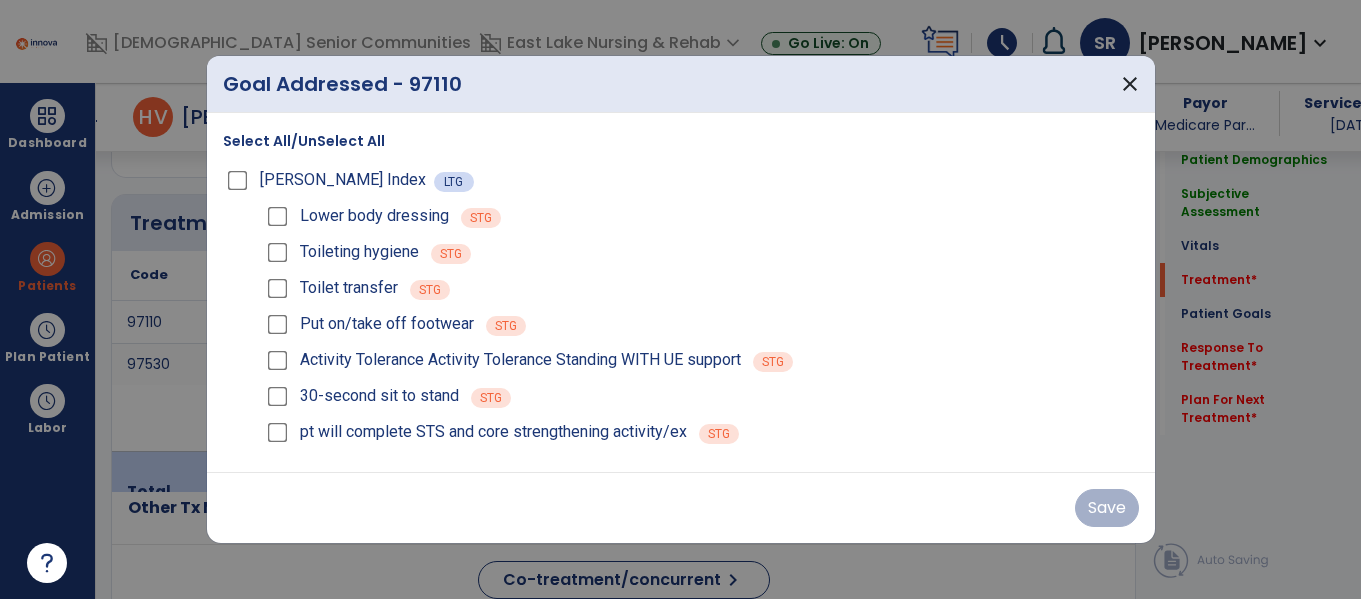 scroll, scrollTop: 1160, scrollLeft: 0, axis: vertical 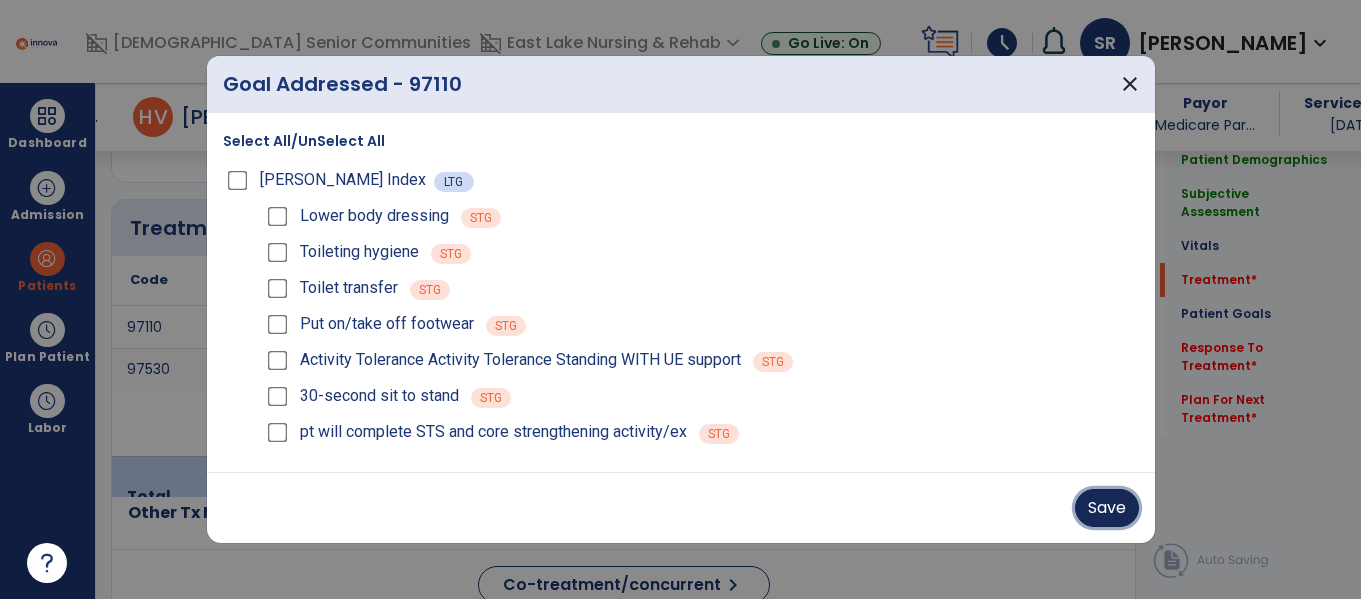 click on "Save" at bounding box center [1107, 508] 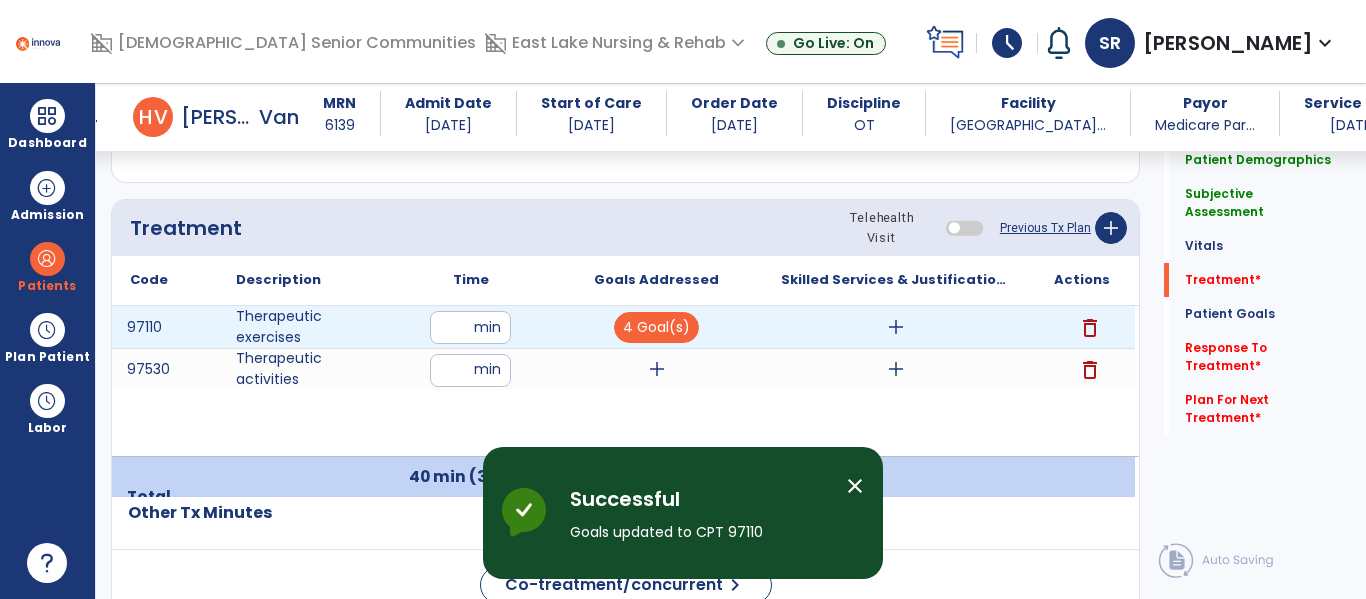 click on "add" at bounding box center (896, 327) 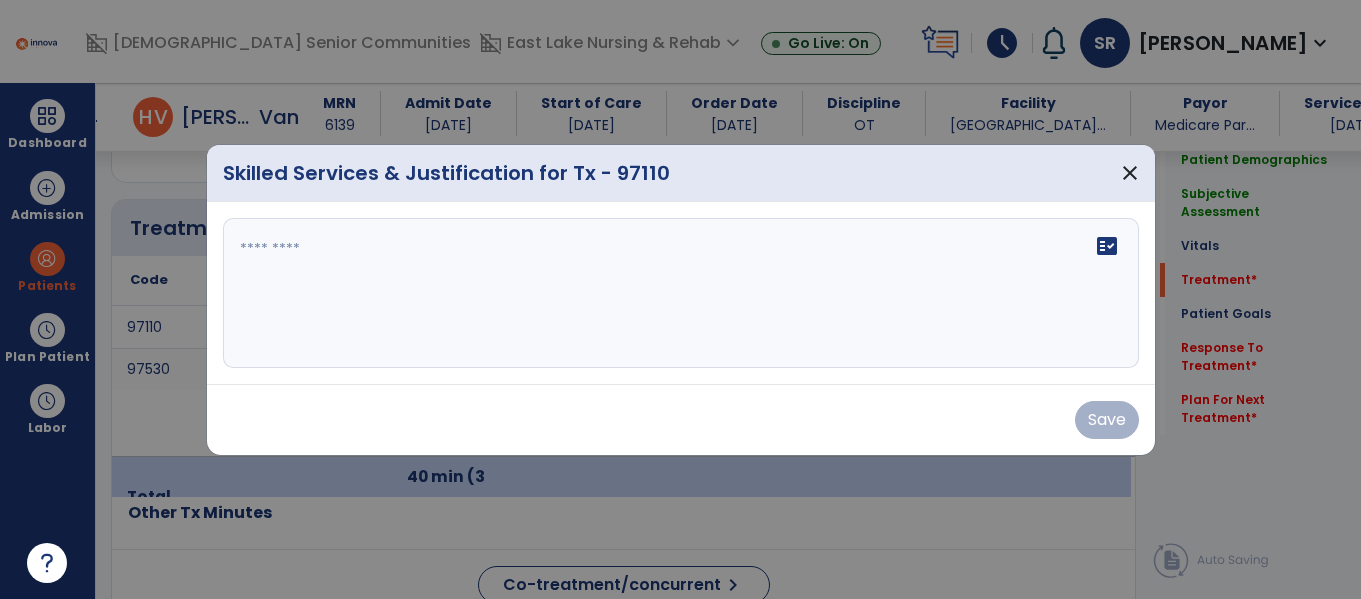 scroll, scrollTop: 1160, scrollLeft: 0, axis: vertical 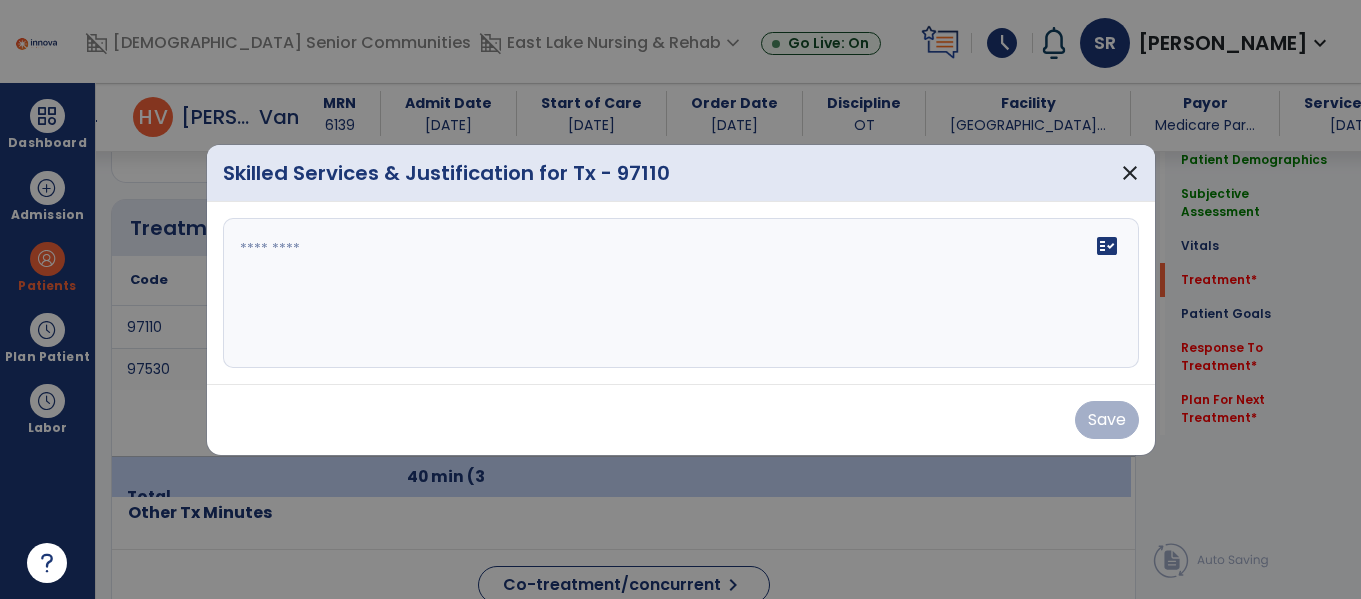 click on "fact_check" at bounding box center (681, 293) 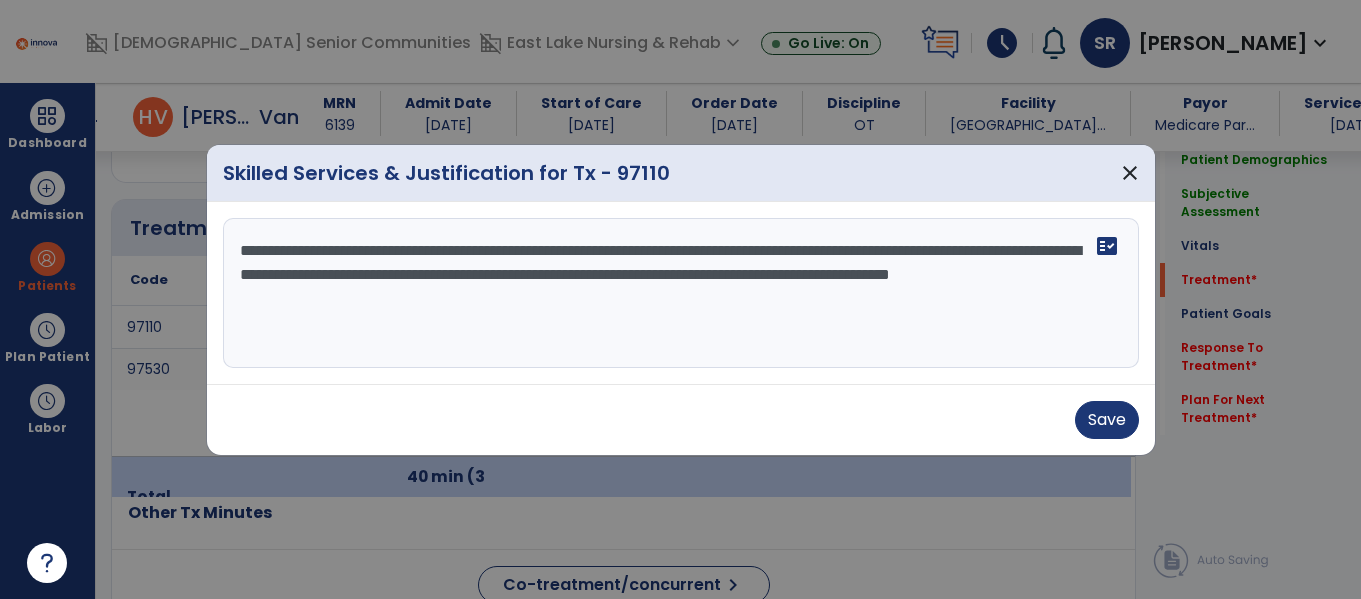 click on "**********" at bounding box center (681, 293) 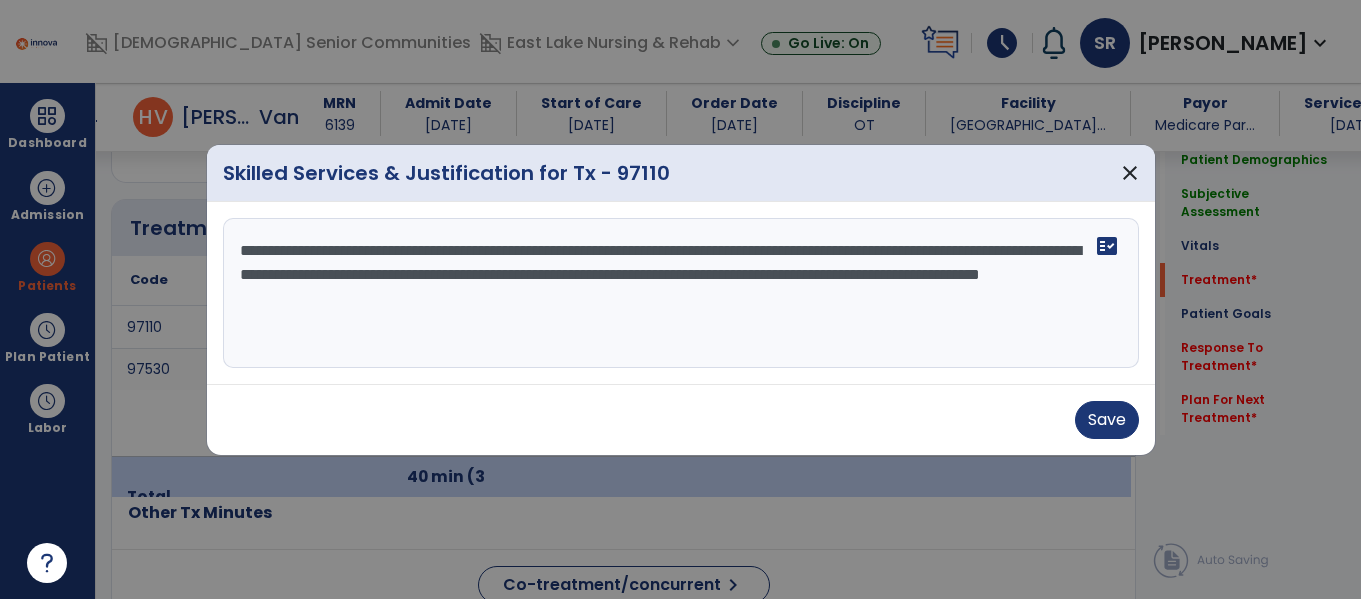 click on "**********" at bounding box center (681, 293) 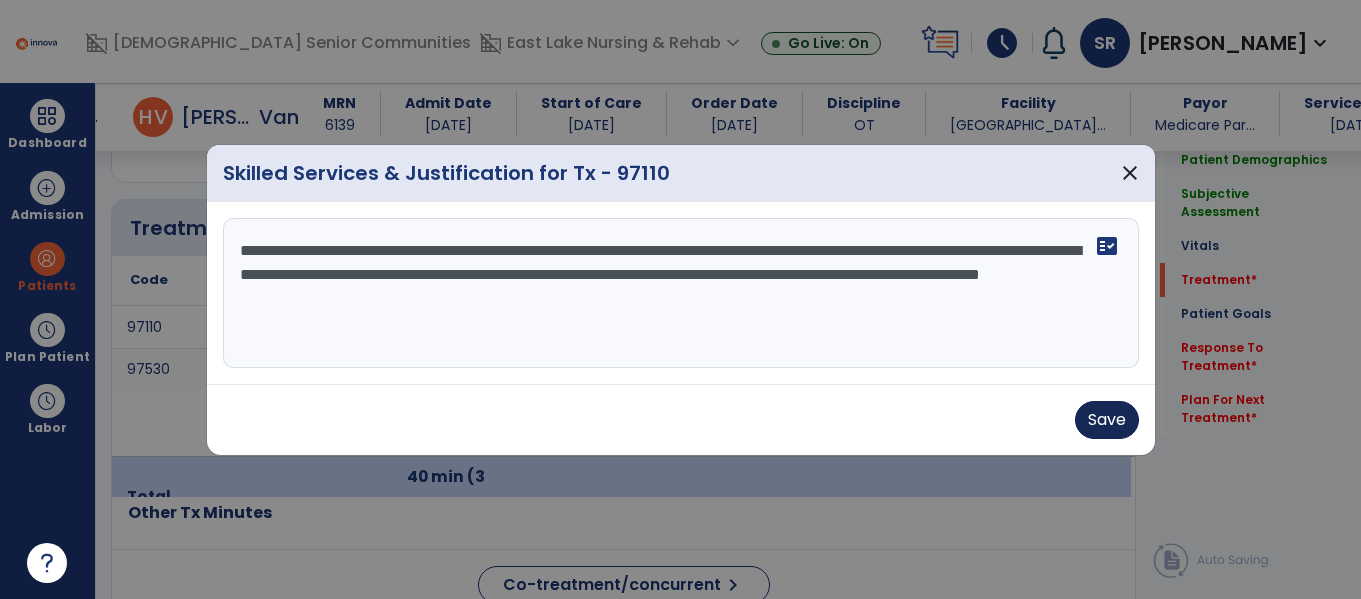 type on "**********" 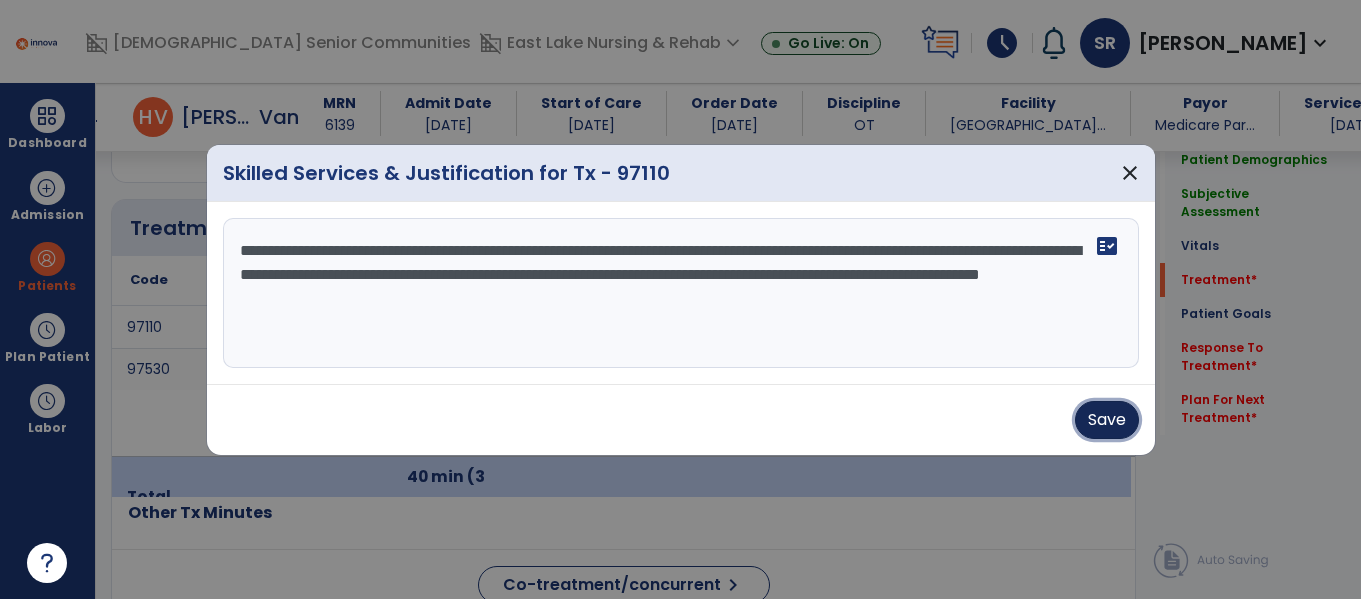 click on "Save" at bounding box center [1107, 420] 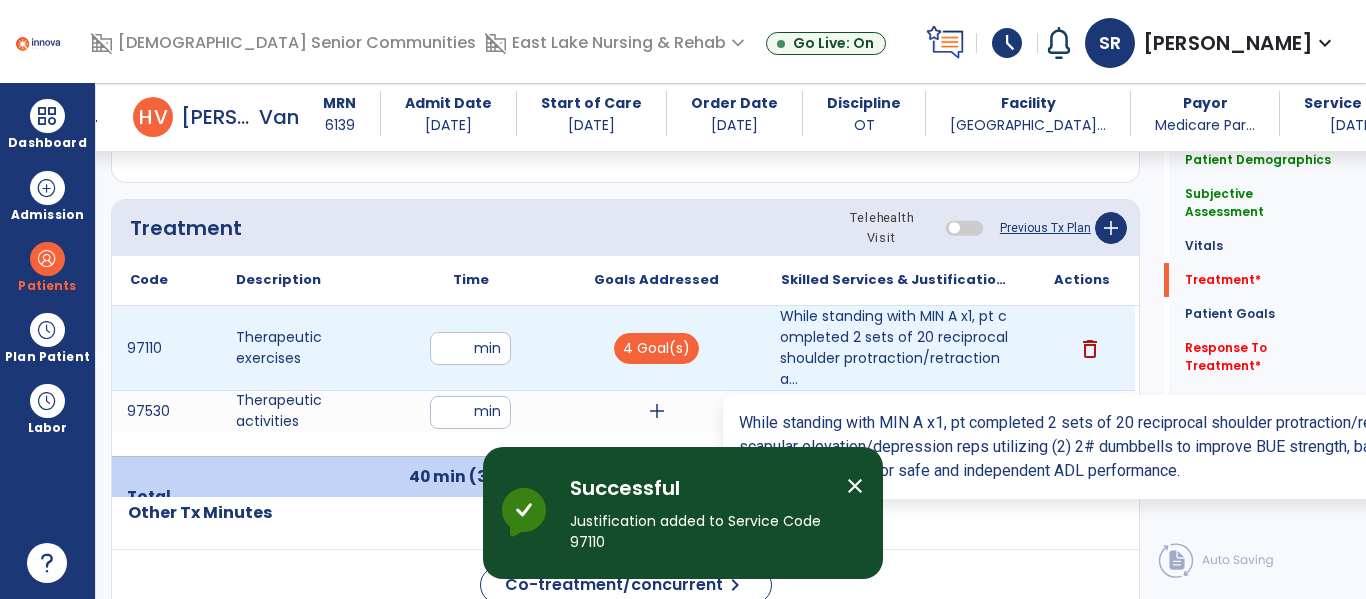 click on "While standing with MIN A x1, pt completed 2 sets of 20 reciprocal shoulder protraction/retraction a..." at bounding box center (896, 348) 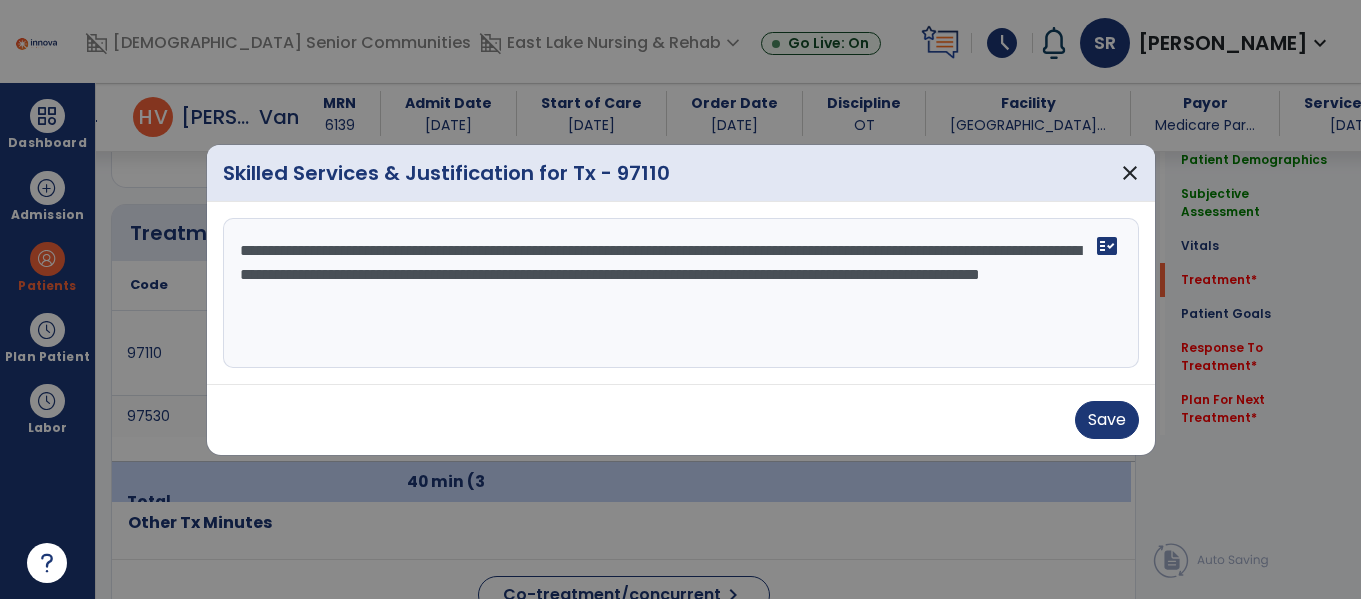 scroll, scrollTop: 1160, scrollLeft: 0, axis: vertical 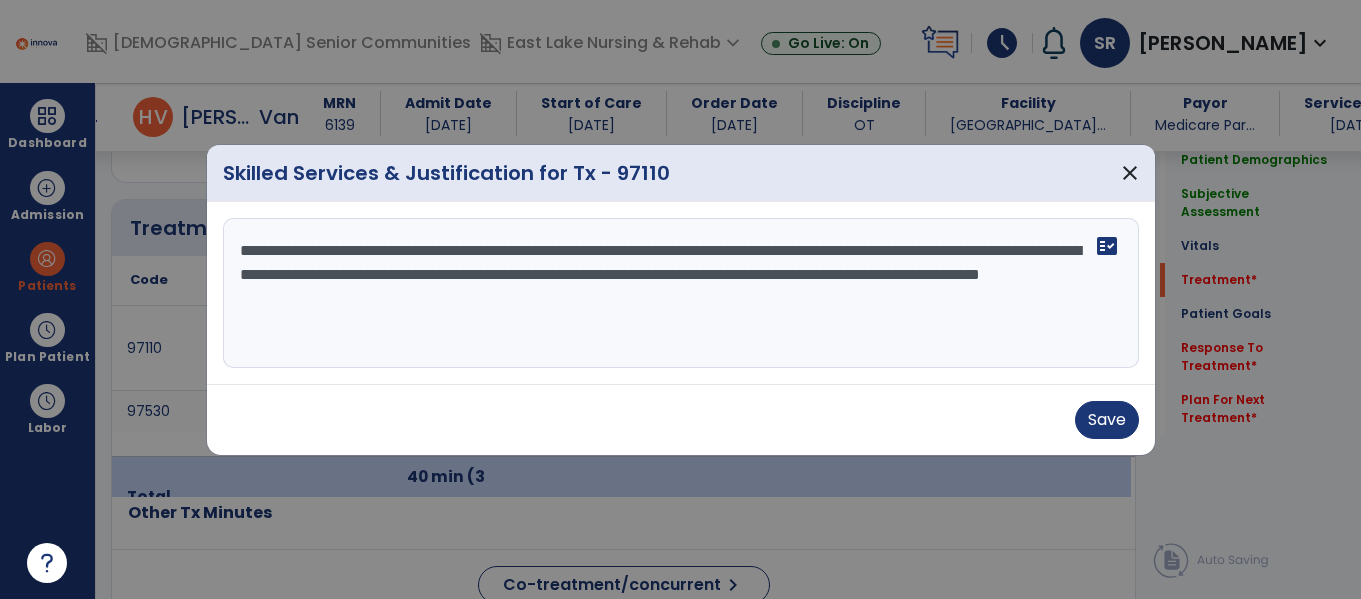 click on "**********" at bounding box center (681, 293) 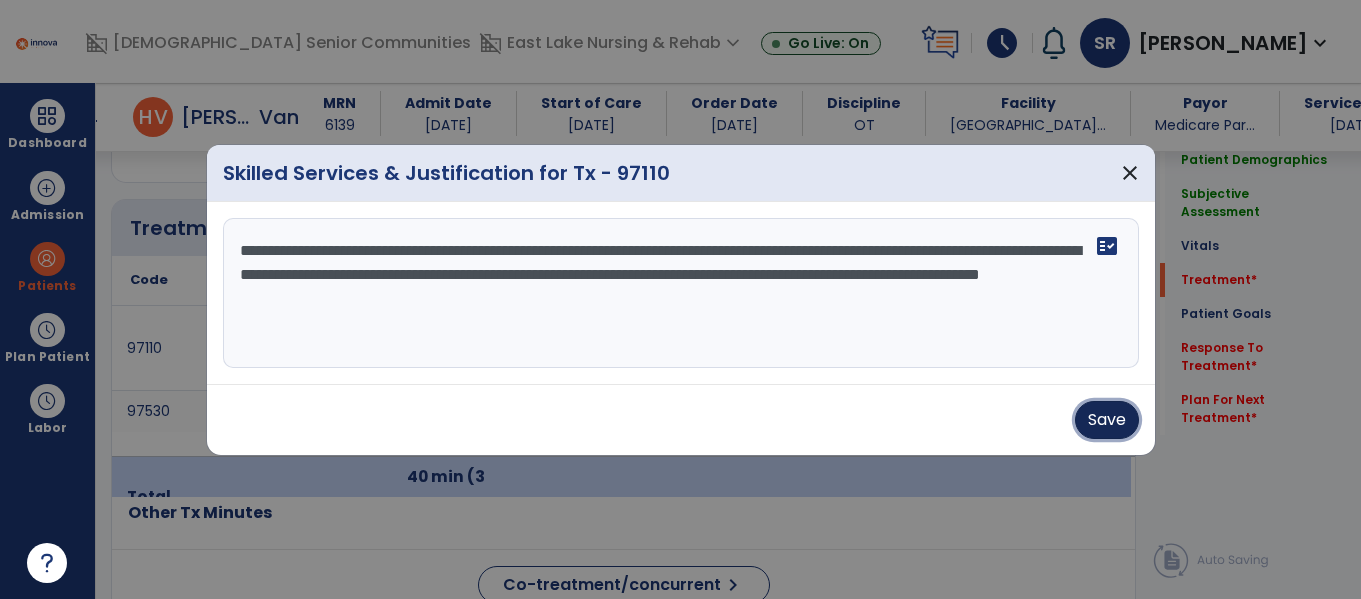 click on "Save" at bounding box center (1107, 420) 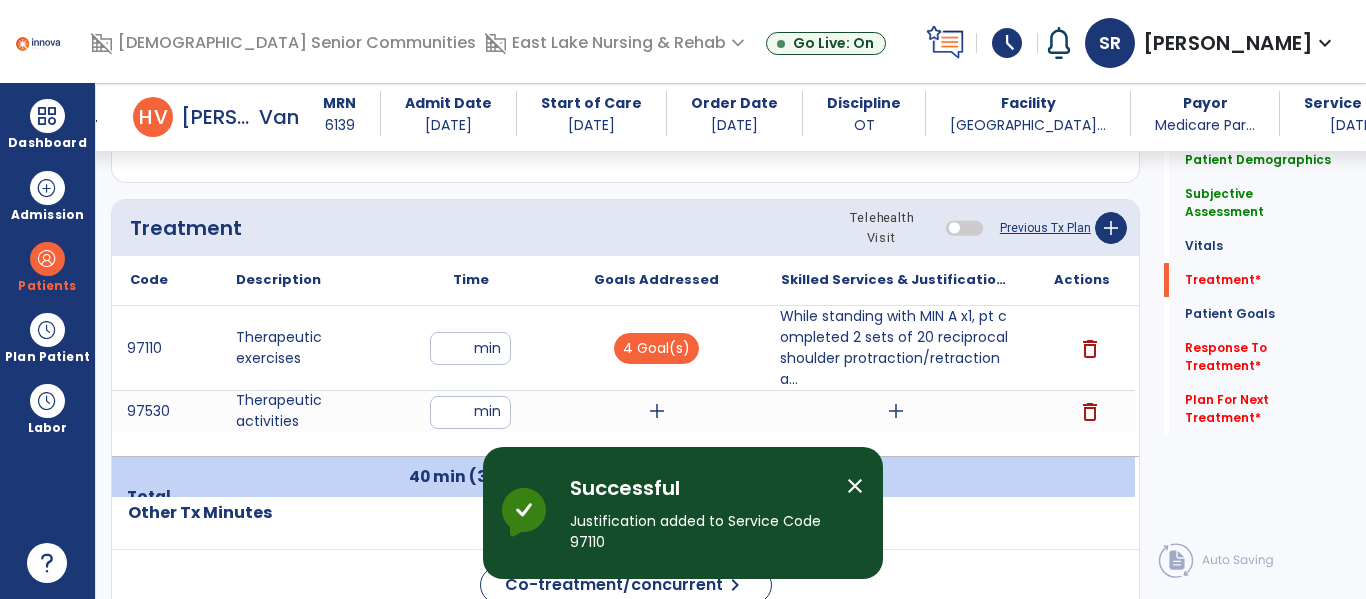 click on "close" at bounding box center (855, 486) 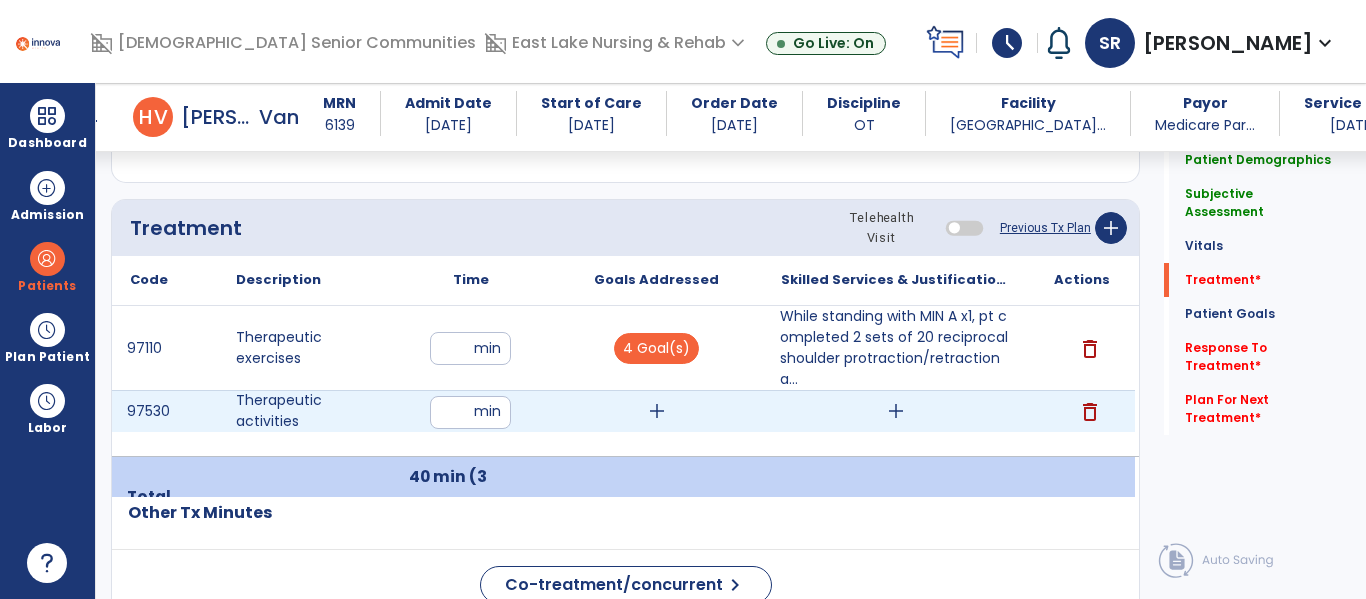 click on "add" at bounding box center (657, 411) 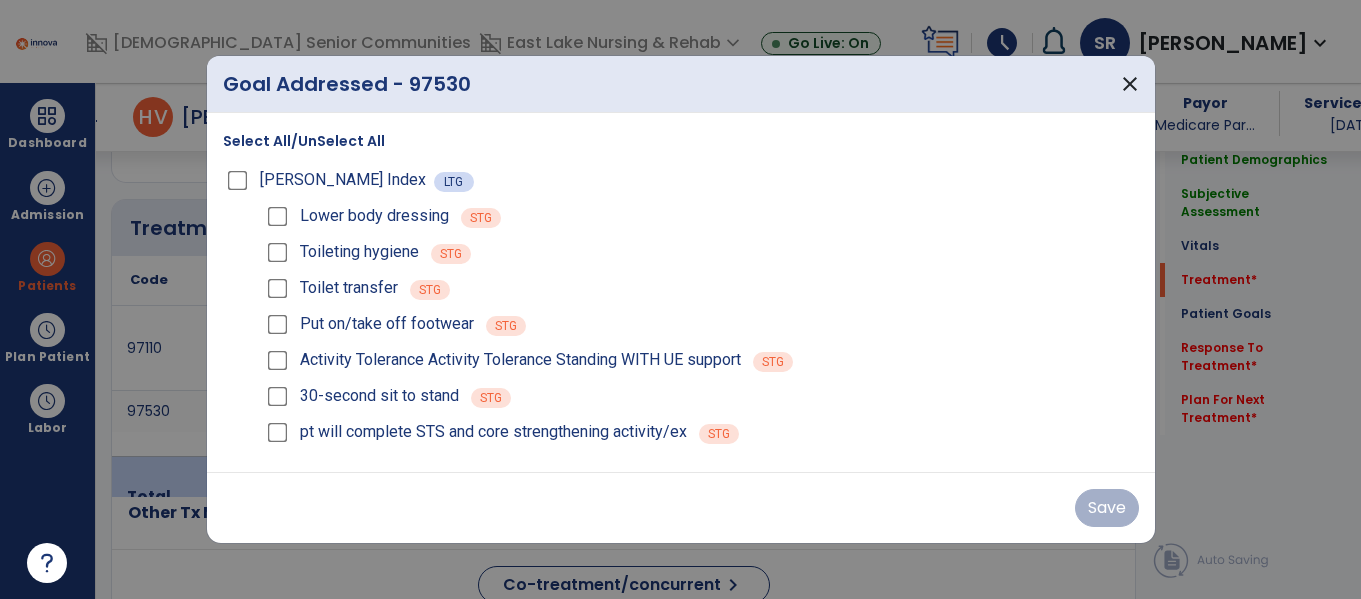 scroll, scrollTop: 1160, scrollLeft: 0, axis: vertical 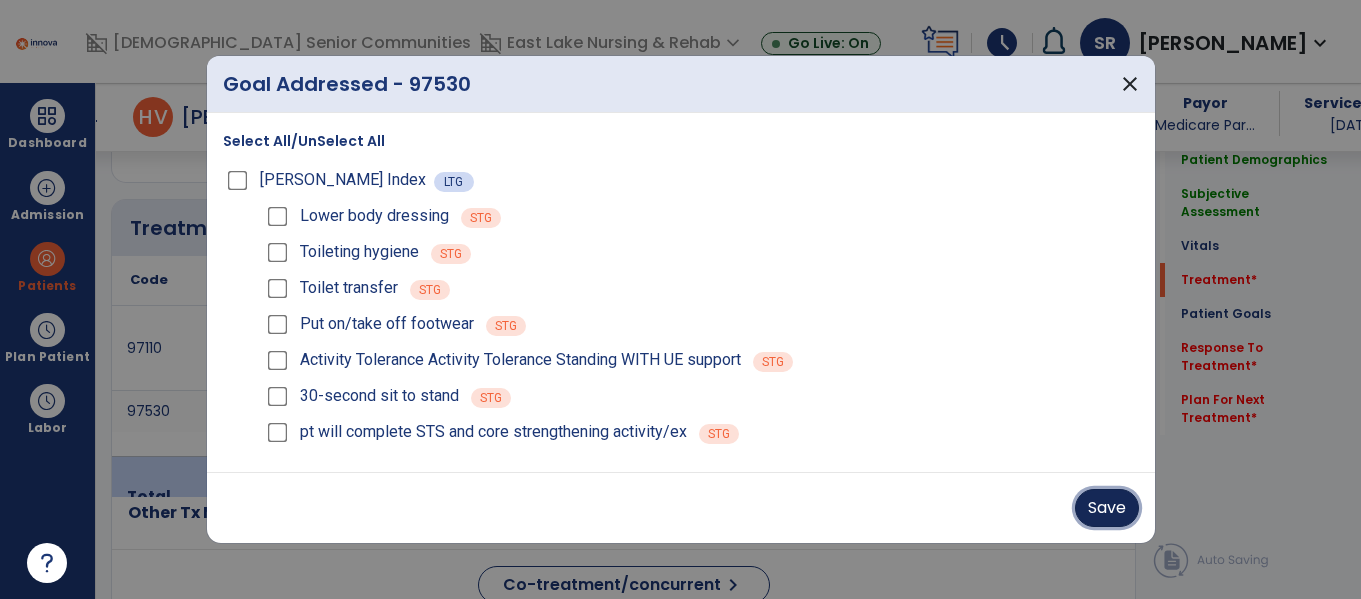 click on "Save" at bounding box center [1107, 508] 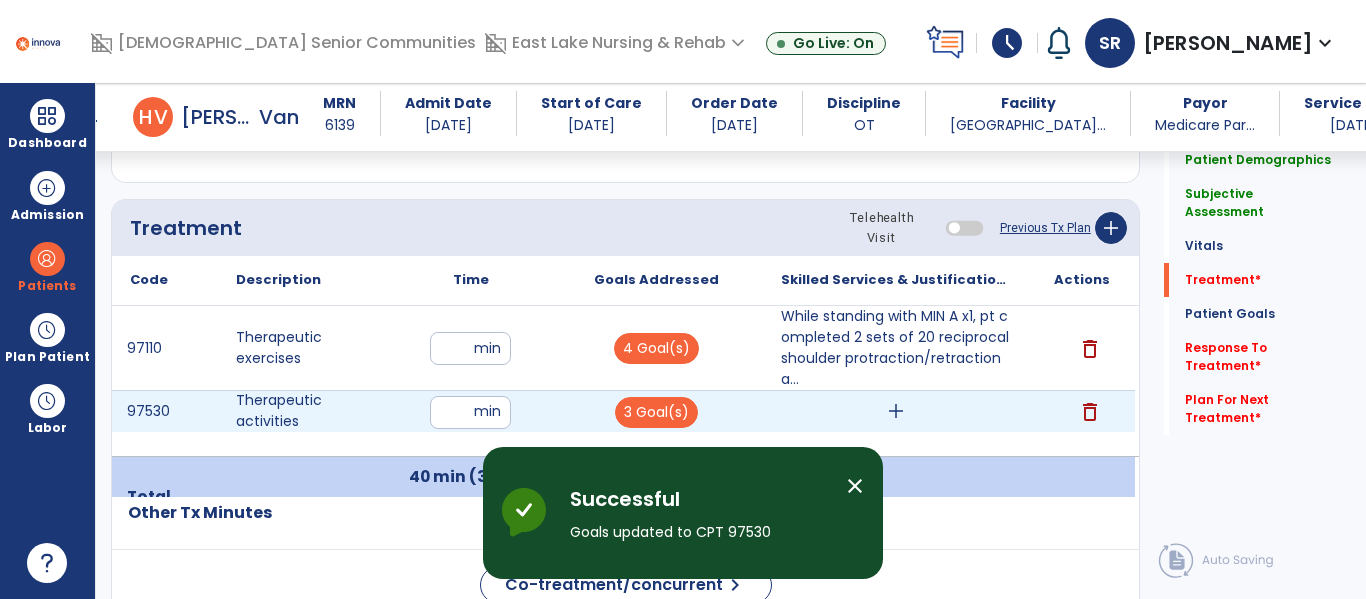 click on "add" at bounding box center (896, 411) 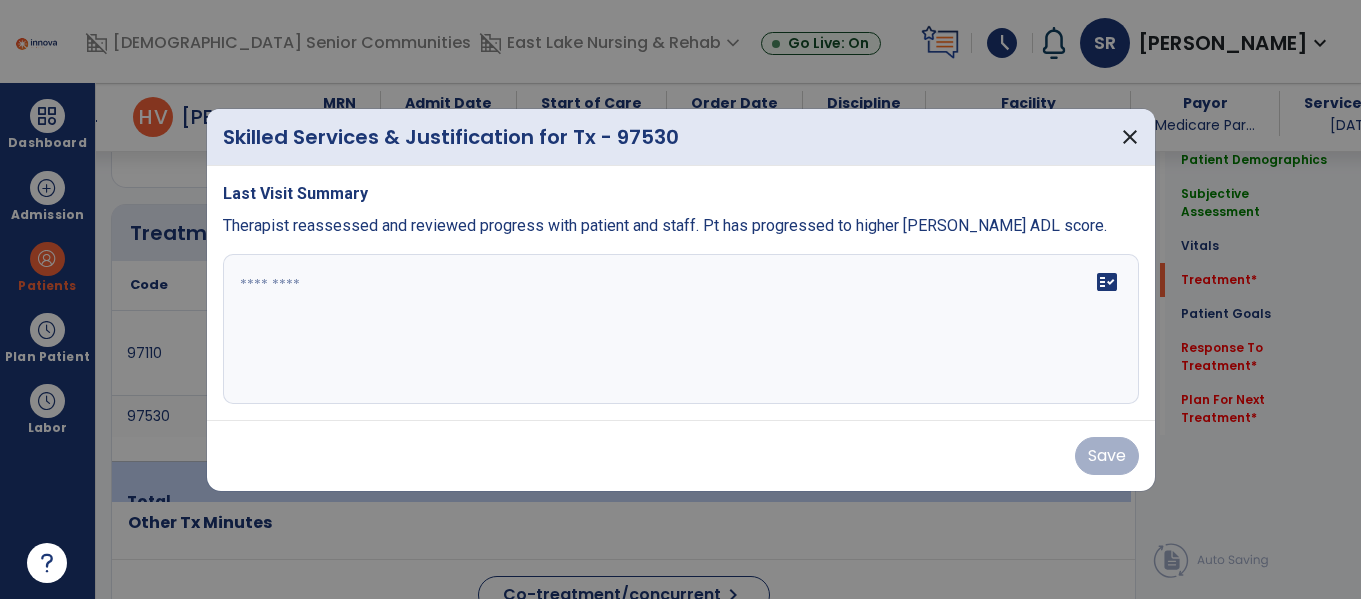 scroll, scrollTop: 1160, scrollLeft: 0, axis: vertical 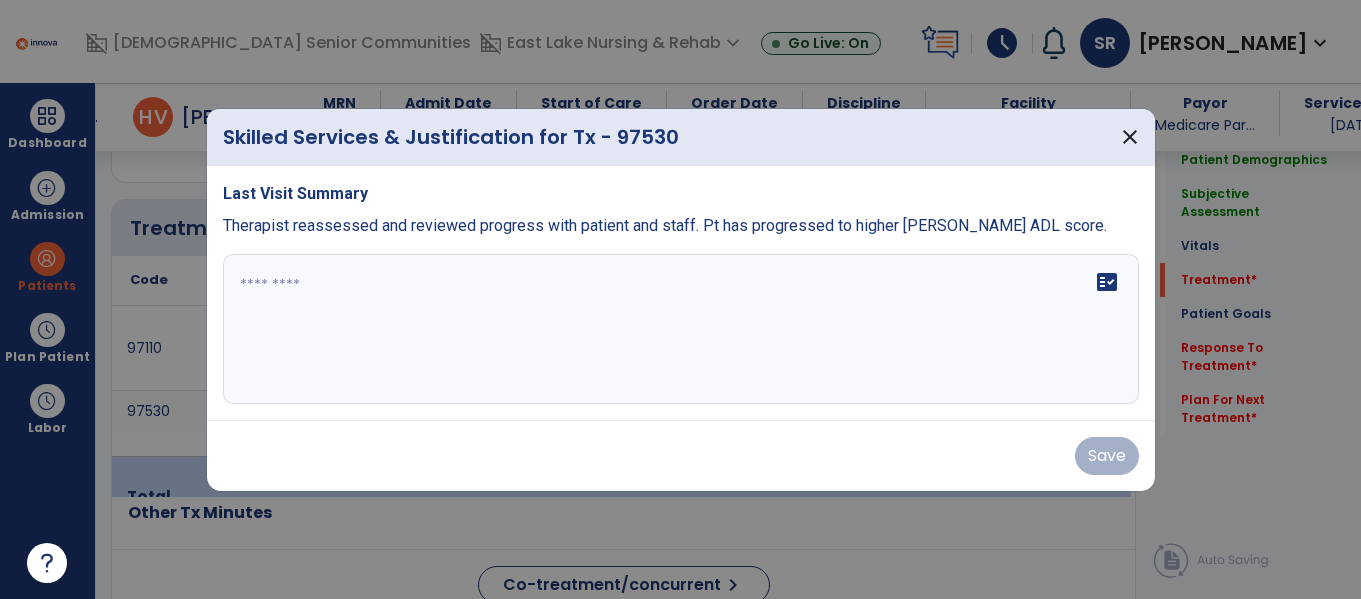 click on "fact_check" at bounding box center (681, 329) 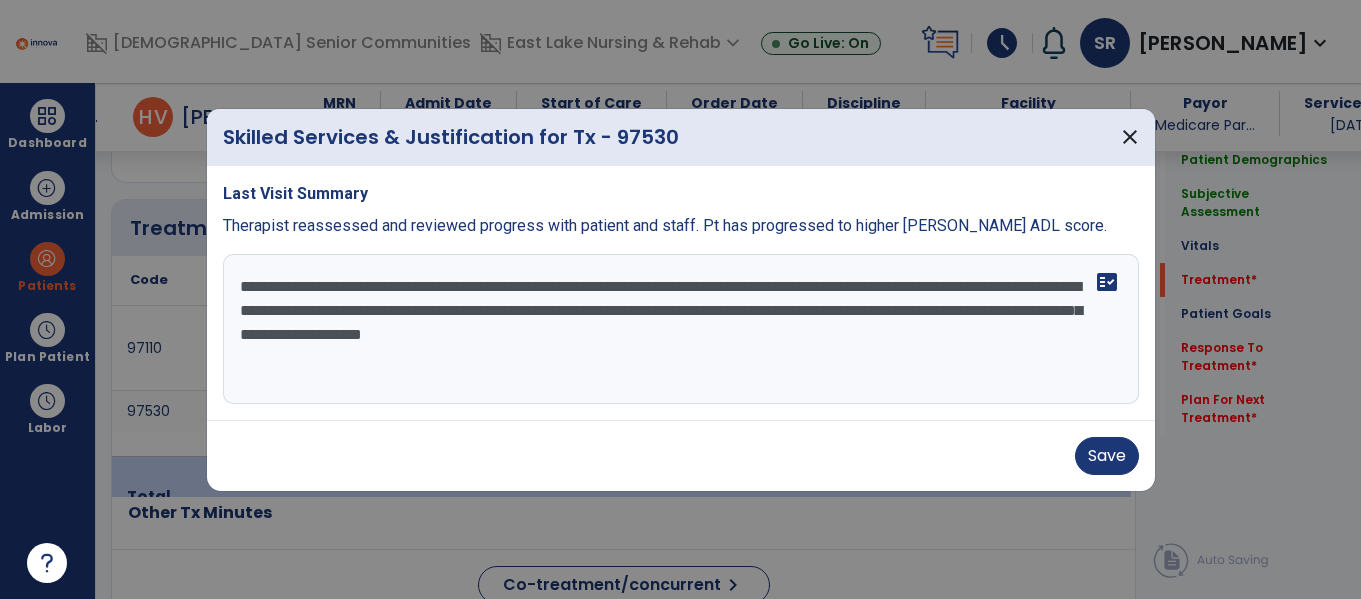 click on "**********" at bounding box center [681, 329] 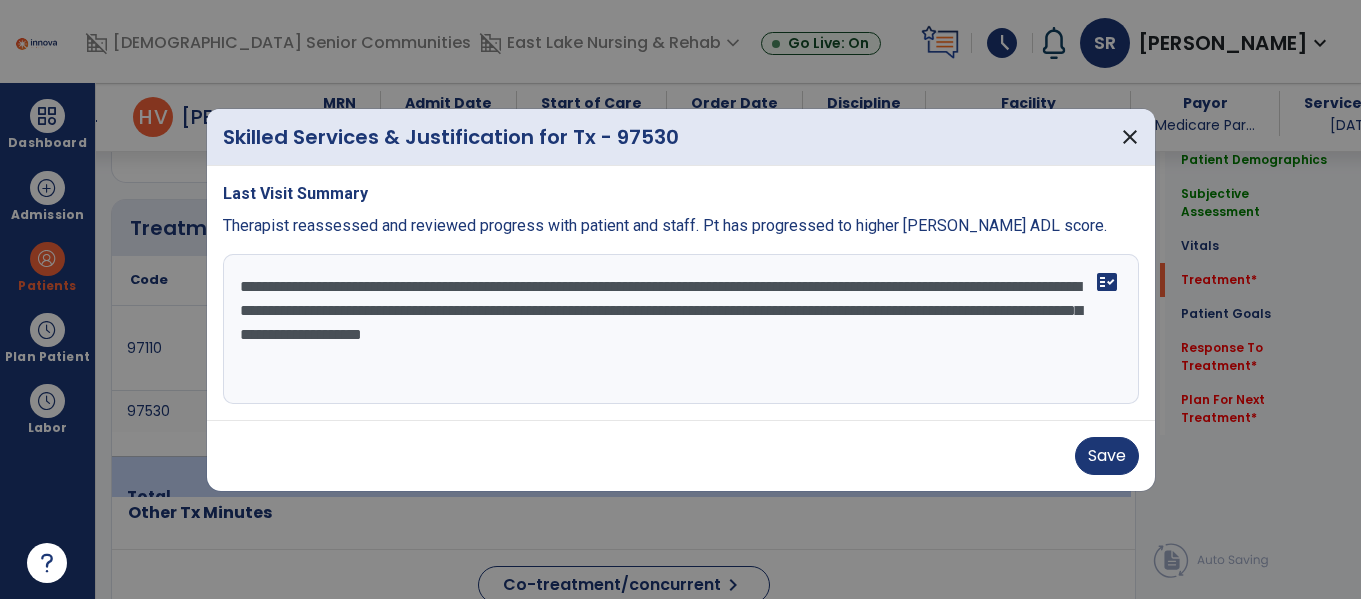 drag, startPoint x: 281, startPoint y: 336, endPoint x: 1088, endPoint y: 388, distance: 808.6736 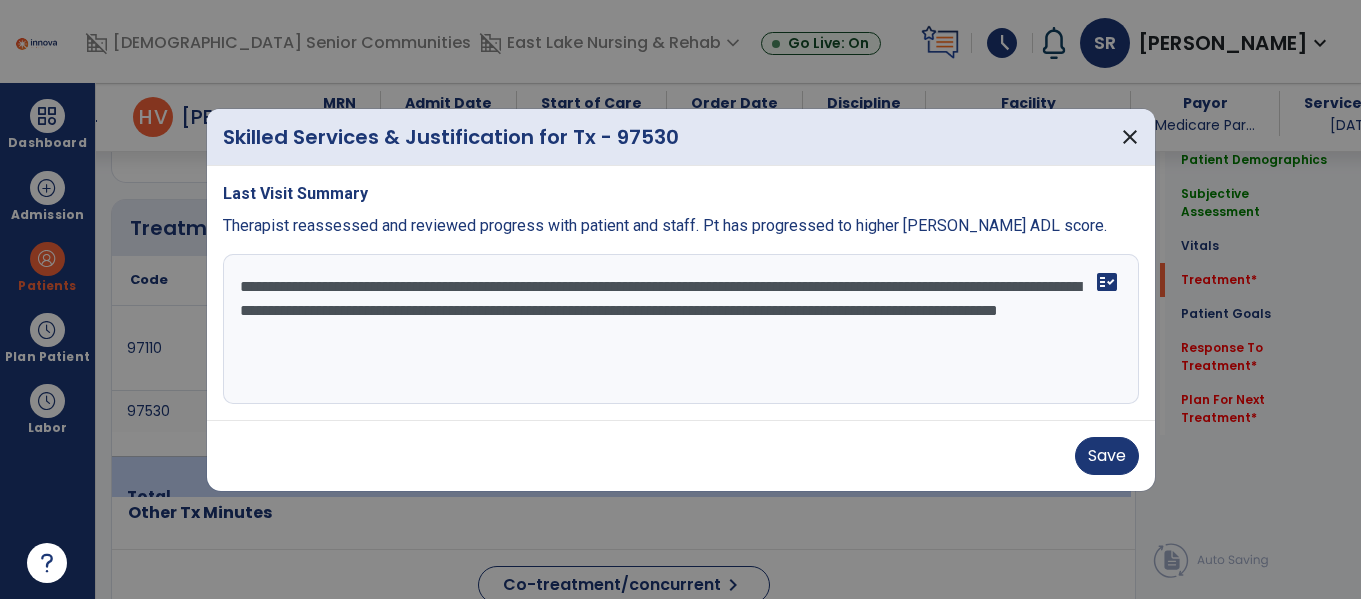 click on "**********" at bounding box center [681, 329] 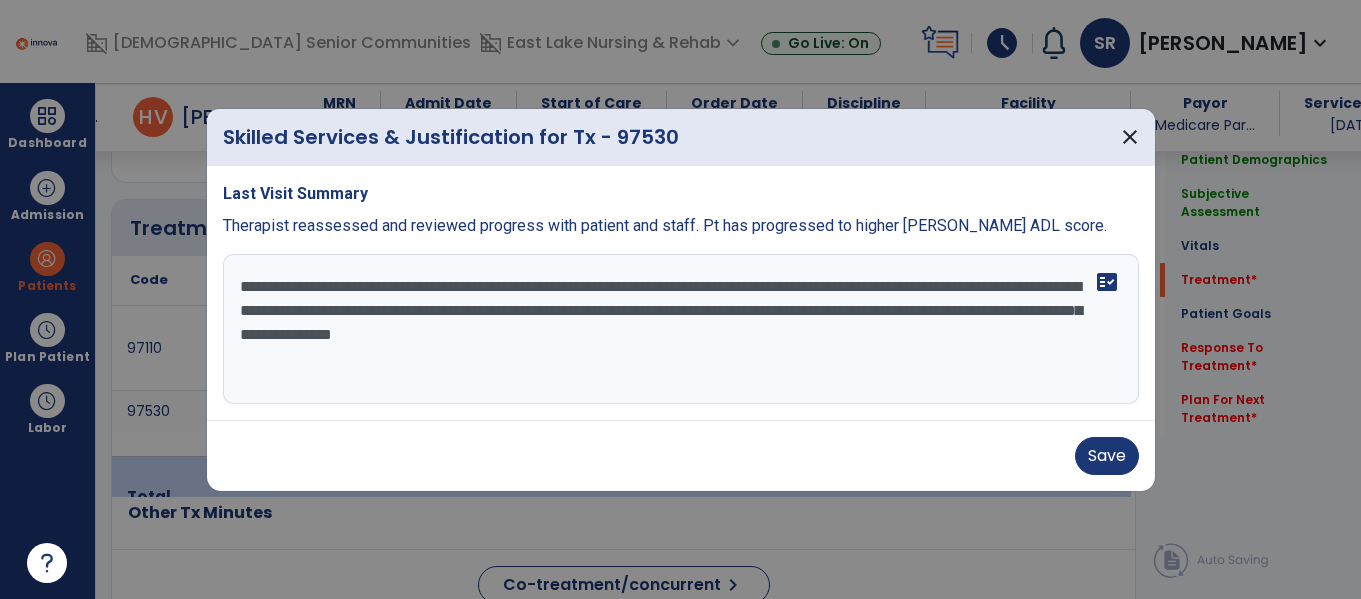 click on "**********" at bounding box center [681, 329] 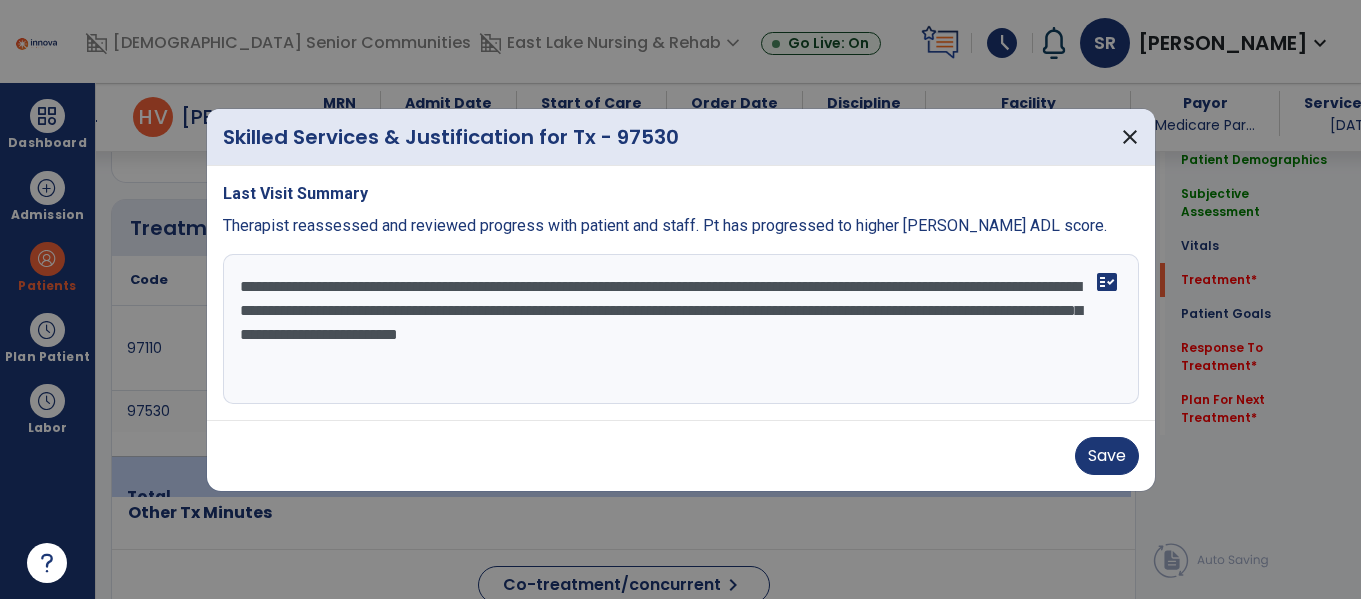 click on "**********" at bounding box center (681, 329) 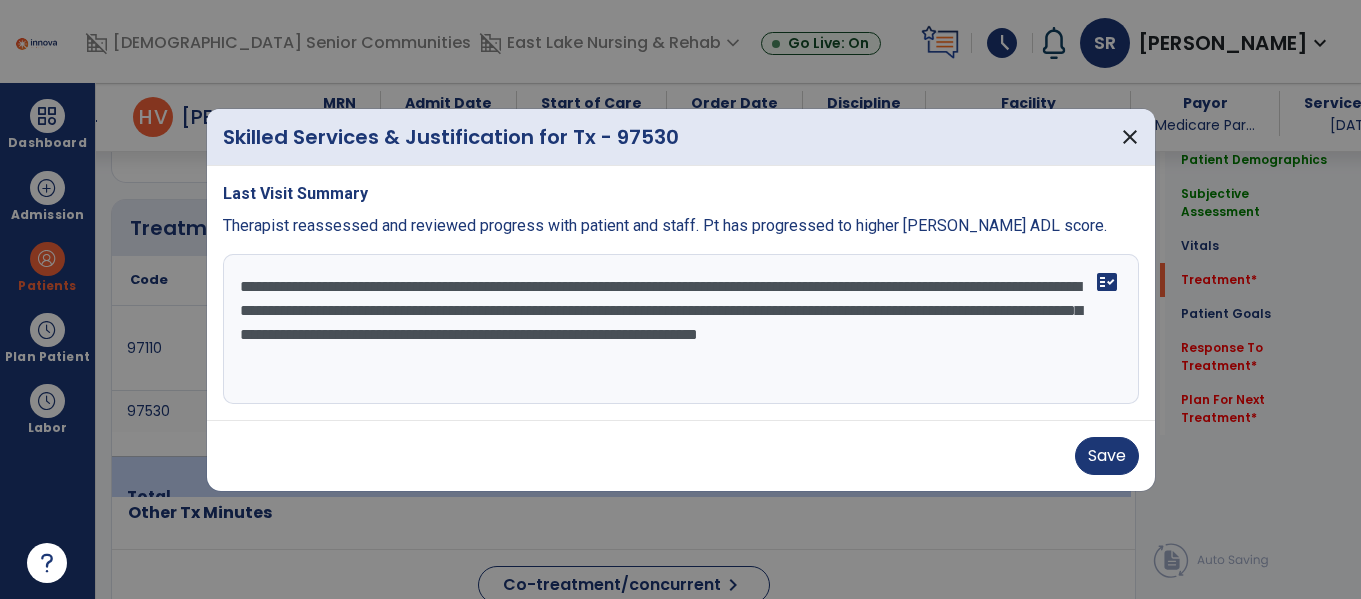 click on "**********" at bounding box center [681, 329] 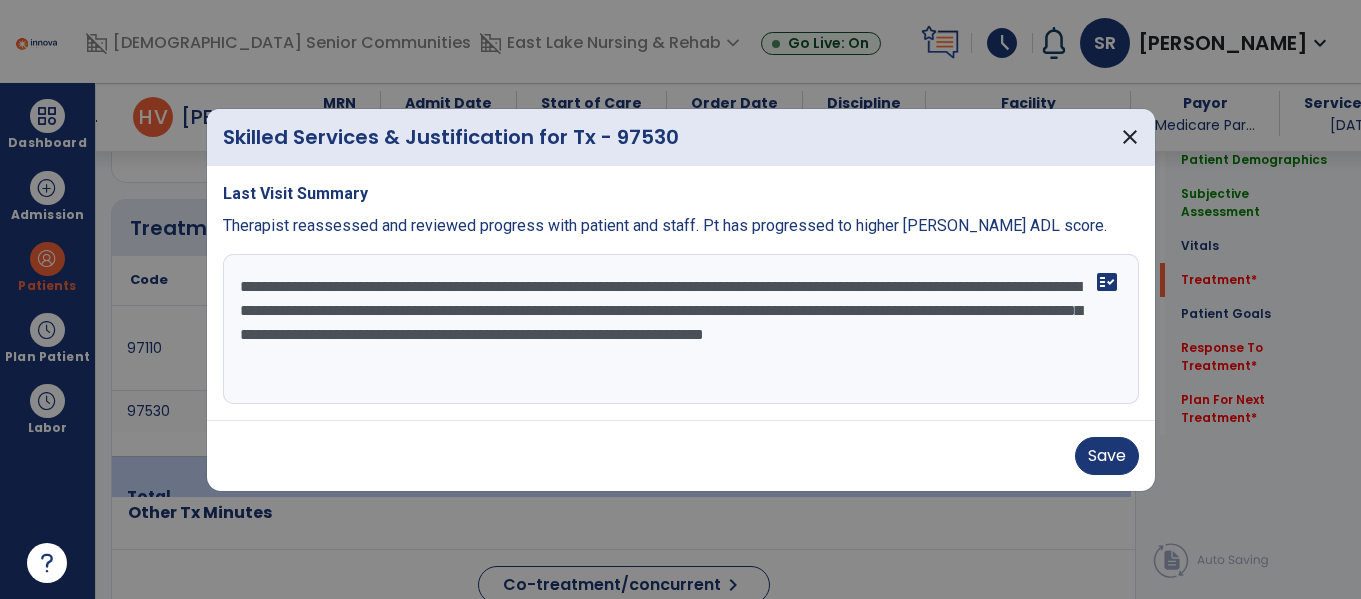 click on "**********" at bounding box center (681, 329) 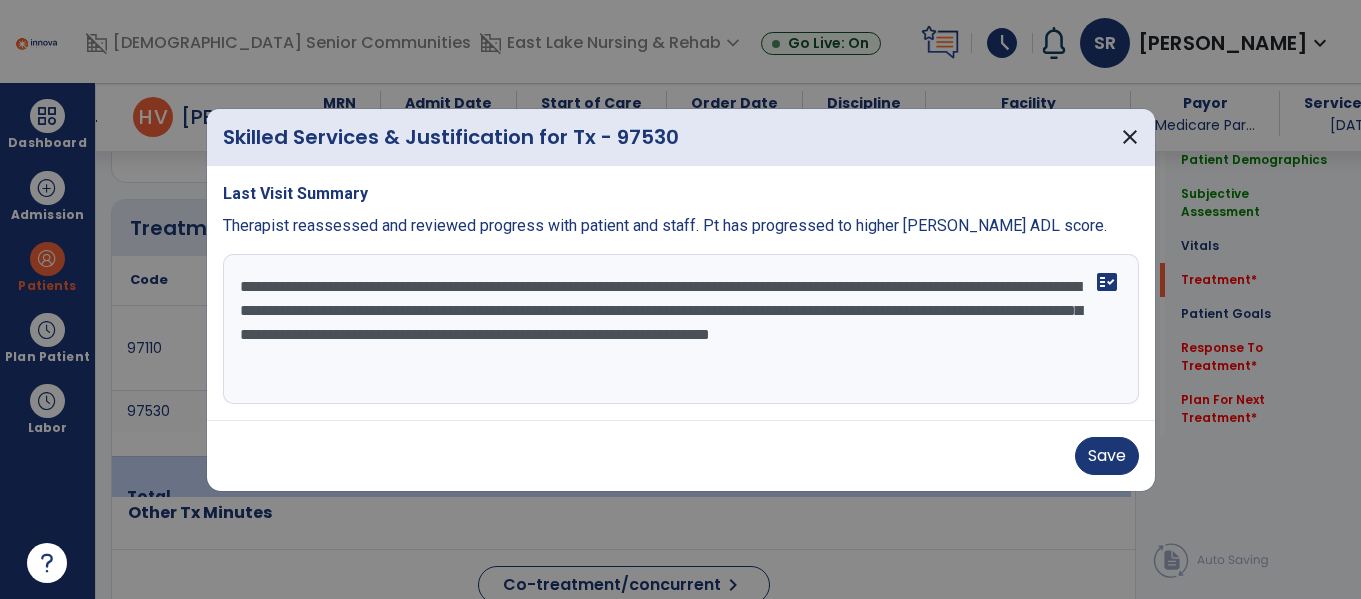 click on "**********" at bounding box center [681, 329] 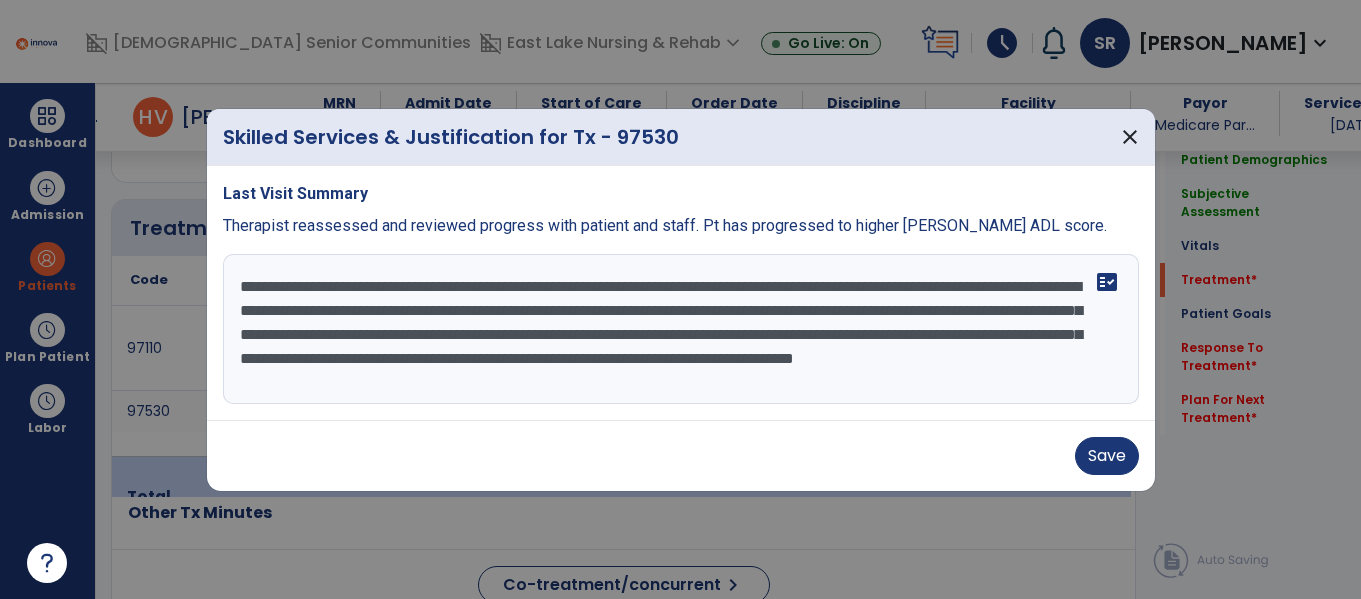 scroll, scrollTop: 16, scrollLeft: 0, axis: vertical 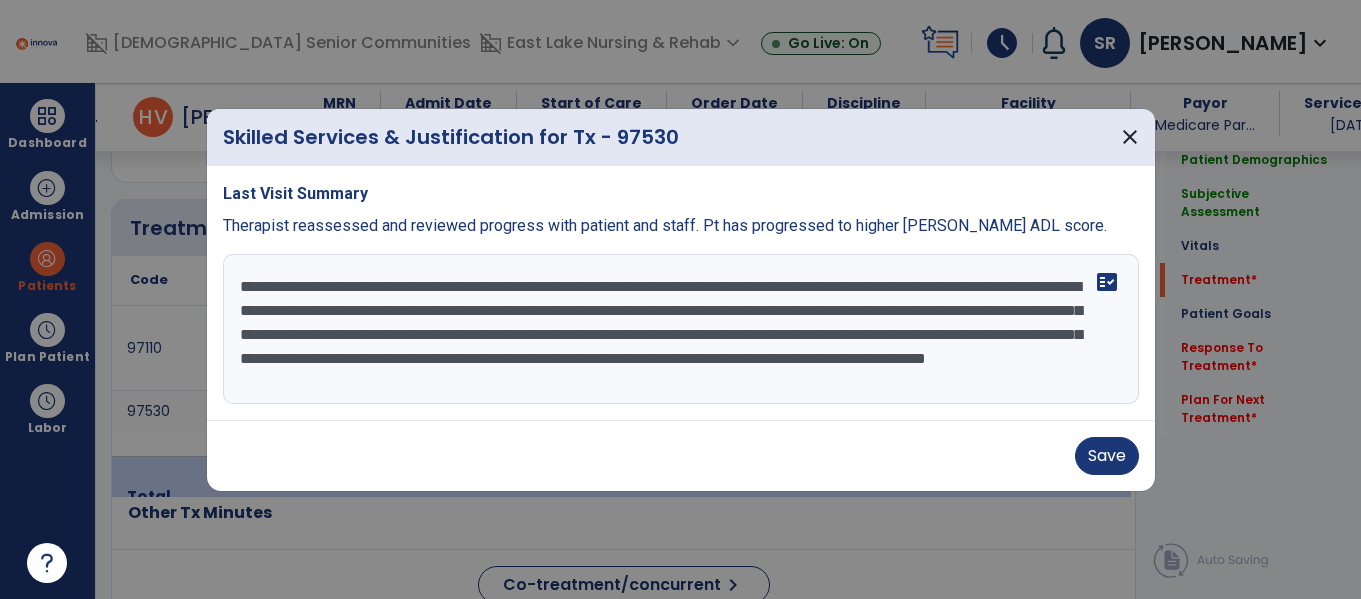 click on "**********" at bounding box center [681, 329] 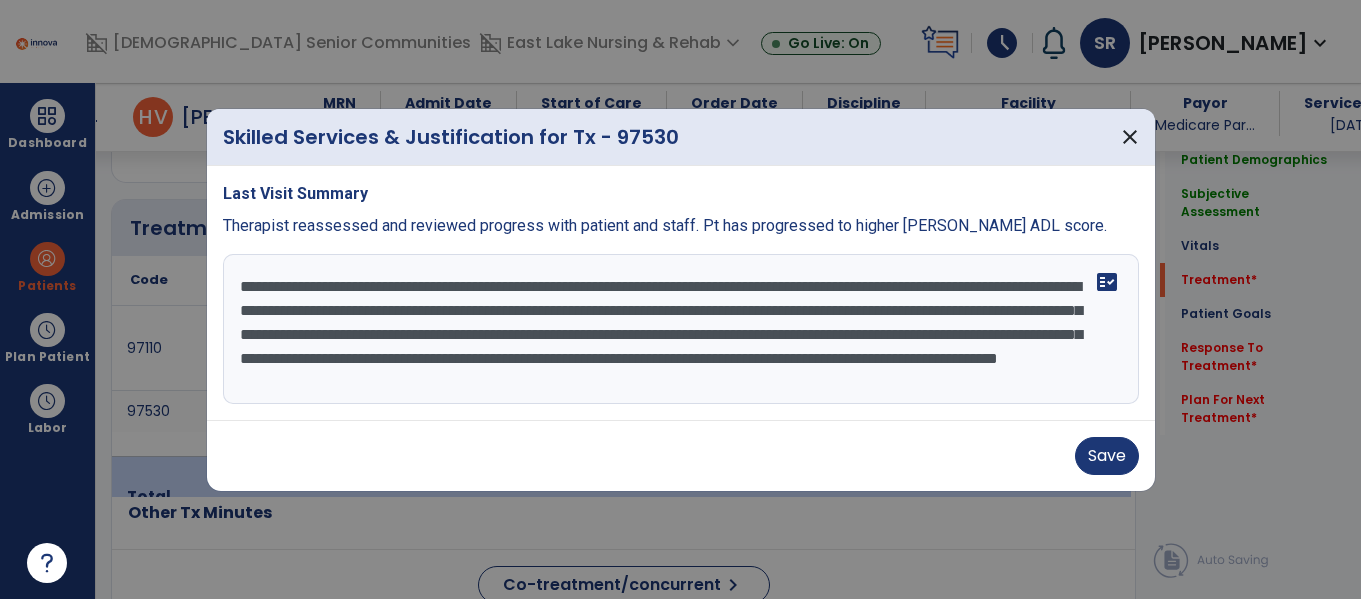click on "**********" at bounding box center [681, 329] 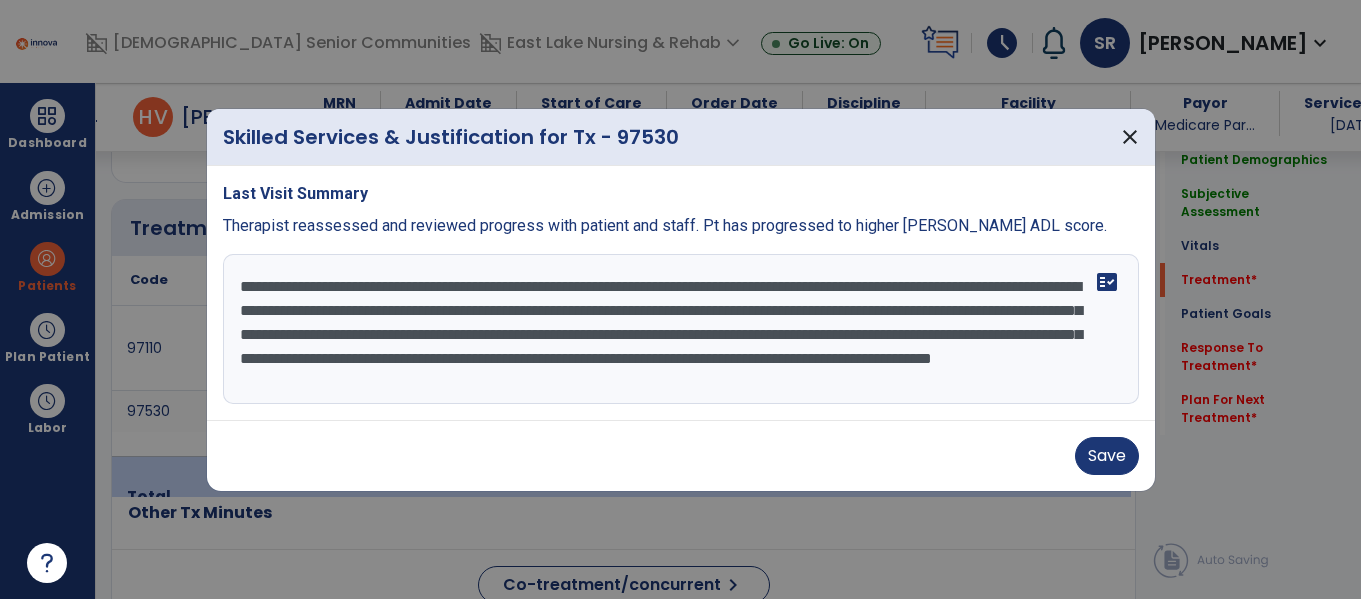 click on "**********" at bounding box center (681, 329) 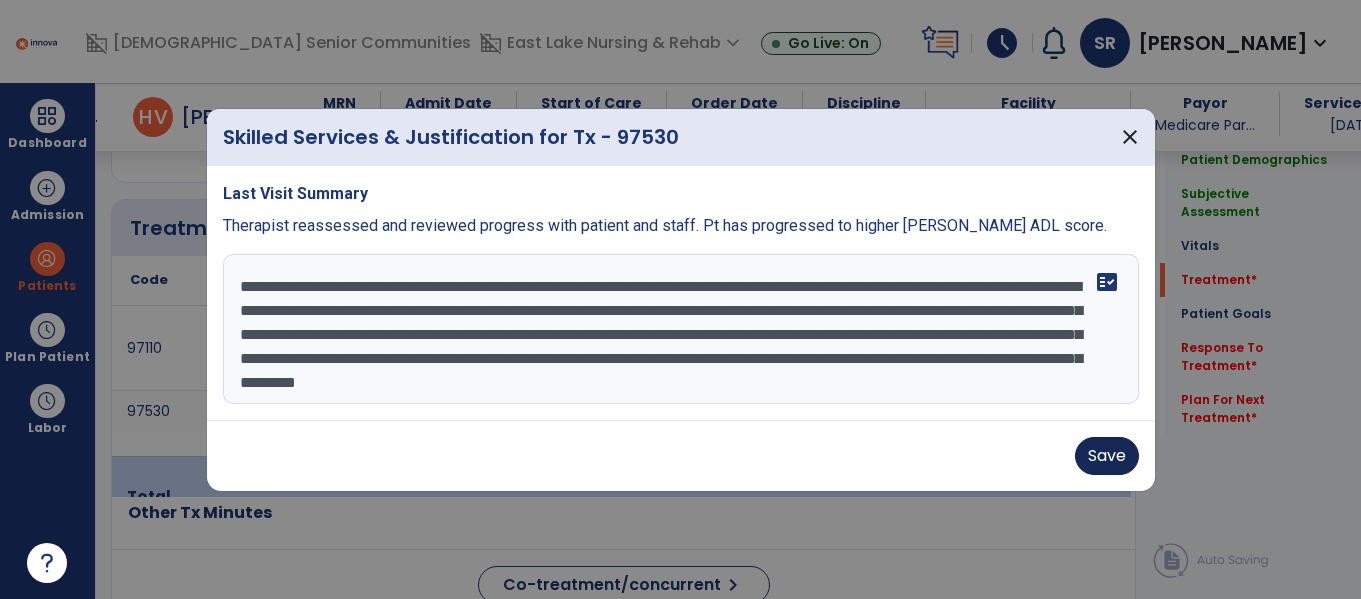 type on "**********" 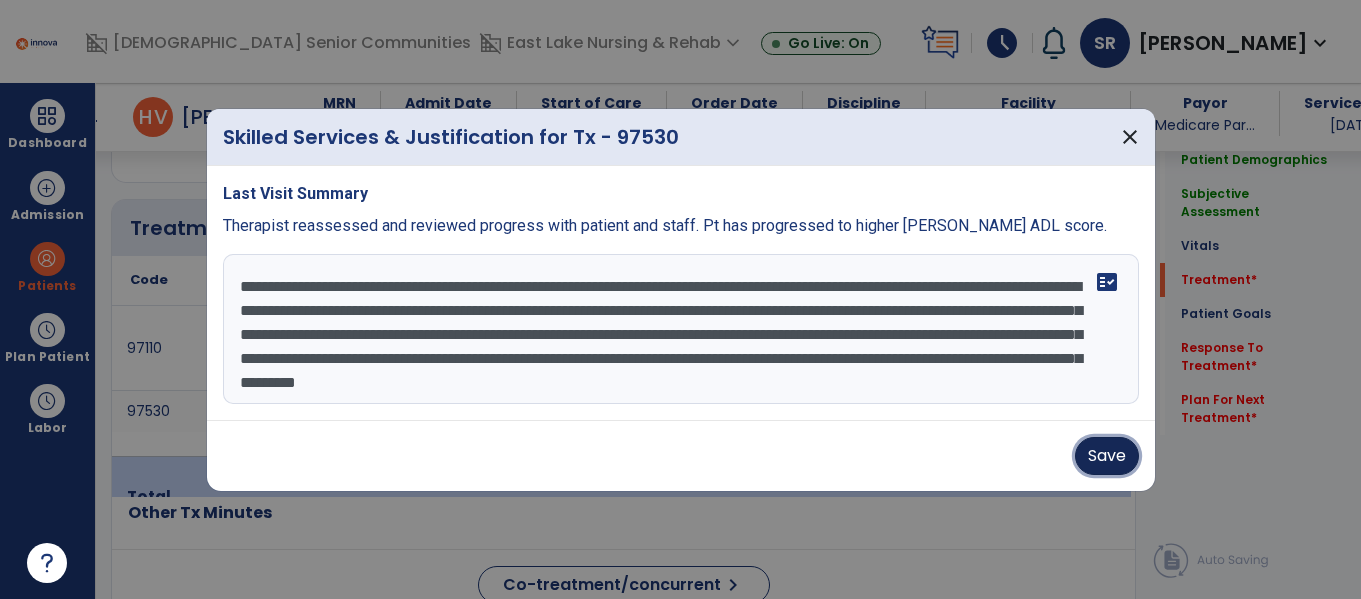 click on "Save" at bounding box center [1107, 456] 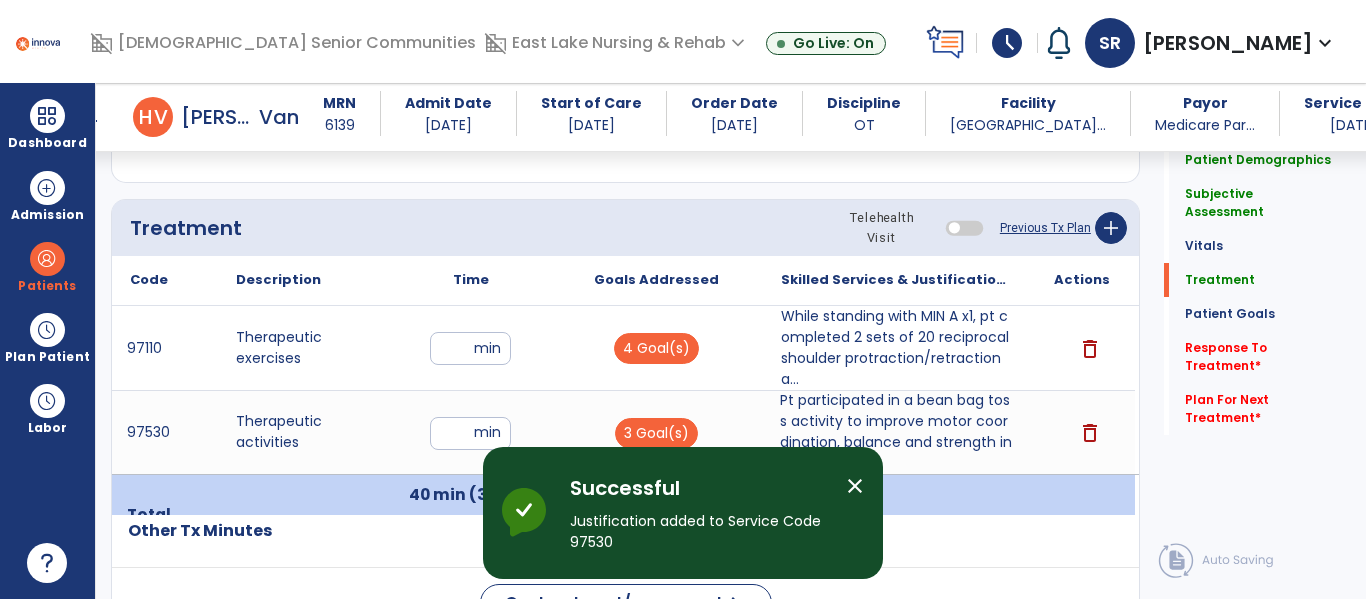 click on "close" at bounding box center (855, 486) 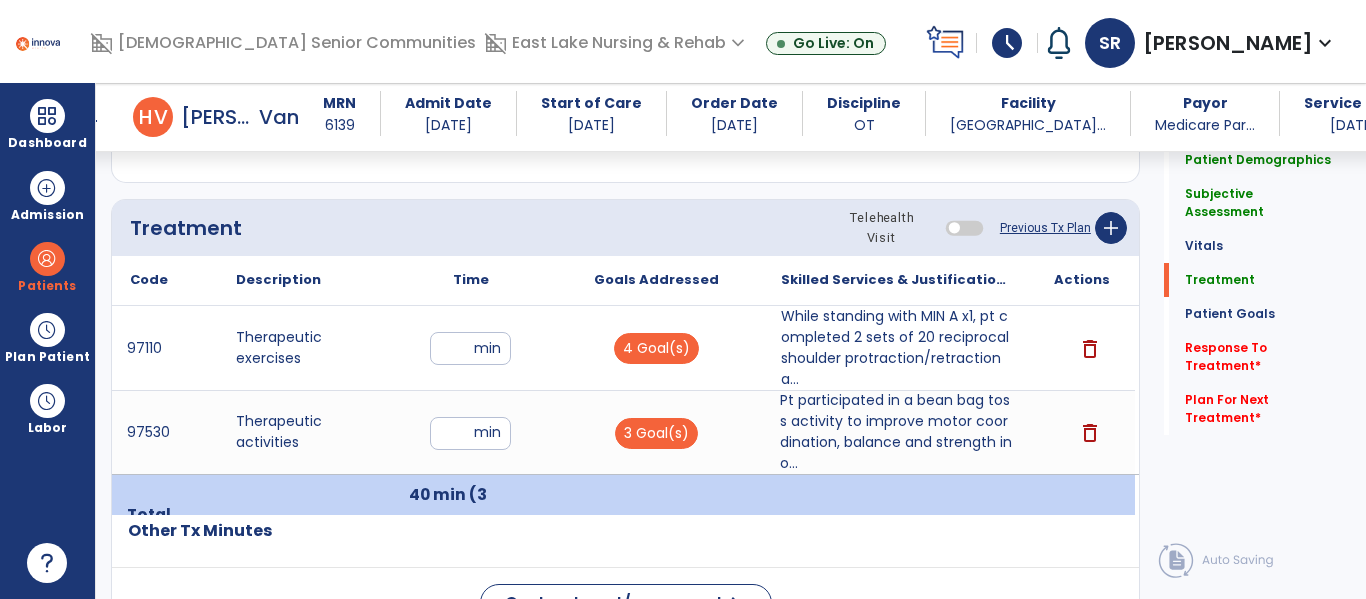 click on "Patient Demographics  Medical Diagnosis   Treatment Diagnosis   Precautions   Contraindications
Code
Description
Pdpm Clinical Category
B10.01" 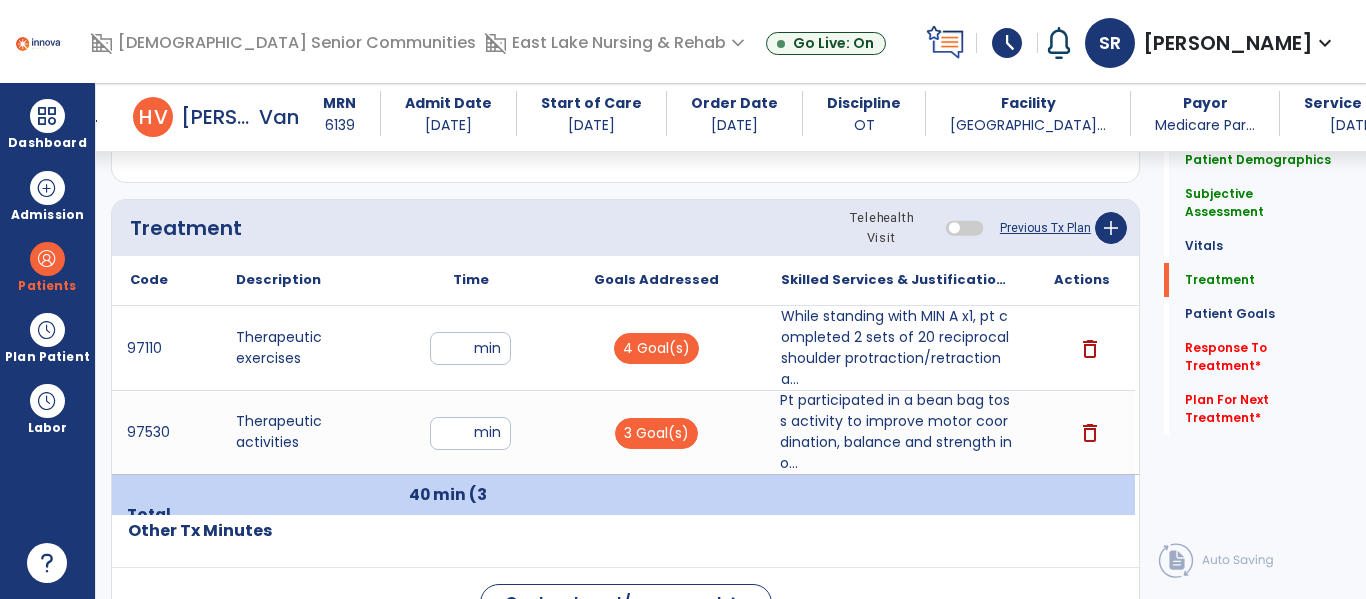 click on "Quick Links  Patient Demographics   Patient Demographics   Subjective Assessment   Subjective Assessment   Vitals   Vitals   Treatment   Treatment   Patient Goals   Patient Goals   Response To Treatment   *  Response To Treatment   *  Plan For Next Treatment   *  Plan For Next Treatment   *" 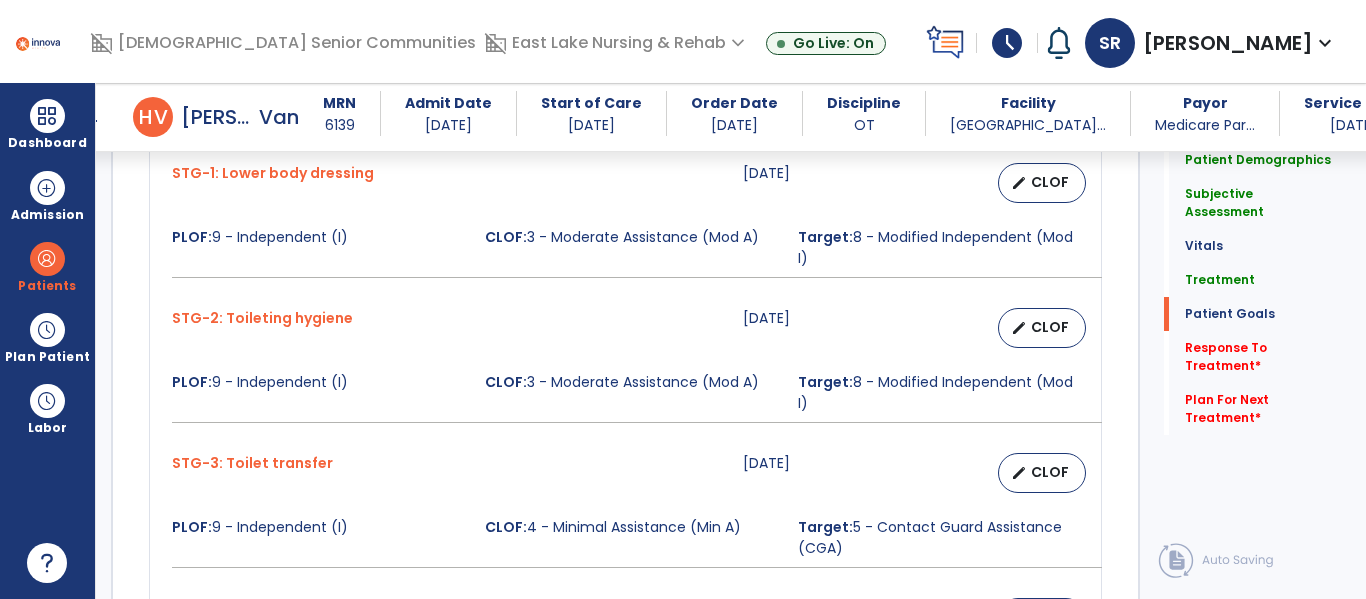 scroll, scrollTop: 1880, scrollLeft: 0, axis: vertical 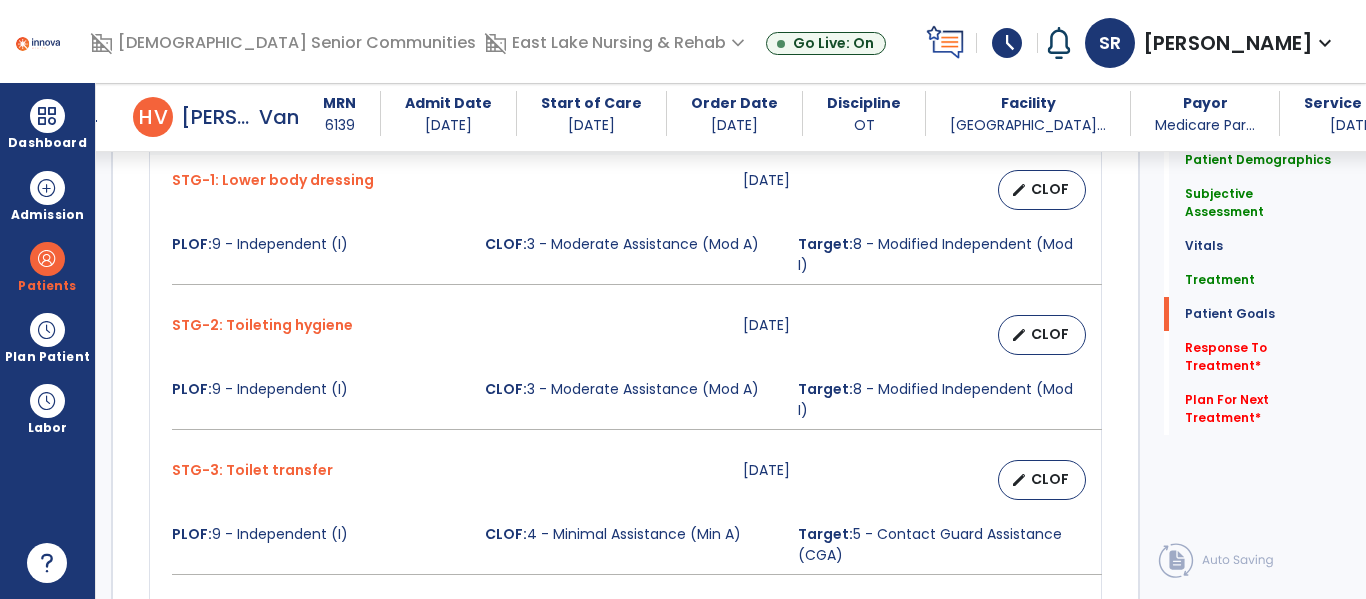 click on "Patient Demographics  Medical Diagnosis   Treatment Diagnosis   Precautions   Contraindications
Code
Description
Pdpm Clinical Category
B10.01" 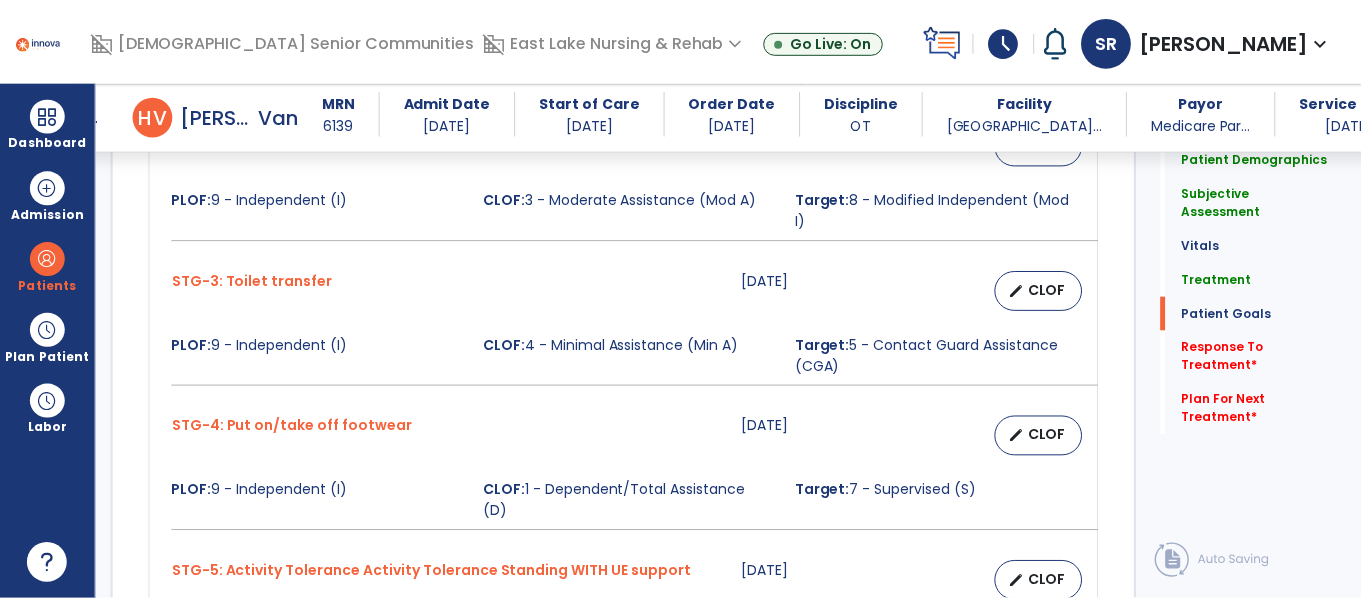 scroll, scrollTop: 2080, scrollLeft: 0, axis: vertical 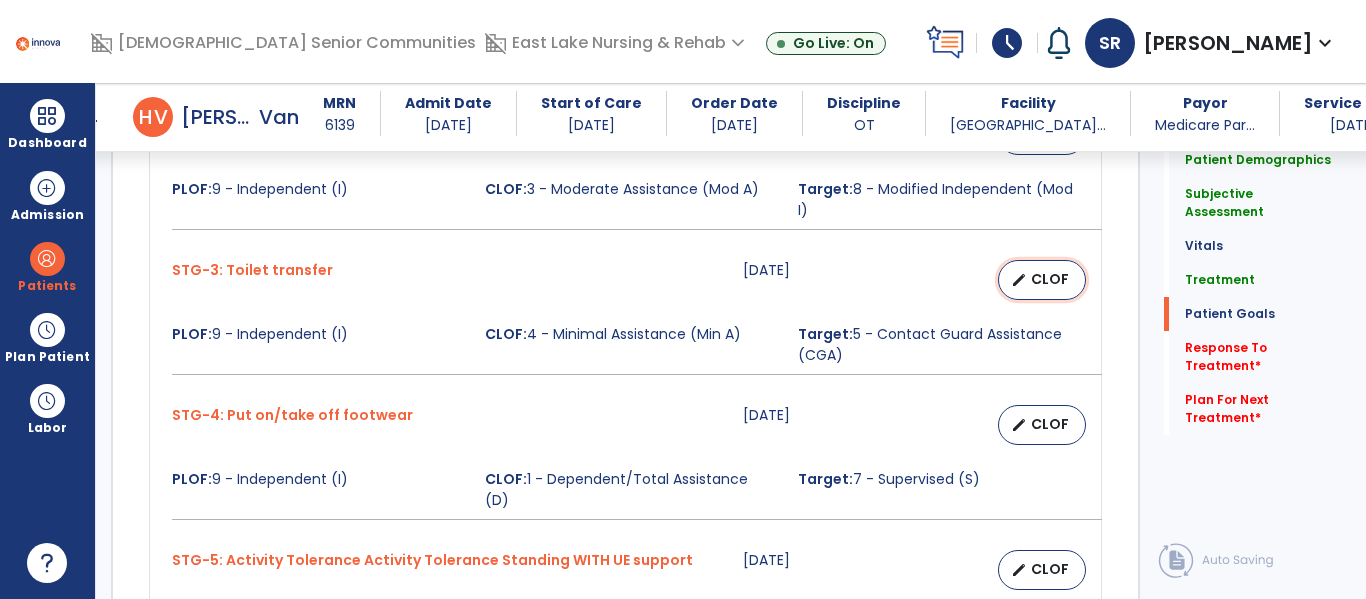 click on "edit   CLOF" at bounding box center (1042, 280) 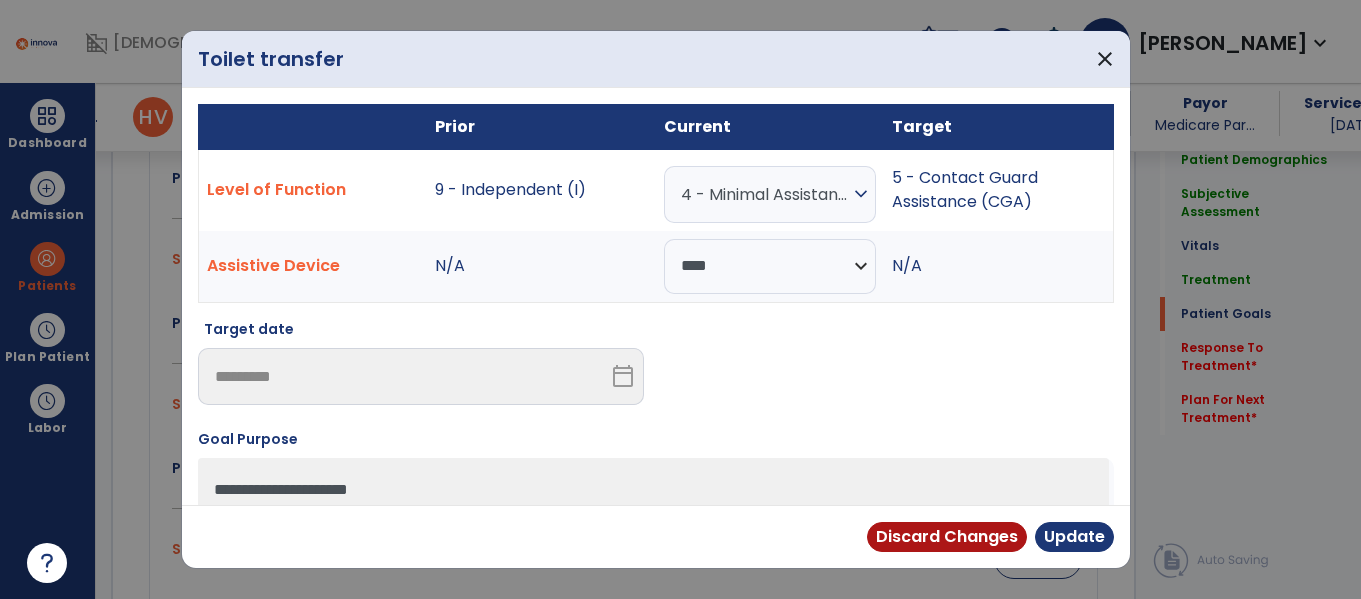 scroll, scrollTop: 2101, scrollLeft: 0, axis: vertical 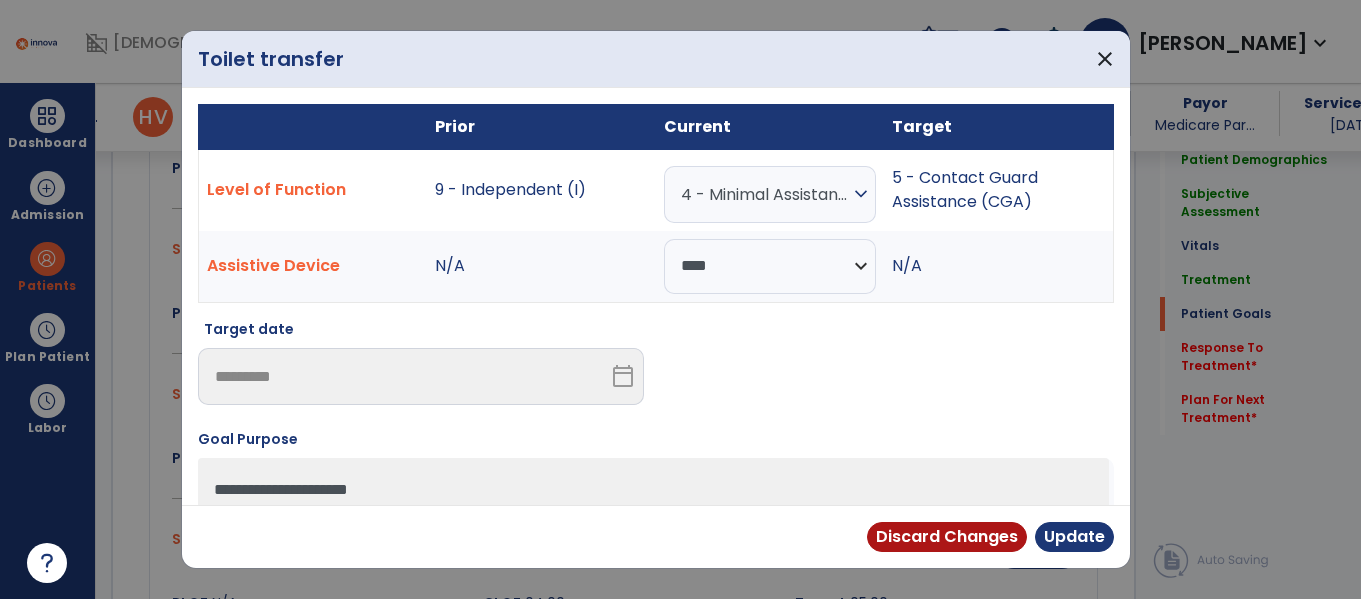 click on "4 - Minimal Assistance (Min A)" at bounding box center (765, 194) 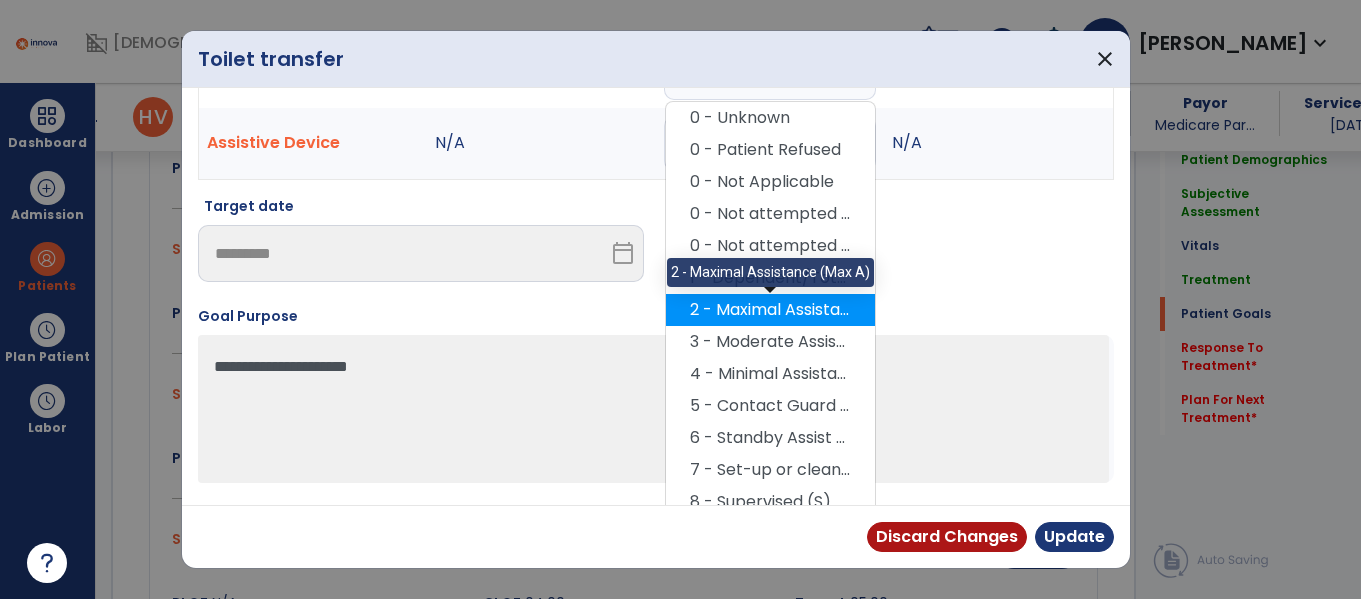 scroll, scrollTop: 160, scrollLeft: 0, axis: vertical 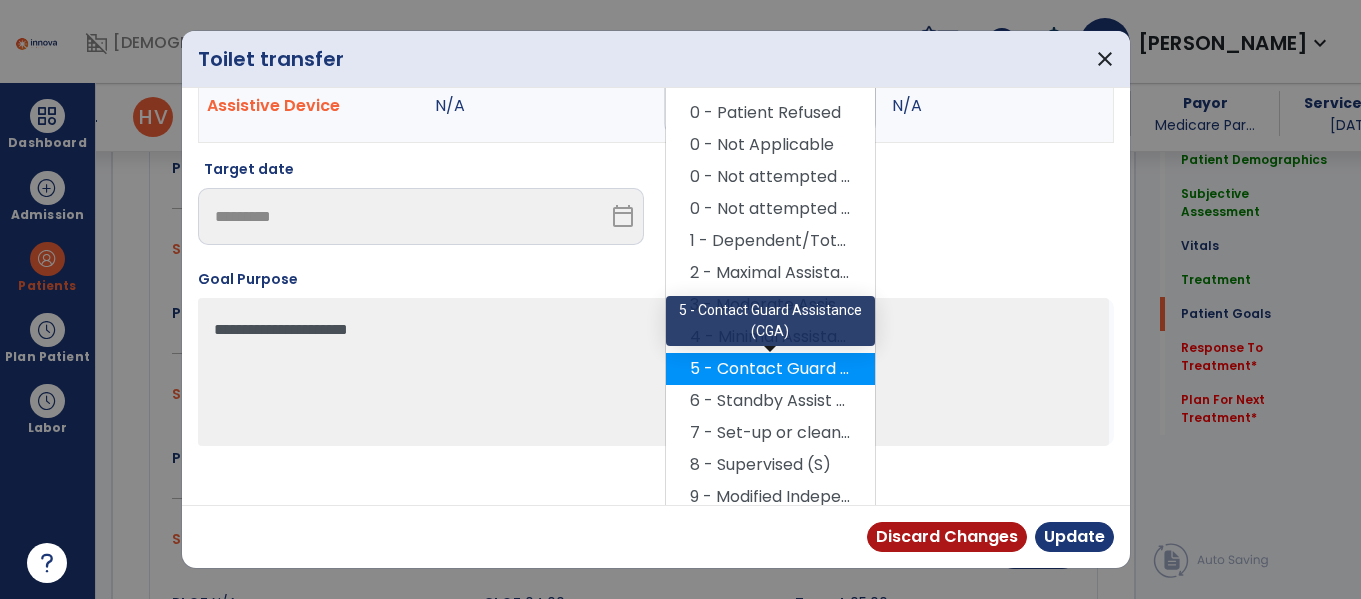 click on "5 - Contact Guard Assistance (CGA)" at bounding box center (770, 369) 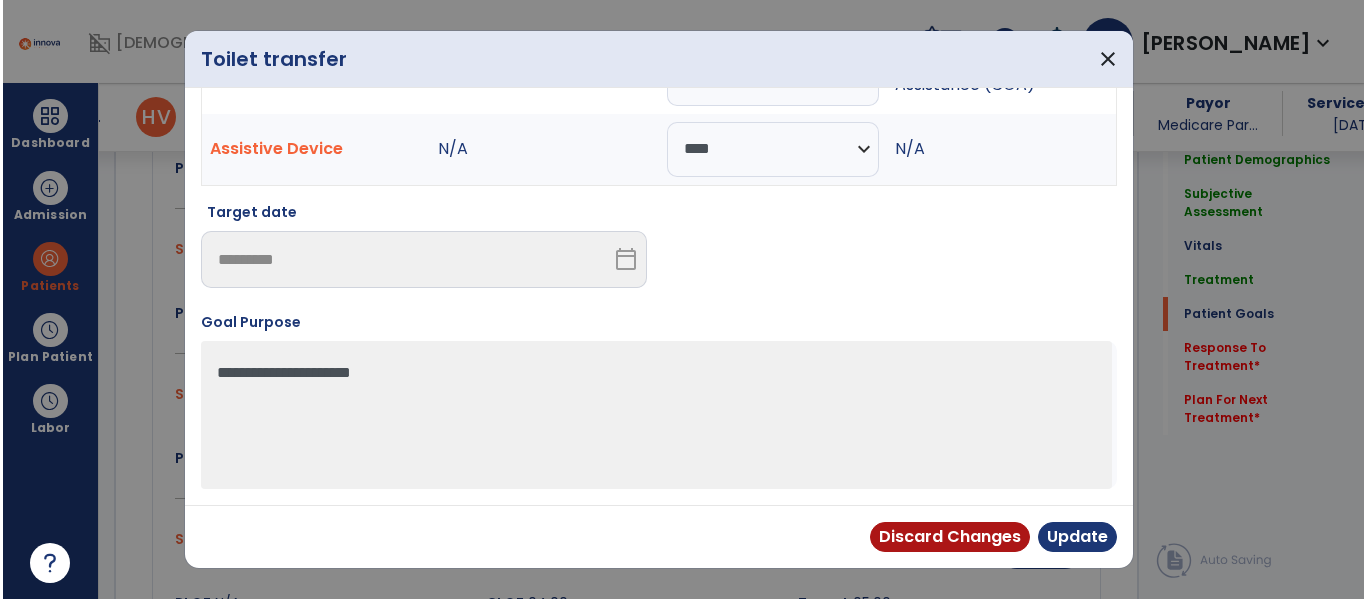 scroll, scrollTop: 117, scrollLeft: 0, axis: vertical 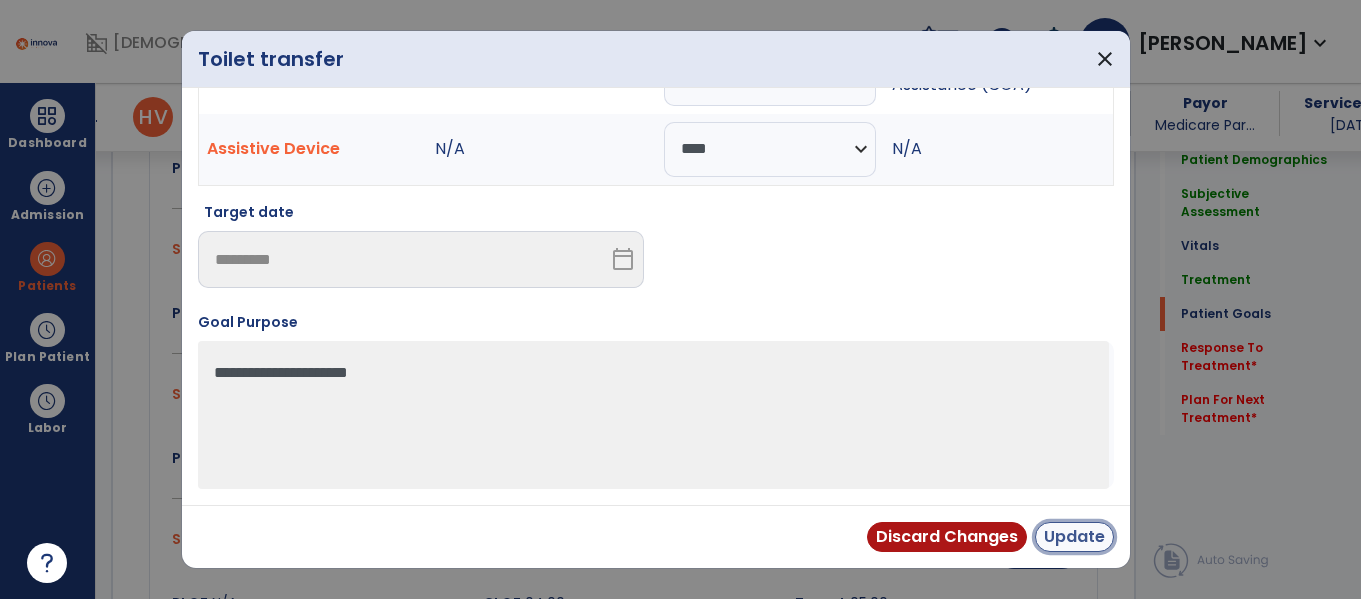 click on "Update" at bounding box center [1074, 537] 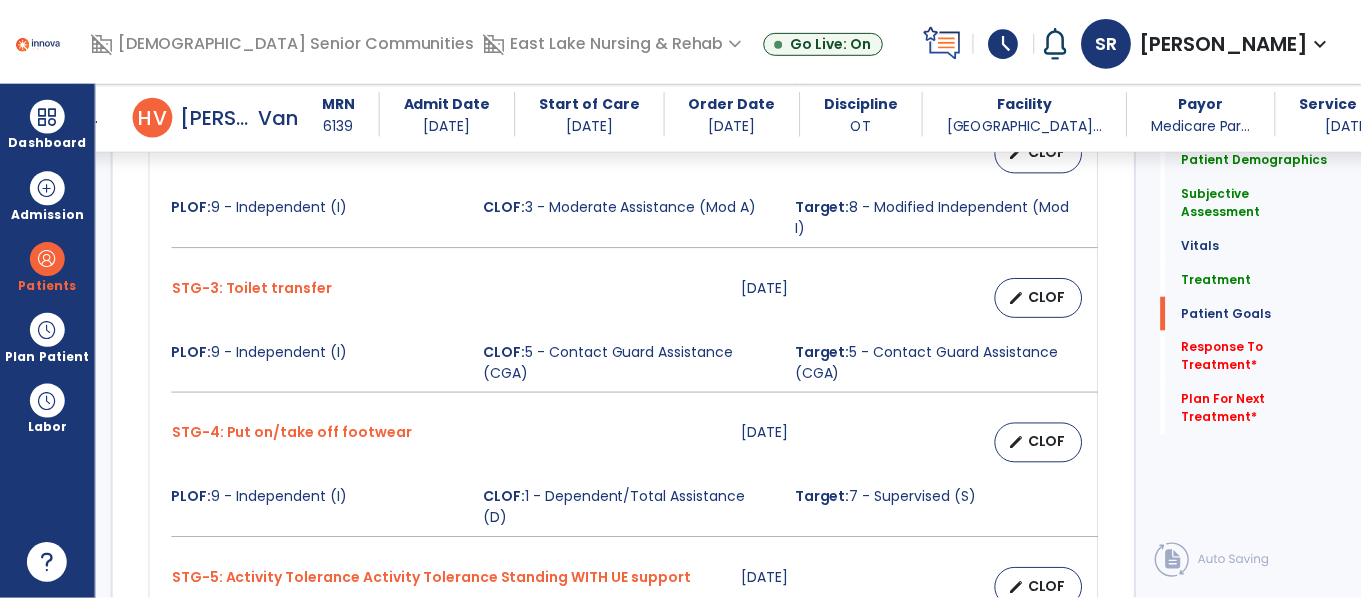 scroll, scrollTop: 2080, scrollLeft: 0, axis: vertical 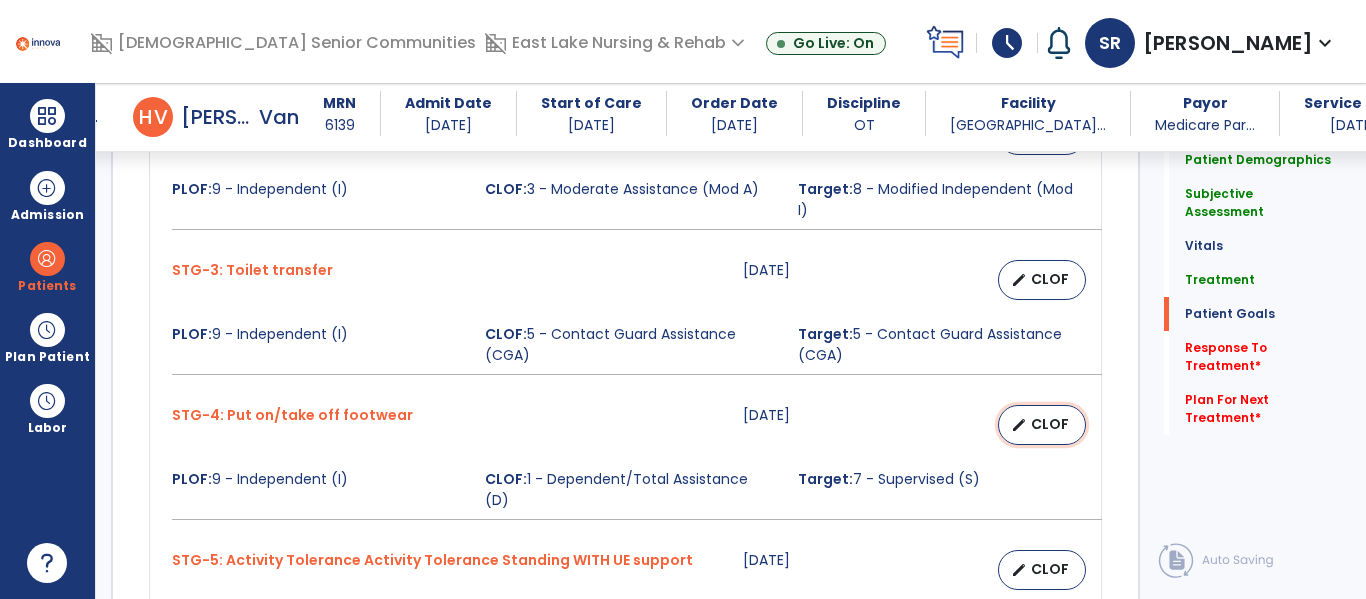 click on "CLOF" at bounding box center [1050, 424] 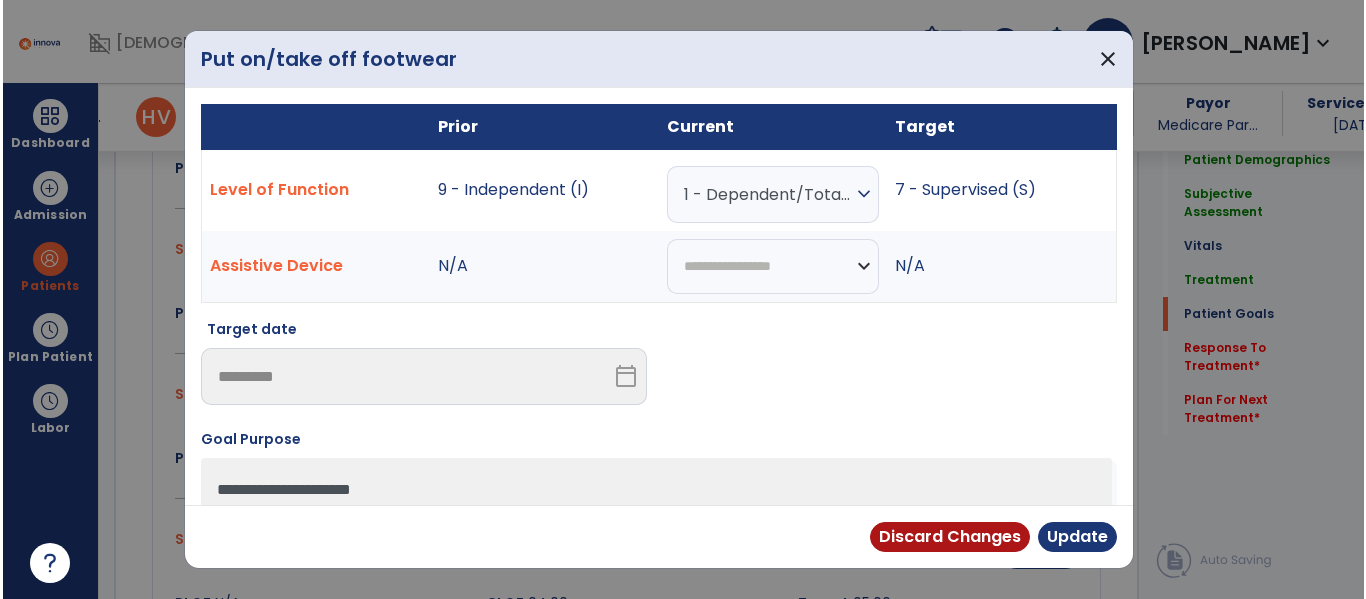 scroll, scrollTop: 2101, scrollLeft: 0, axis: vertical 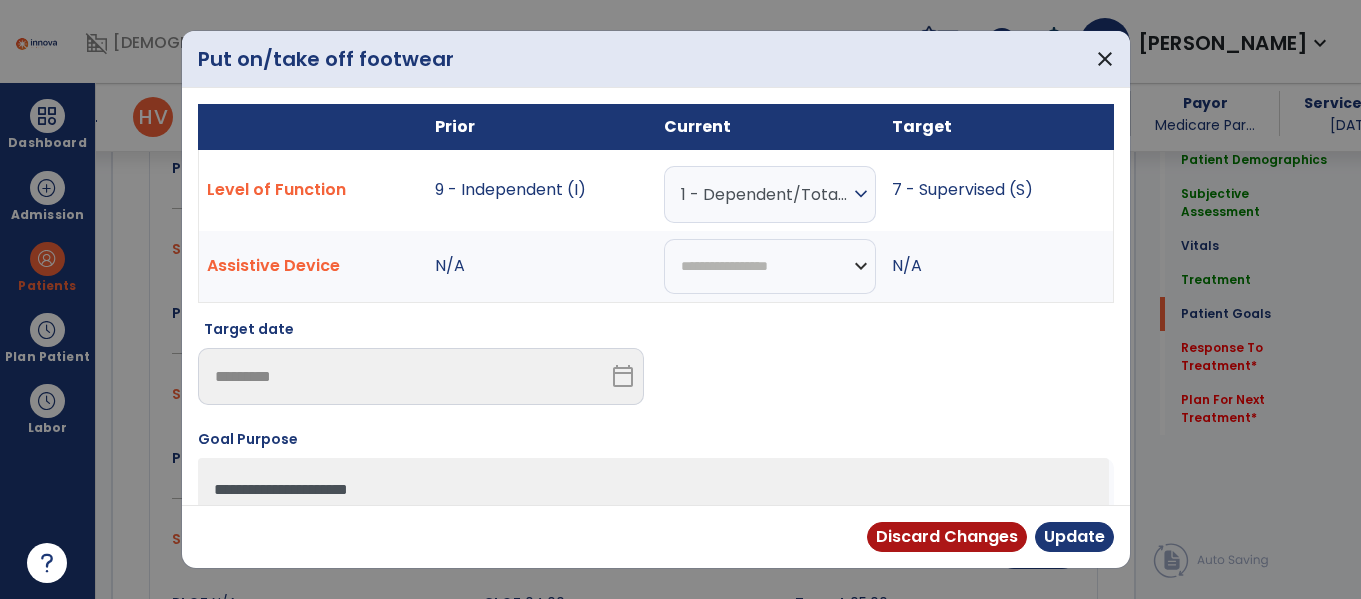 click on "expand_more" at bounding box center [861, 194] 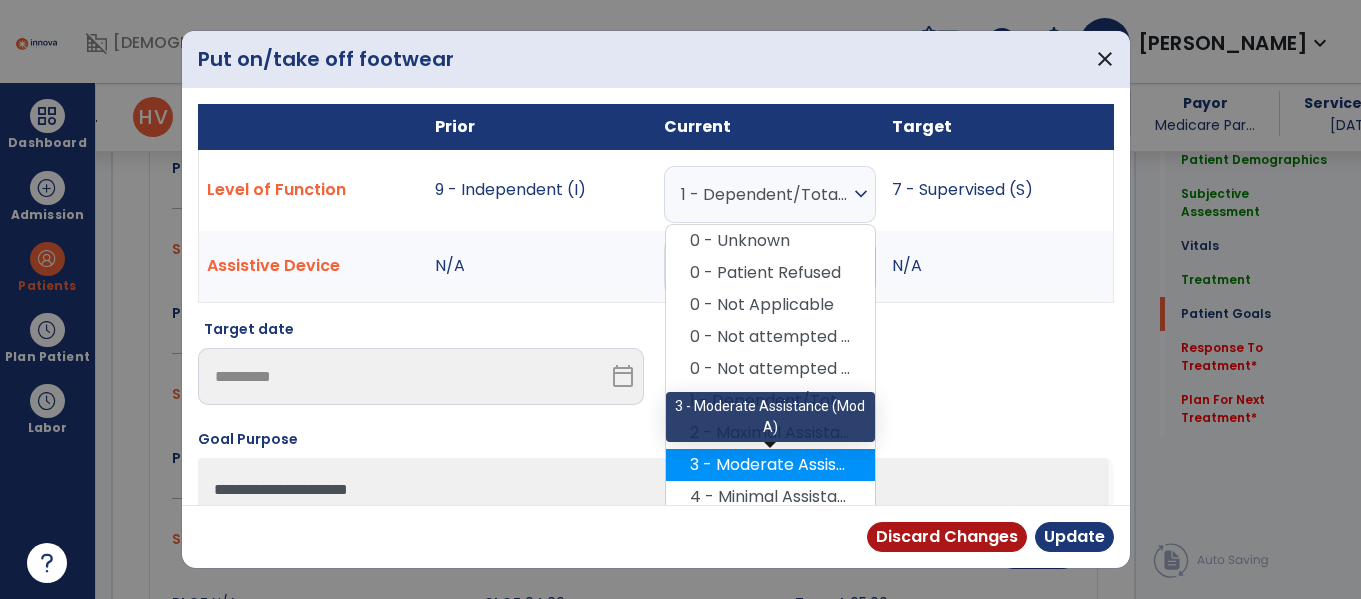 click on "3 - Moderate Assistance (Mod A)" at bounding box center (770, 465) 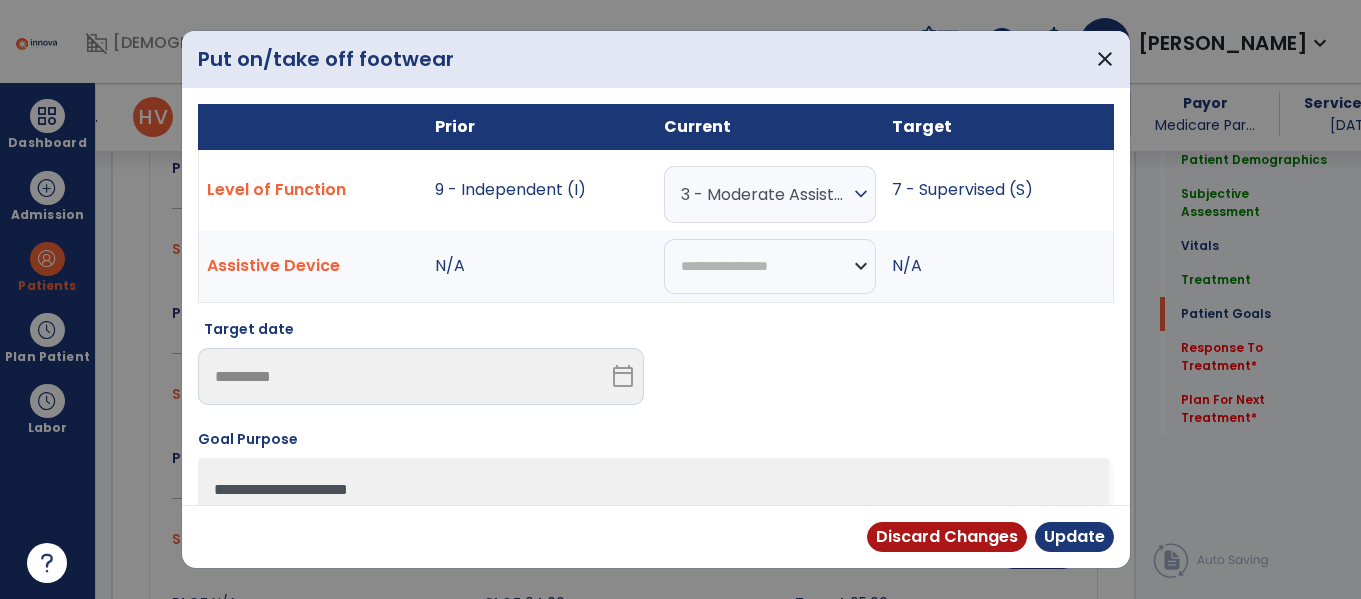 click on "expand_more" at bounding box center [861, 194] 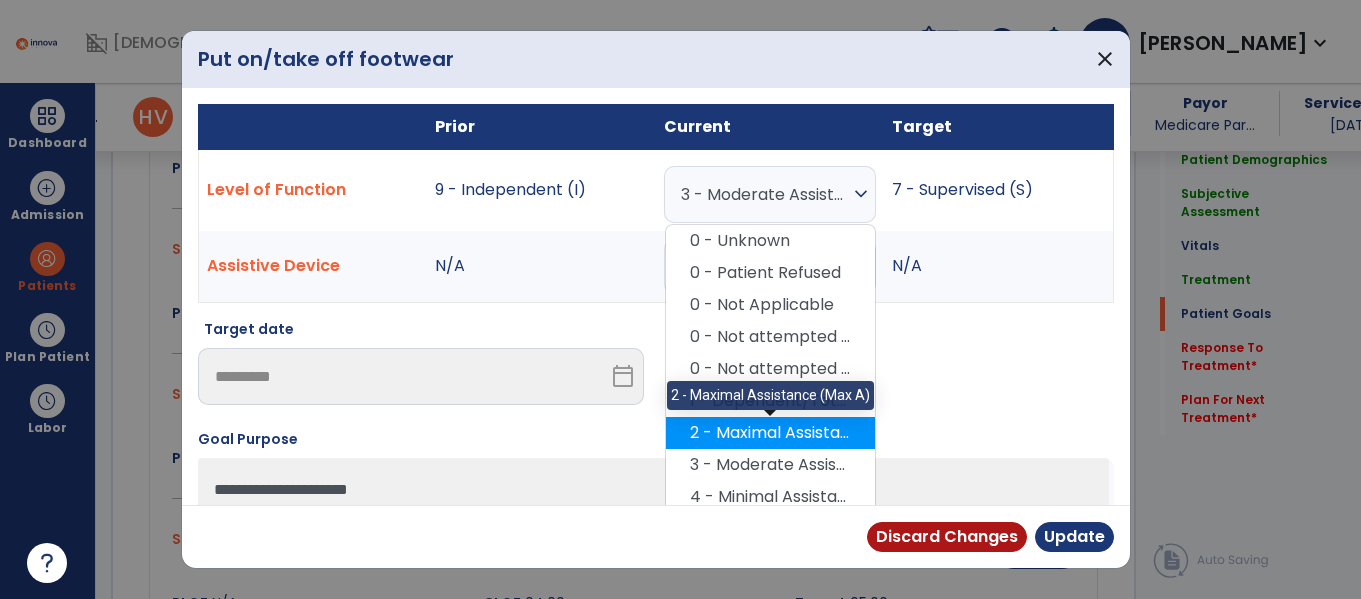 click on "2 - Maximal Assistance (Max A)" at bounding box center (770, 433) 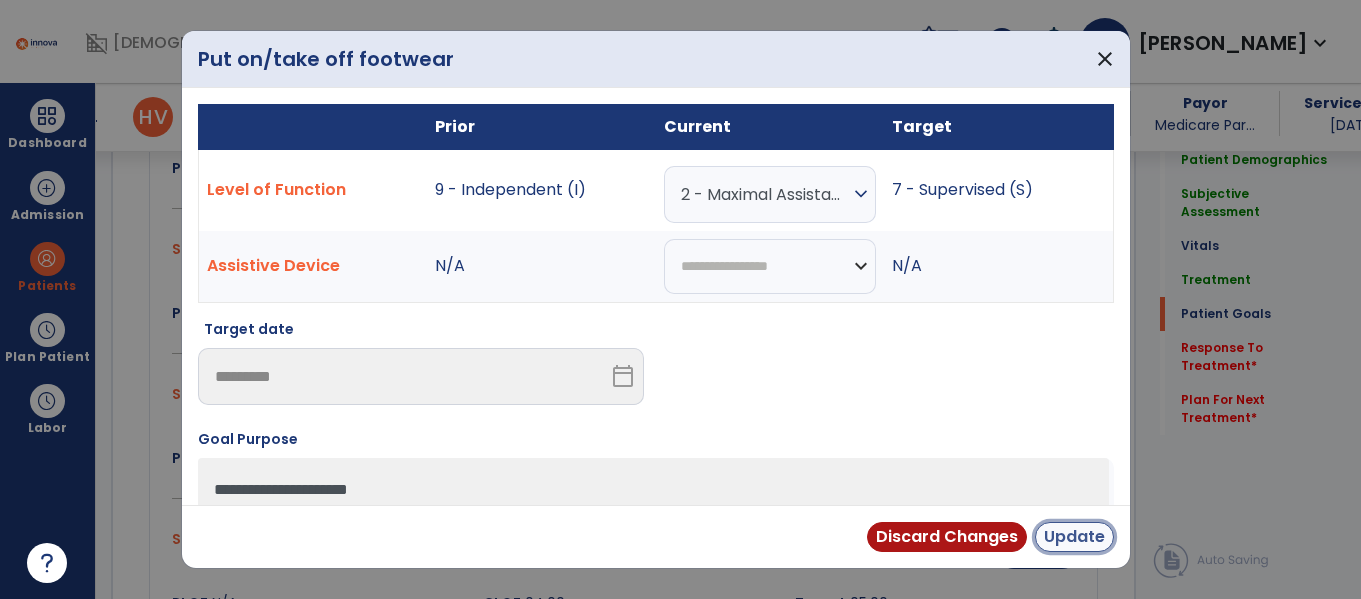 click on "Update" at bounding box center (1074, 537) 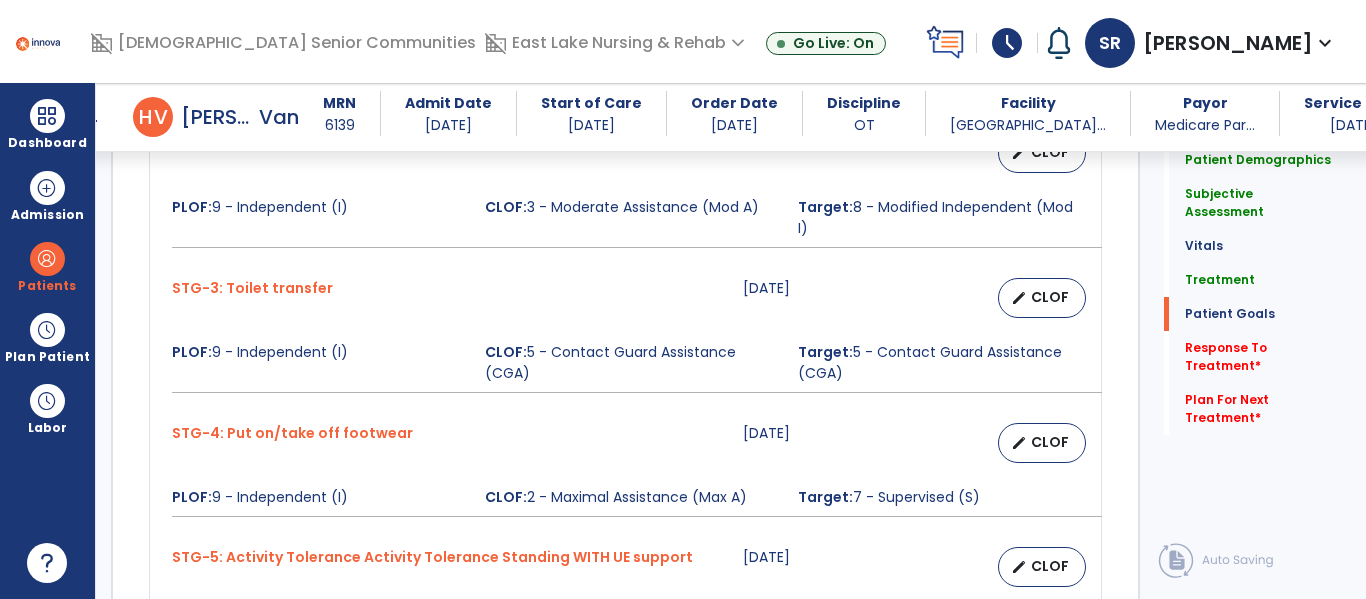 scroll, scrollTop: 2080, scrollLeft: 0, axis: vertical 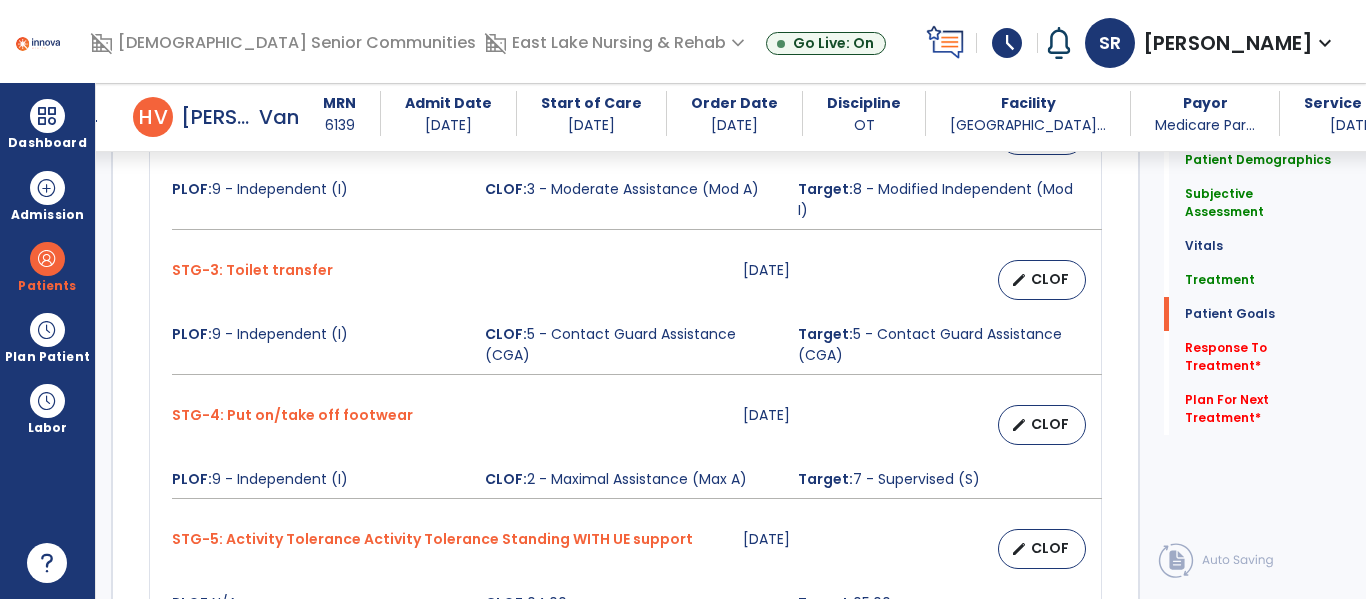 click on "Patient Demographics  Medical Diagnosis   Treatment Diagnosis   Precautions   Contraindications
Code
Description
Pdpm Clinical Category
B10.01" 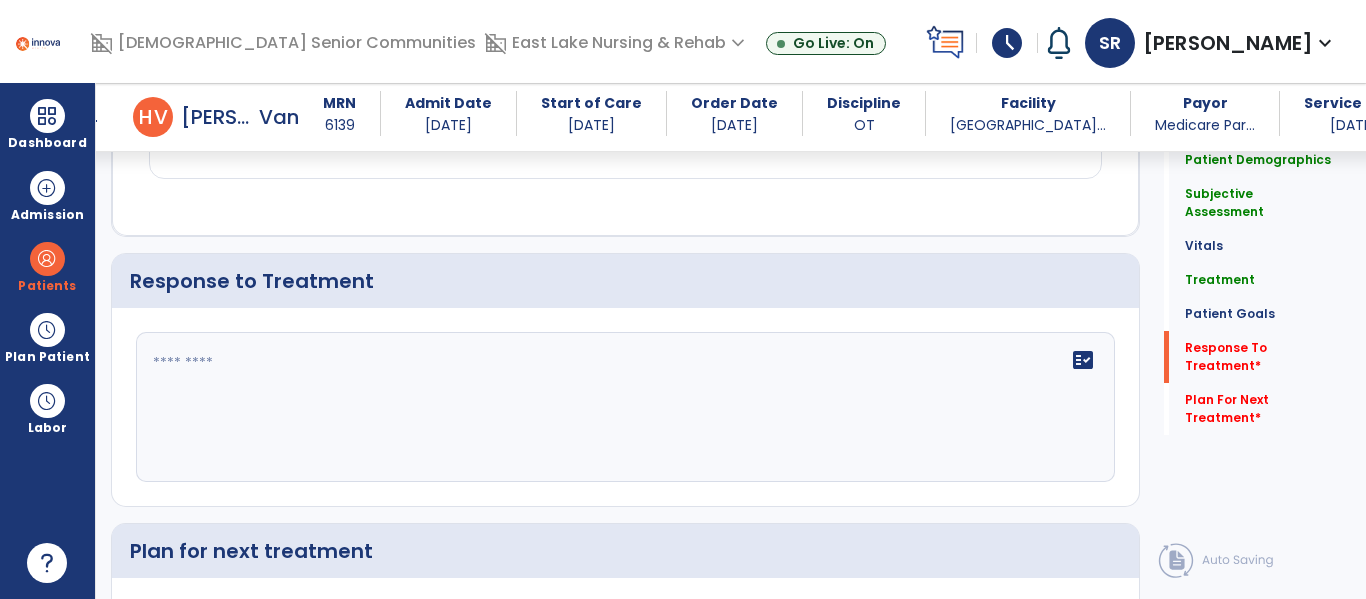 scroll, scrollTop: 2840, scrollLeft: 0, axis: vertical 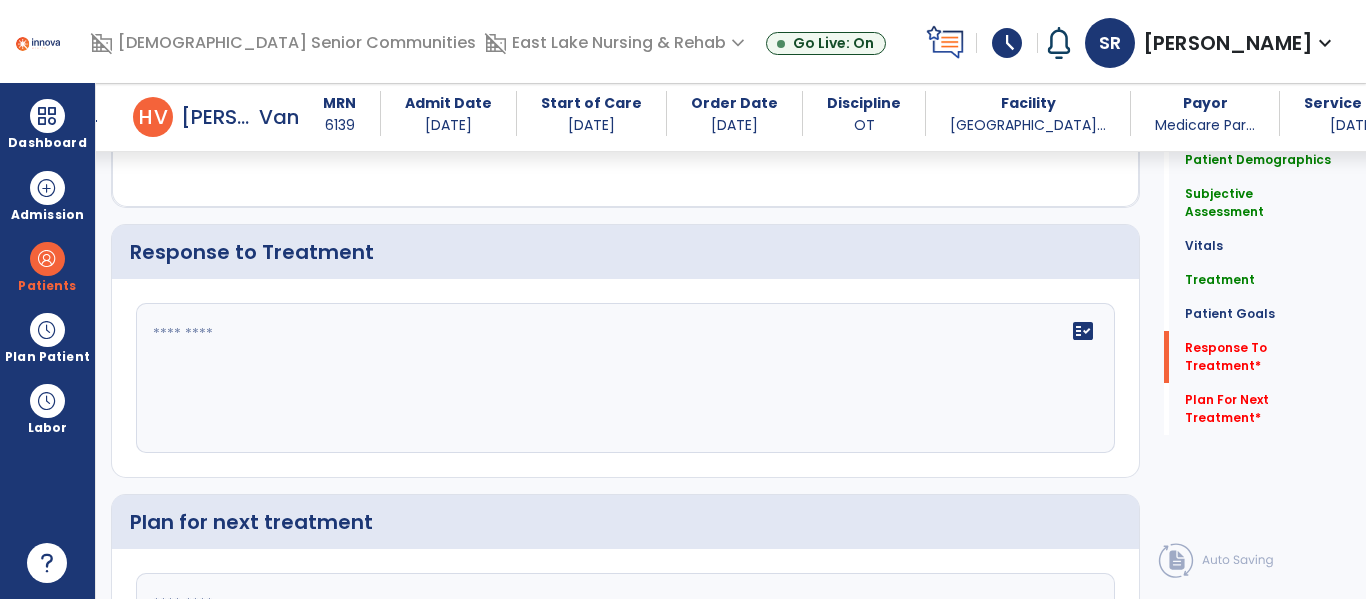 click 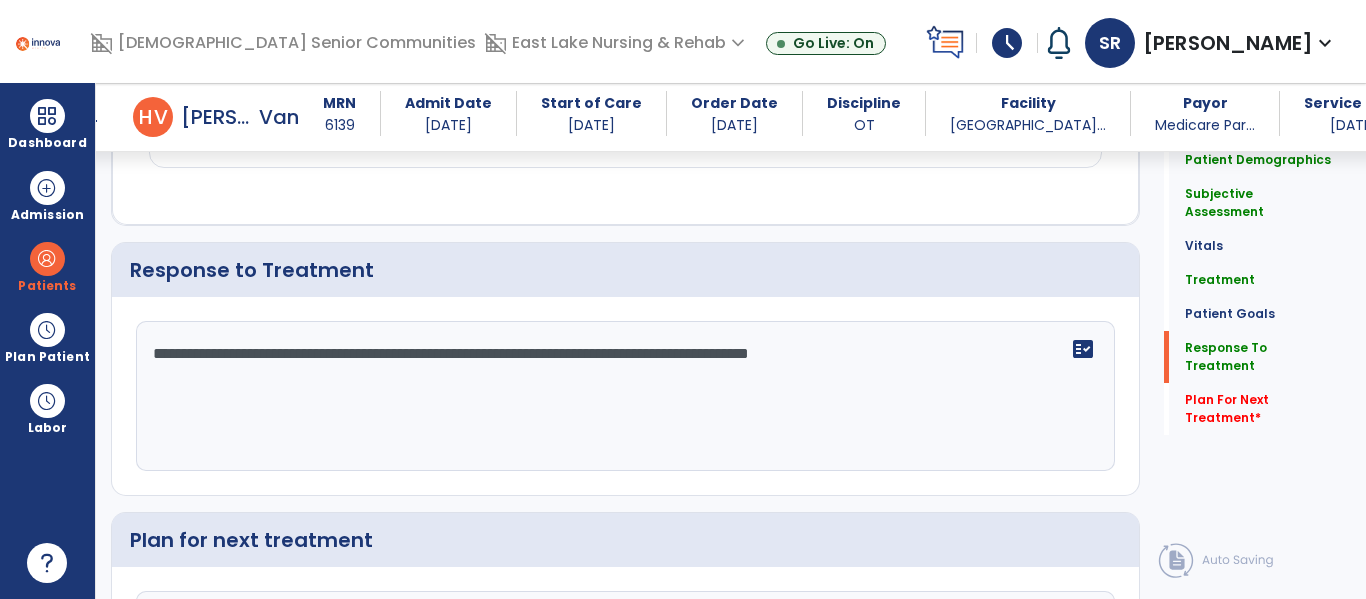 scroll, scrollTop: 2840, scrollLeft: 0, axis: vertical 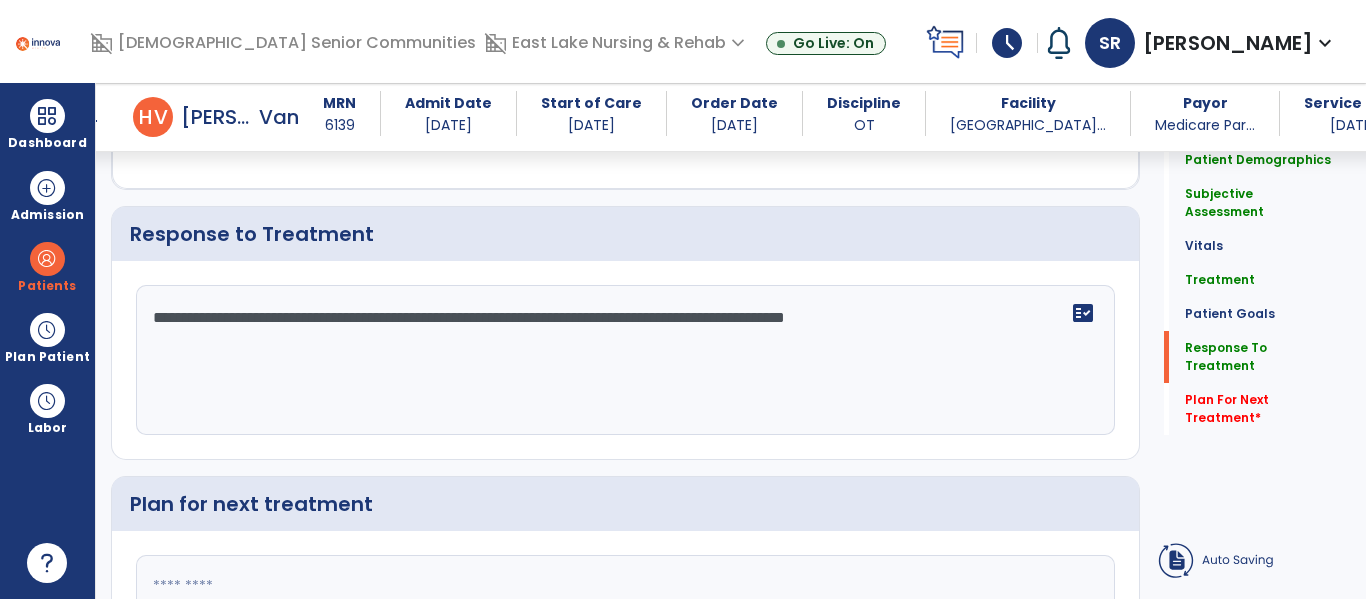 type on "**********" 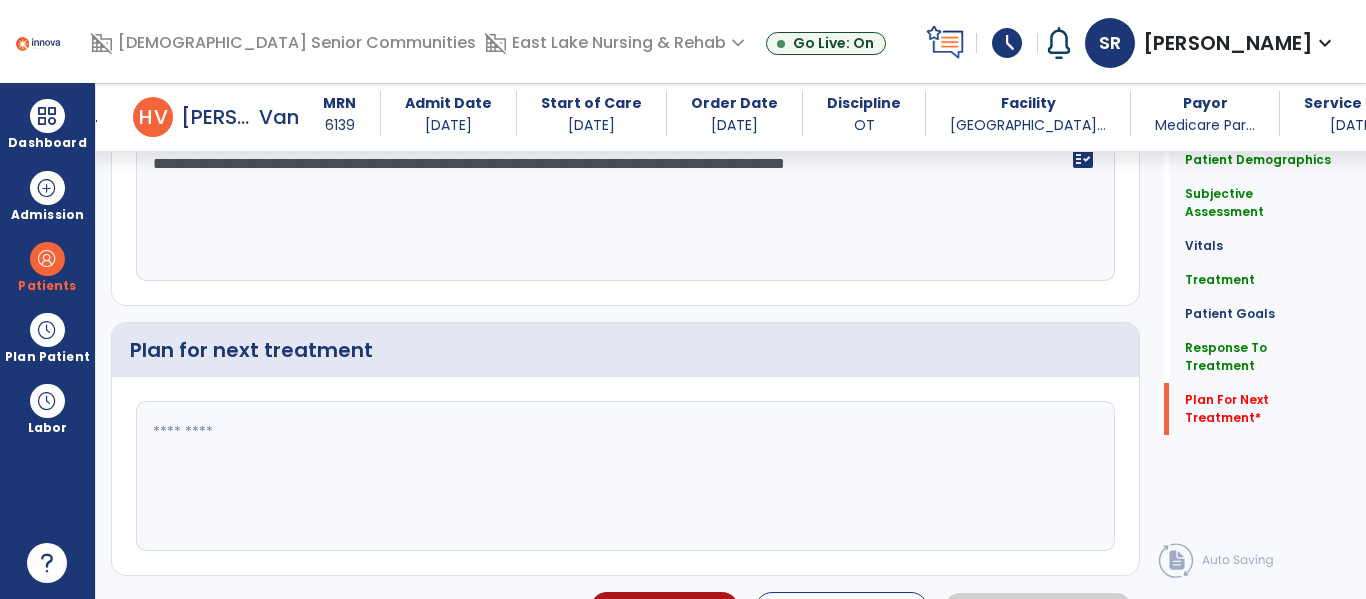 scroll, scrollTop: 3013, scrollLeft: 0, axis: vertical 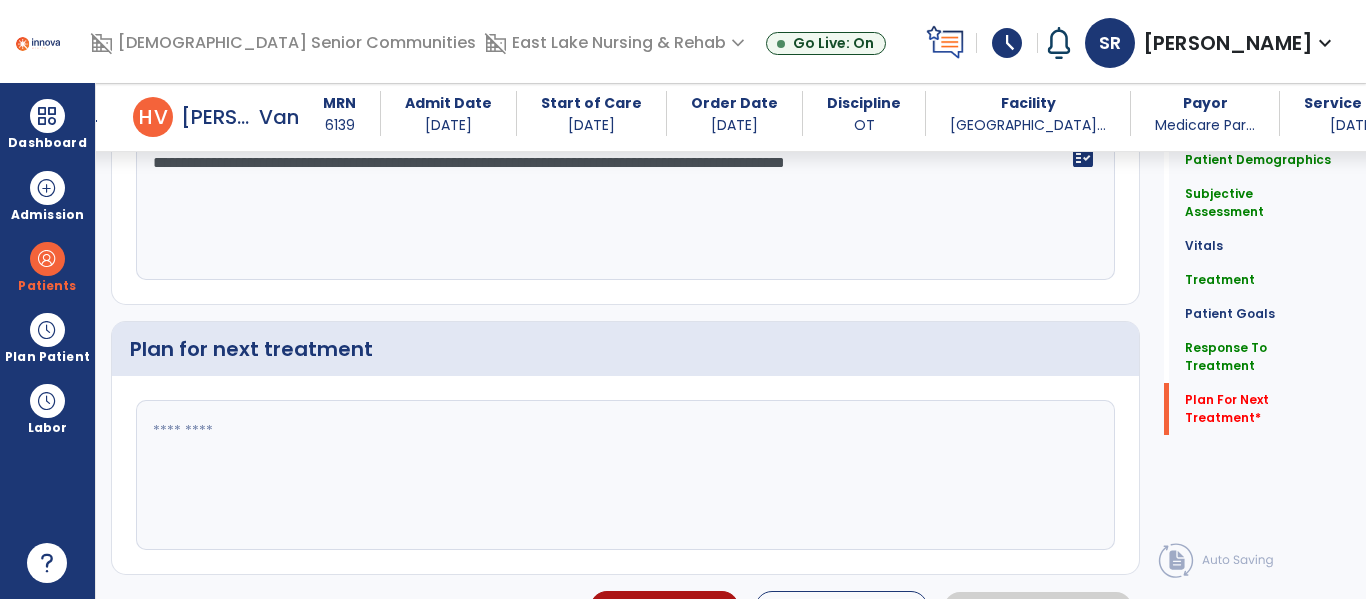 click 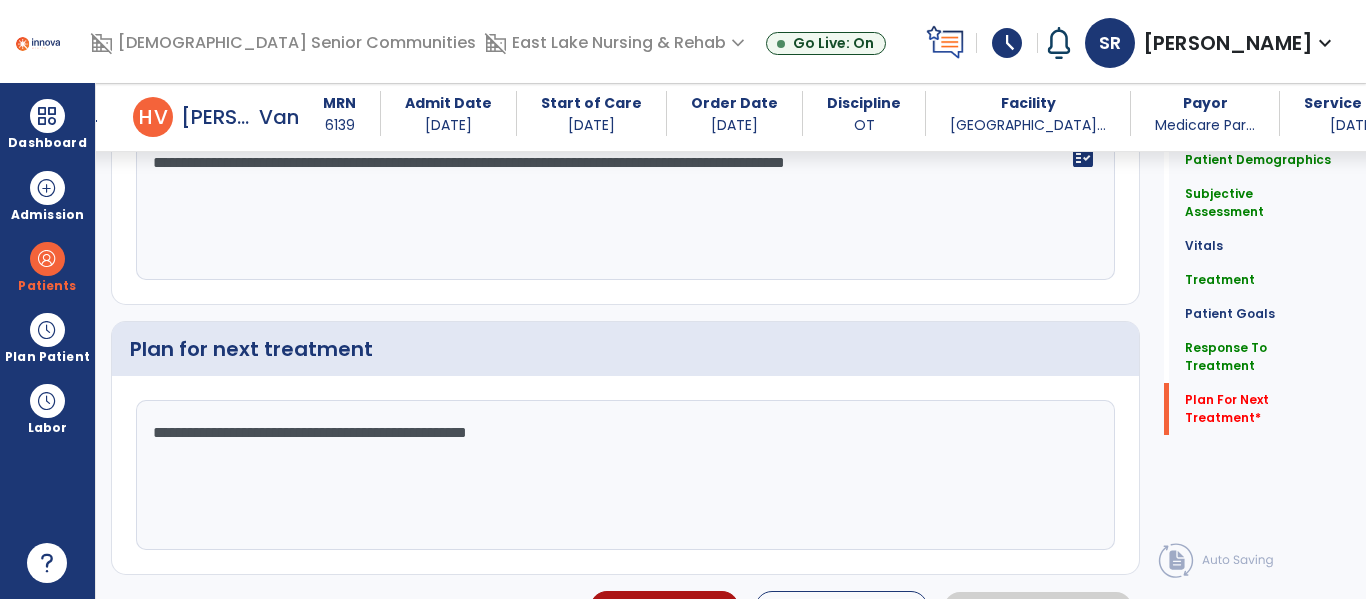 type on "**********" 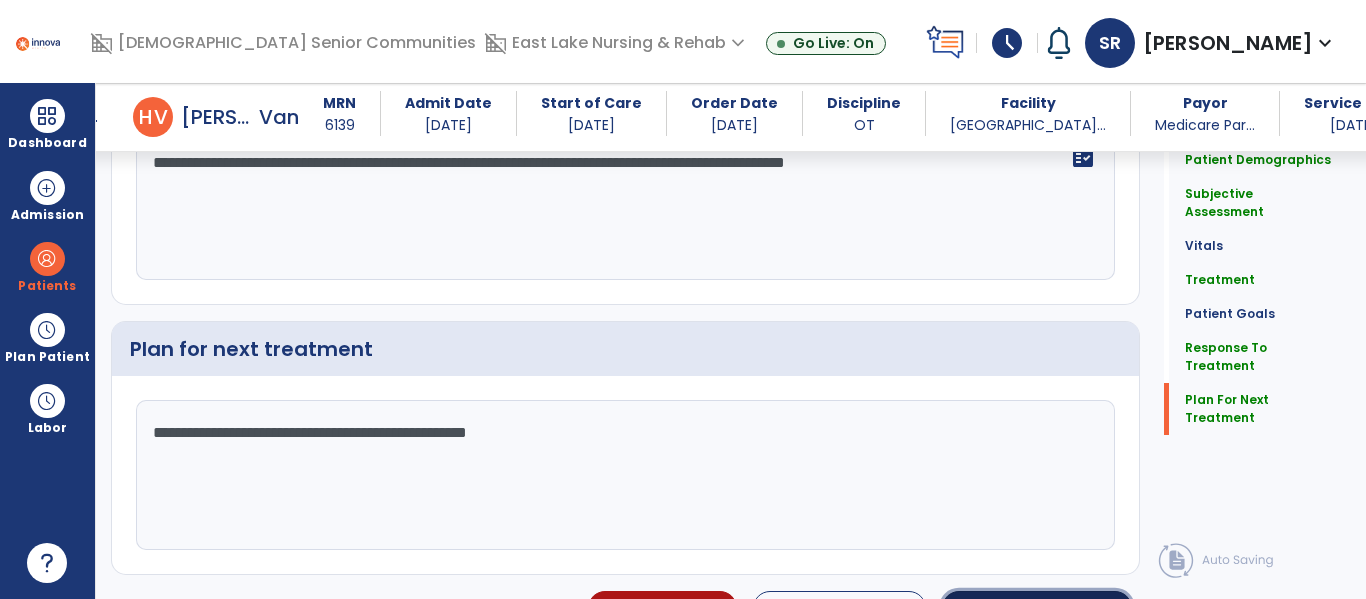 click on "Sign Doc" 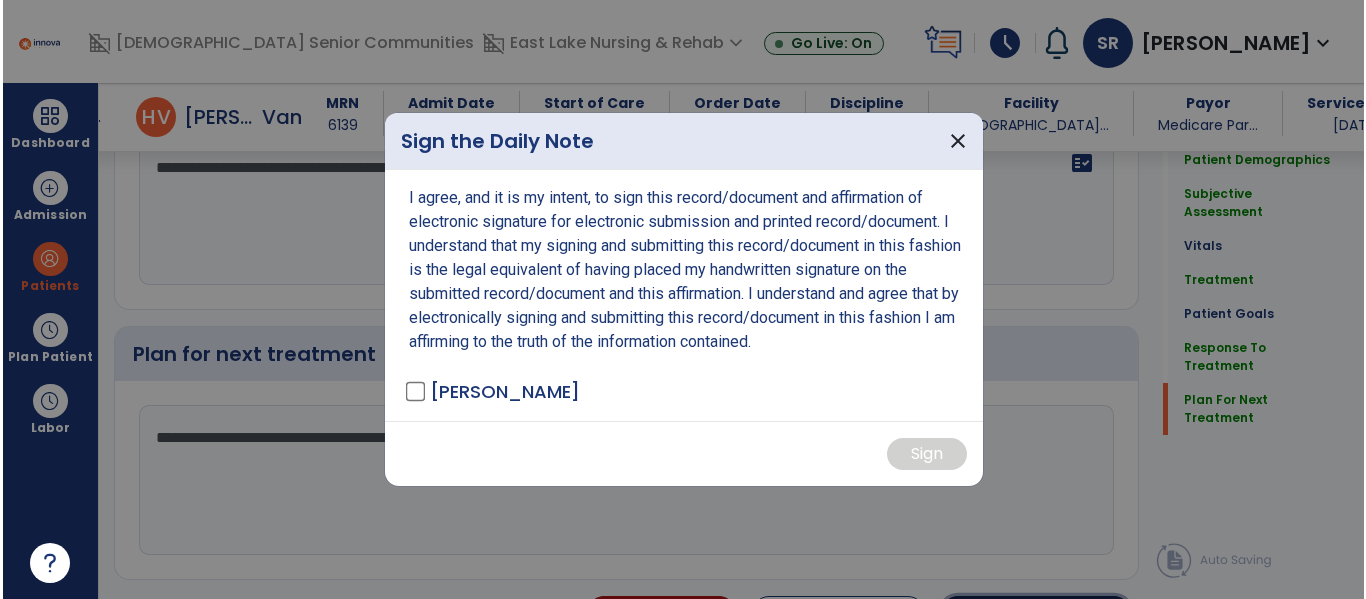 scroll, scrollTop: 3055, scrollLeft: 0, axis: vertical 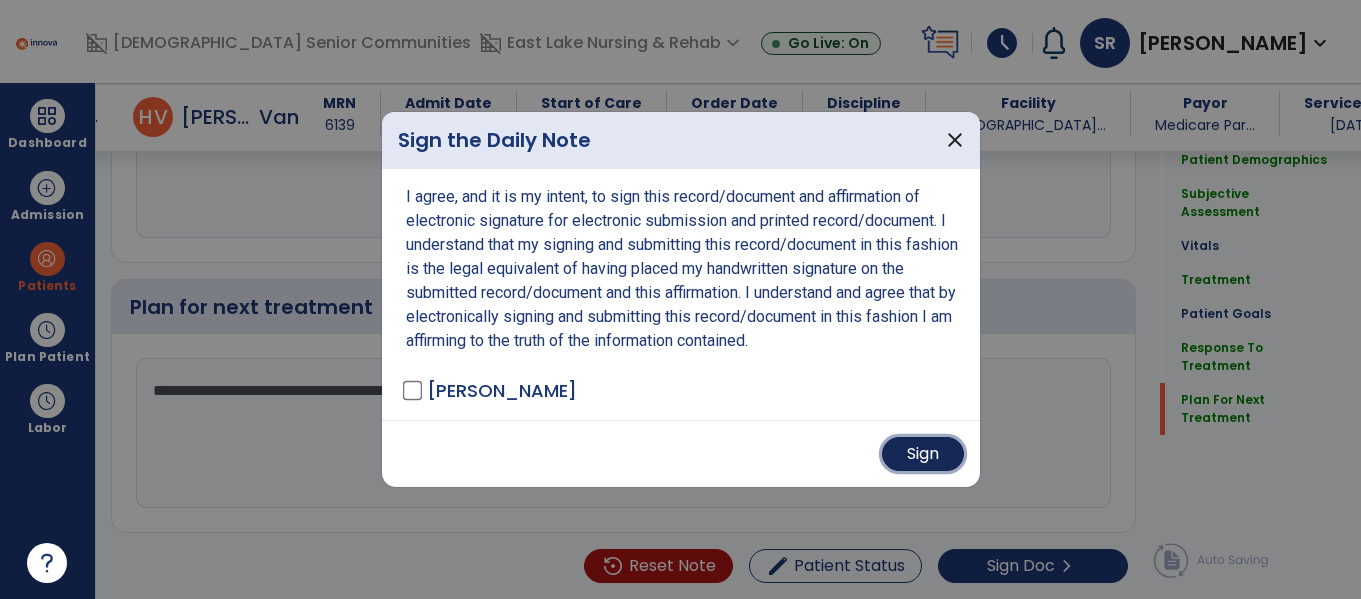click on "Sign" at bounding box center [923, 454] 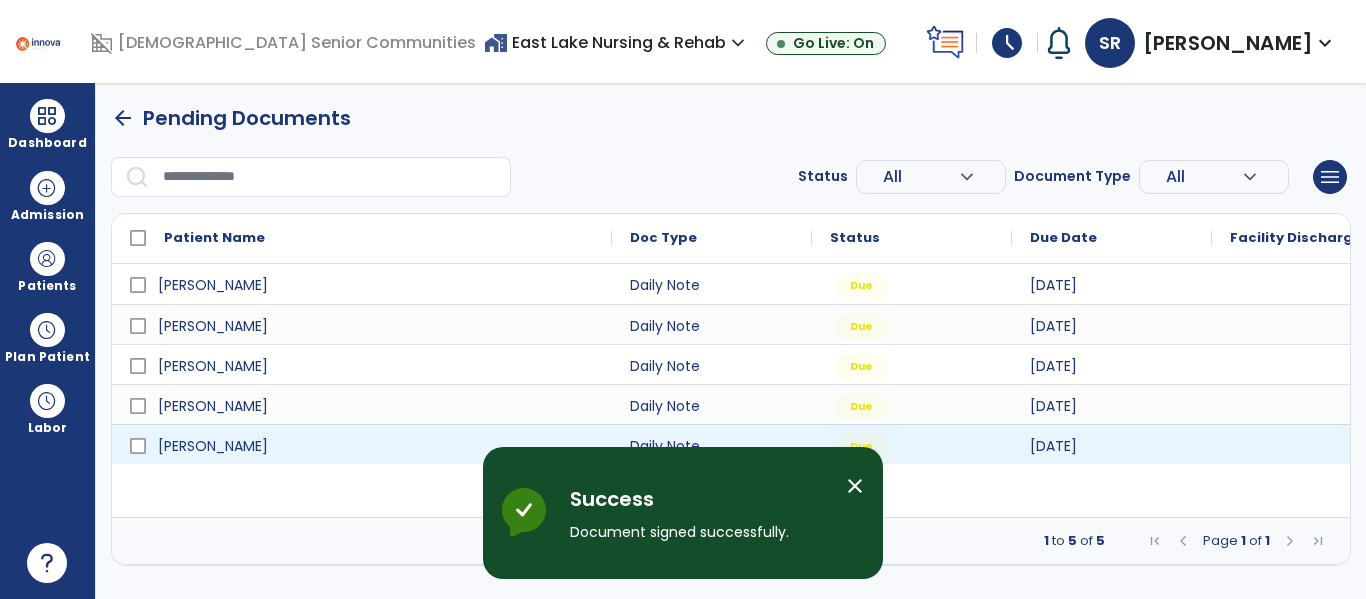 scroll, scrollTop: 0, scrollLeft: 0, axis: both 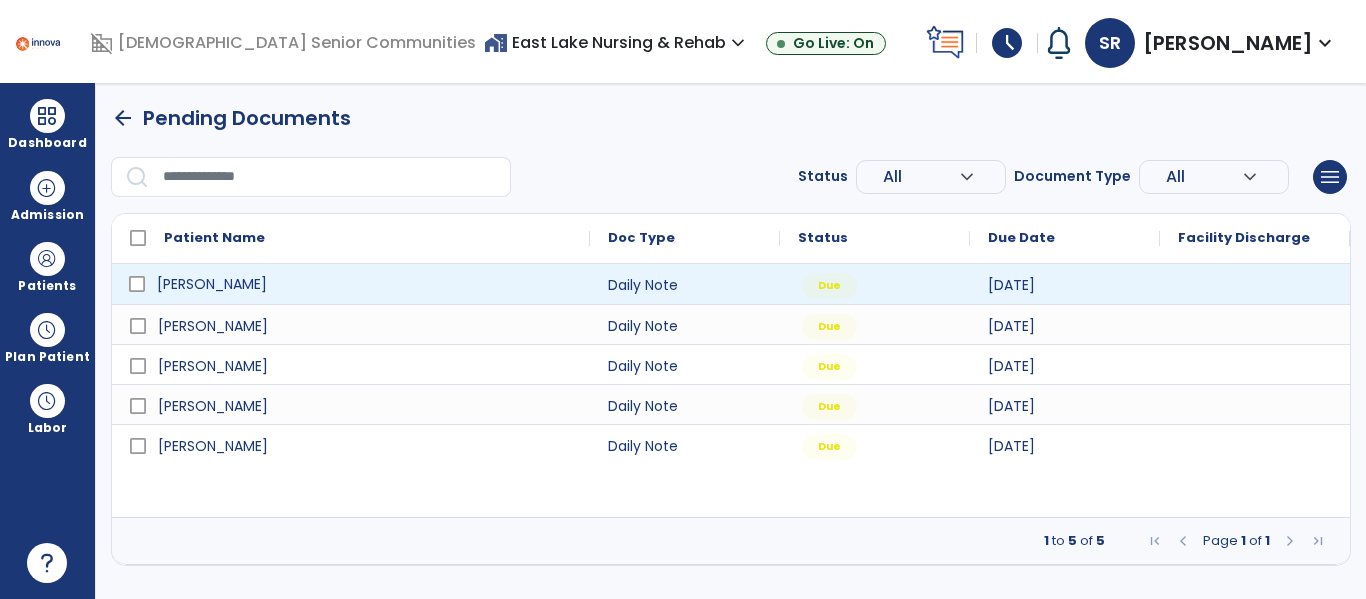 click on "[PERSON_NAME]" at bounding box center (212, 284) 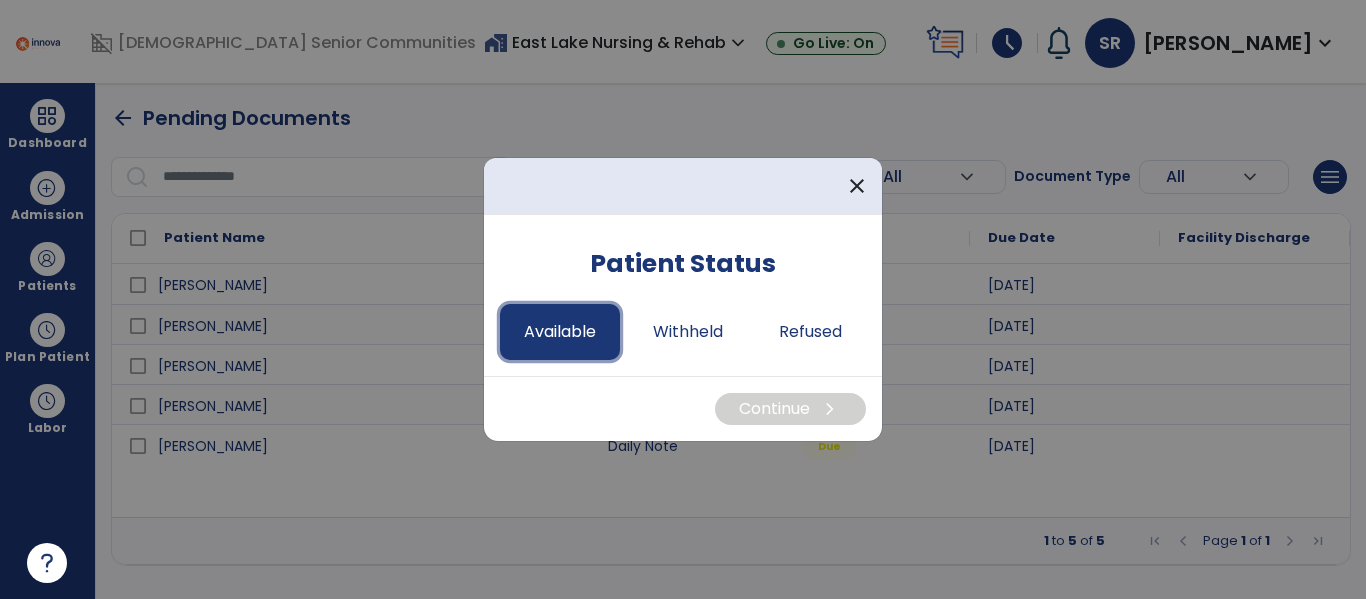click on "Available" at bounding box center (560, 332) 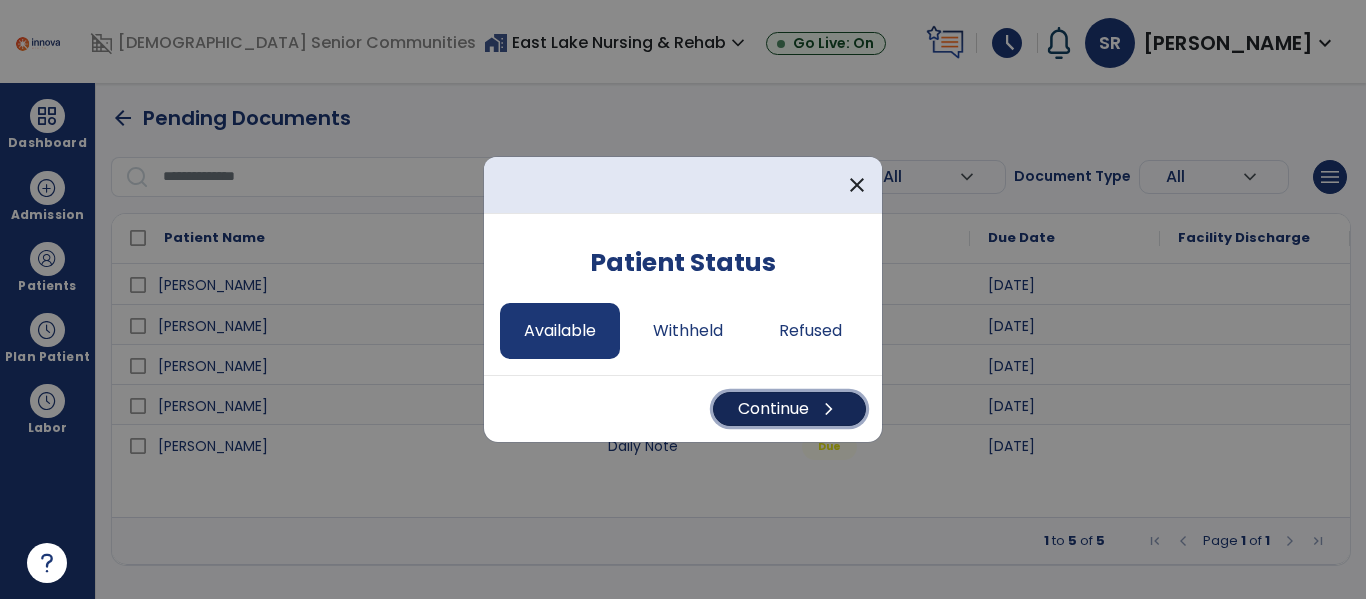 click on "Continue   chevron_right" at bounding box center [789, 409] 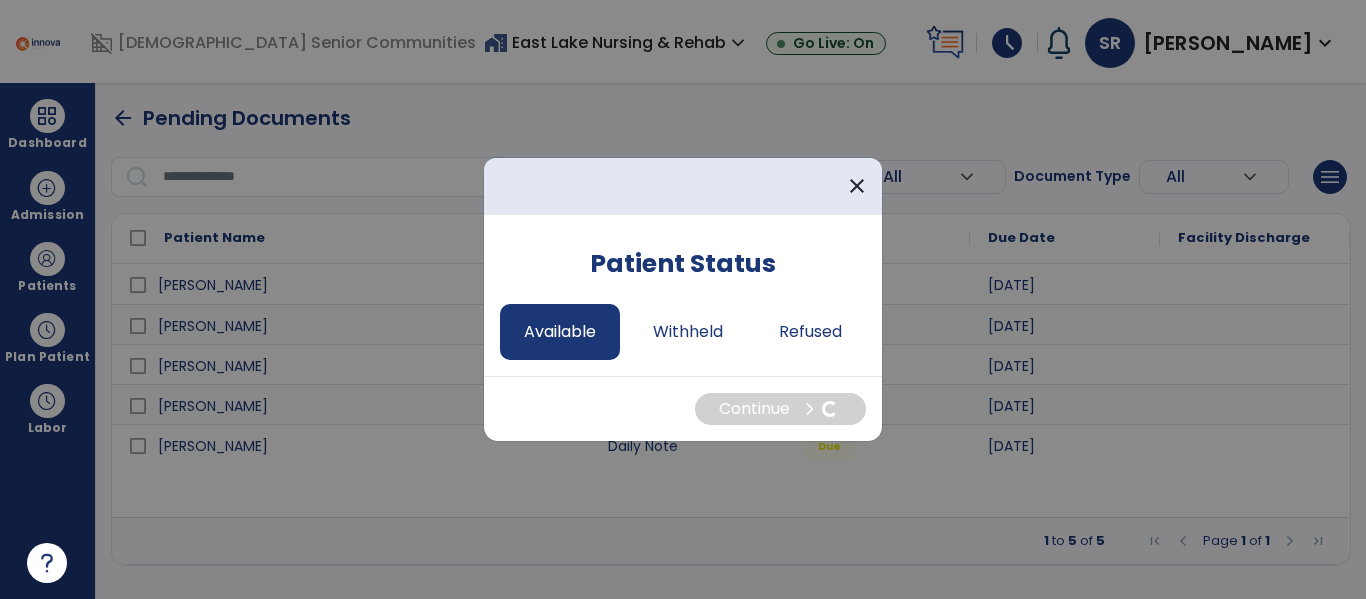select on "*" 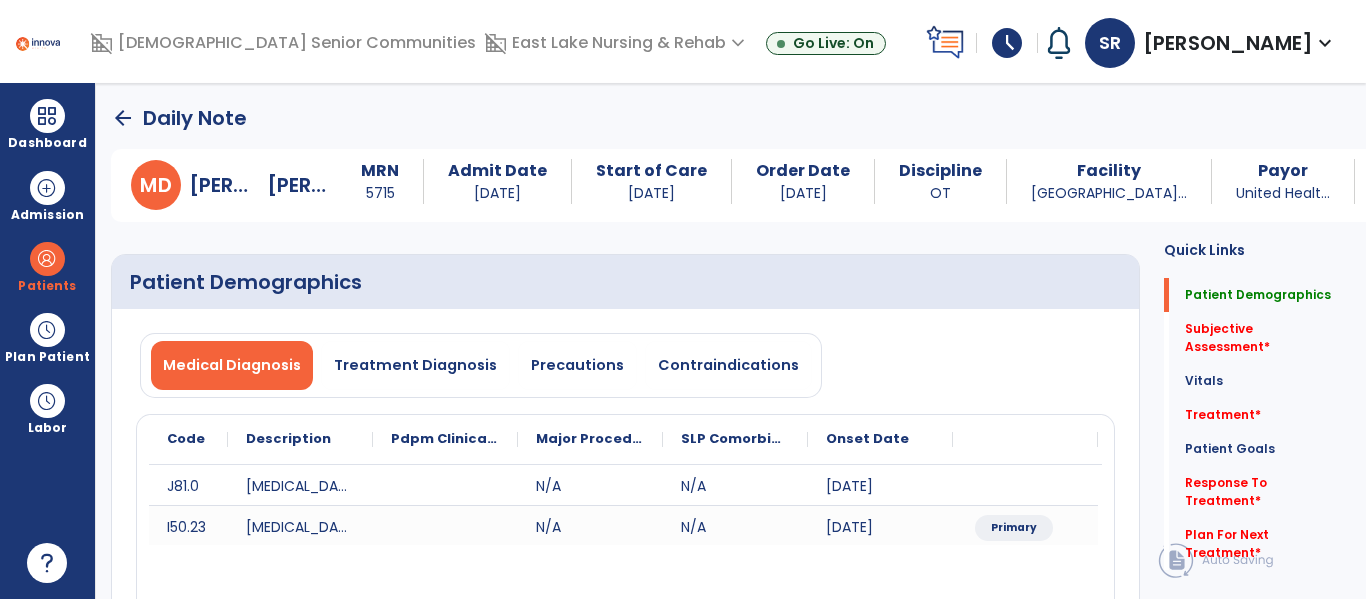 click on "Patient Demographics  Medical Diagnosis   Treatment Diagnosis   Precautions   Contraindications
Code
Description
Pdpm Clinical Category
J81.0 to" 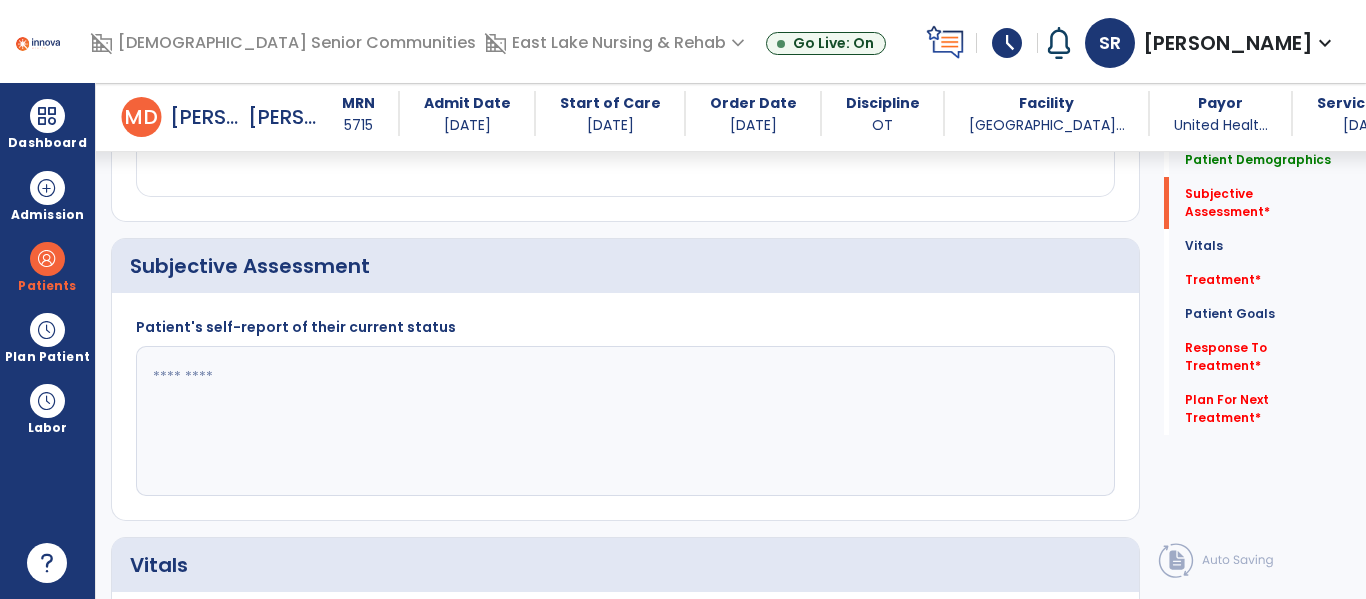 scroll, scrollTop: 440, scrollLeft: 0, axis: vertical 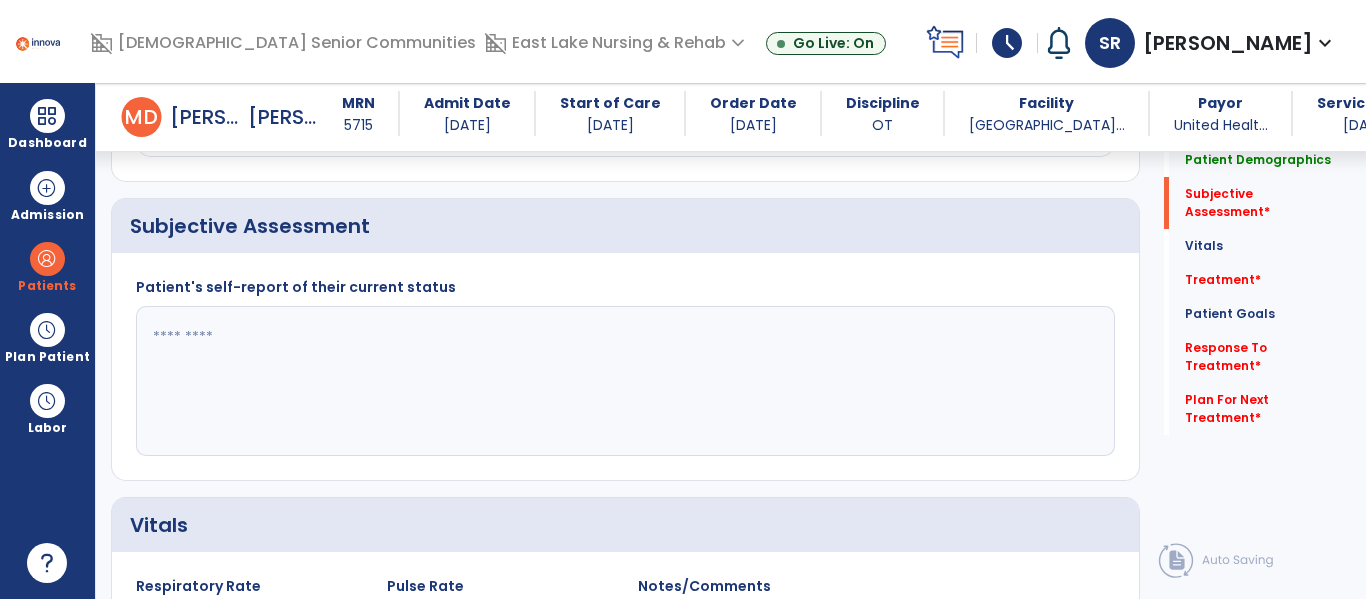 click 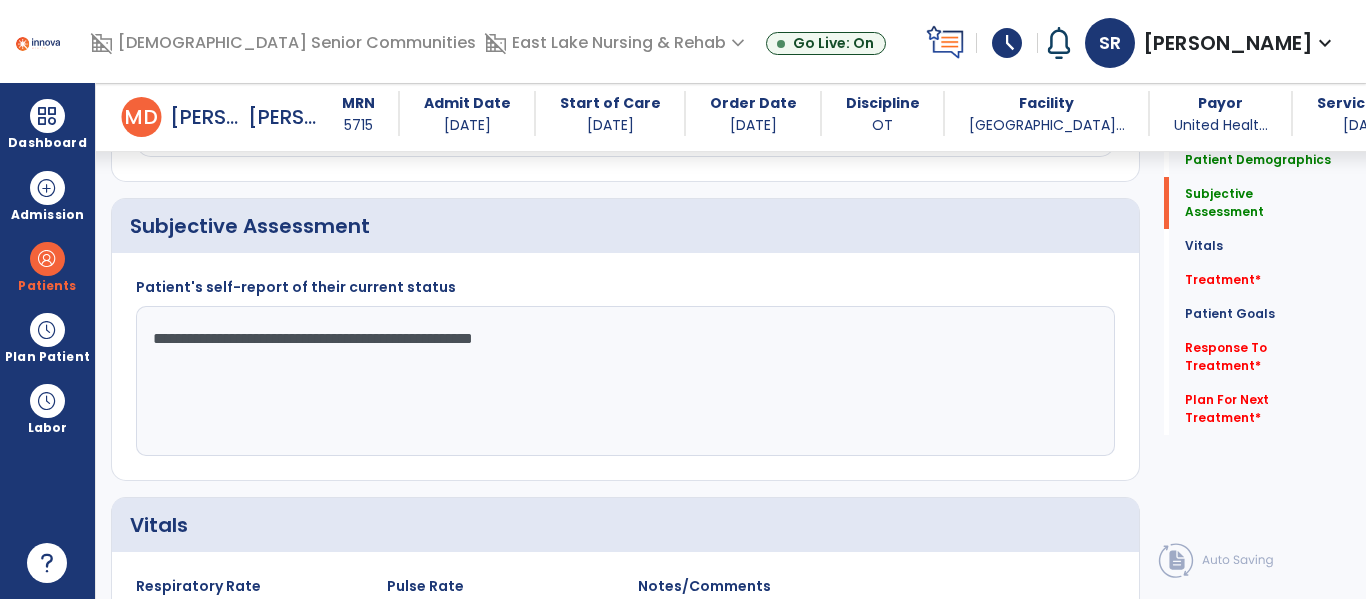 type on "**********" 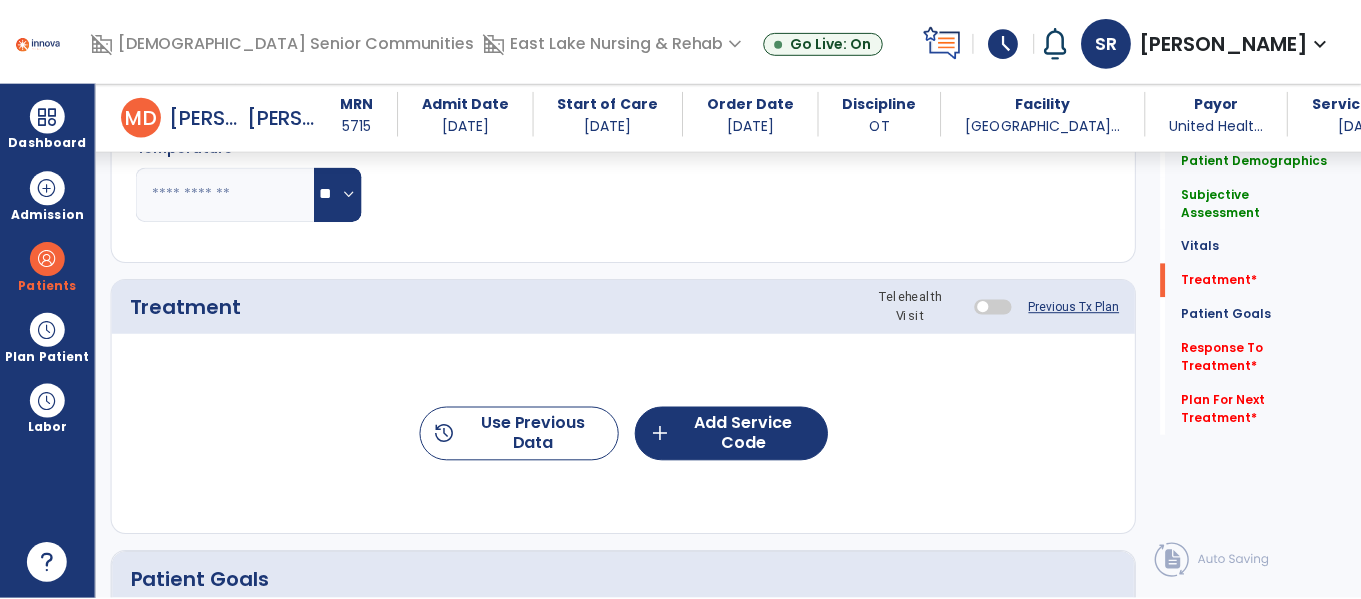 scroll, scrollTop: 1120, scrollLeft: 0, axis: vertical 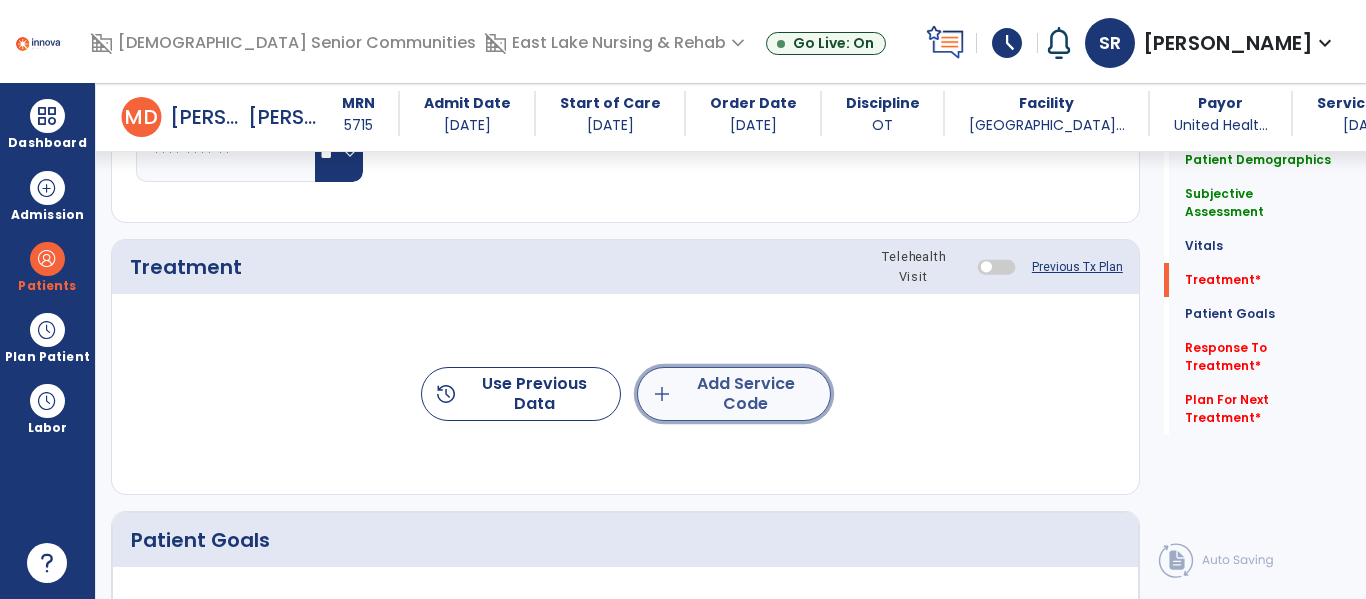 click on "add  Add Service Code" 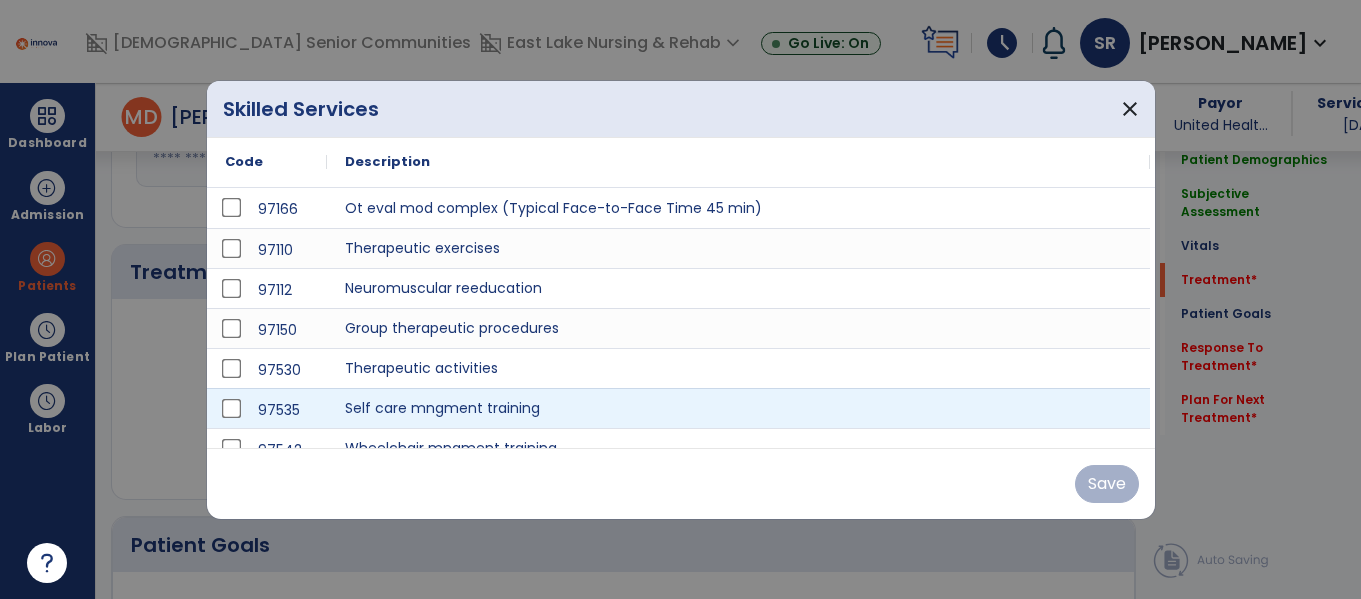 scroll, scrollTop: 1120, scrollLeft: 0, axis: vertical 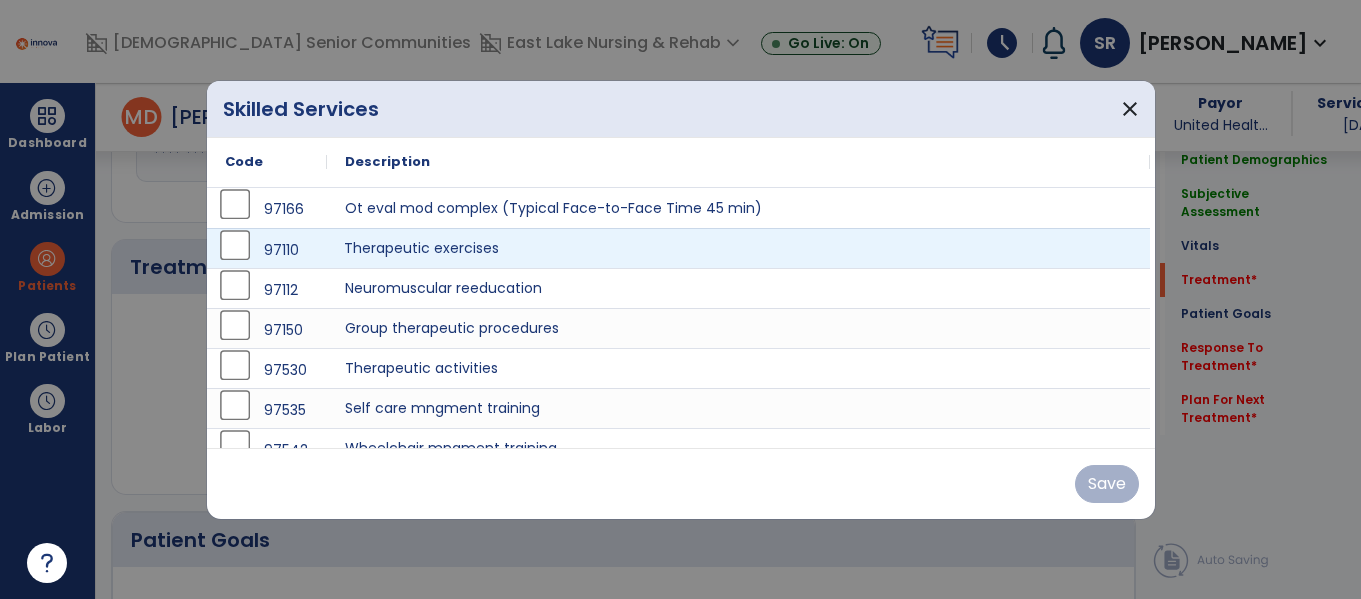 click on "Therapeutic exercises" at bounding box center (738, 248) 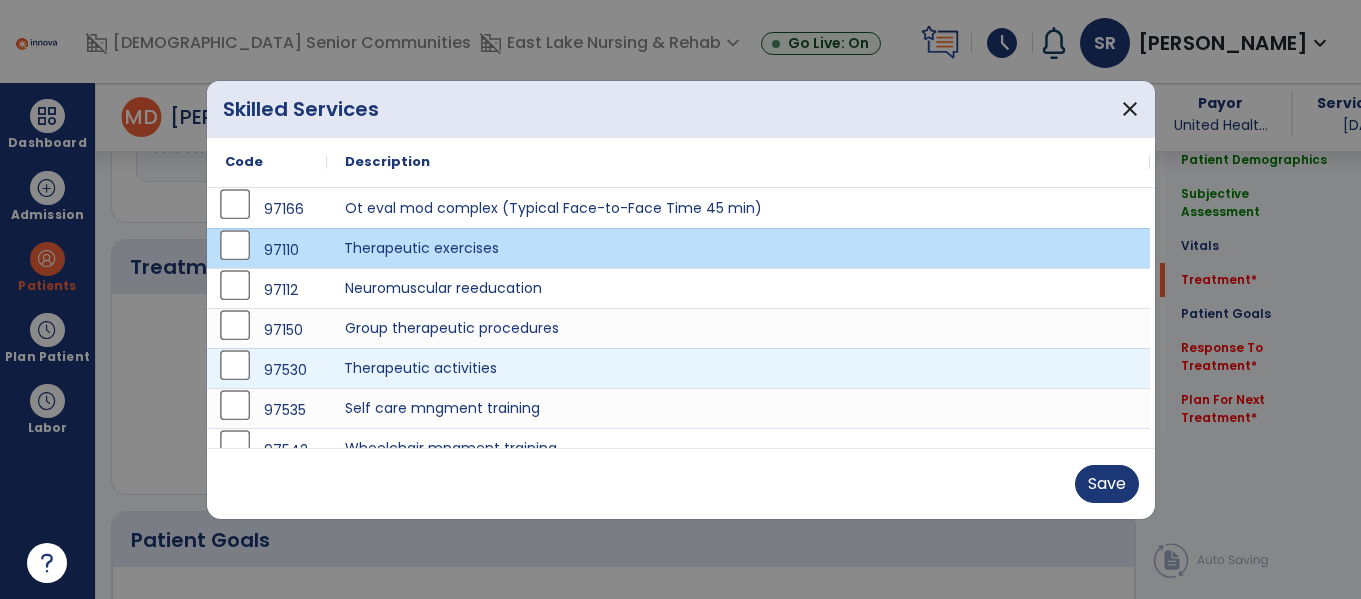 click on "Therapeutic activities" at bounding box center [738, 368] 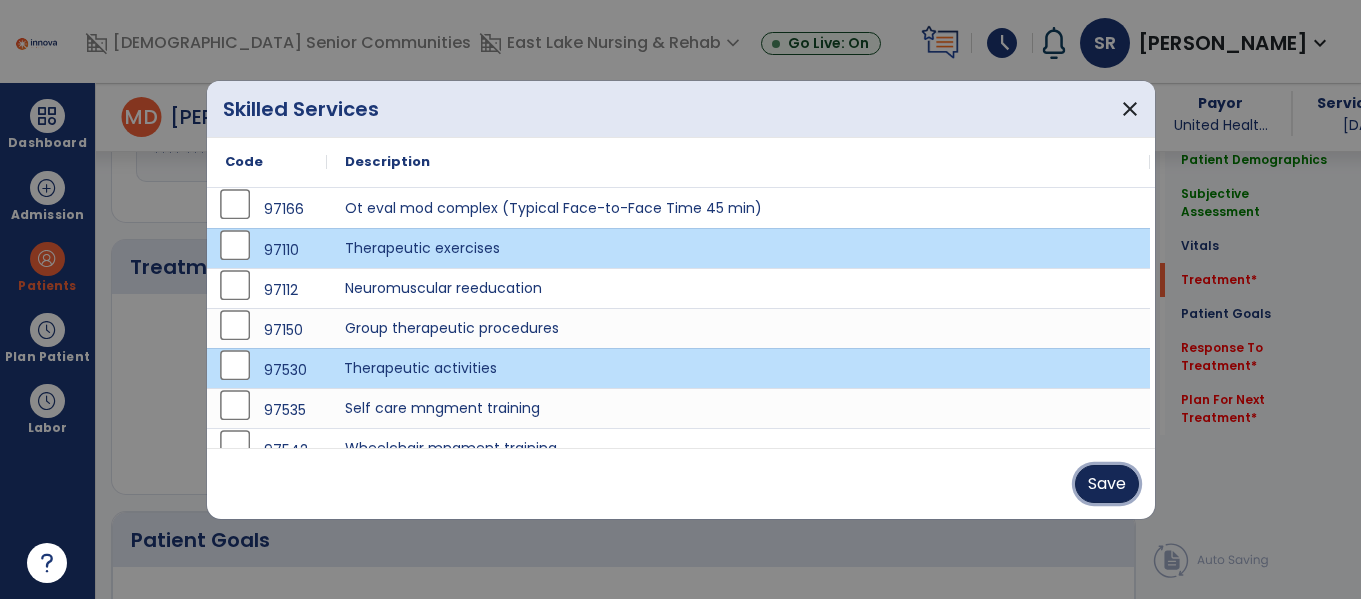 click on "Save" at bounding box center (1107, 484) 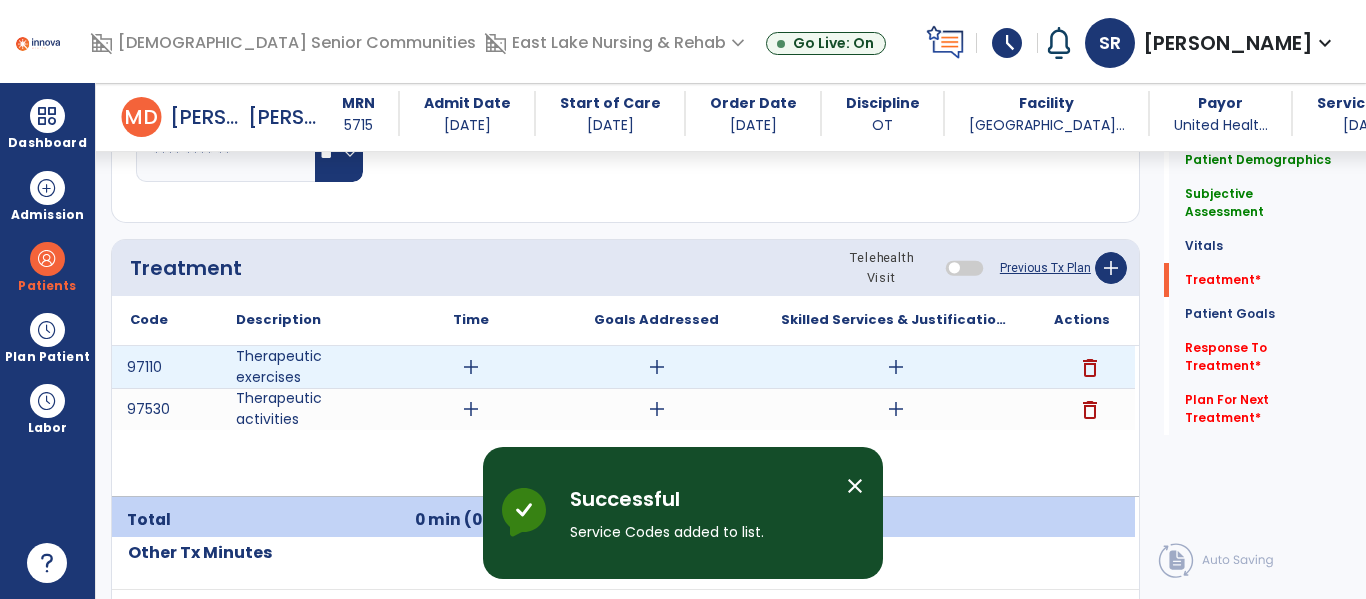 click on "add" at bounding box center (471, 367) 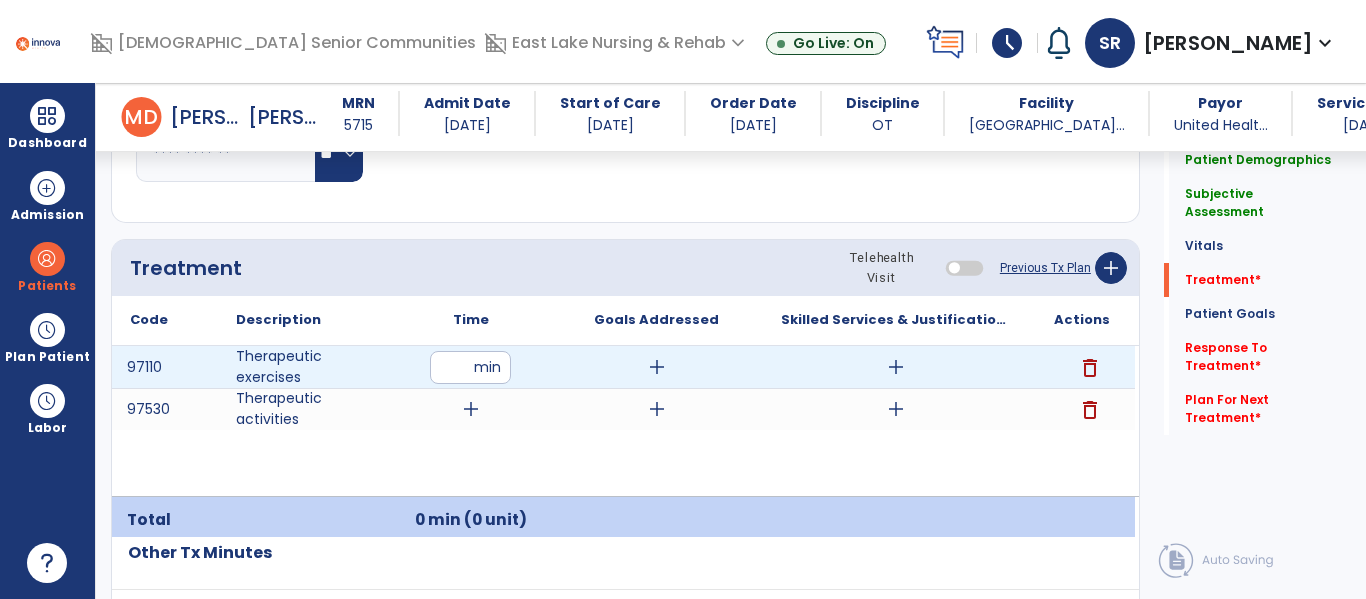 type on "**" 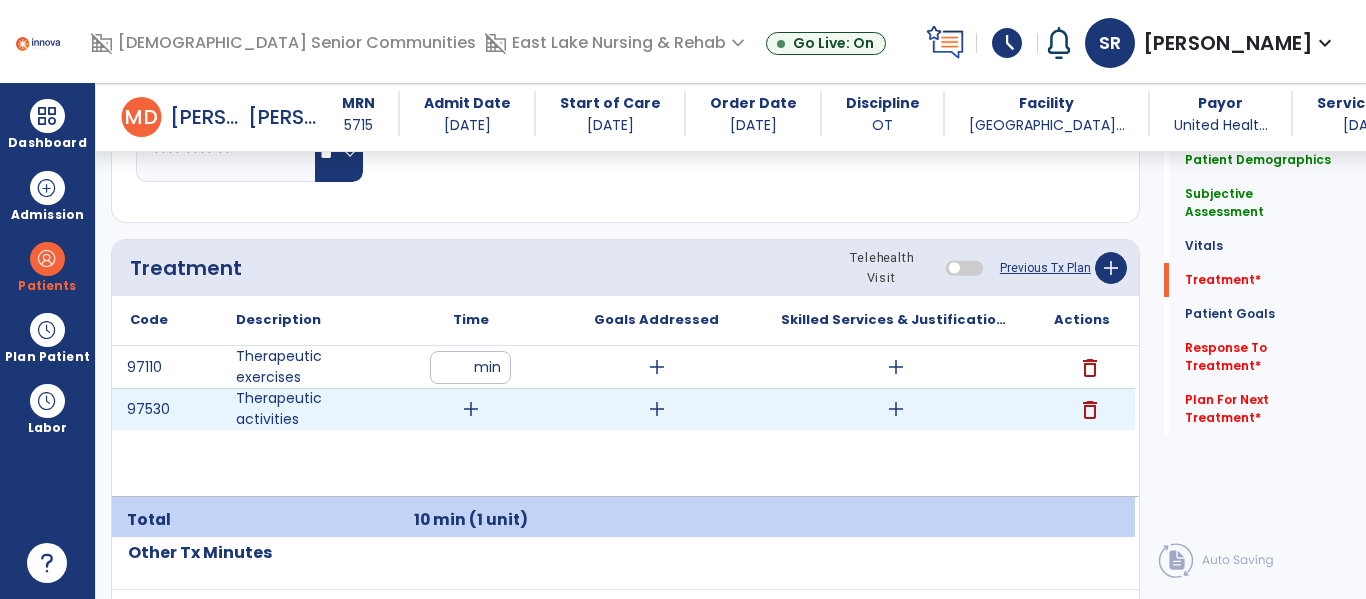 click on "add" at bounding box center [471, 409] 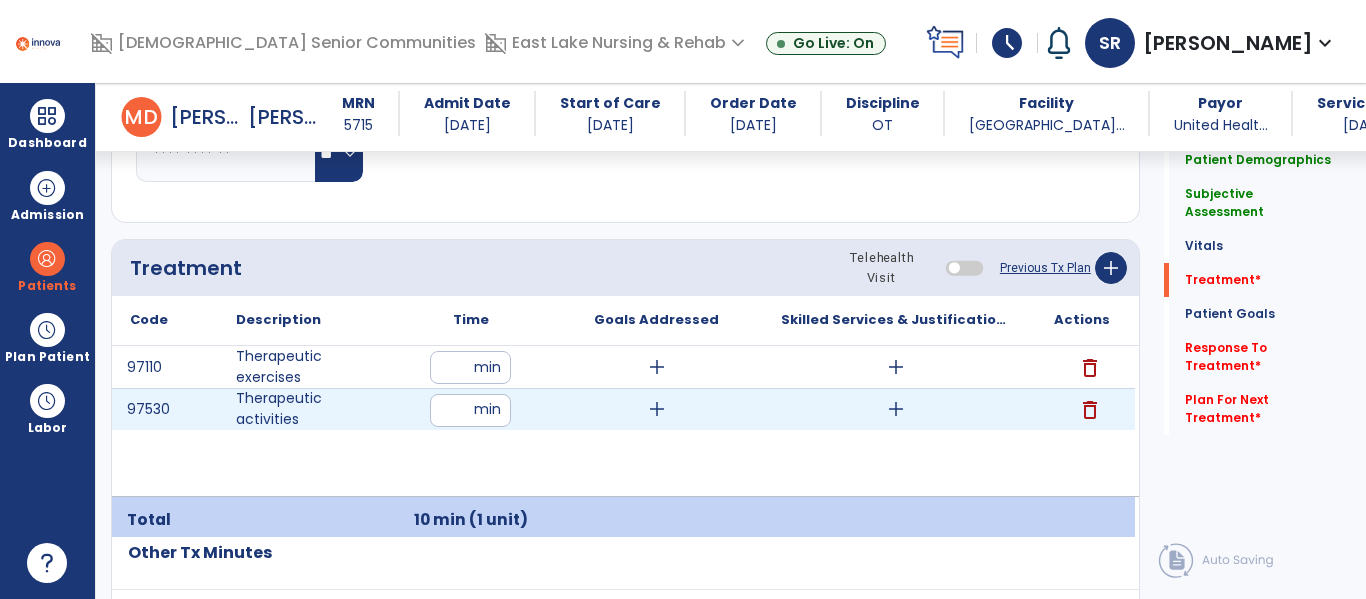 type on "**" 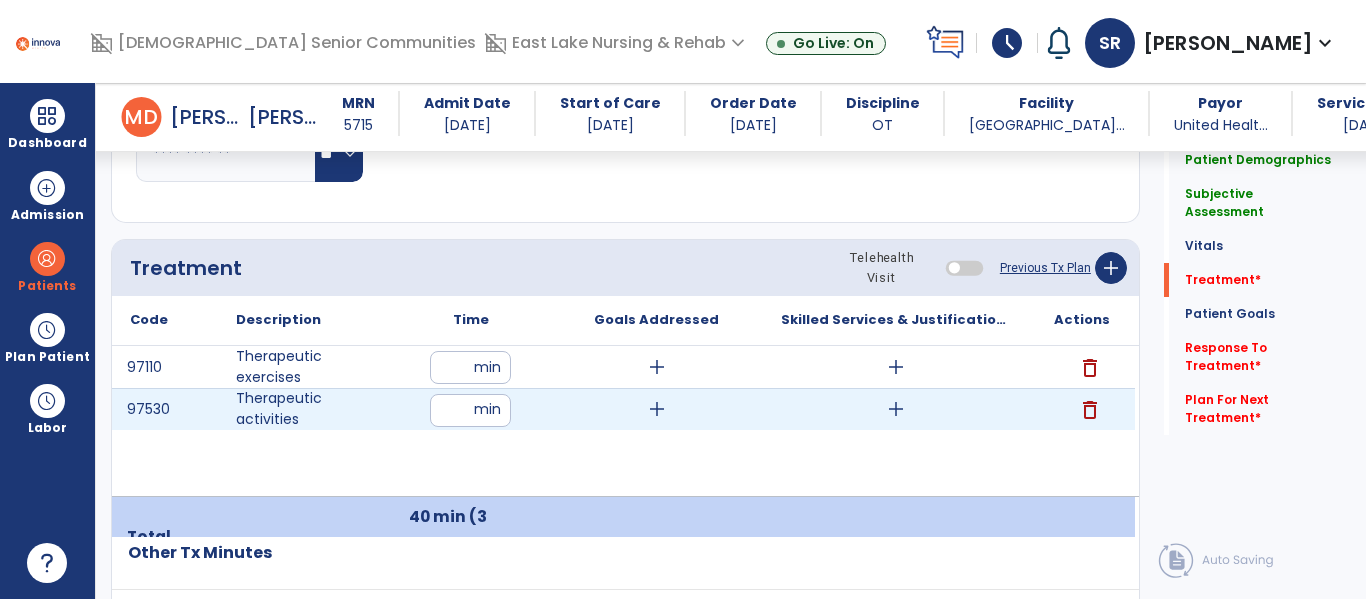 click on "**" at bounding box center (470, 410) 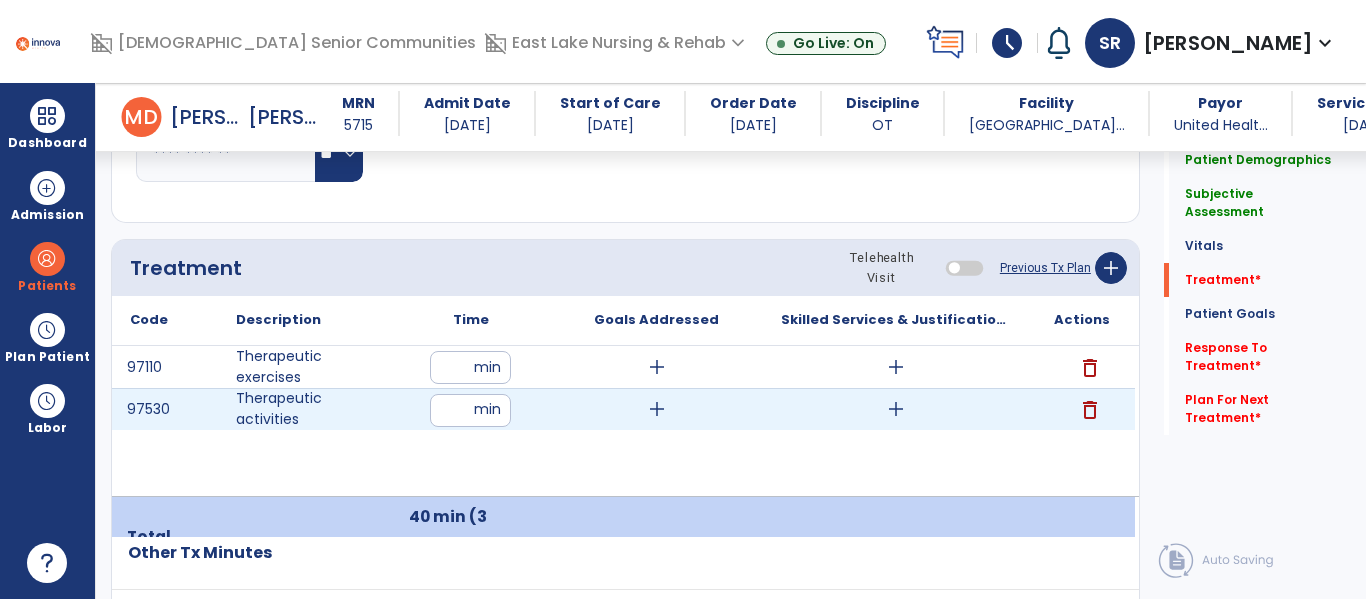type on "**" 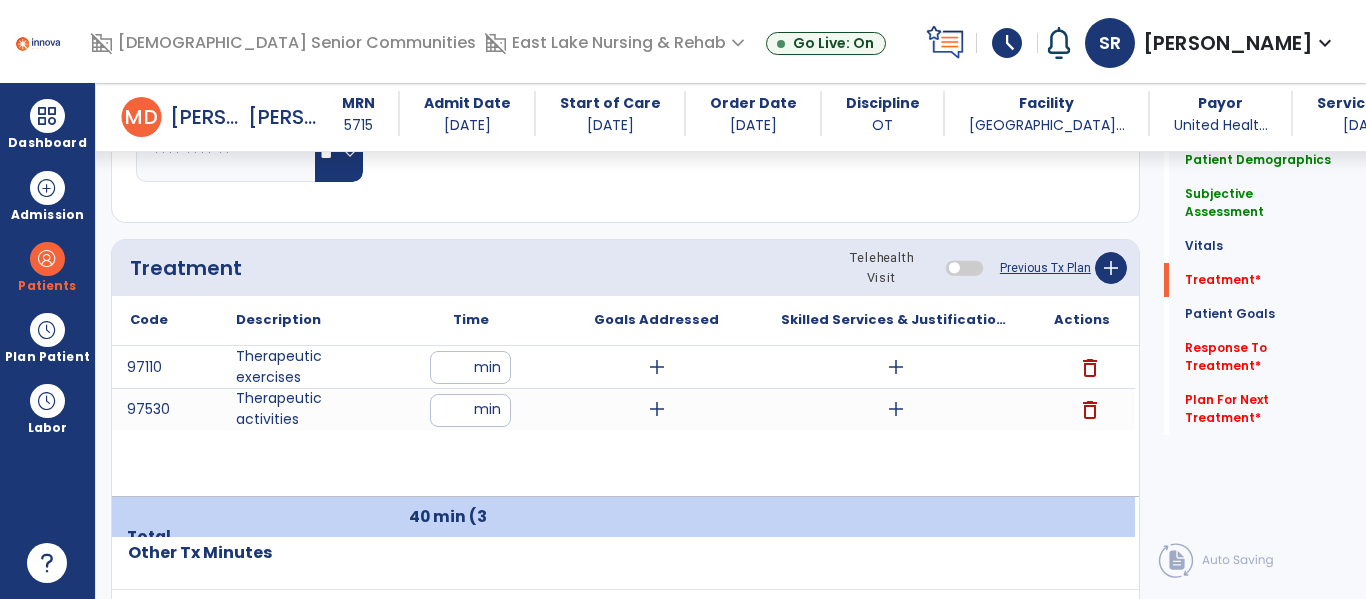 click on "97110  Therapeutic exercises  ** min add add delete 97530  Therapeutic activities  ** min add add delete" at bounding box center (623, 421) 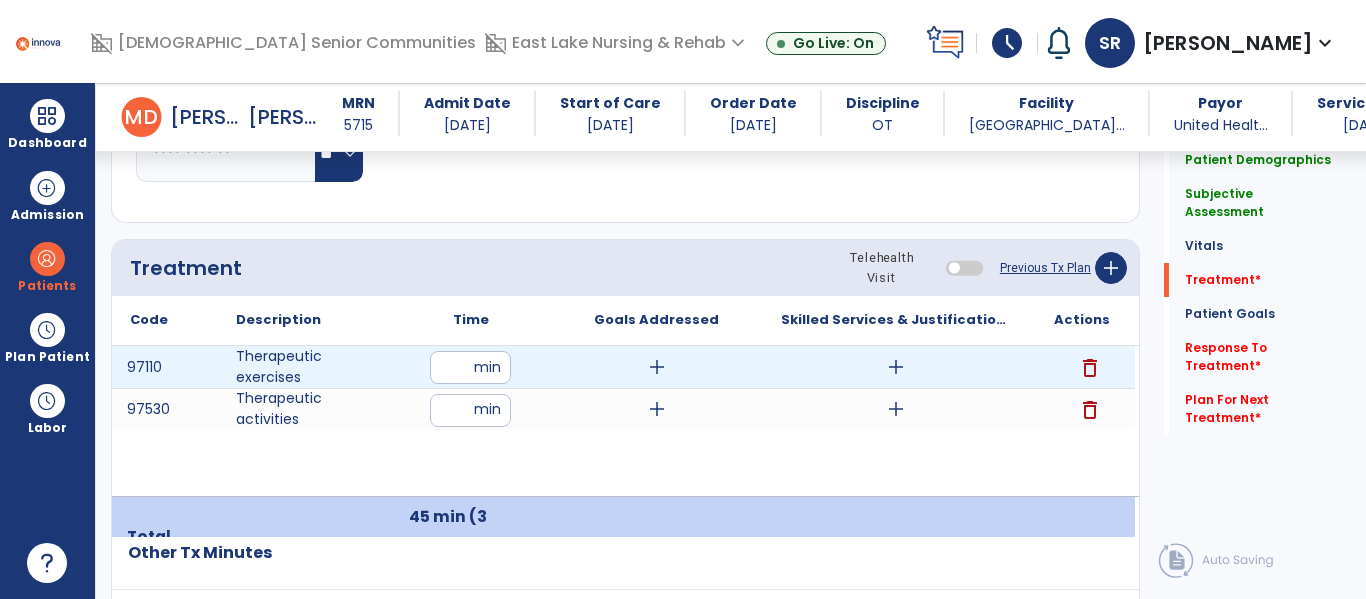 click on "add" at bounding box center [657, 367] 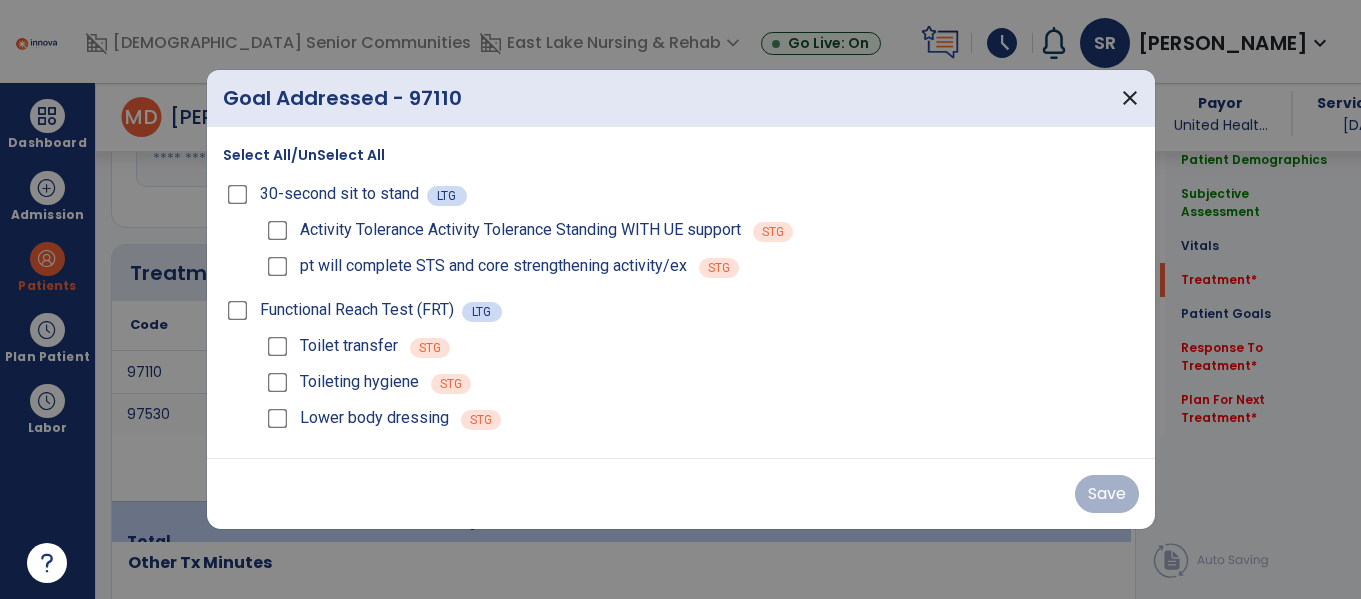 scroll, scrollTop: 1120, scrollLeft: 0, axis: vertical 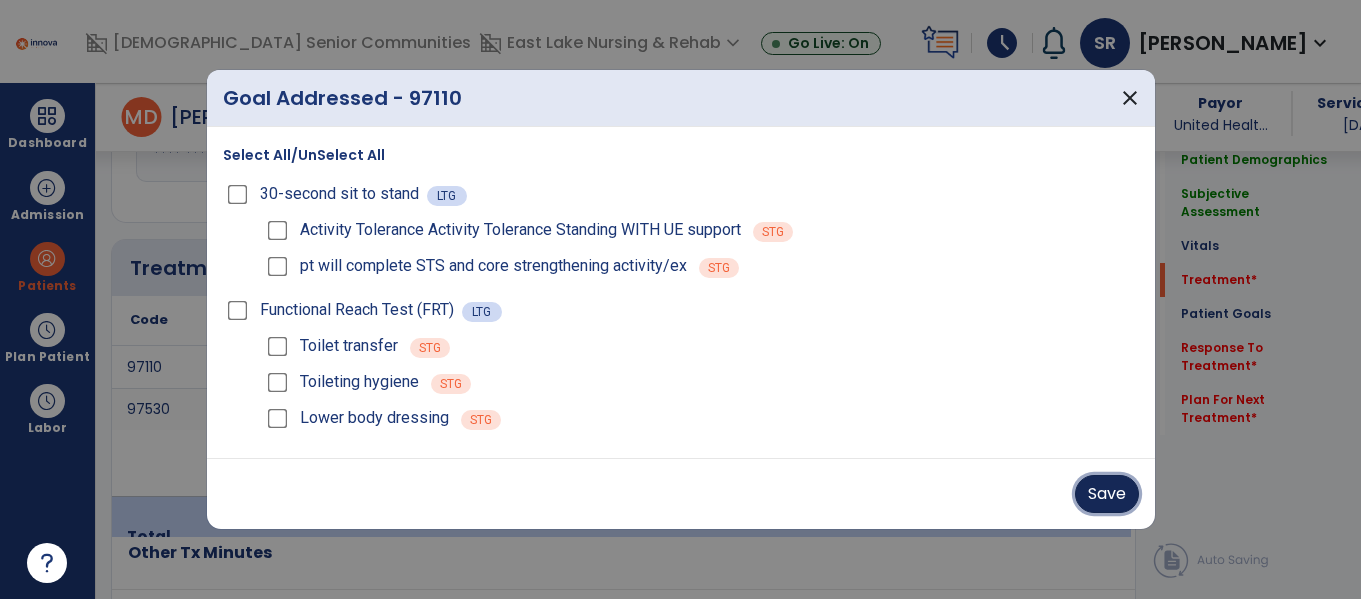 click on "Save" at bounding box center [1107, 494] 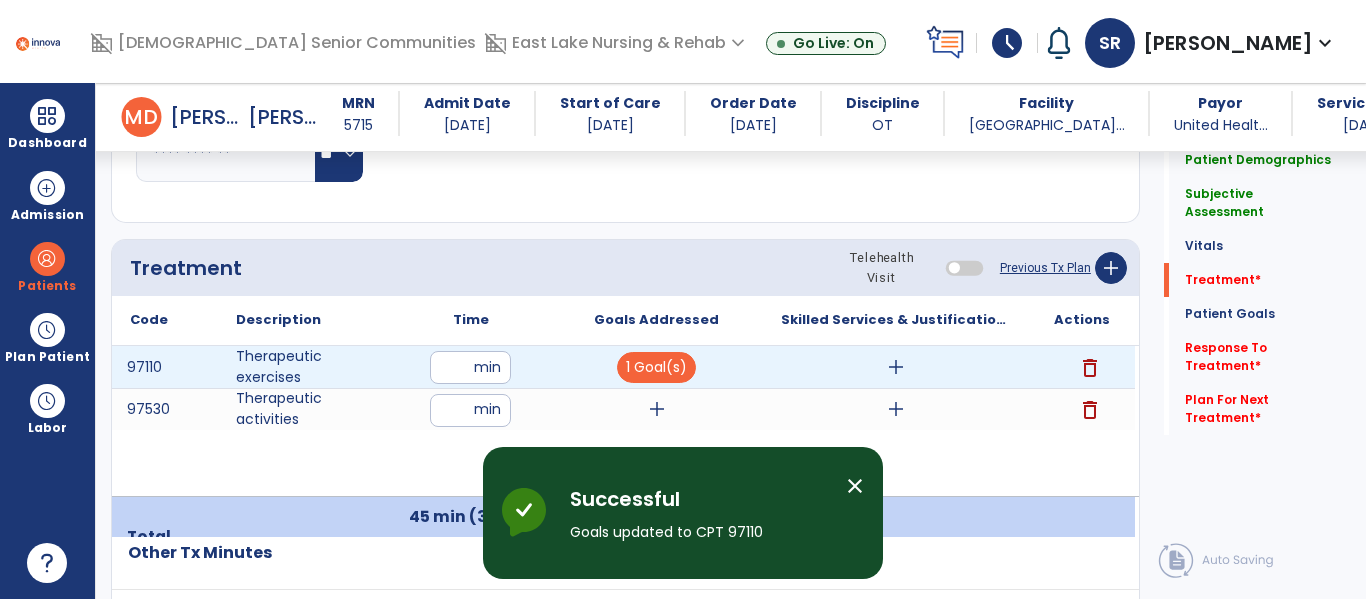 click on "add" at bounding box center [896, 367] 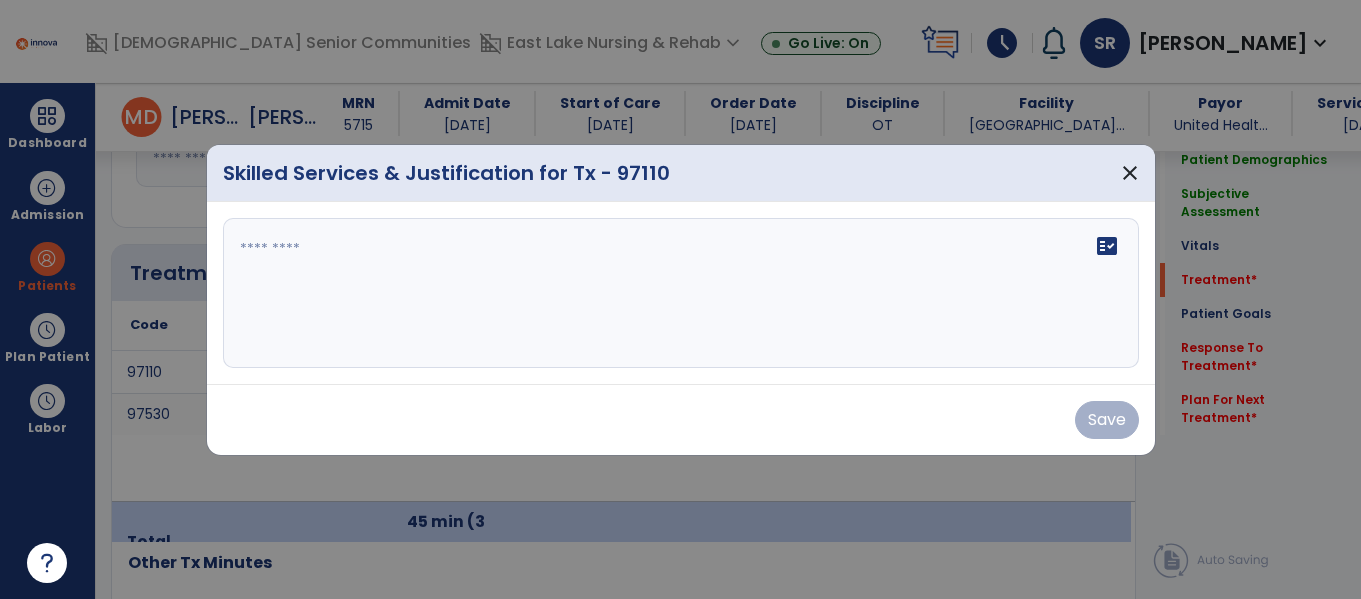 scroll, scrollTop: 1120, scrollLeft: 0, axis: vertical 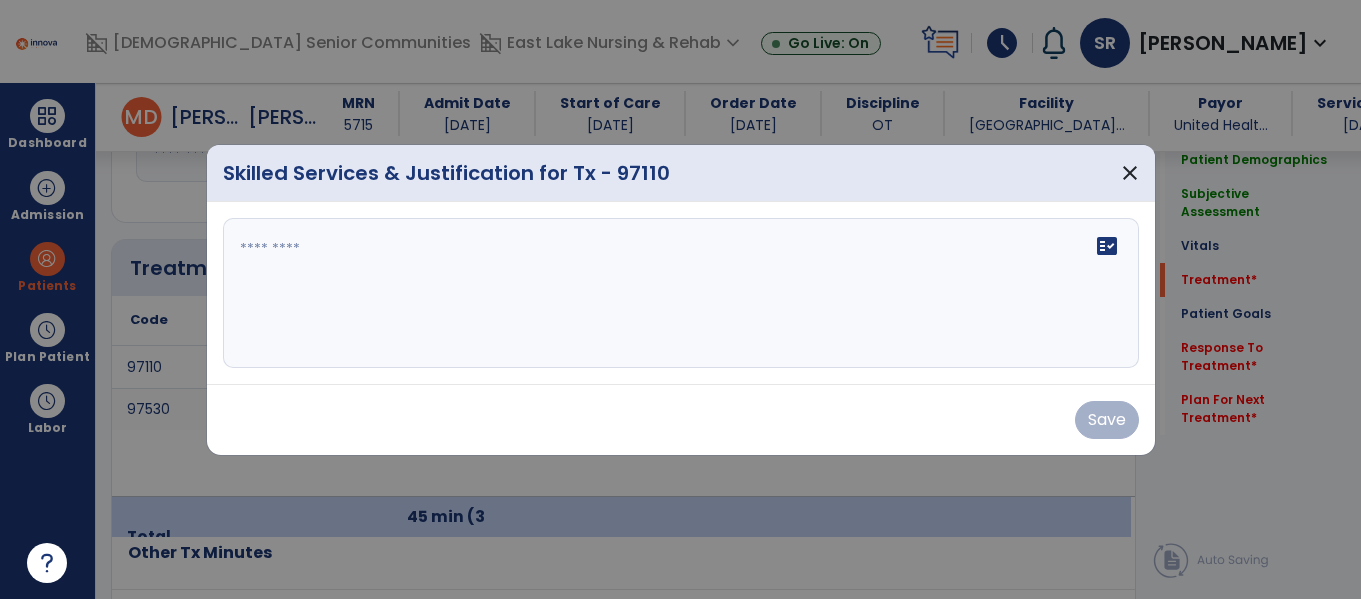 click at bounding box center [681, 293] 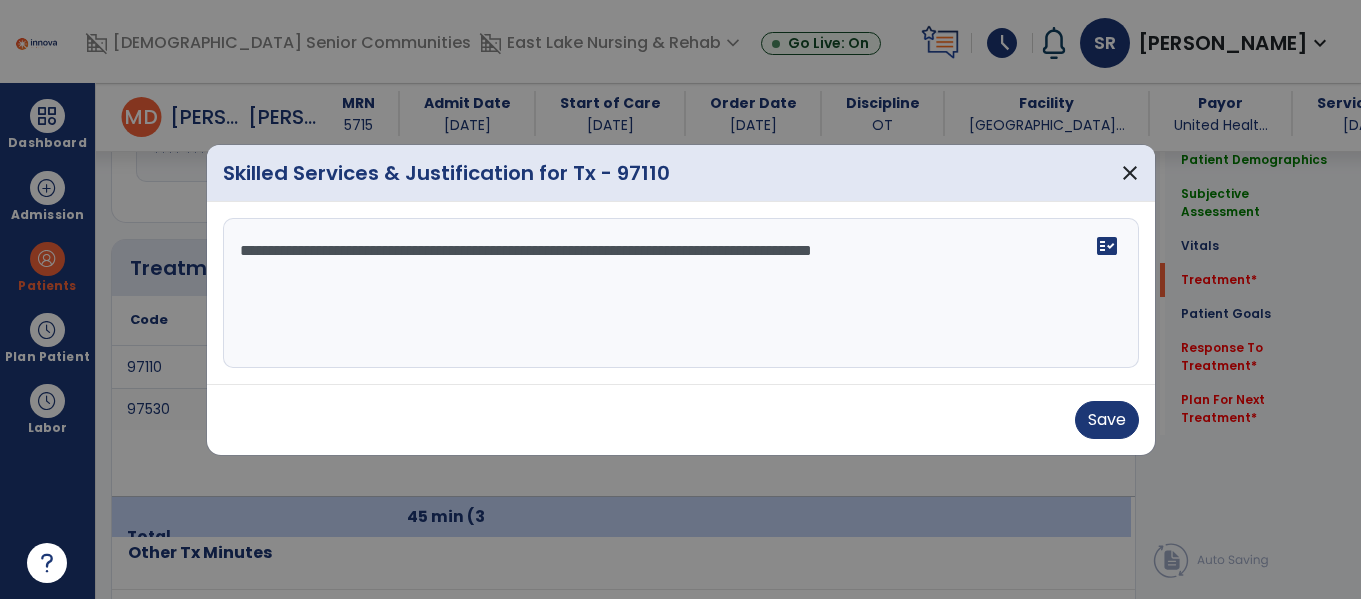 click on "**********" at bounding box center [681, 293] 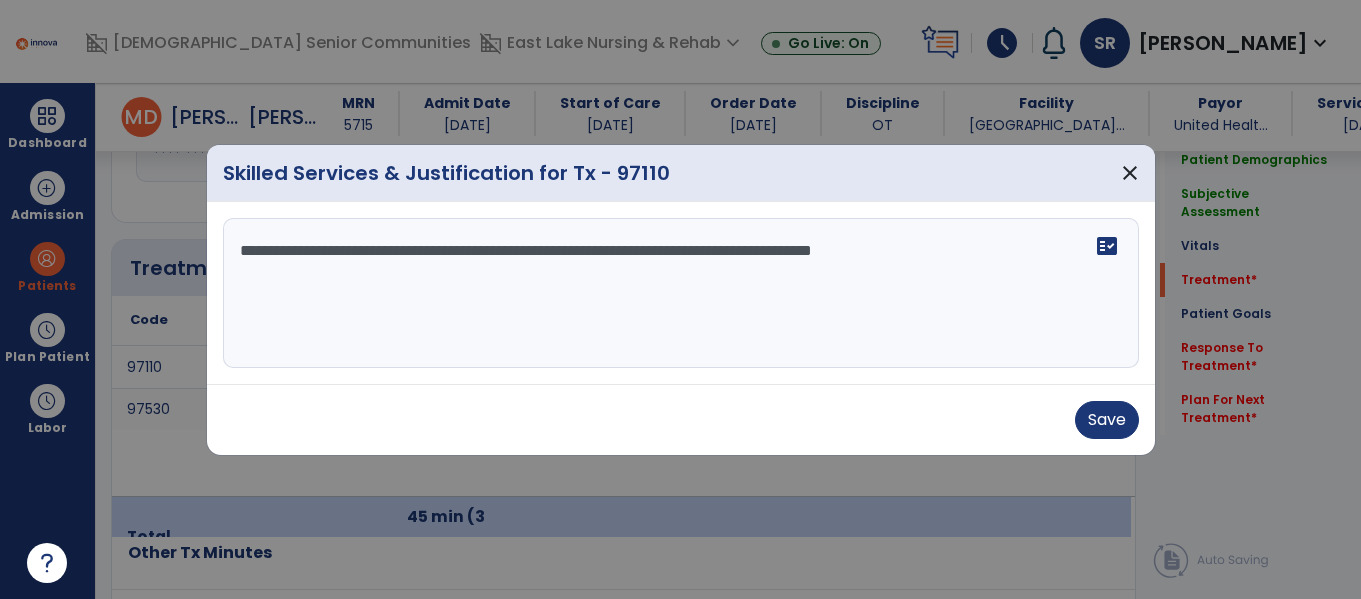 click on "**********" at bounding box center [681, 293] 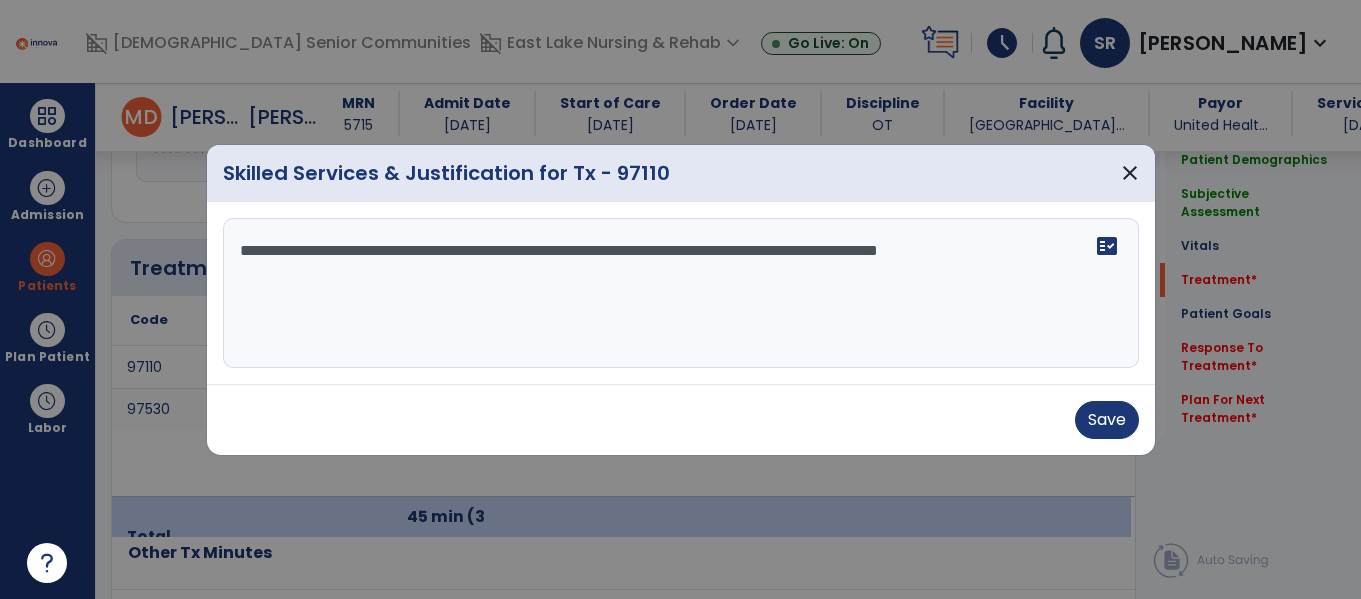 click on "**********" at bounding box center (681, 293) 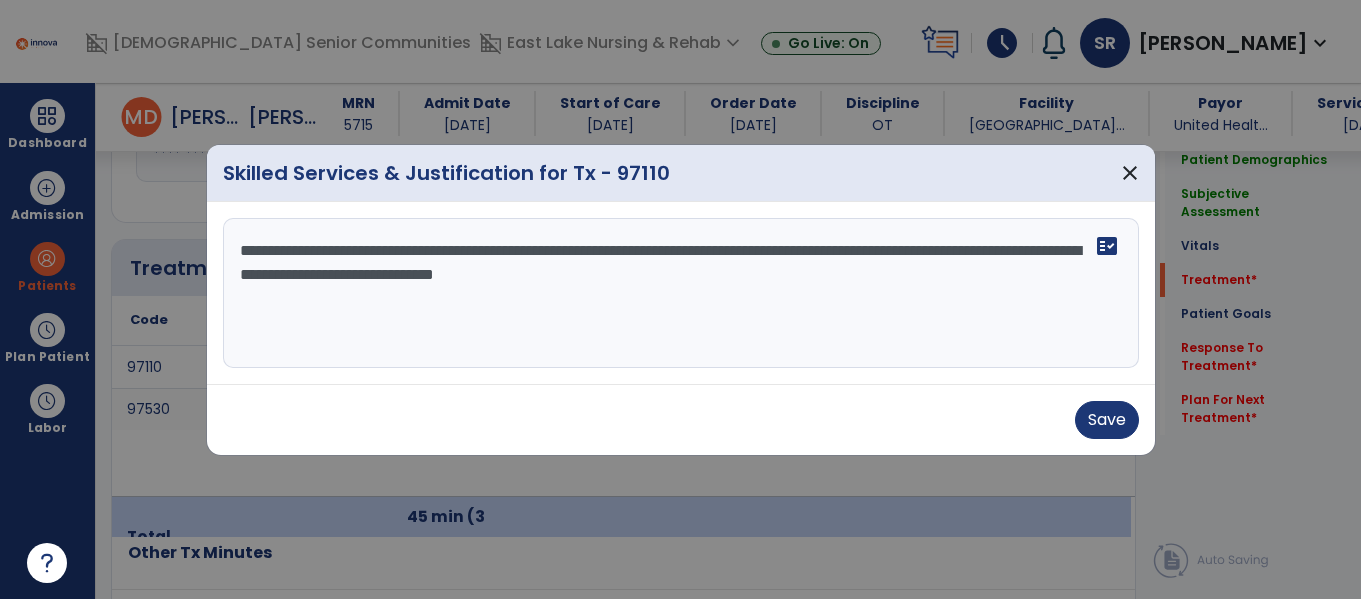 click on "**********" at bounding box center (681, 293) 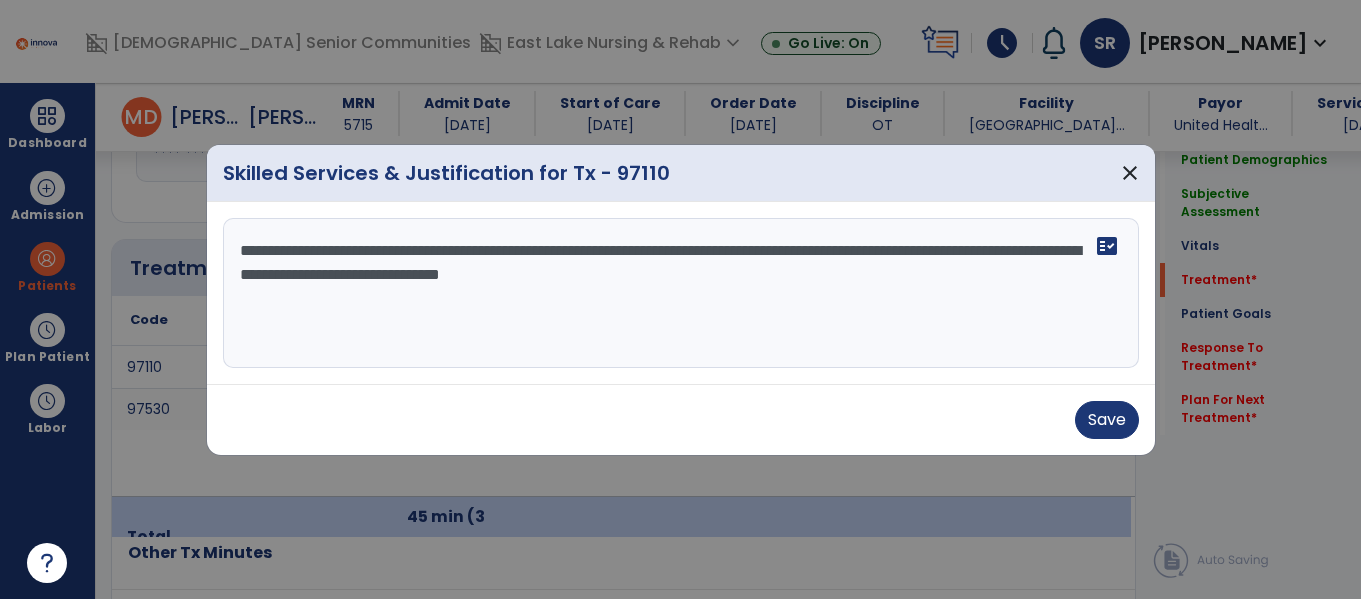 click on "**********" at bounding box center (681, 293) 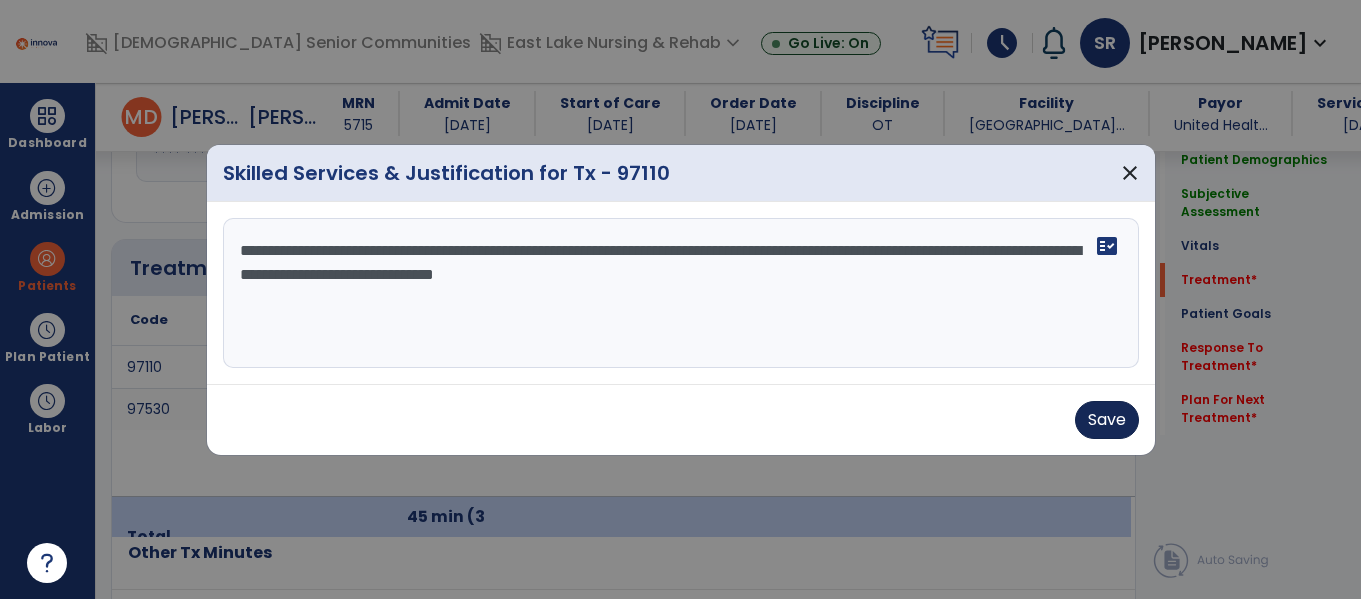 type on "**********" 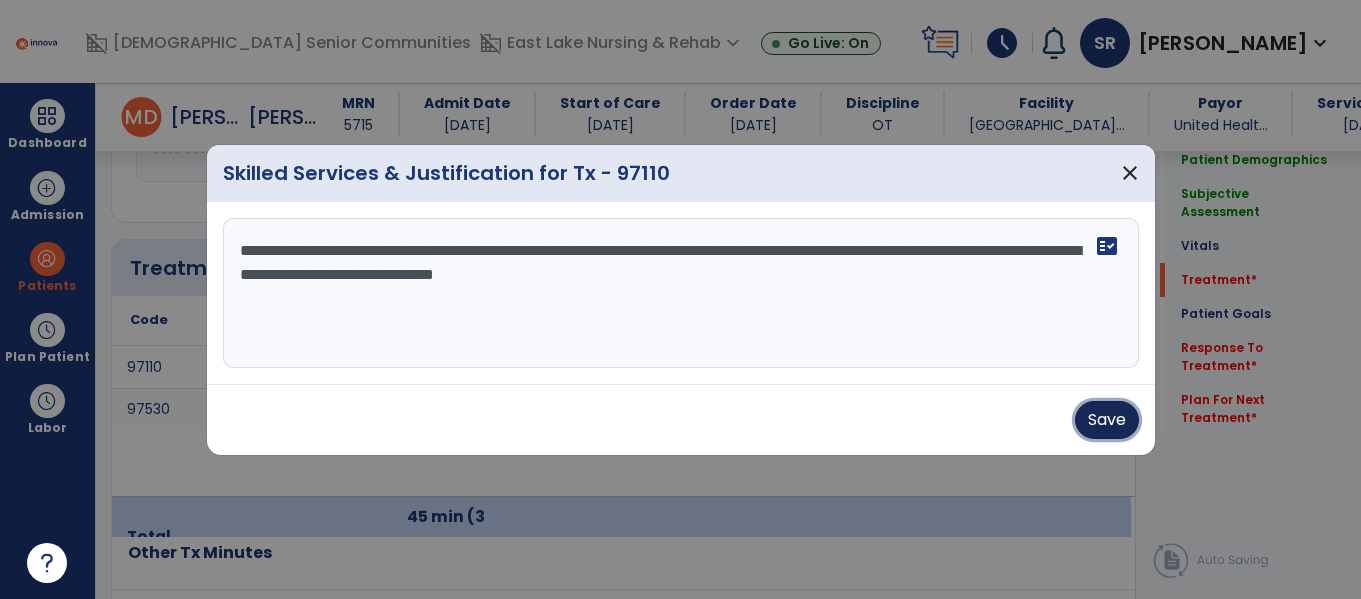 click on "Save" at bounding box center [1107, 420] 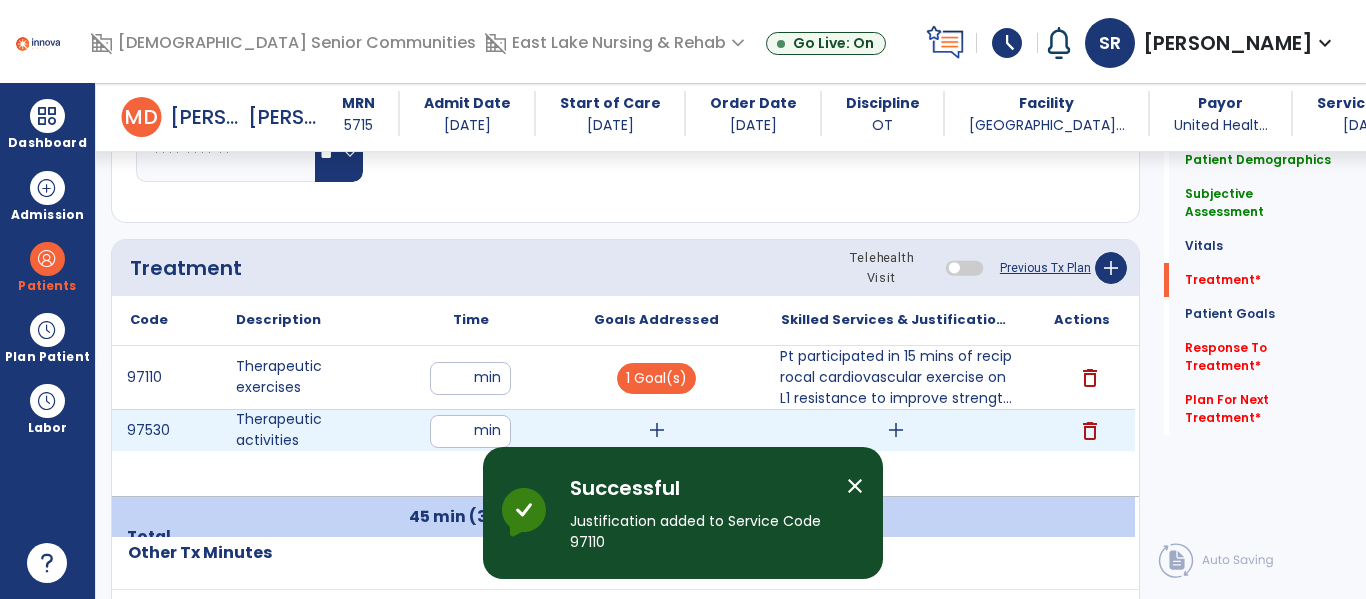 click on "add" at bounding box center [657, 430] 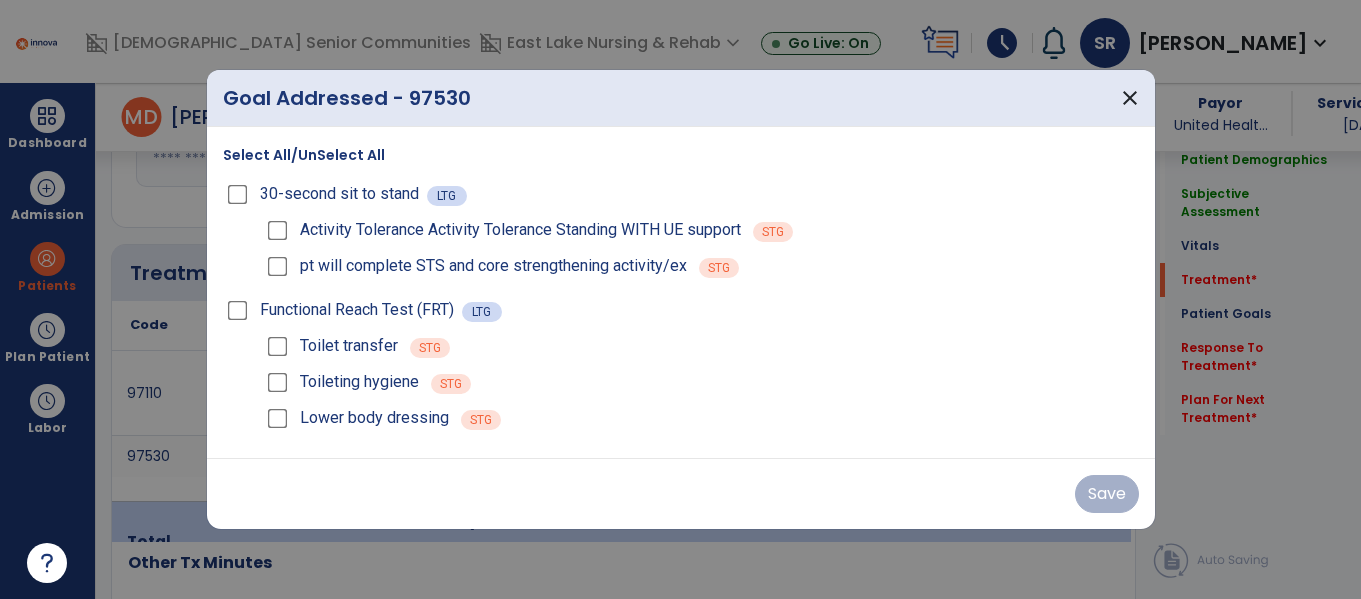 scroll, scrollTop: 1120, scrollLeft: 0, axis: vertical 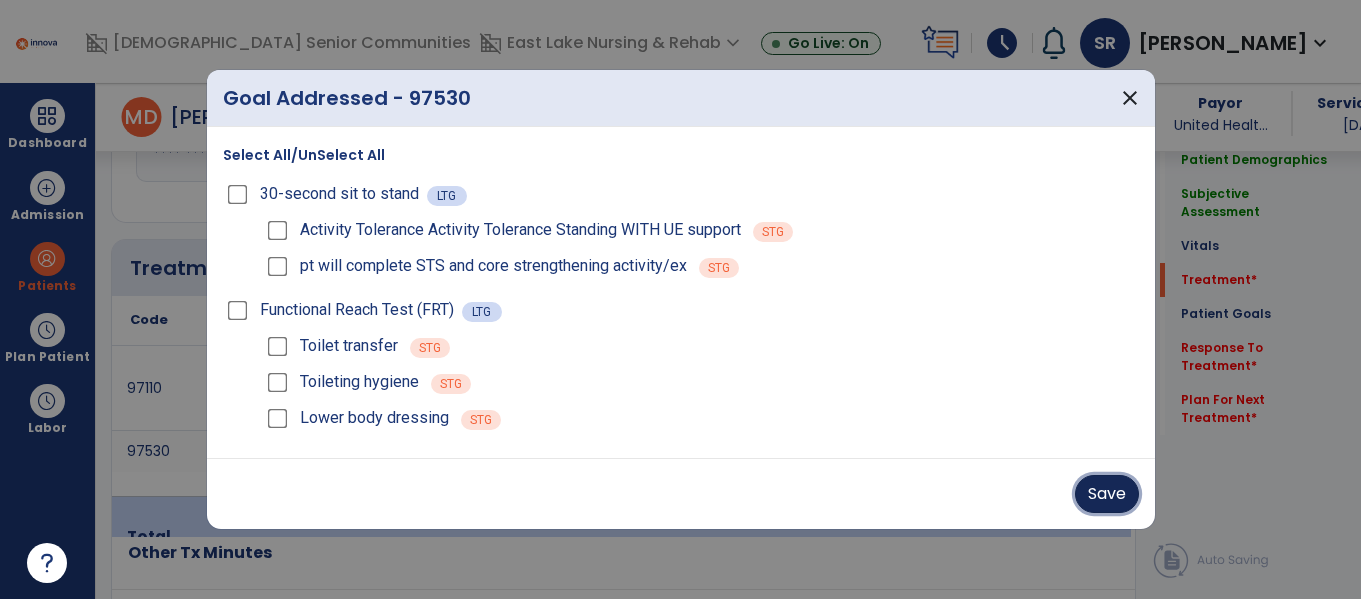 click on "Save" at bounding box center [1107, 494] 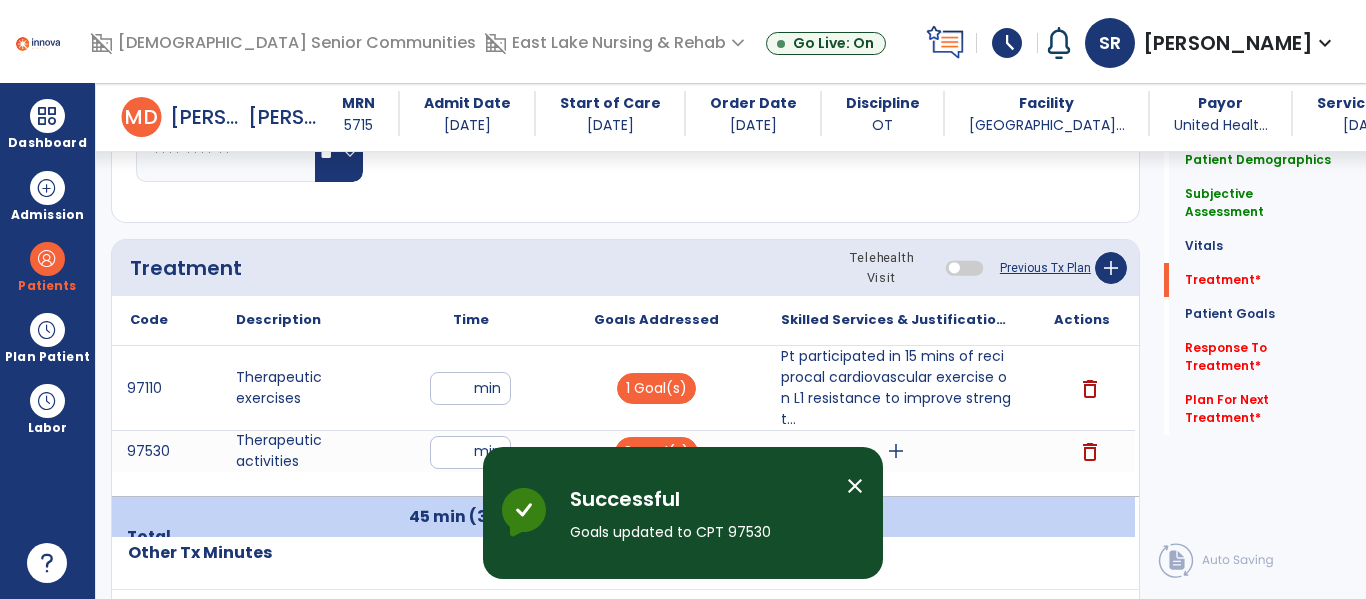 click on "close" at bounding box center (855, 486) 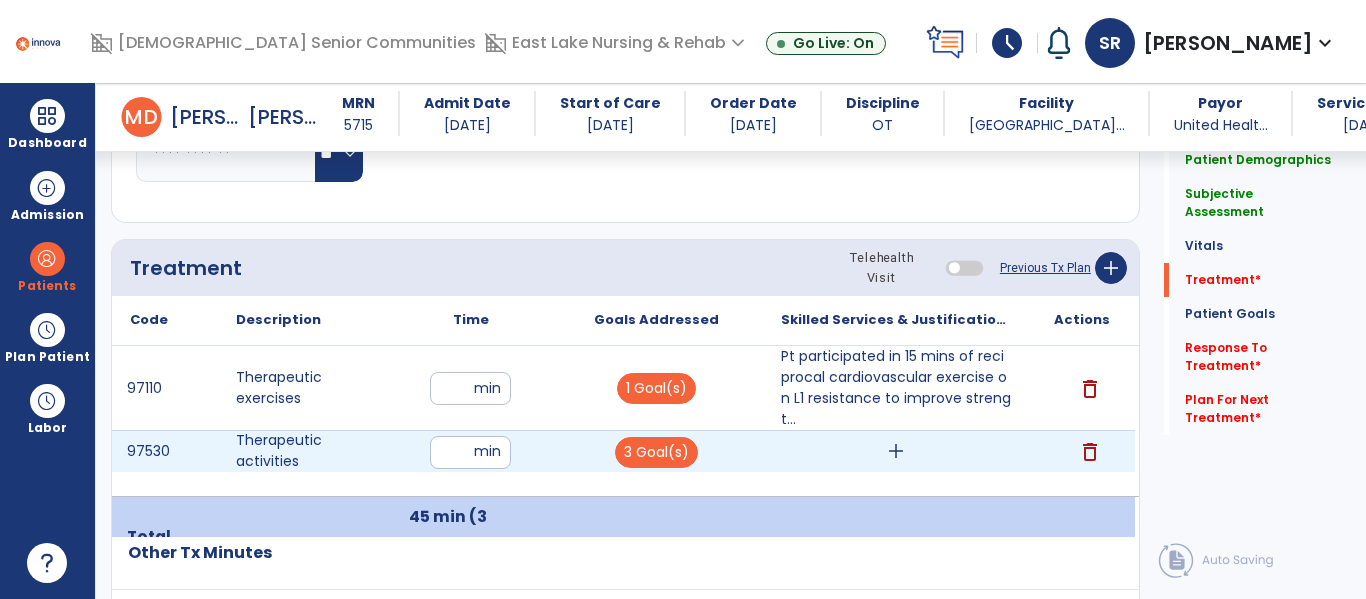 click on "add" at bounding box center [896, 451] 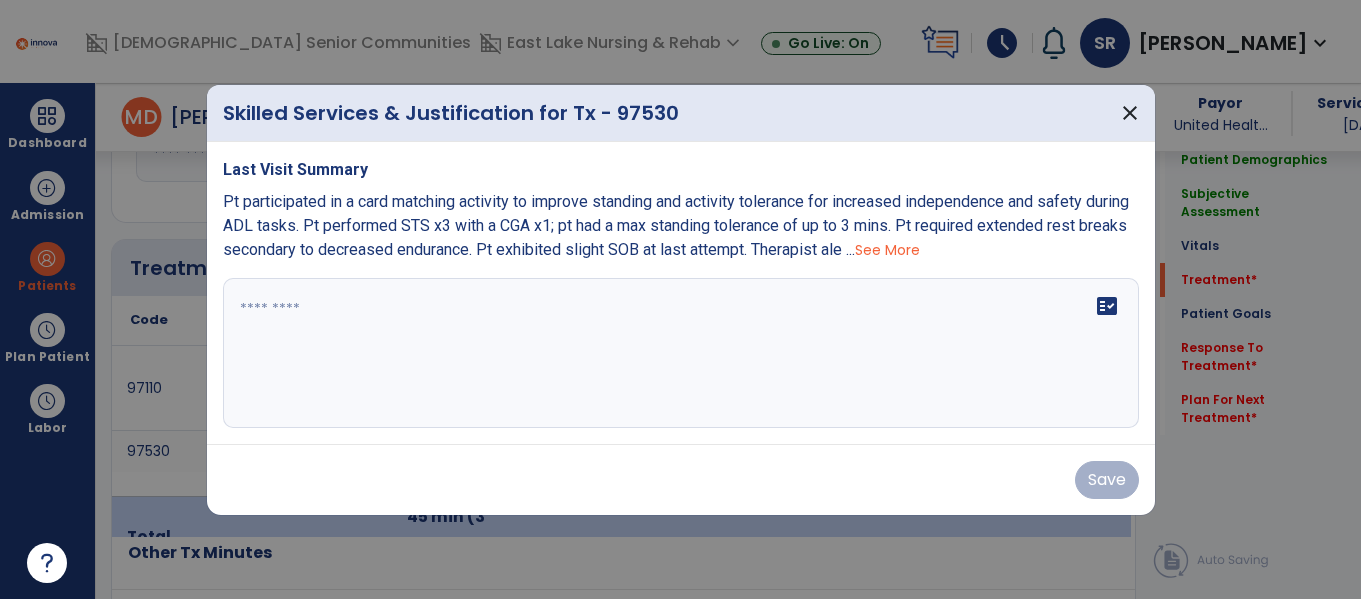 scroll, scrollTop: 1120, scrollLeft: 0, axis: vertical 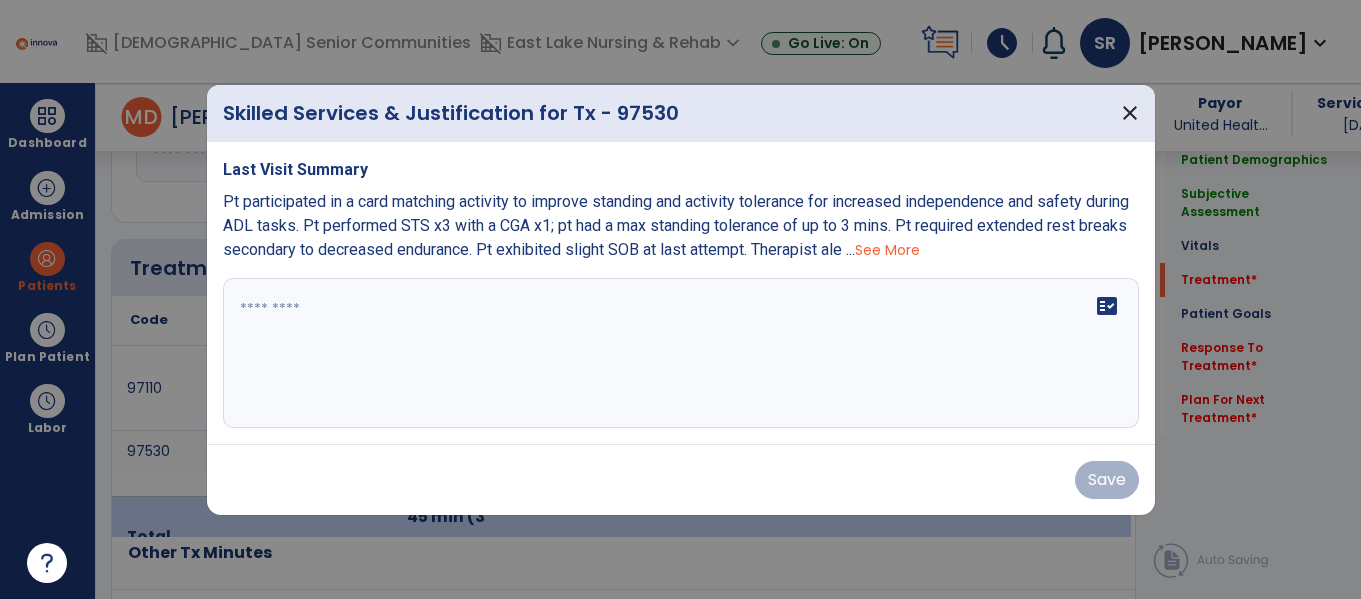 click at bounding box center [681, 353] 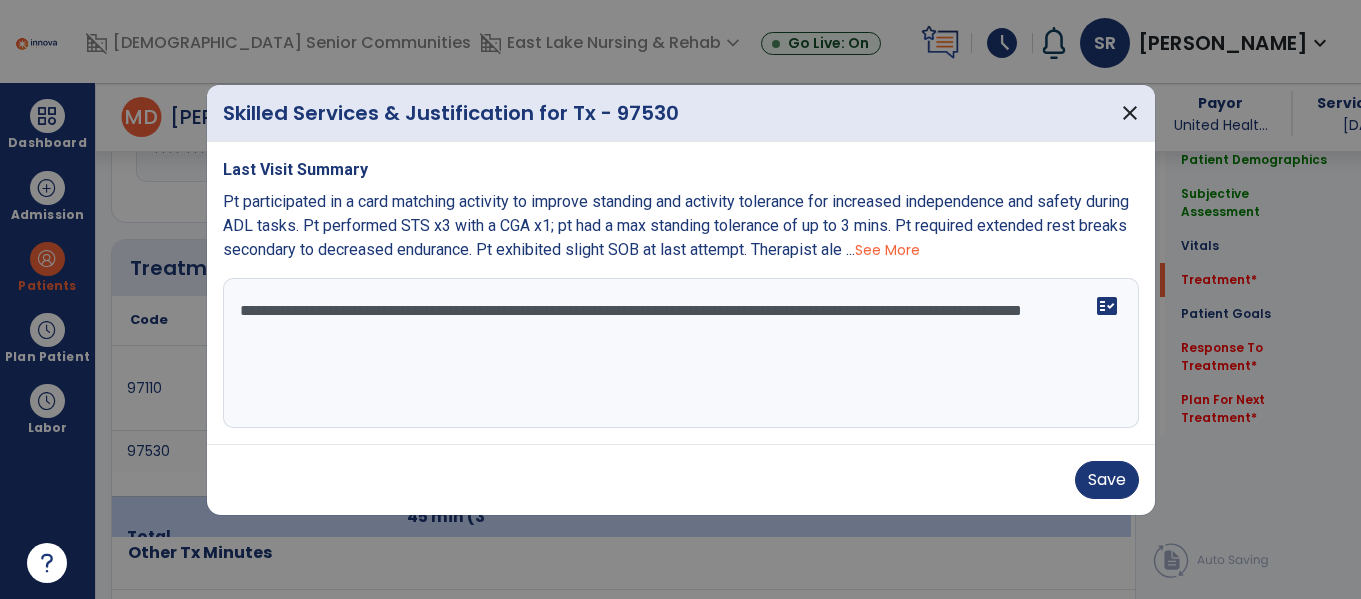 type on "**********" 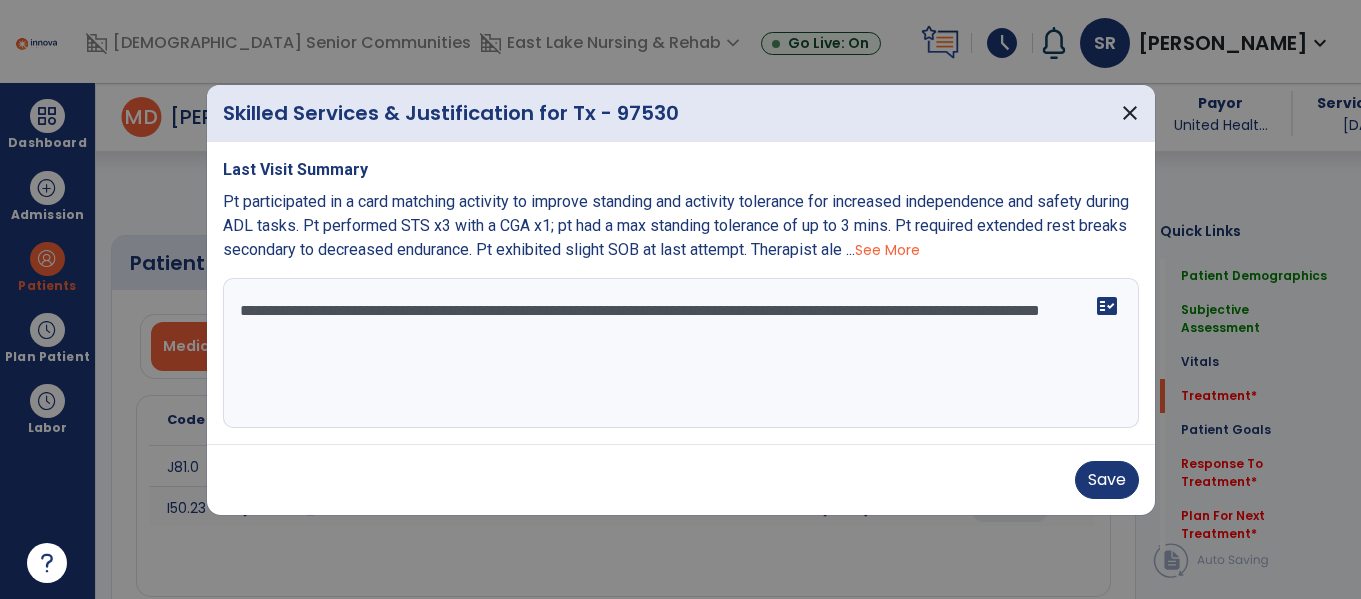 select on "*" 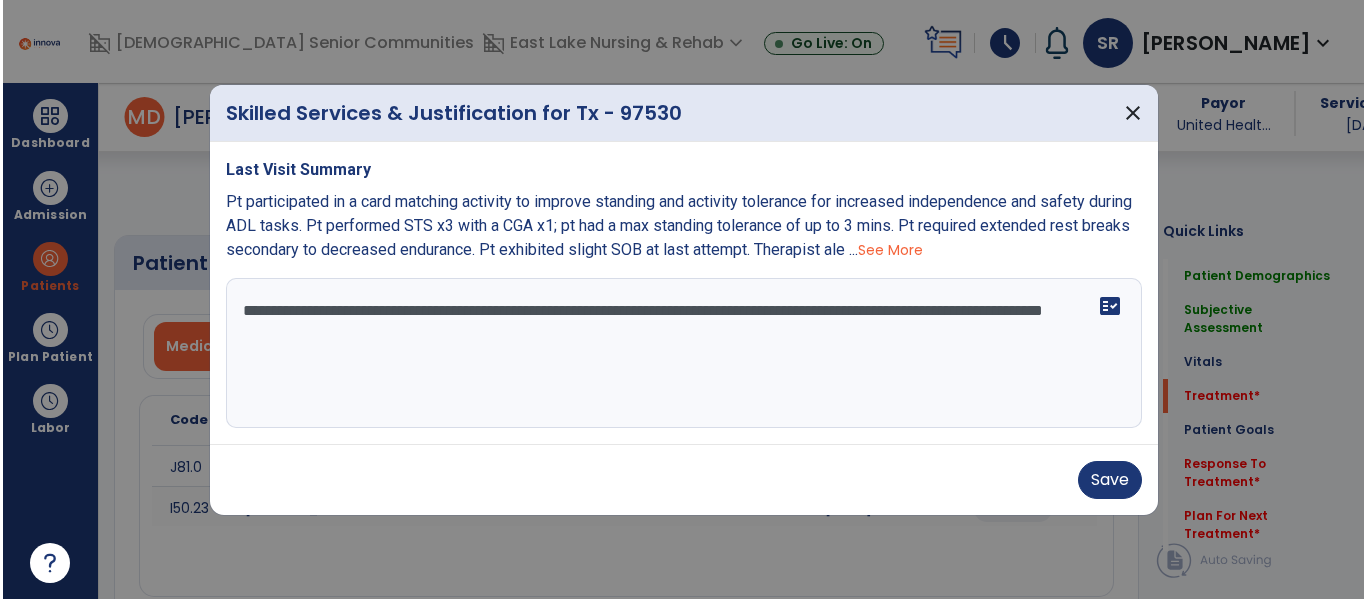 scroll, scrollTop: 1120, scrollLeft: 0, axis: vertical 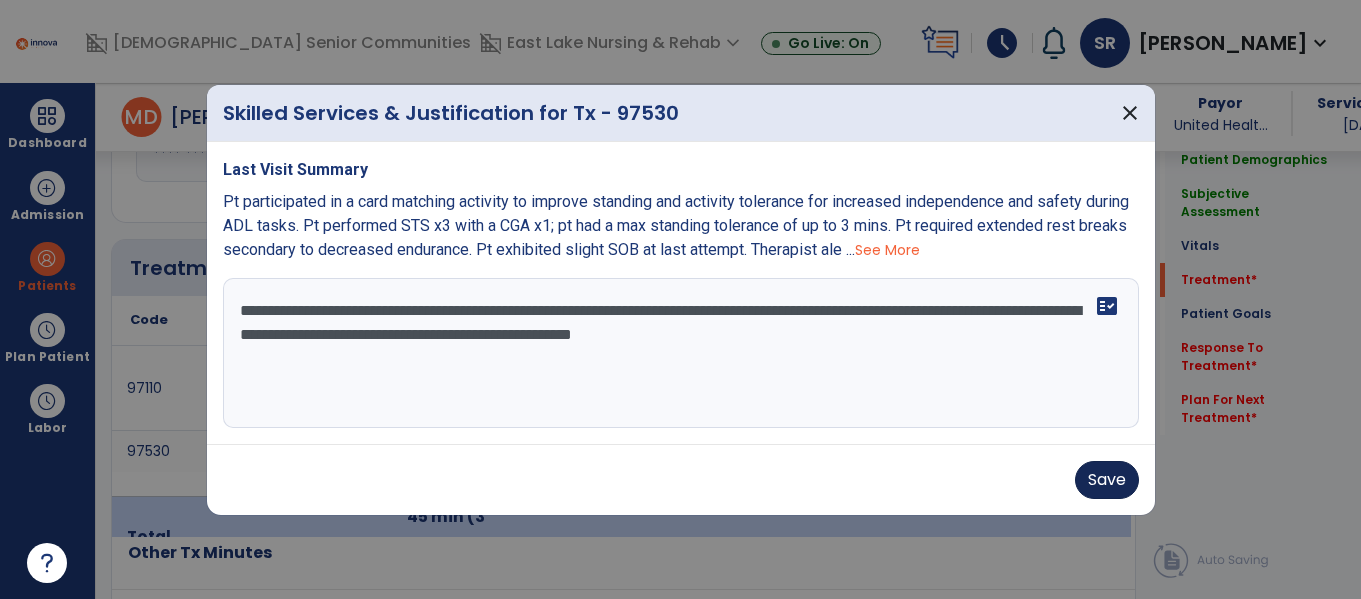type on "**********" 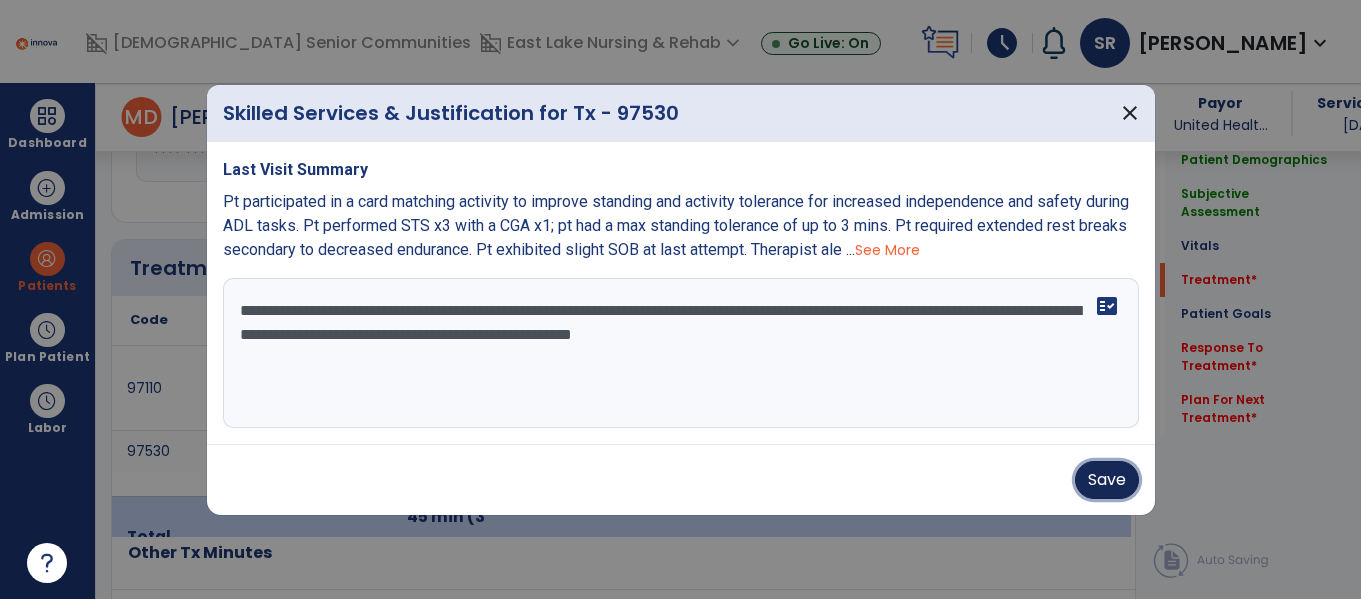 click on "Save" at bounding box center (1107, 480) 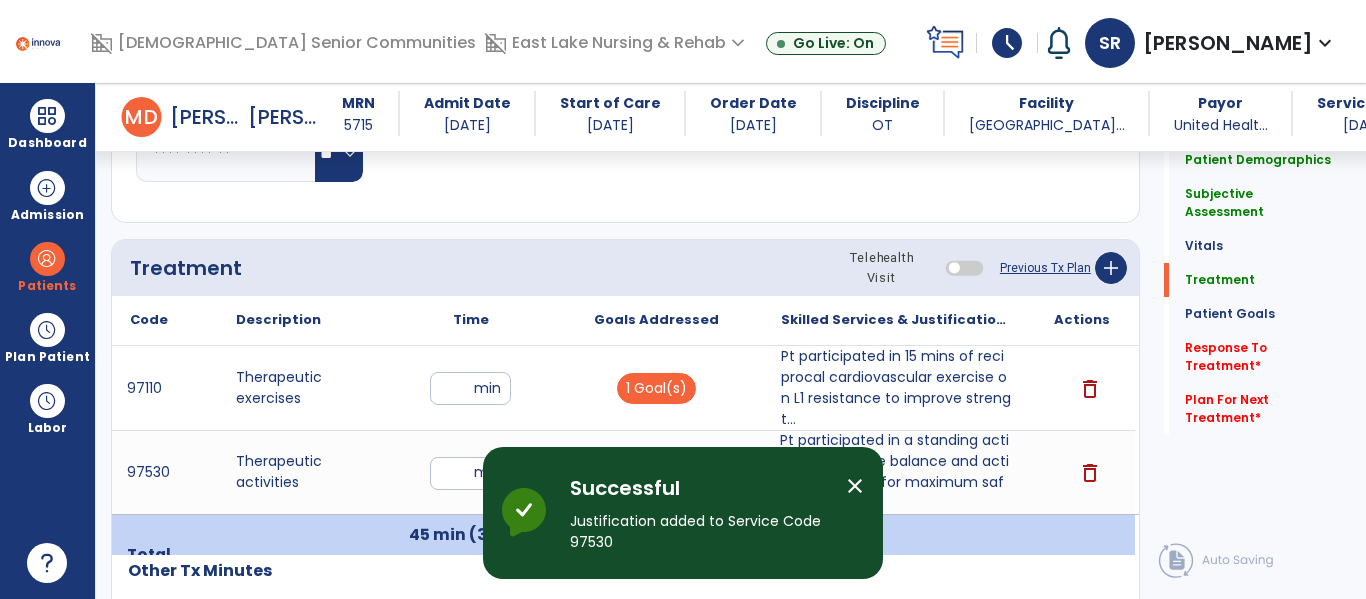 click on "Quick Links  Patient Demographics   Patient Demographics   Subjective Assessment   Subjective Assessment   Vitals   Vitals   Treatment   Treatment   Patient Goals   Patient Goals   Response To Treatment   *  Response To Treatment   *  Plan For Next Treatment   *  Plan For Next Treatment   *" 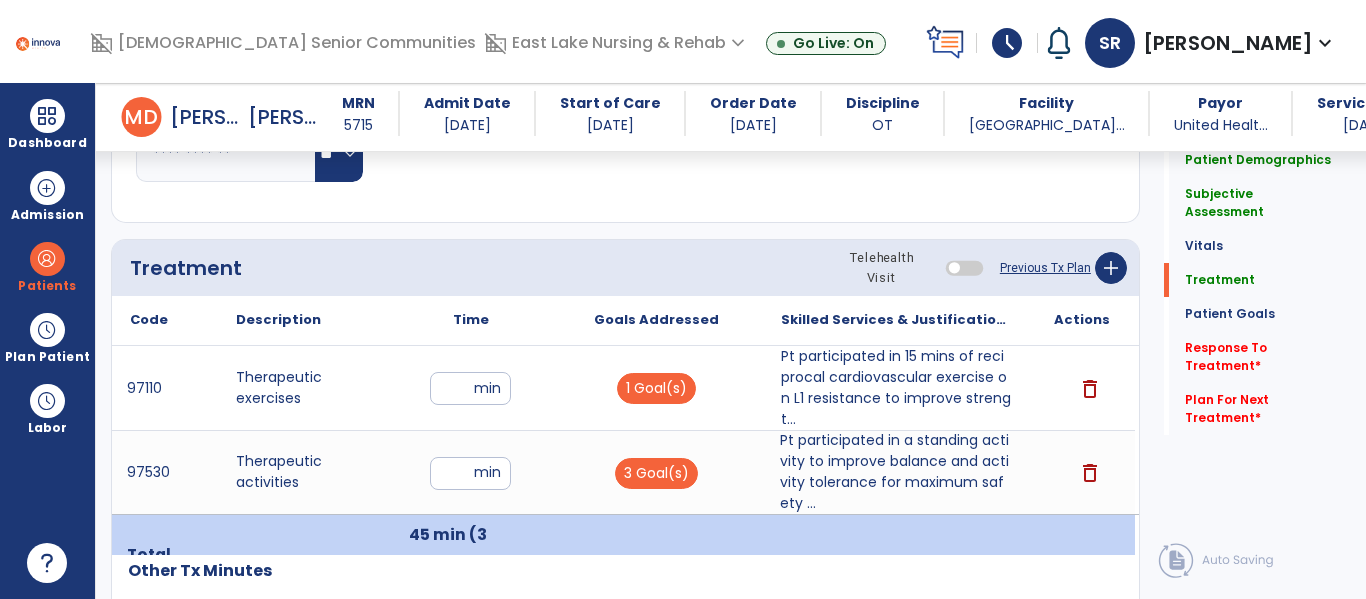 click on "Quick Links  Patient Demographics   Patient Demographics   Subjective Assessment   Subjective Assessment   Vitals   Vitals   Treatment   Treatment   Patient Goals   Patient Goals   Response To Treatment   *  Response To Treatment   *  Plan For Next Treatment   *  Plan For Next Treatment   *" 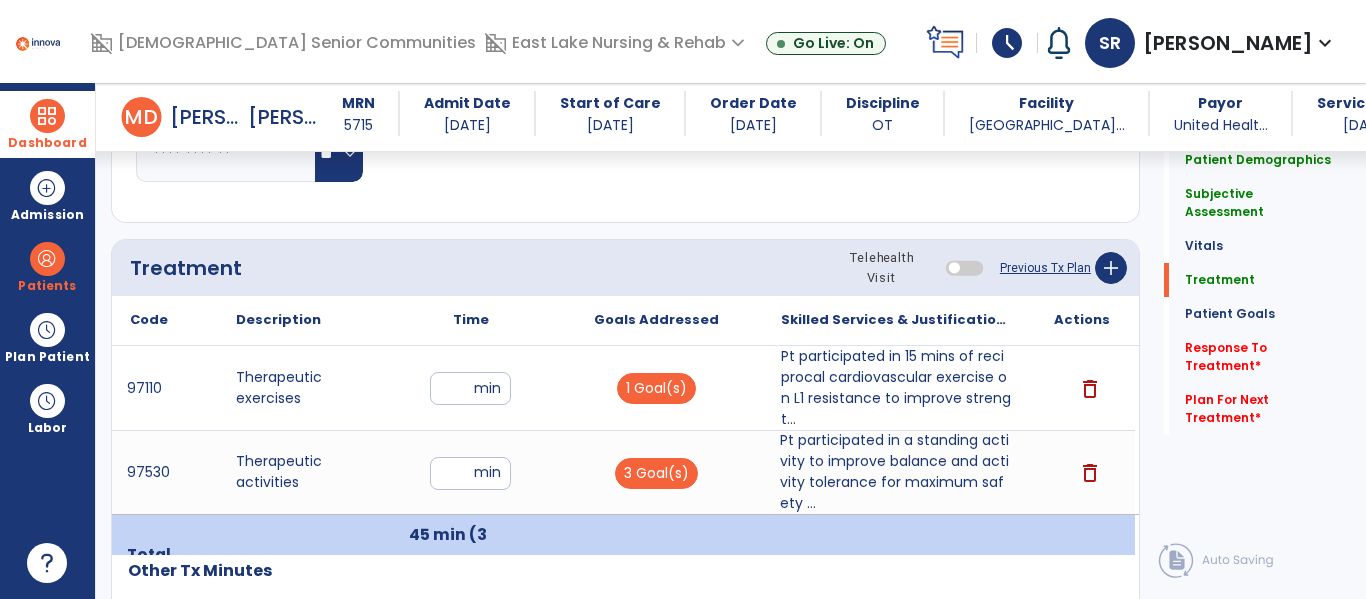 click at bounding box center (47, 116) 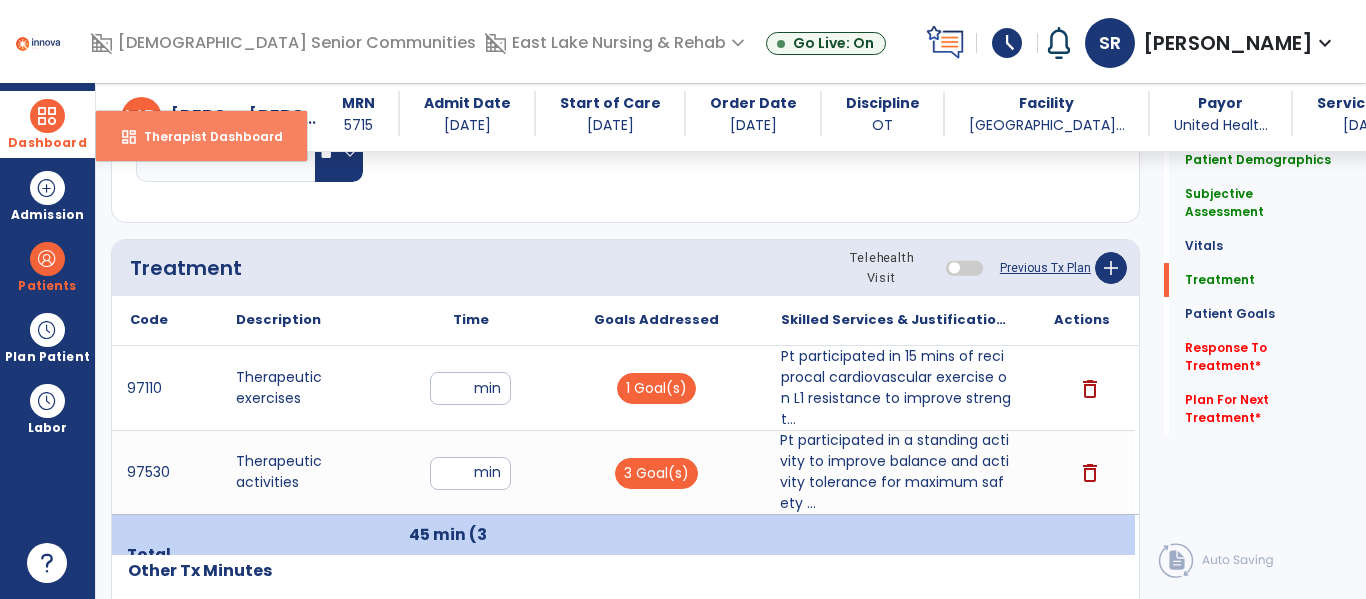click on "Therapist Dashboard" at bounding box center [205, 136] 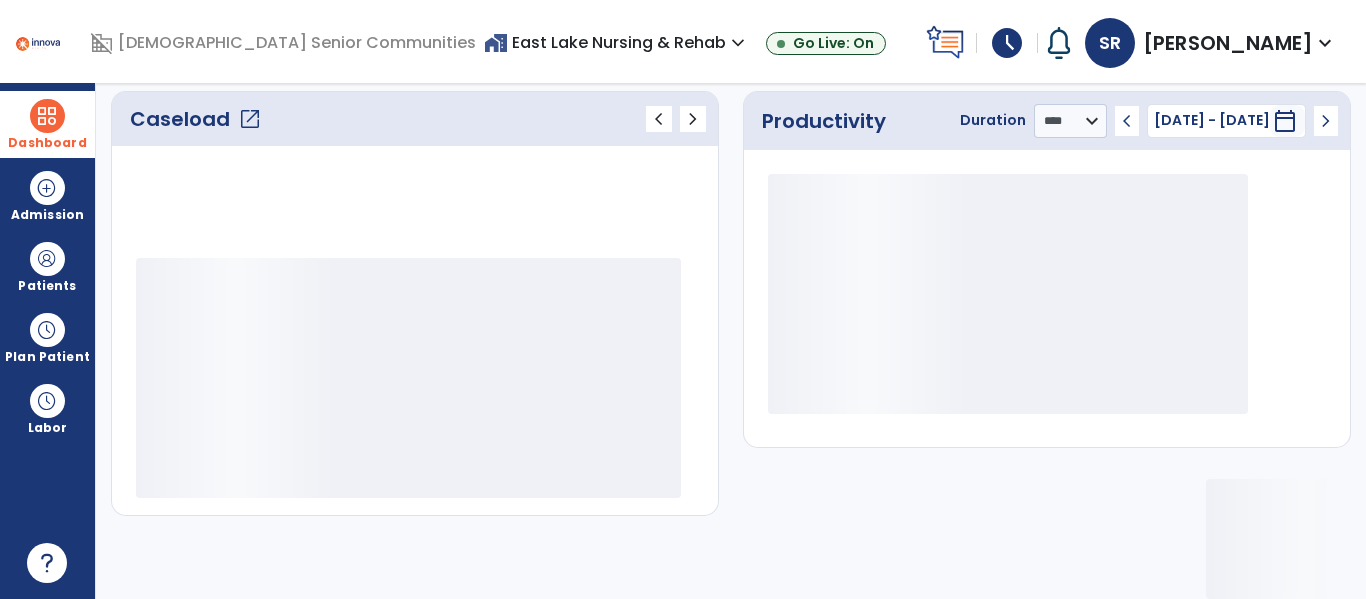 scroll, scrollTop: 276, scrollLeft: 0, axis: vertical 